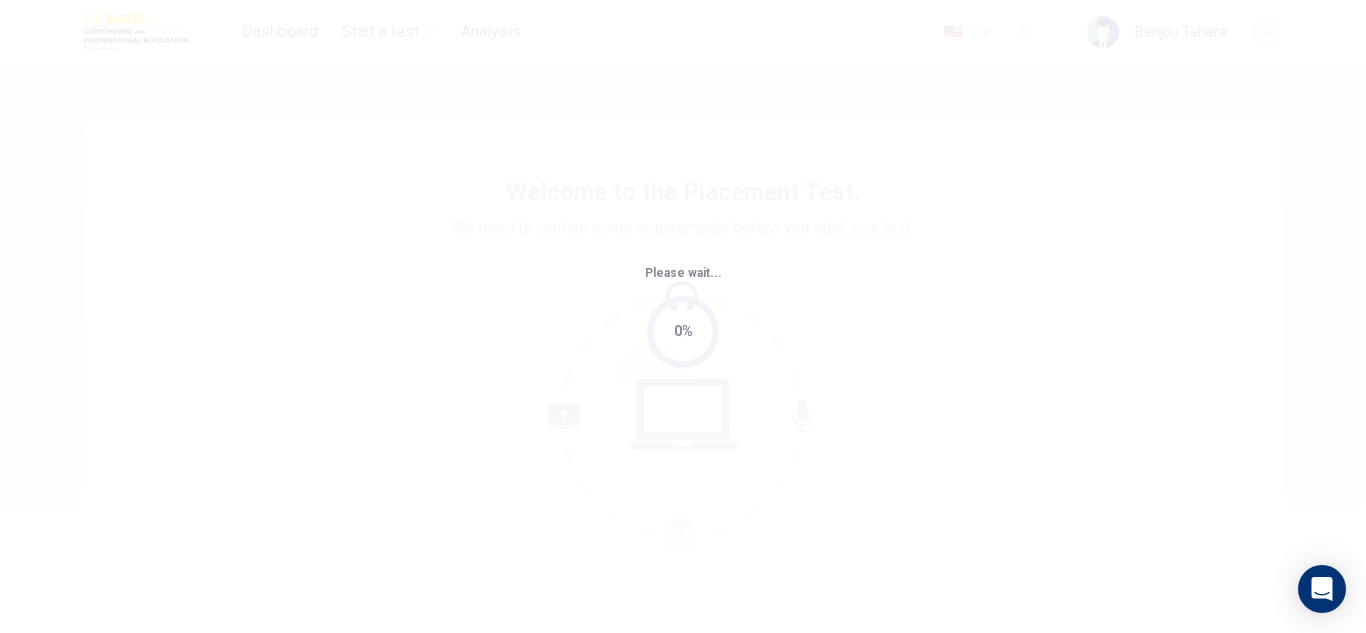scroll, scrollTop: 0, scrollLeft: 0, axis: both 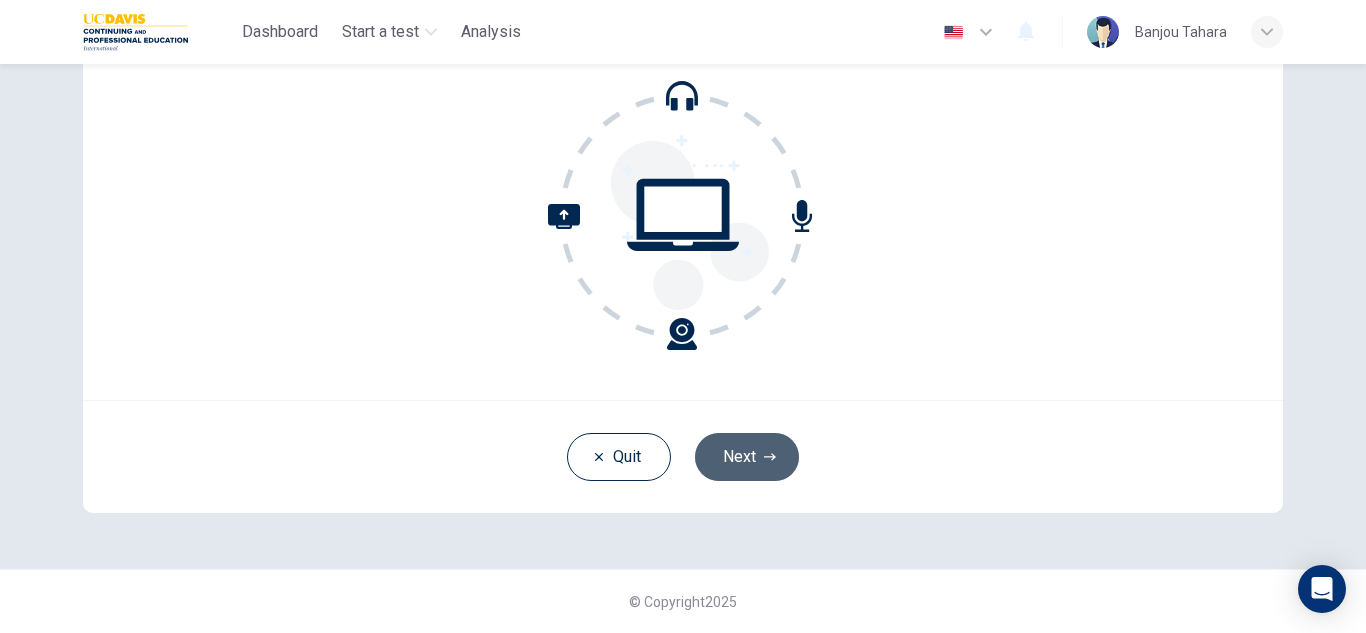 click on "Next" at bounding box center (747, 457) 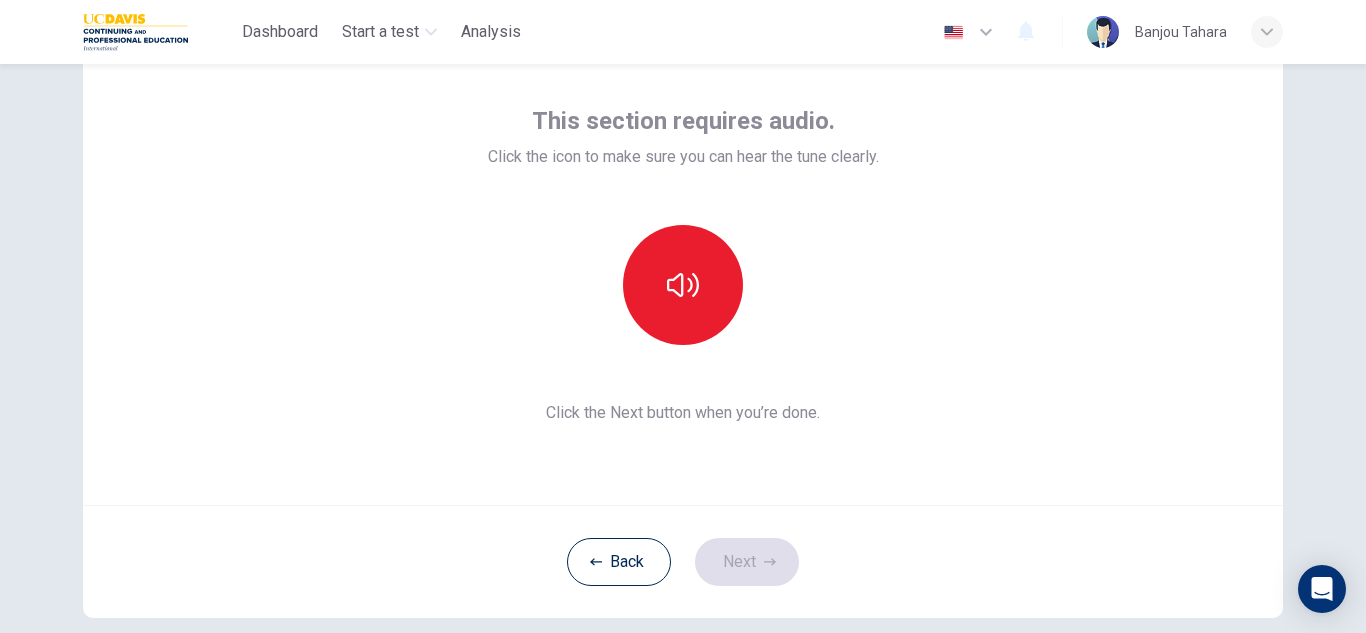 scroll, scrollTop: 77, scrollLeft: 0, axis: vertical 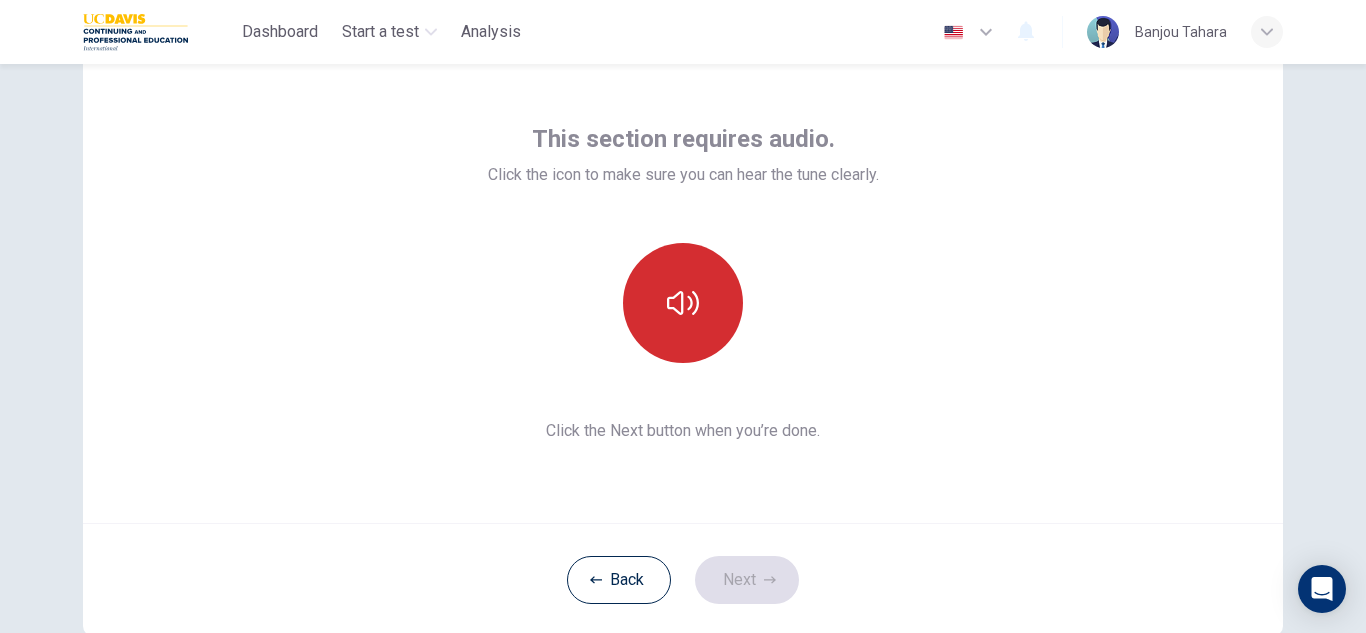 click 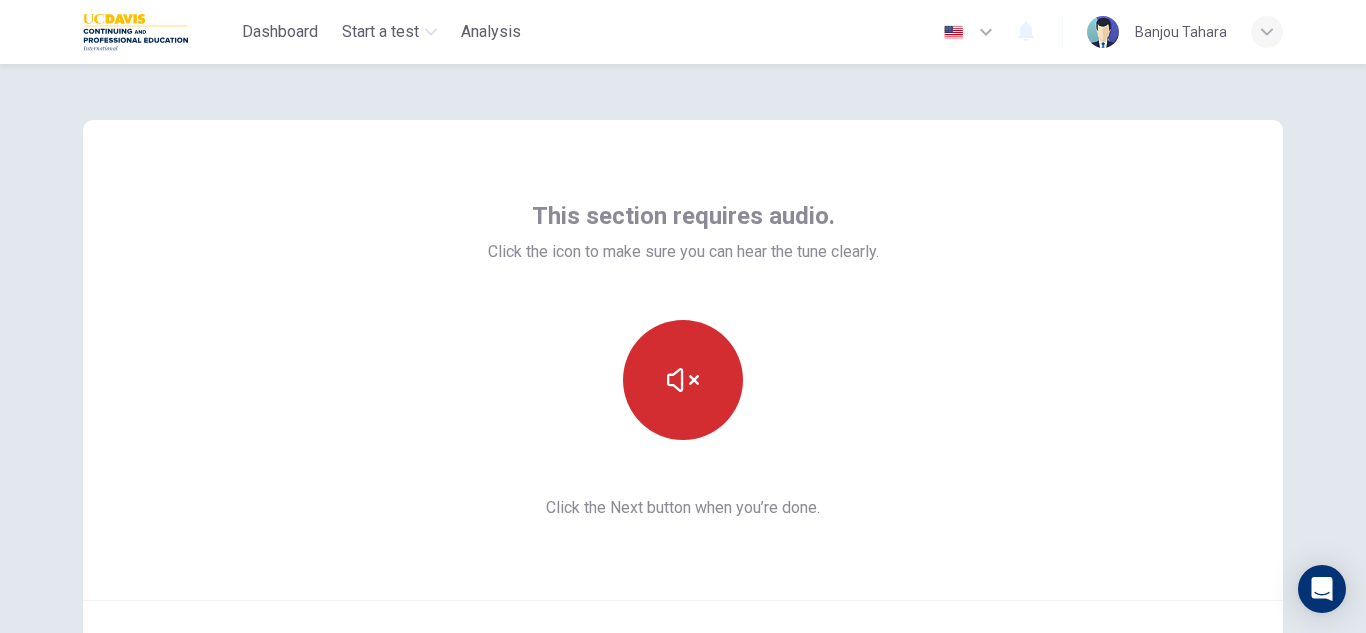 scroll, scrollTop: 200, scrollLeft: 0, axis: vertical 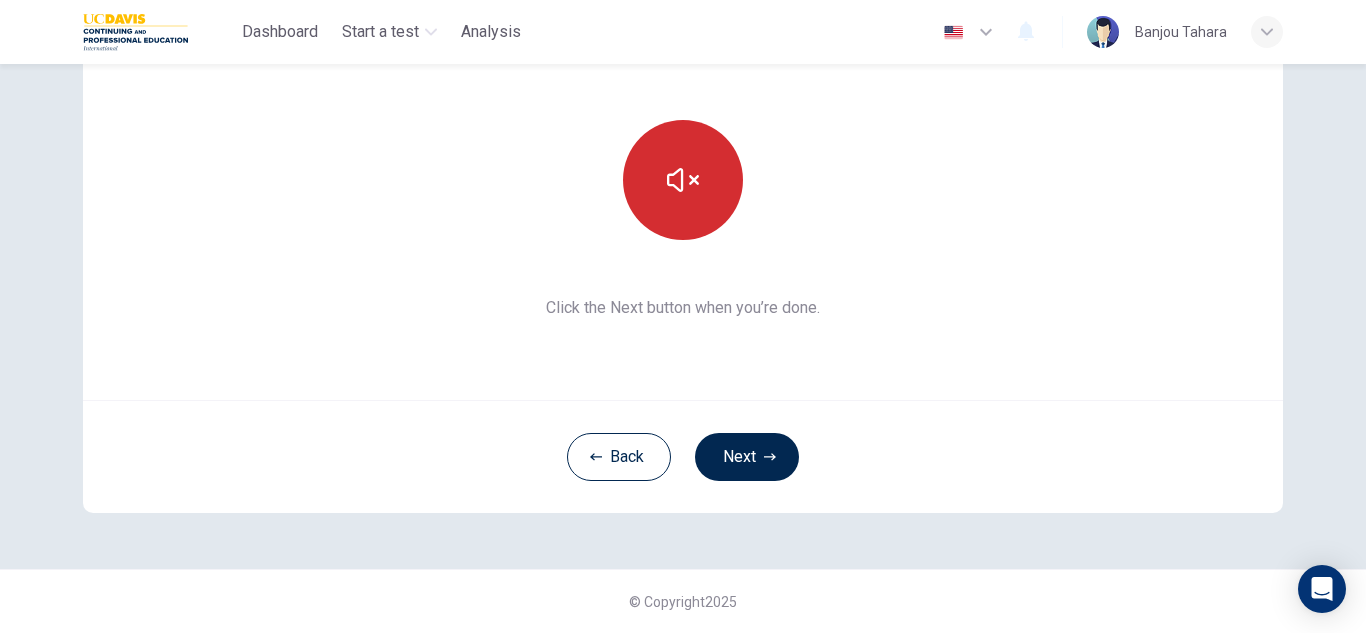 click on "Back Next" at bounding box center (683, 456) 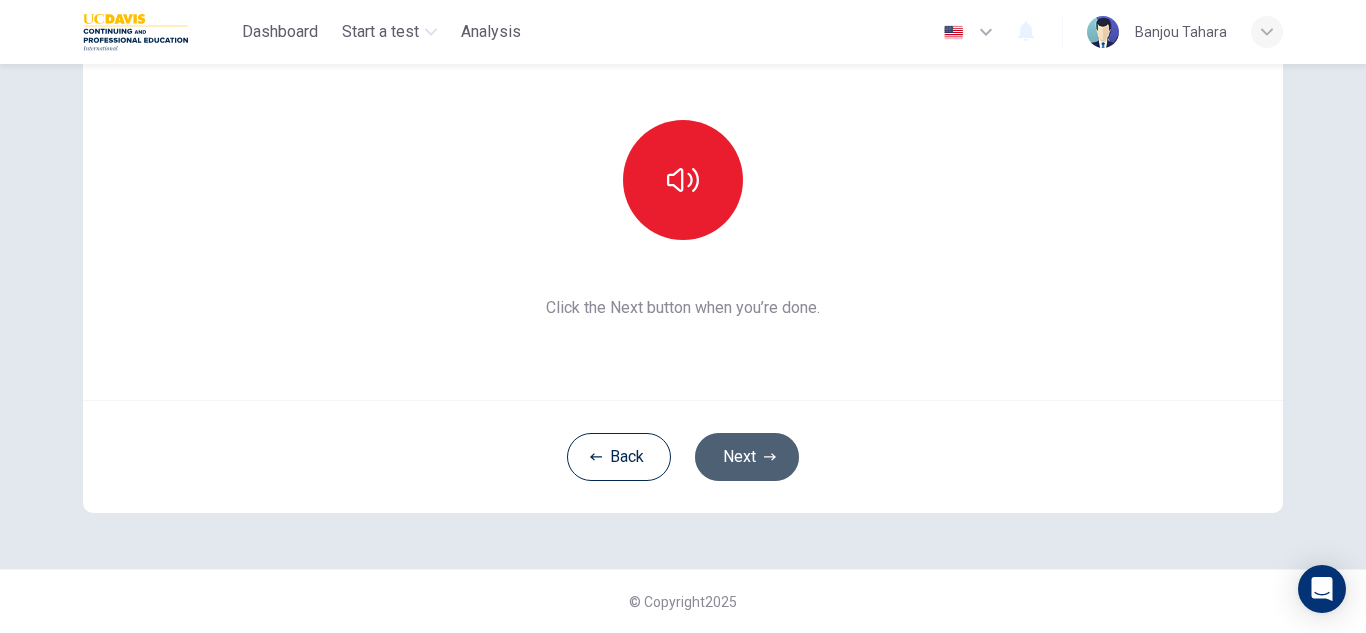 click on "Next" at bounding box center (747, 457) 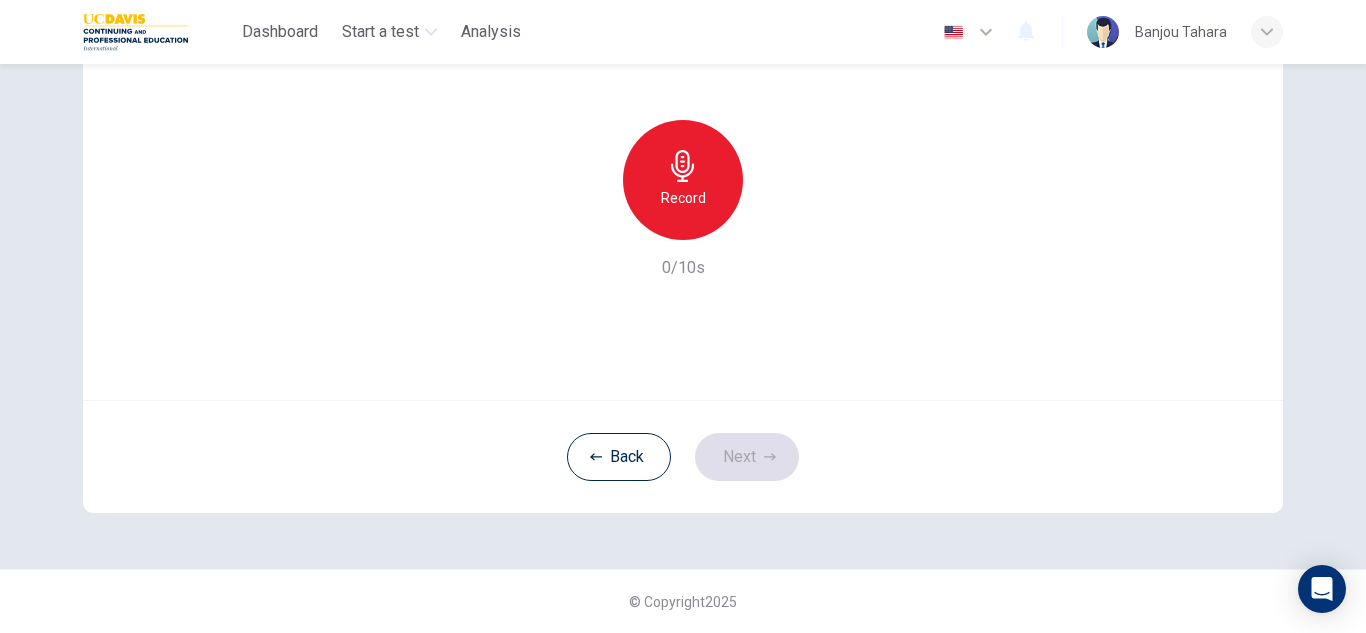 scroll, scrollTop: 36, scrollLeft: 0, axis: vertical 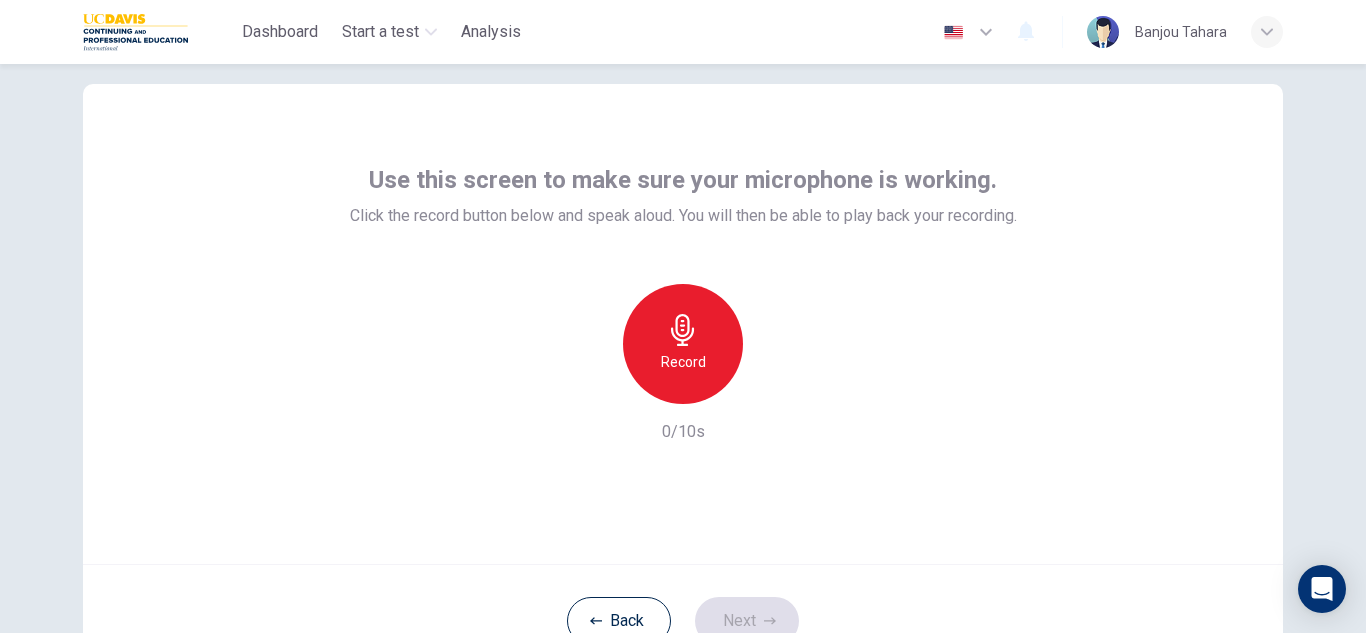 click on "Record" at bounding box center [683, 344] 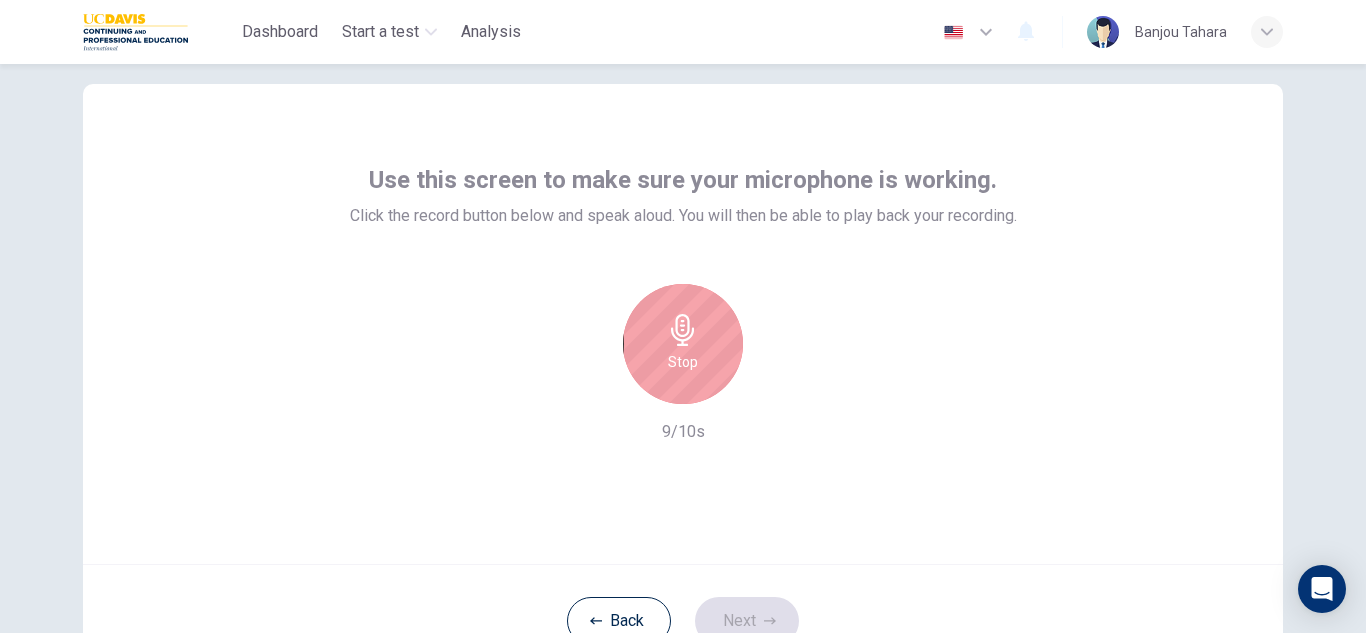 click on "Stop" at bounding box center (683, 344) 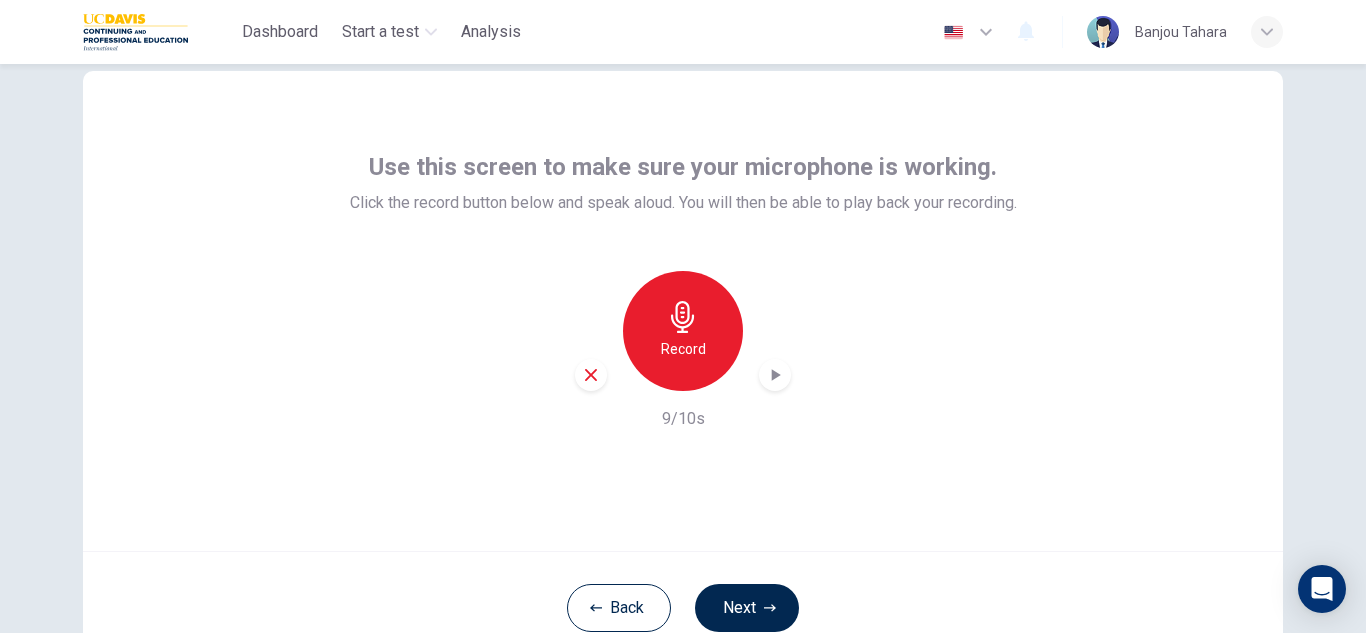 scroll, scrollTop: 50, scrollLeft: 0, axis: vertical 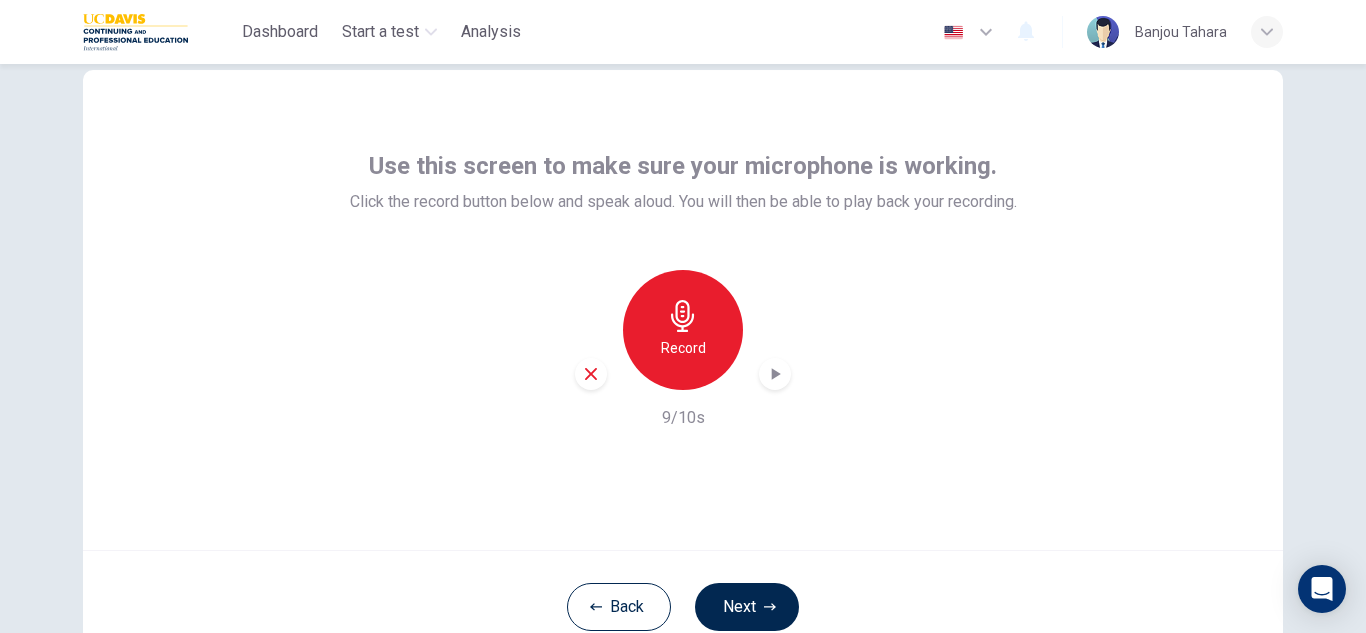 click on "Record" at bounding box center (683, 330) 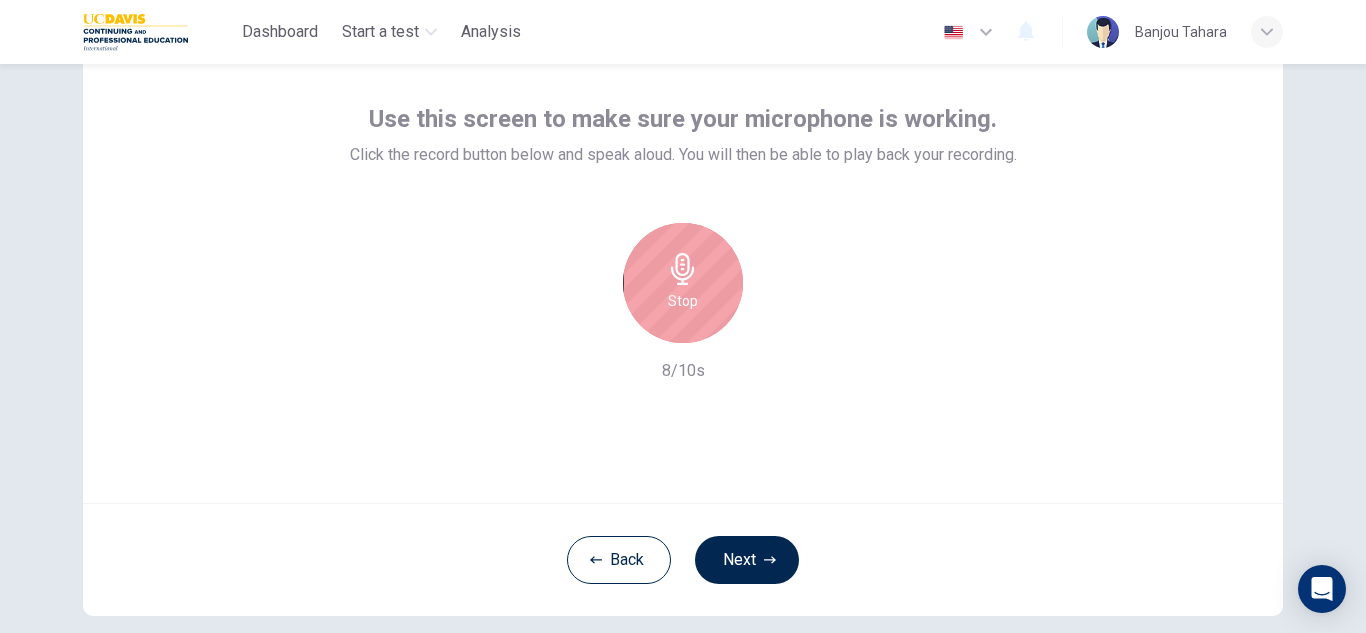 scroll, scrollTop: 98, scrollLeft: 0, axis: vertical 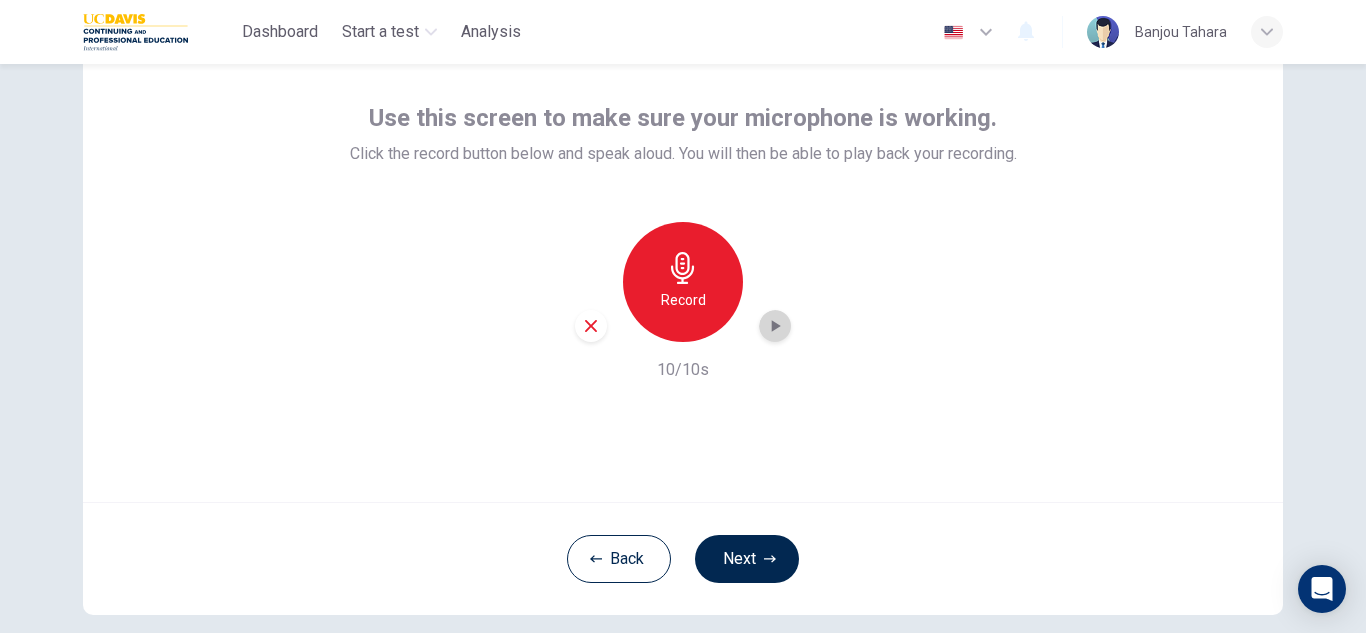 click 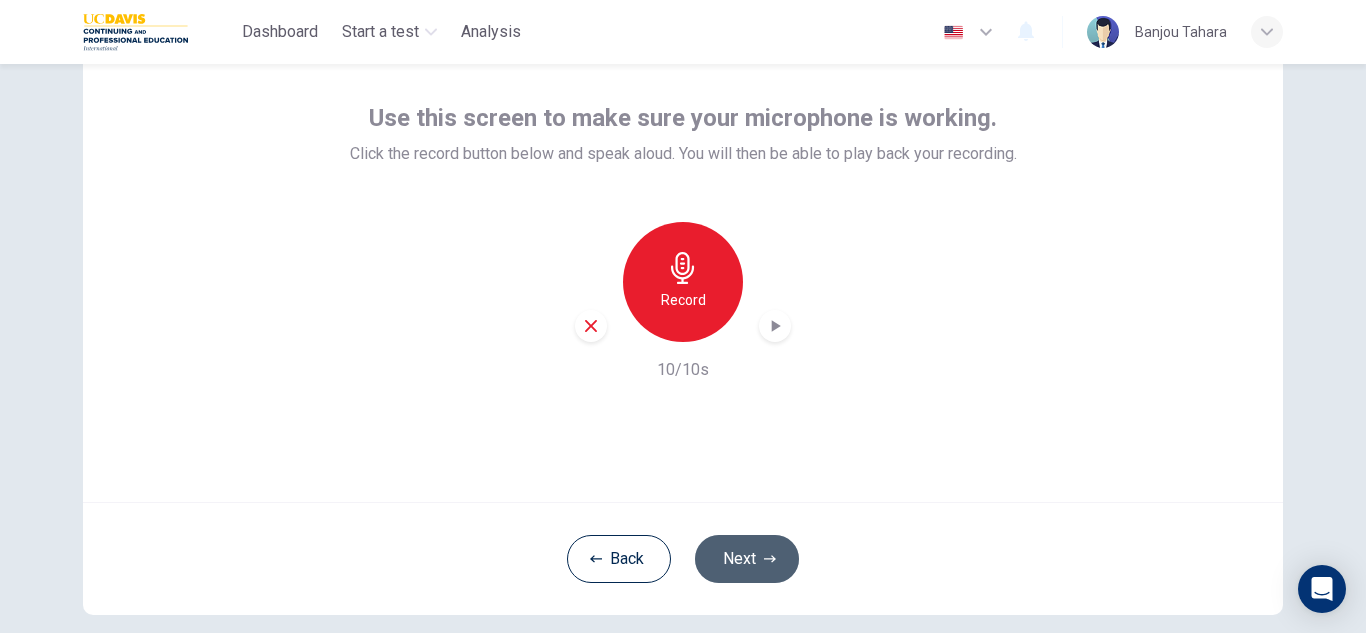 click on "Next" at bounding box center [747, 559] 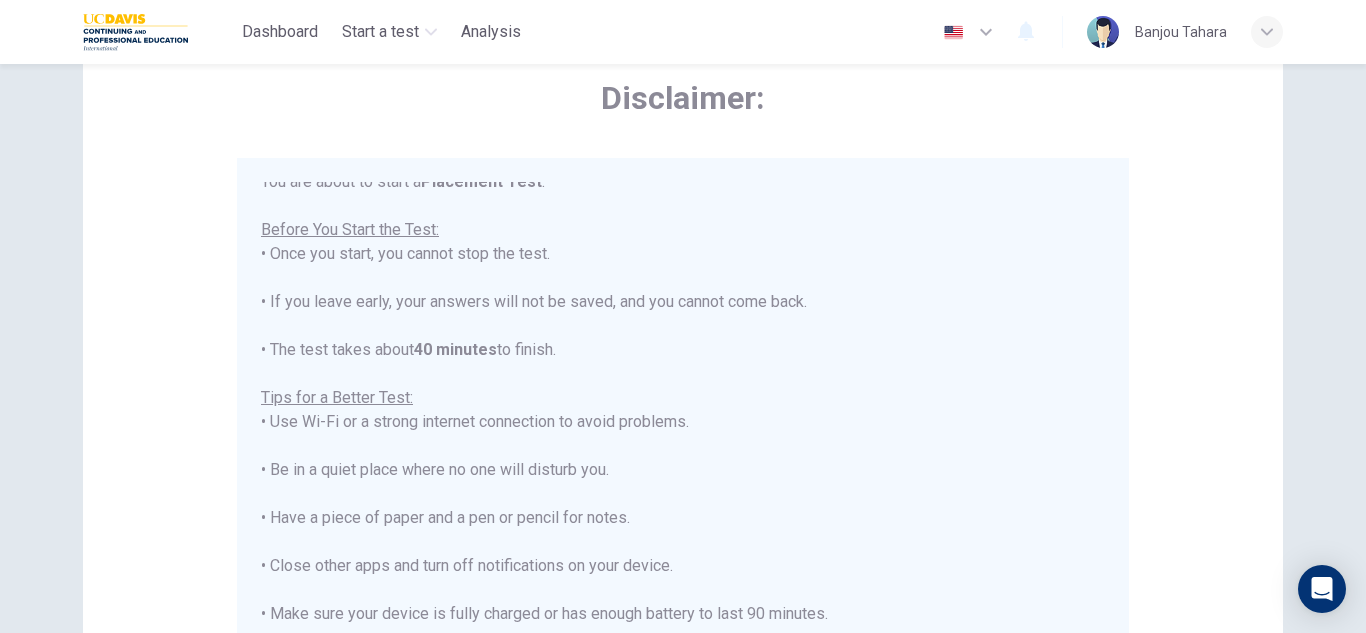 scroll, scrollTop: 23, scrollLeft: 0, axis: vertical 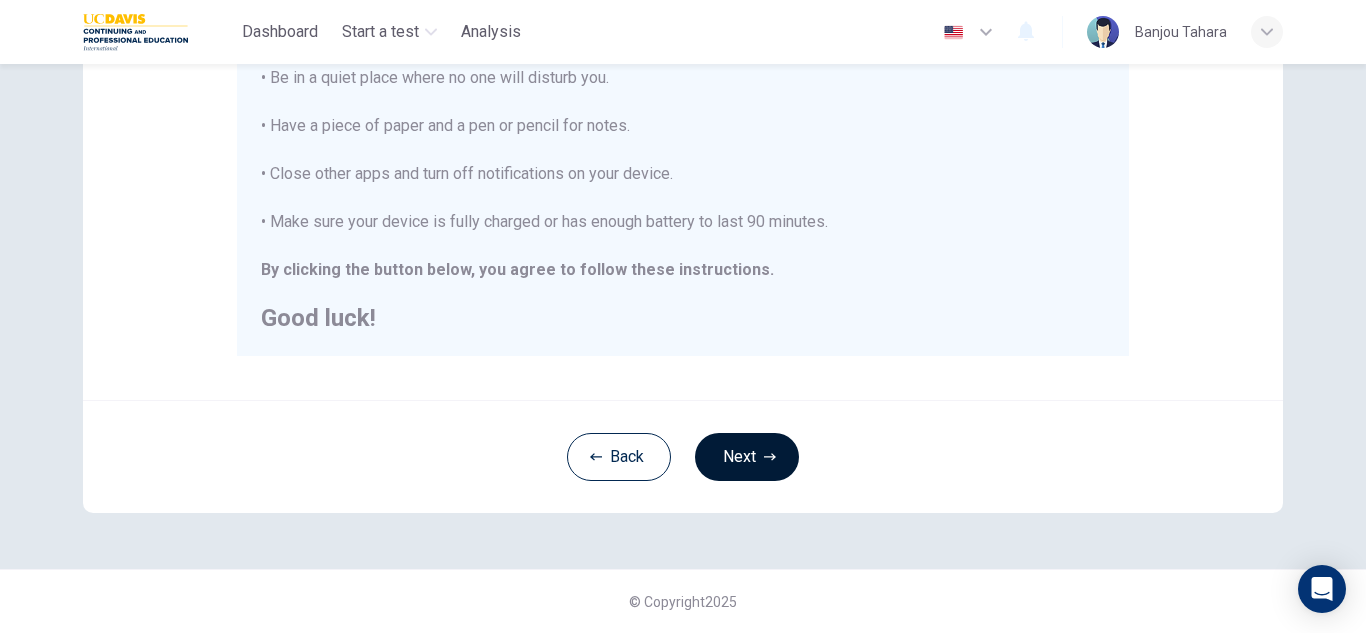 click 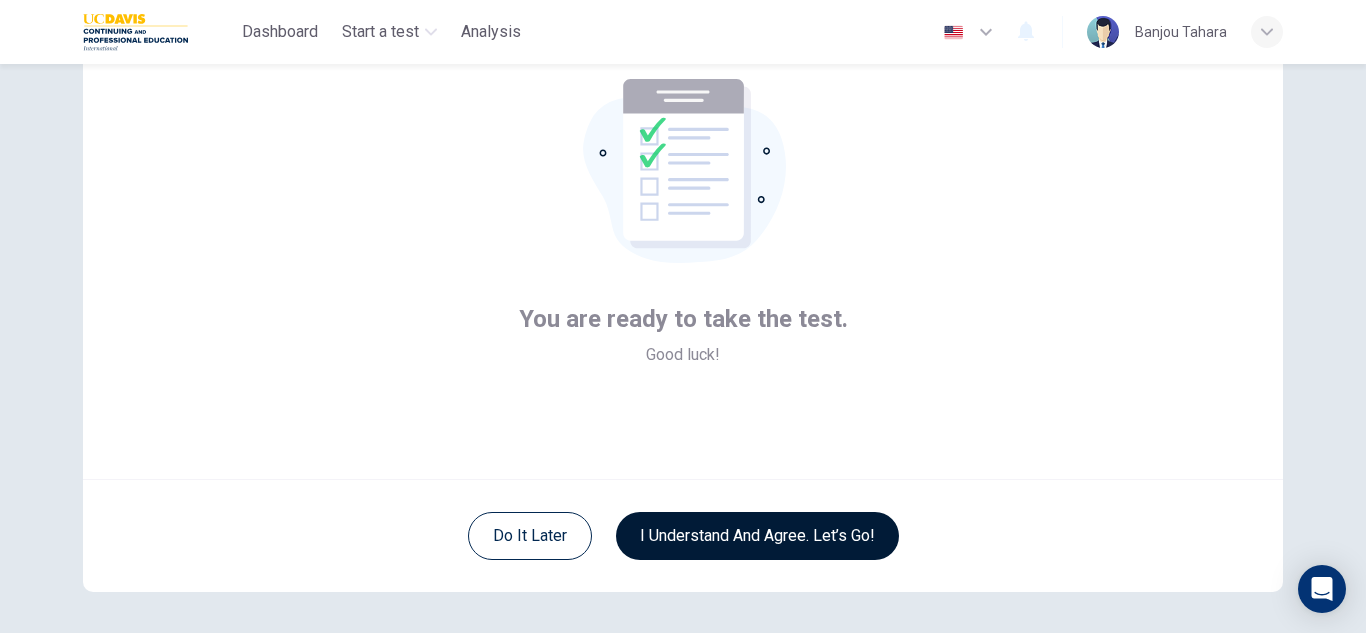 scroll, scrollTop: 122, scrollLeft: 0, axis: vertical 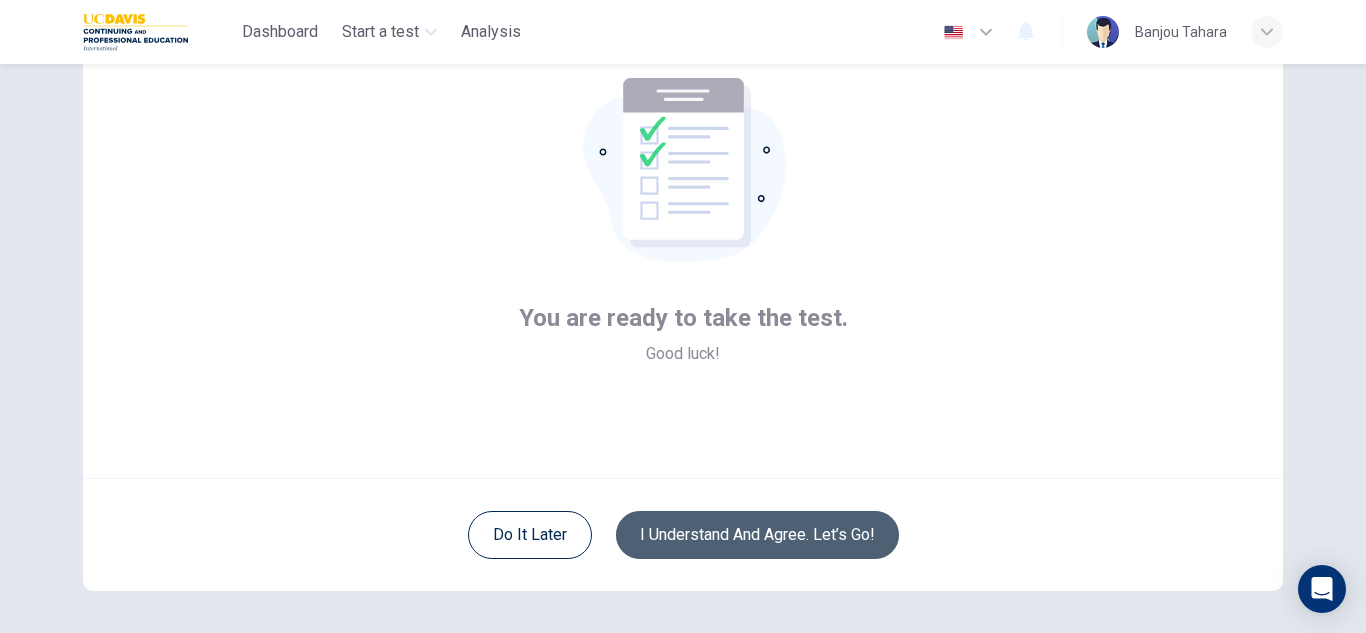 click on "I understand and agree. Let’s go!" at bounding box center [757, 535] 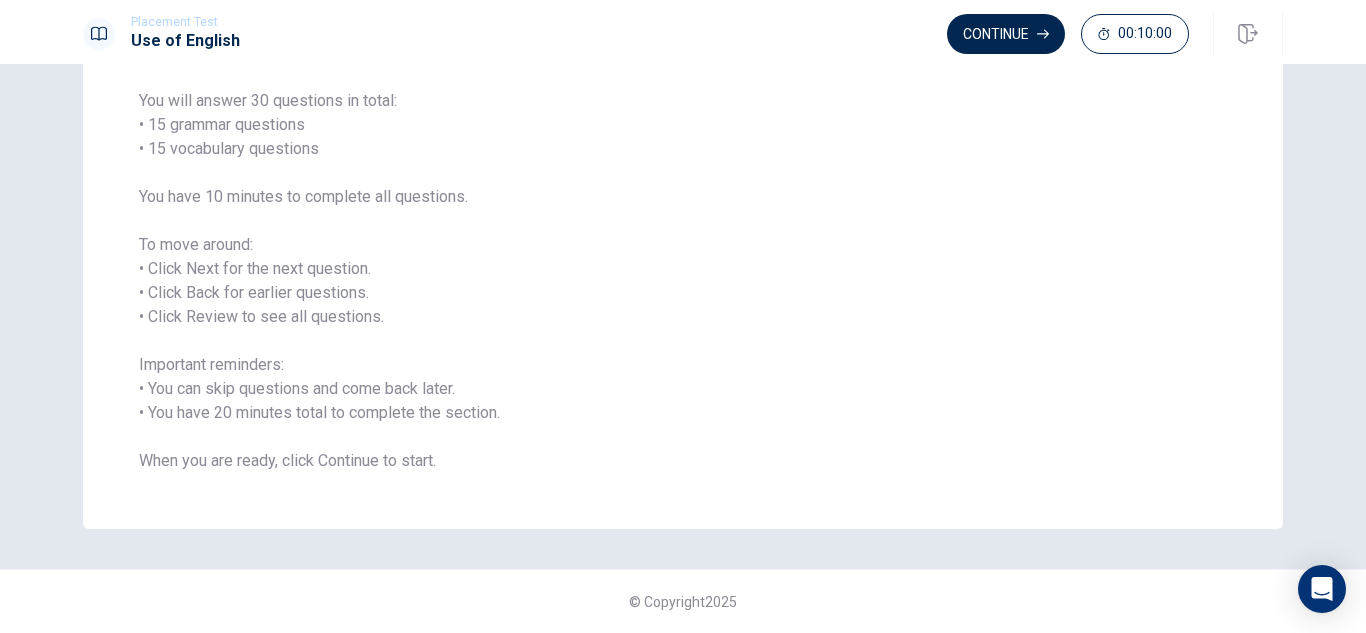 scroll, scrollTop: 0, scrollLeft: 0, axis: both 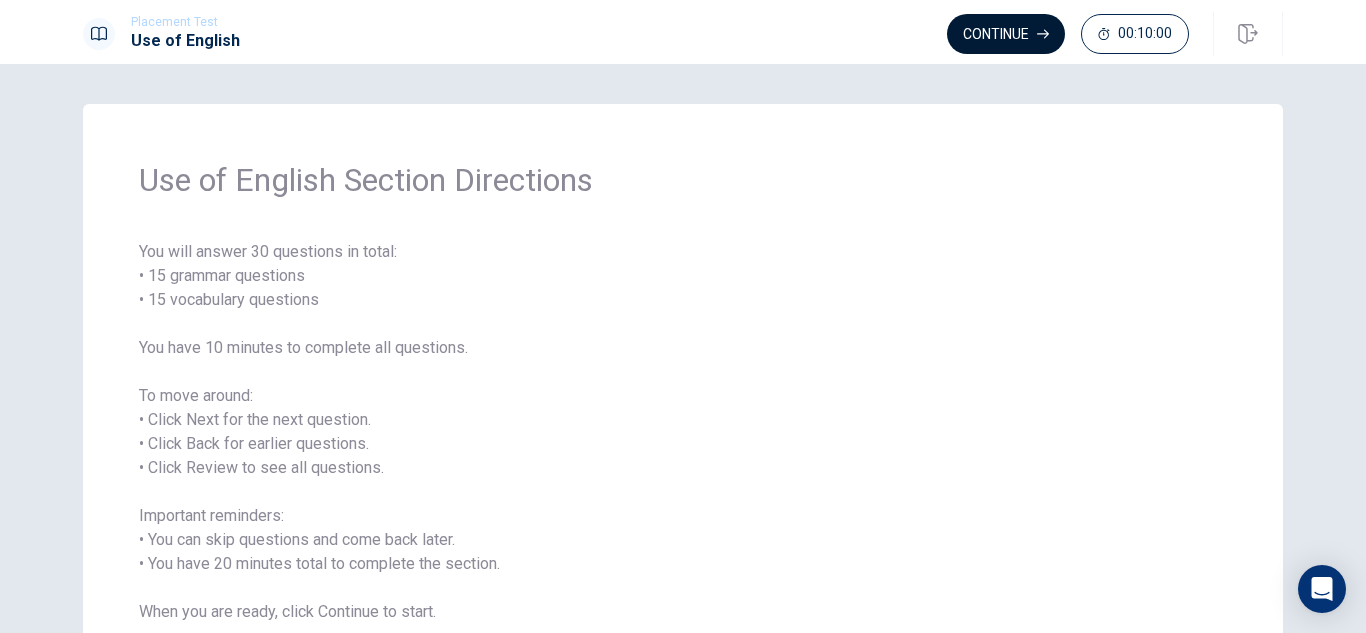 click on "Continue" at bounding box center [1006, 34] 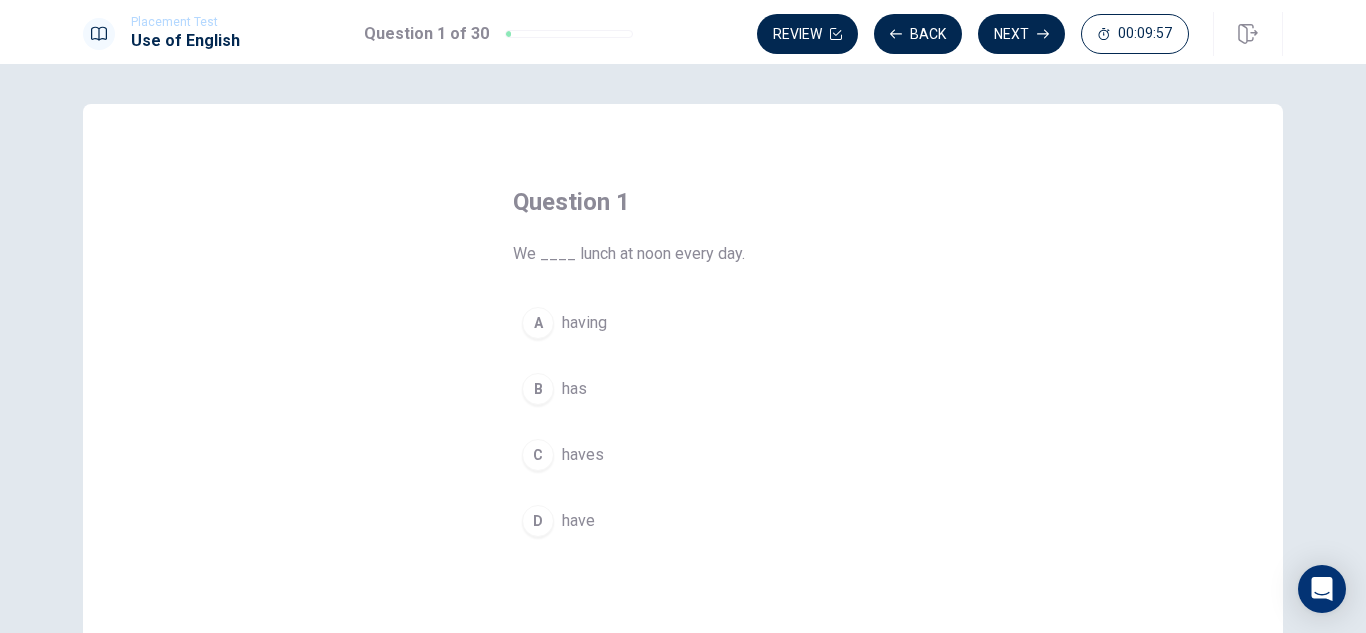 scroll, scrollTop: 21, scrollLeft: 0, axis: vertical 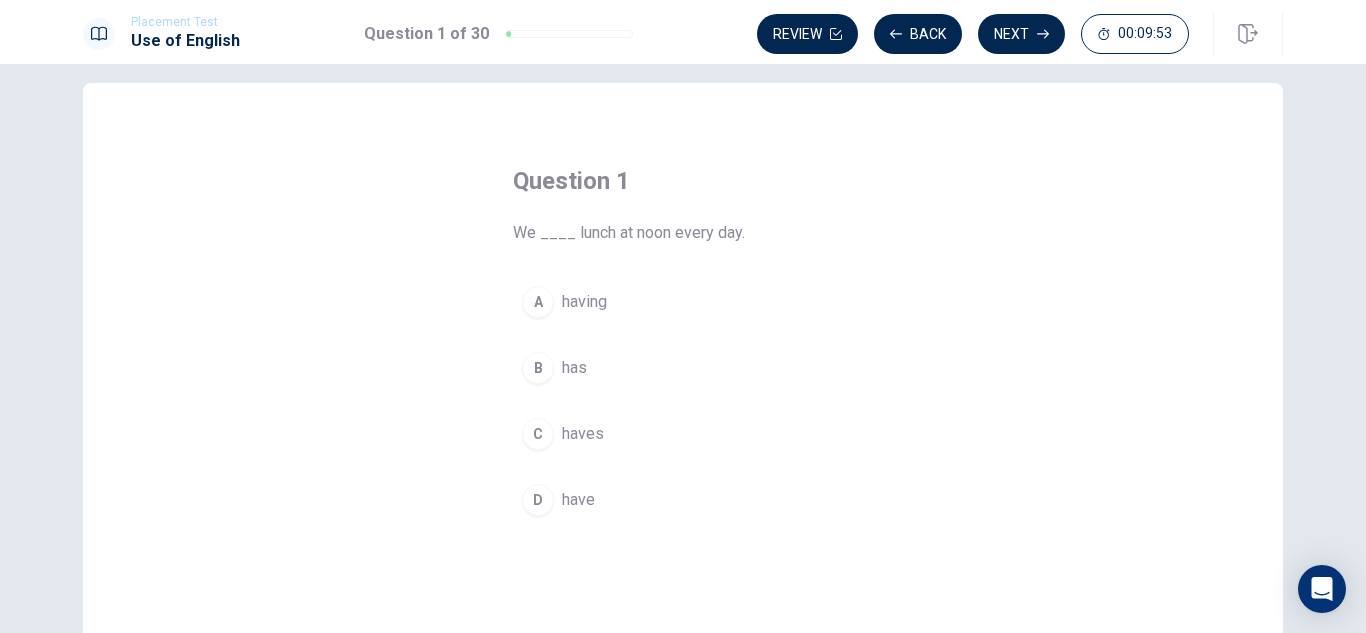 click on "D" at bounding box center [538, 500] 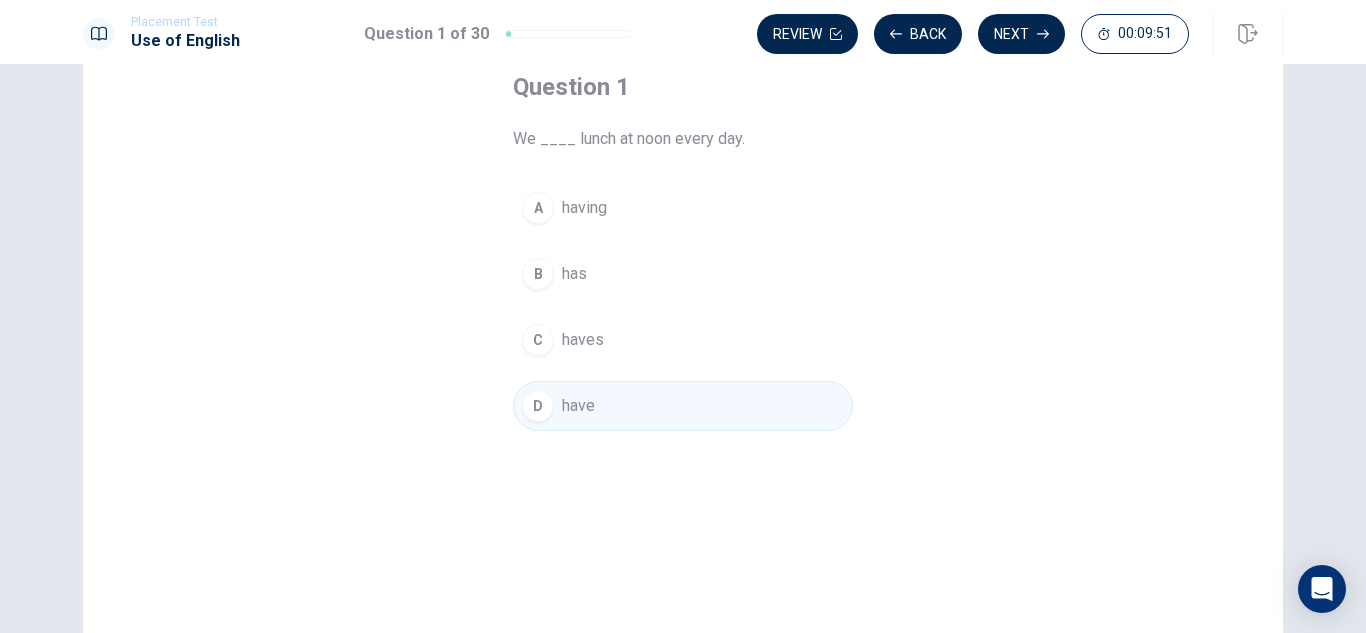 scroll, scrollTop: 114, scrollLeft: 0, axis: vertical 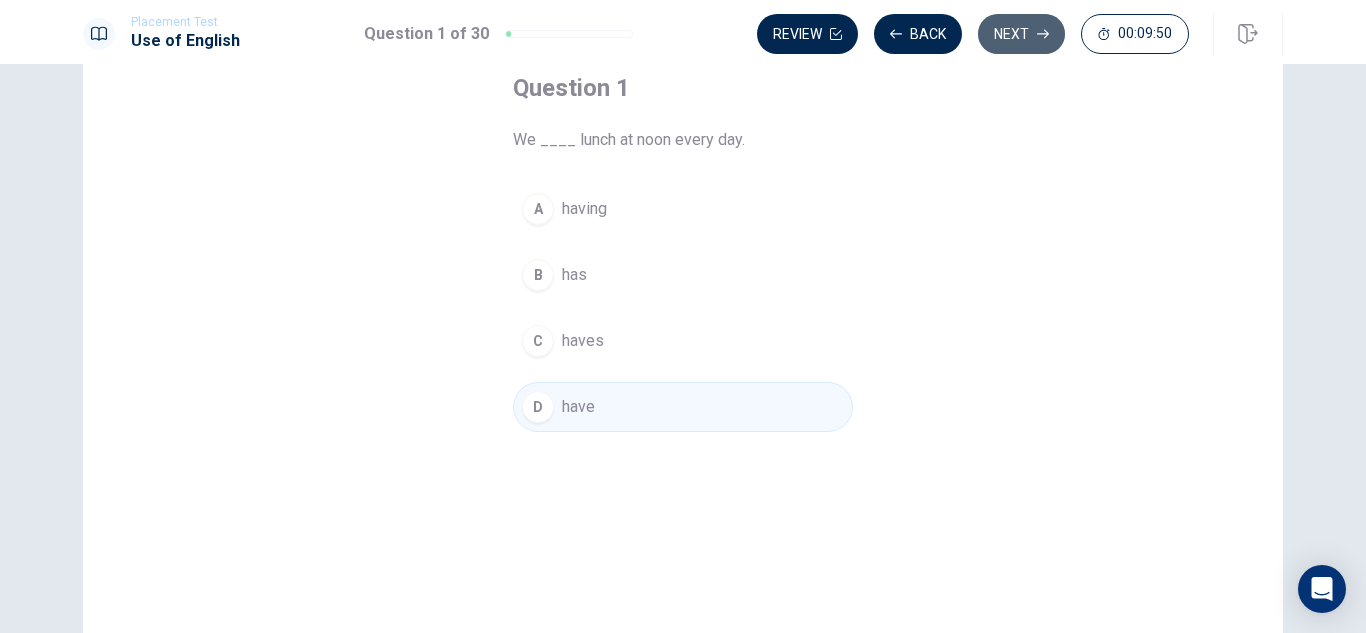 click on "Next" at bounding box center [1021, 34] 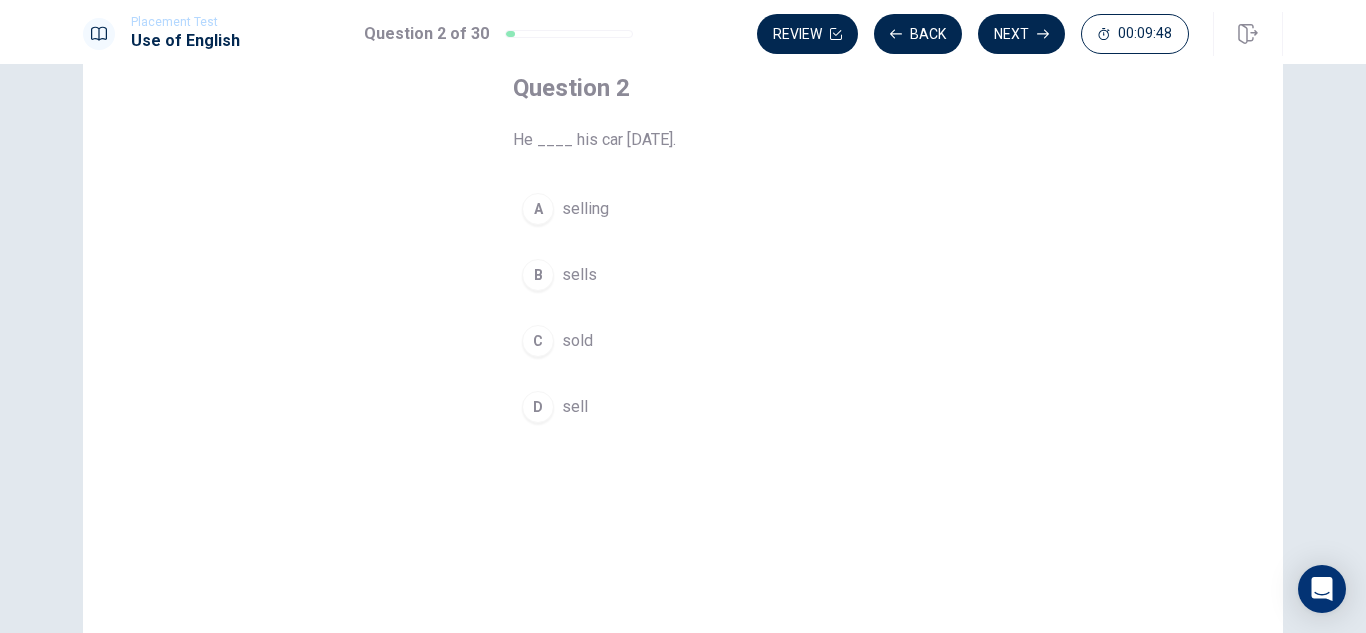 scroll, scrollTop: 93, scrollLeft: 0, axis: vertical 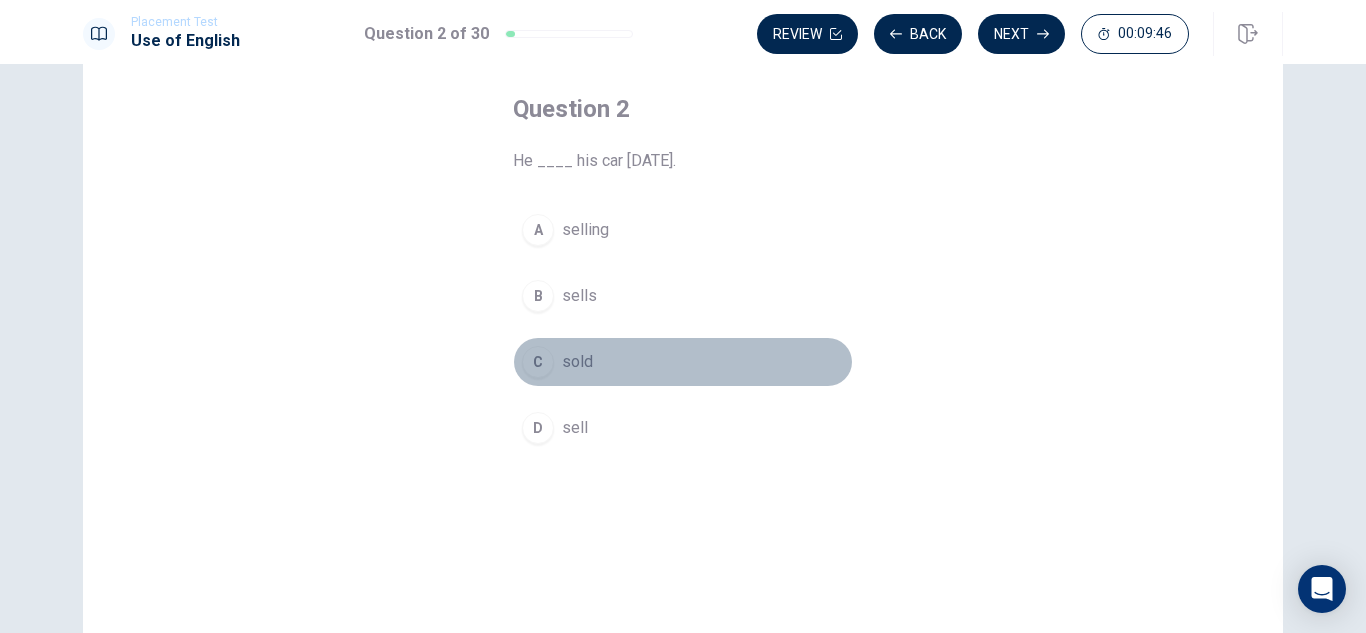 click on "C" at bounding box center [538, 362] 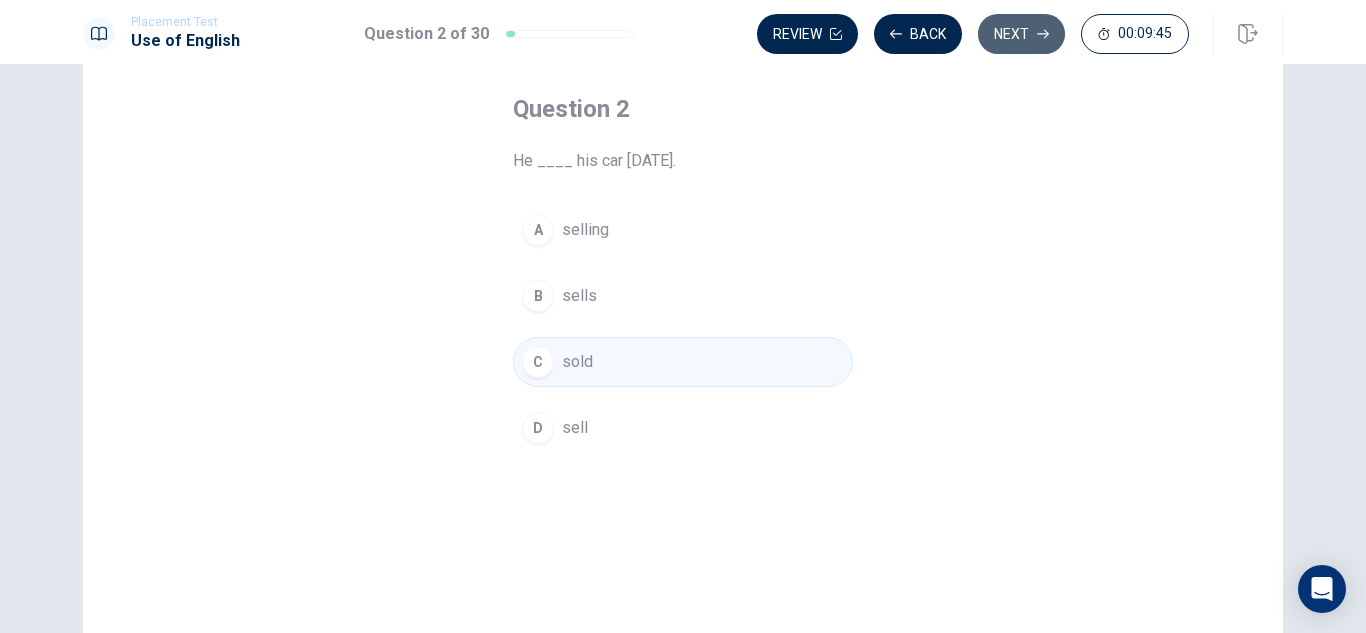 click on "Next" at bounding box center [1021, 34] 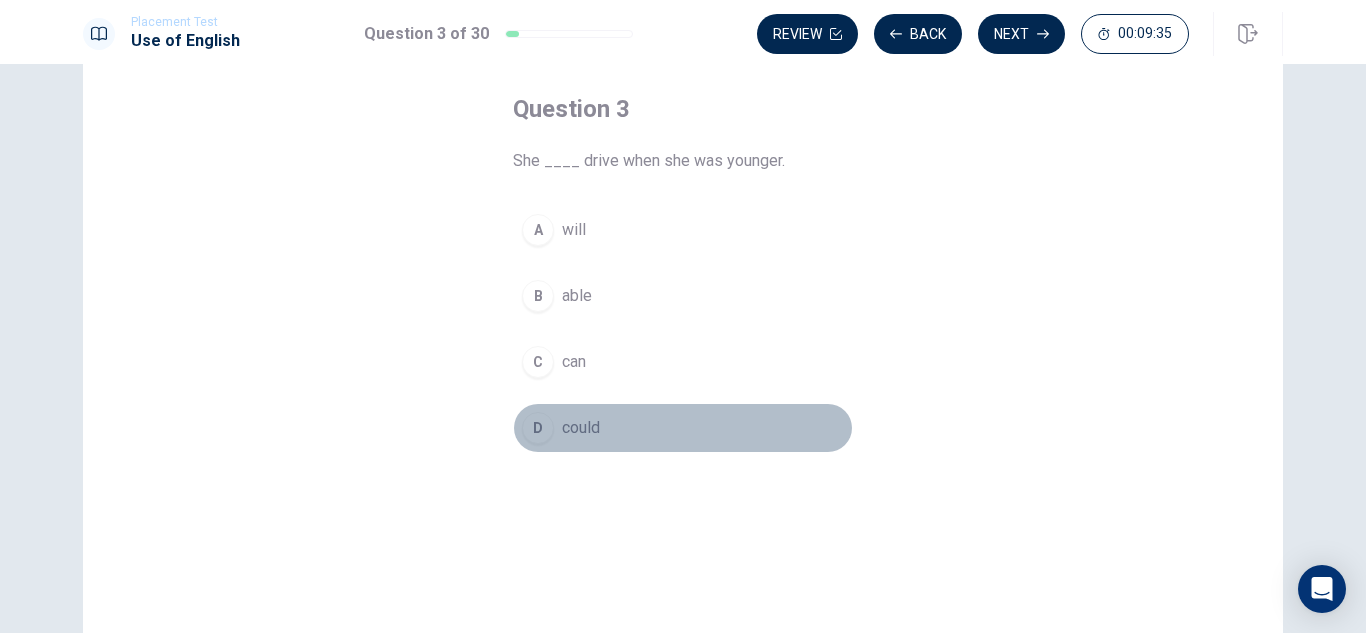 click on "D" at bounding box center (538, 428) 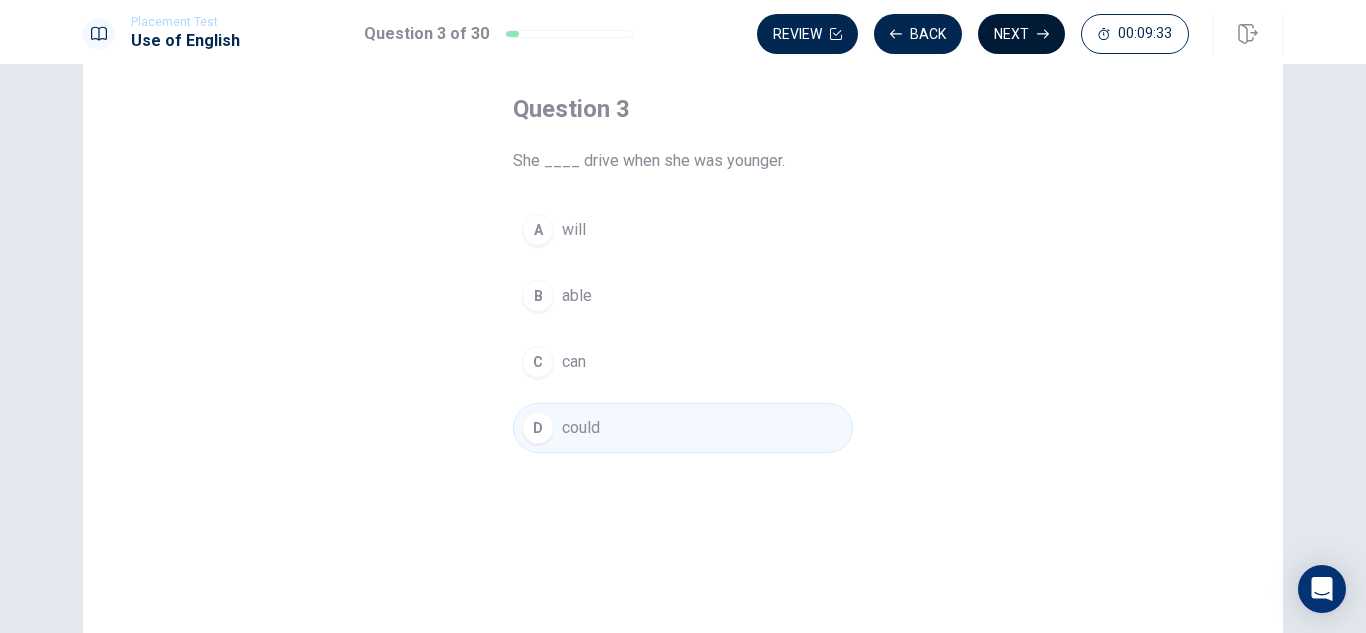 click on "Next" at bounding box center (1021, 34) 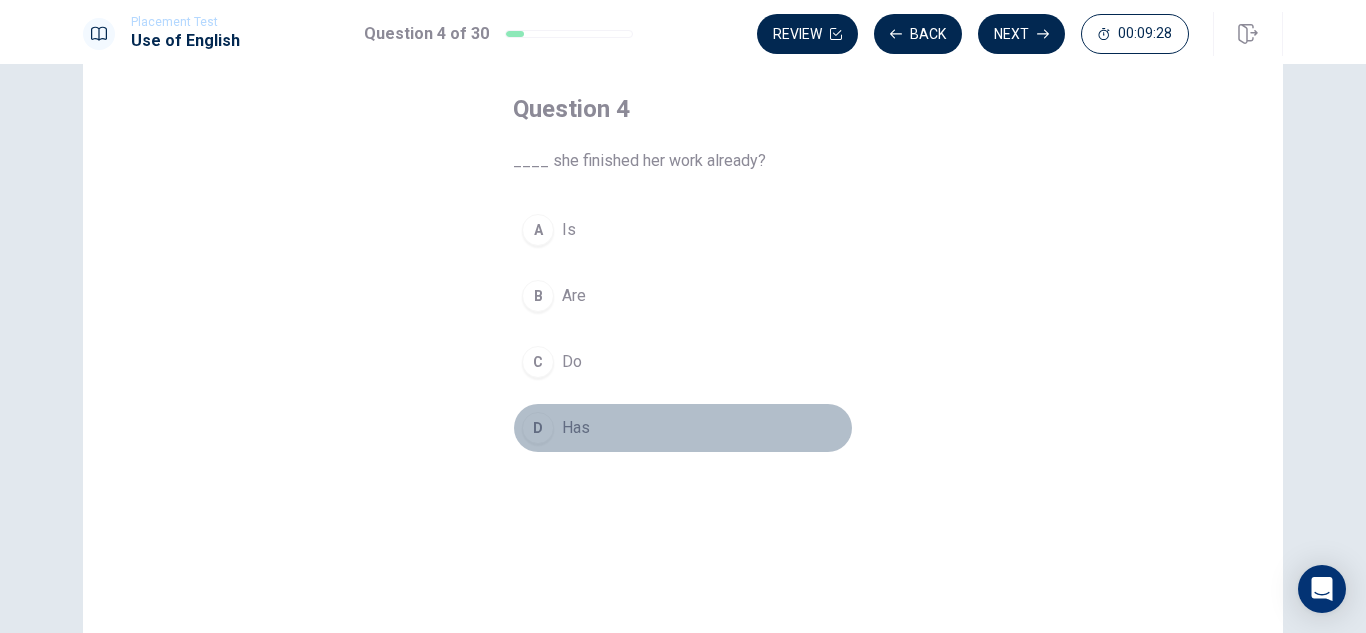 click on "D" at bounding box center [538, 428] 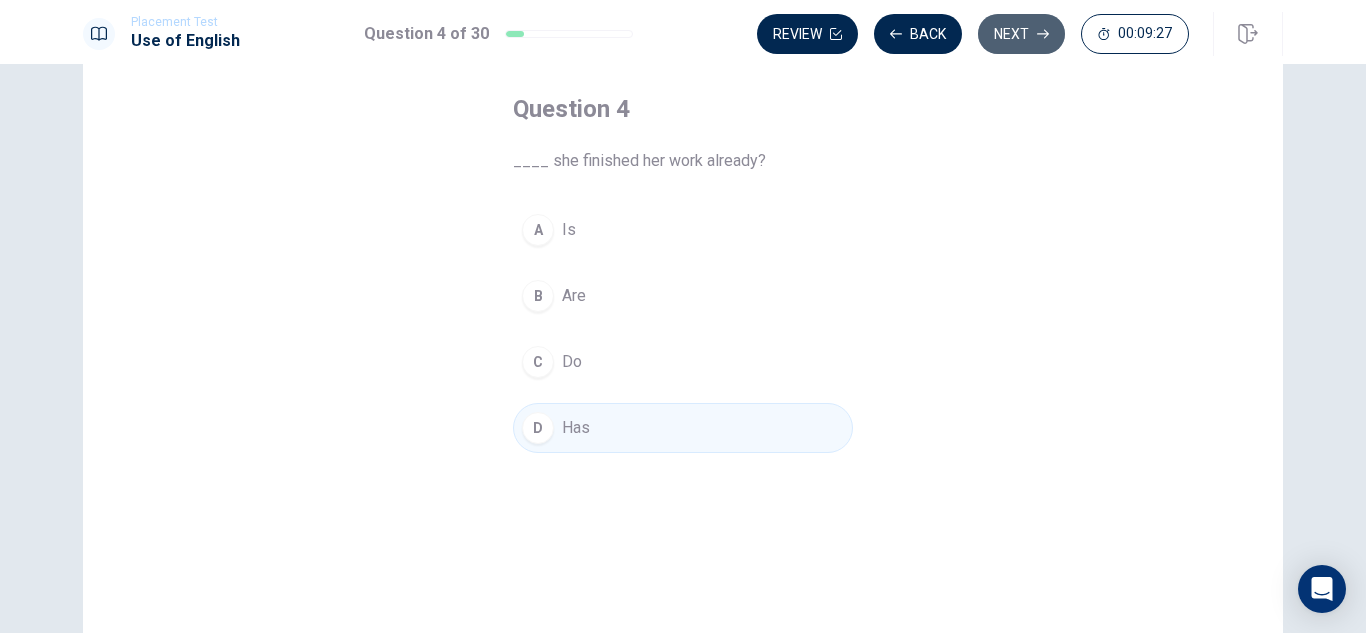 click on "Next" at bounding box center (1021, 34) 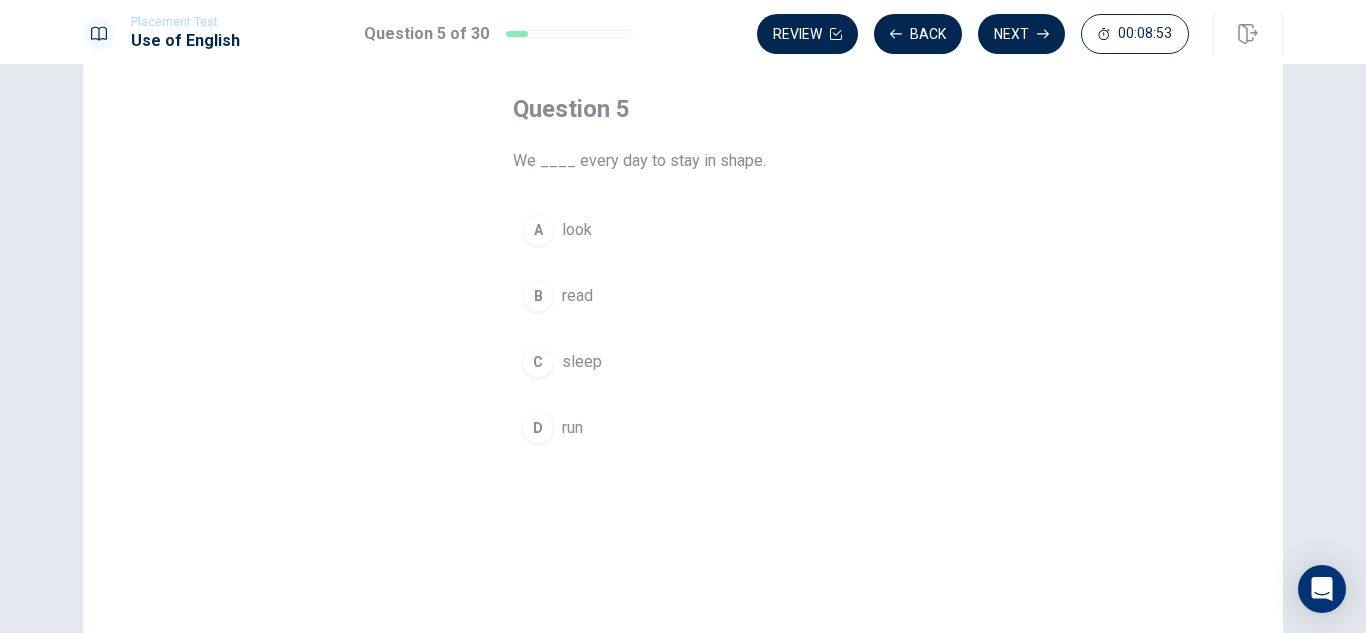click on "D" at bounding box center [538, 428] 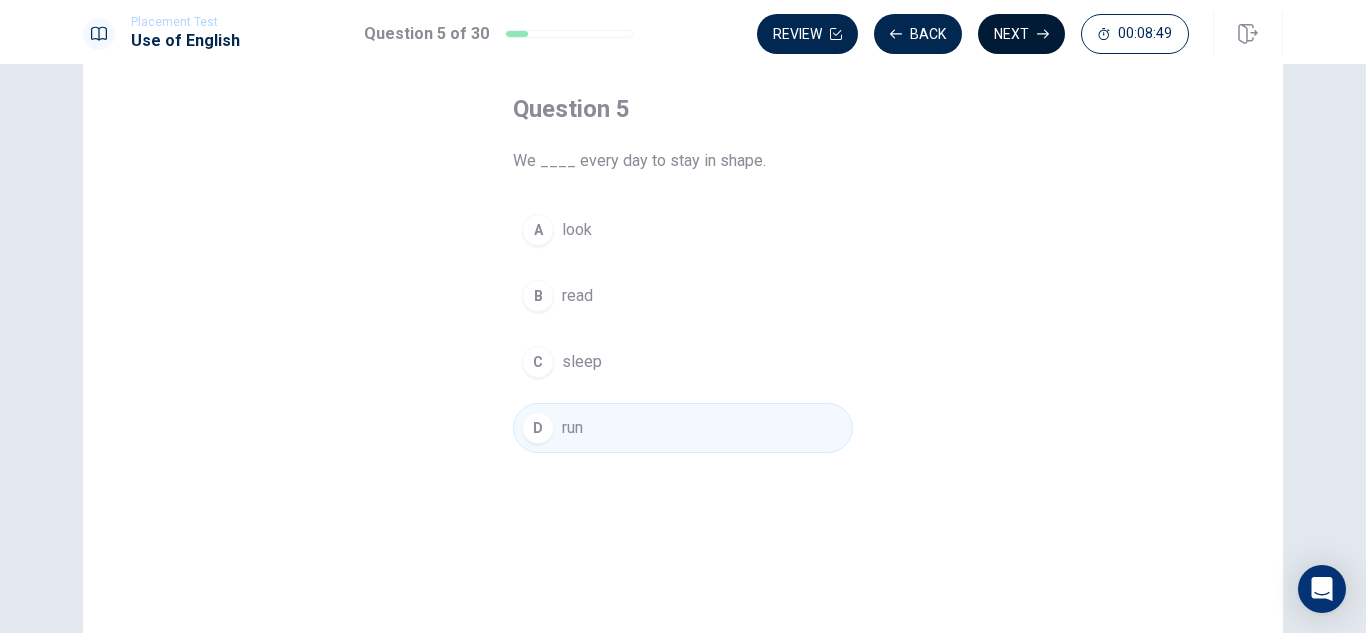 click on "Next" at bounding box center [1021, 34] 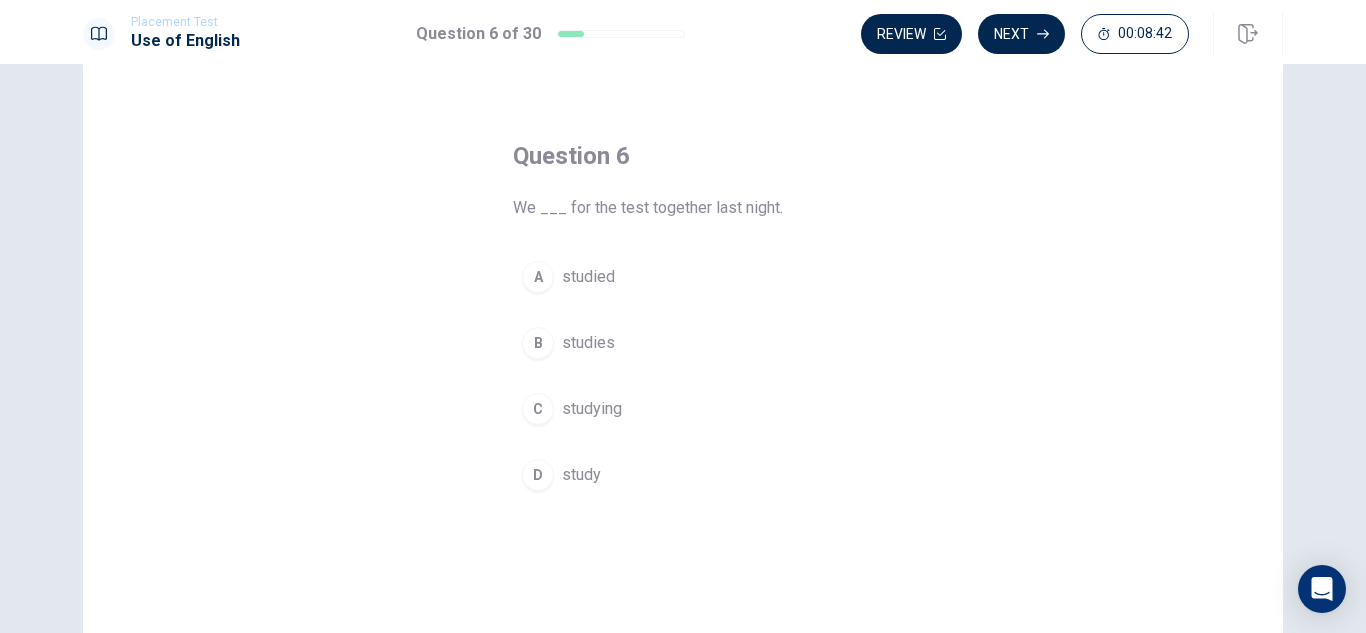 scroll, scrollTop: 49, scrollLeft: 0, axis: vertical 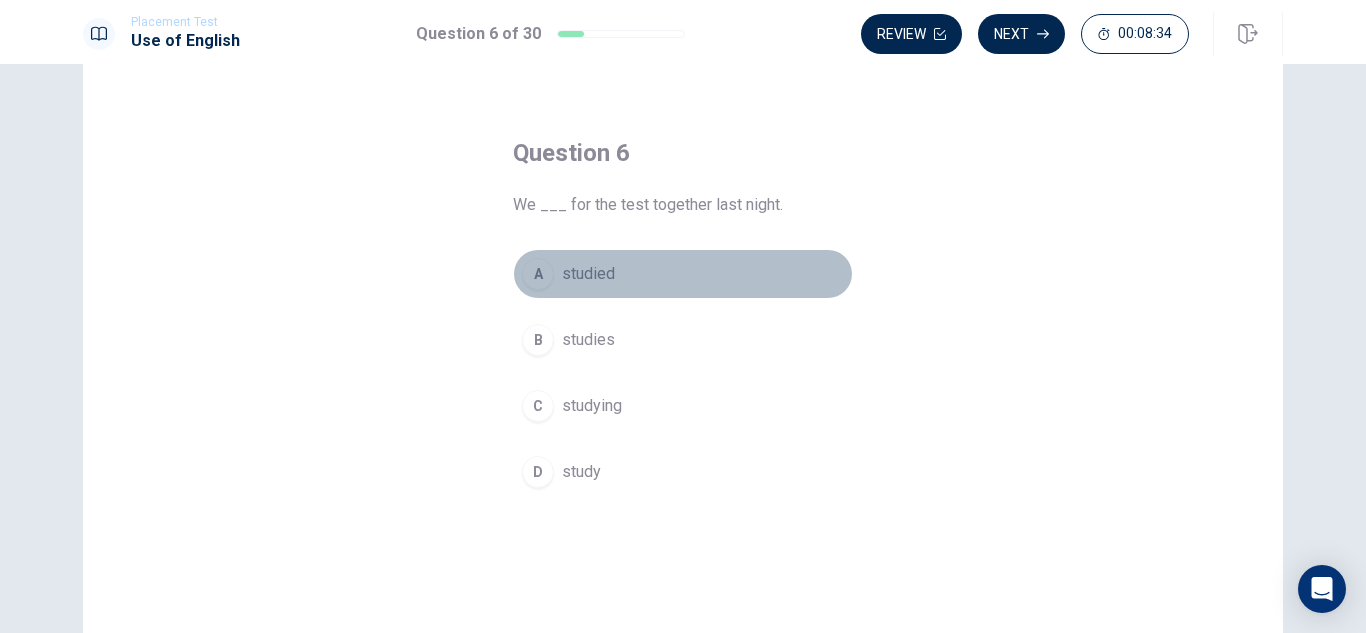 click on "studied" at bounding box center [588, 274] 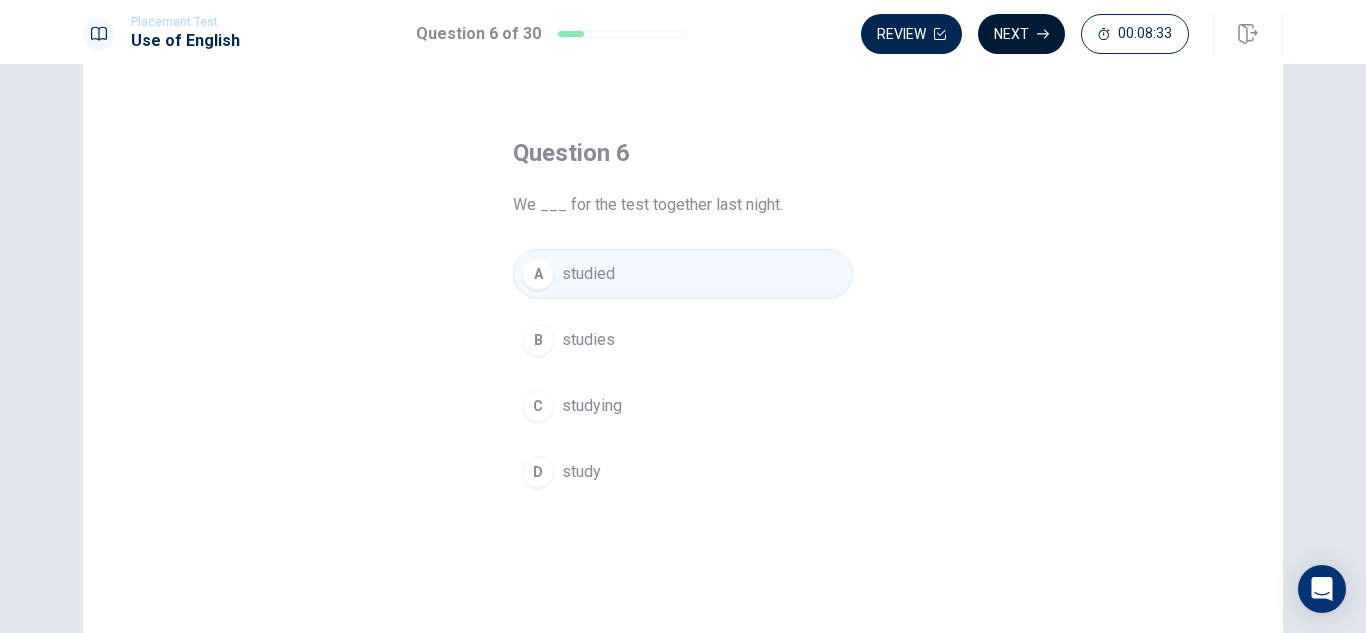 click on "Next" at bounding box center (1021, 34) 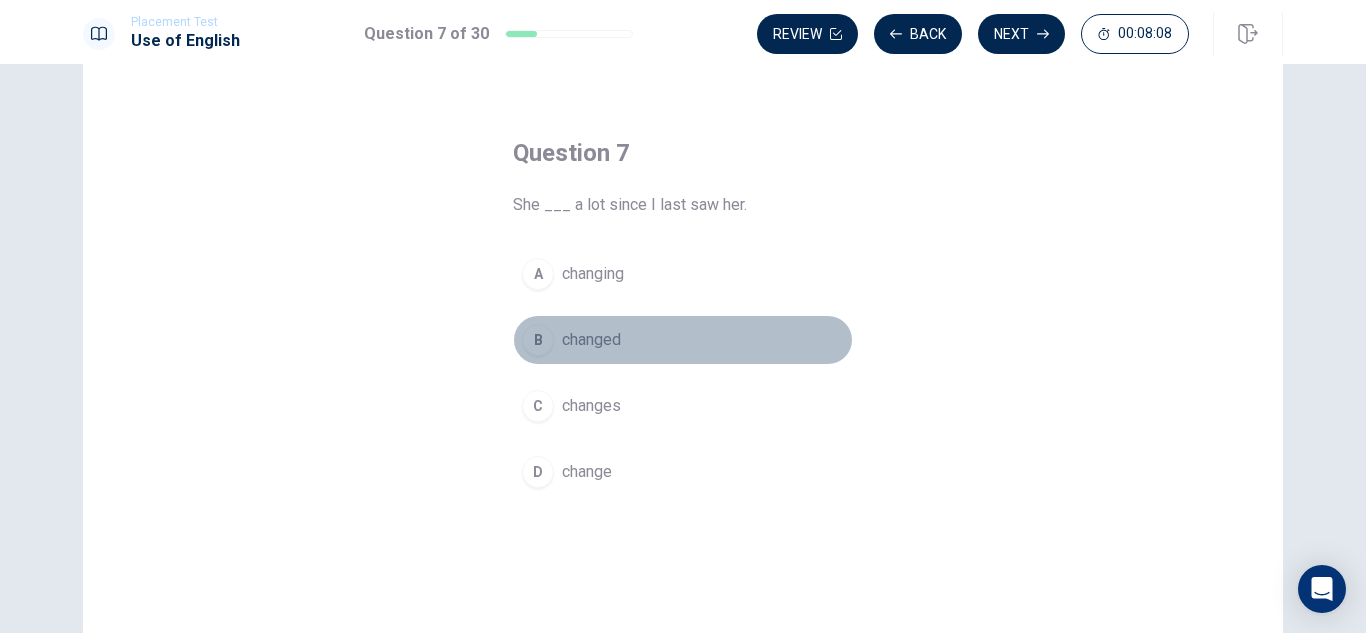 click on "B changed" at bounding box center [683, 340] 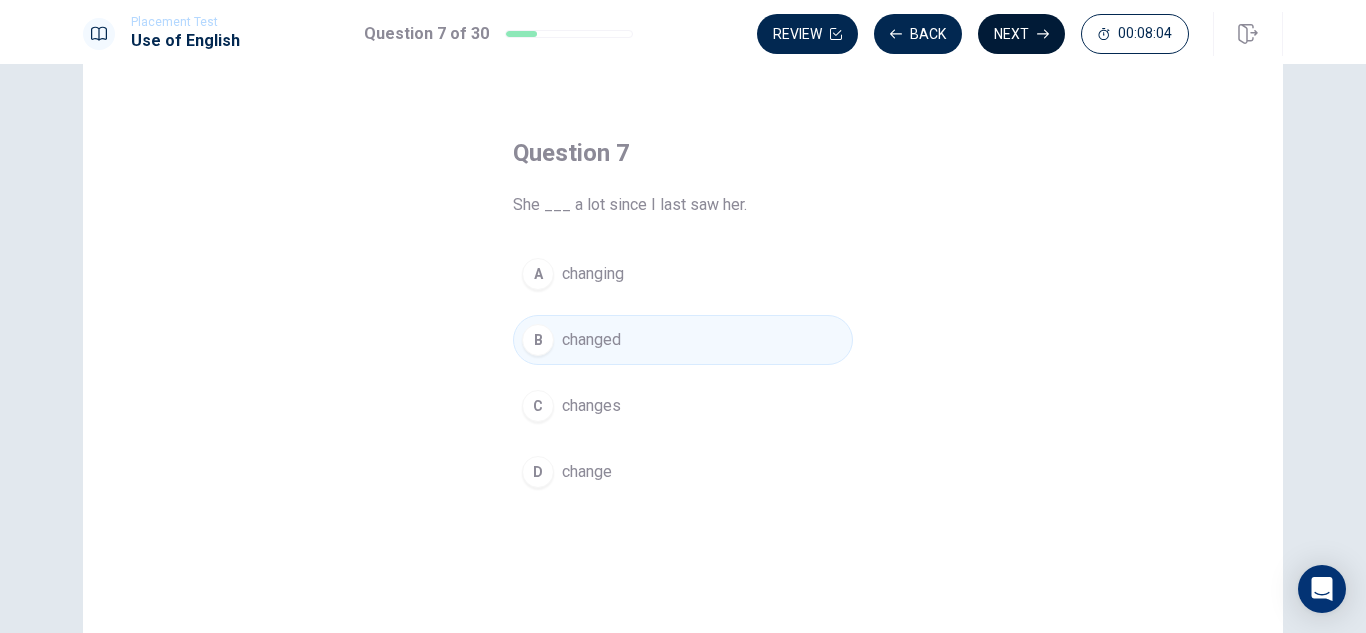 click on "Next" at bounding box center [1021, 34] 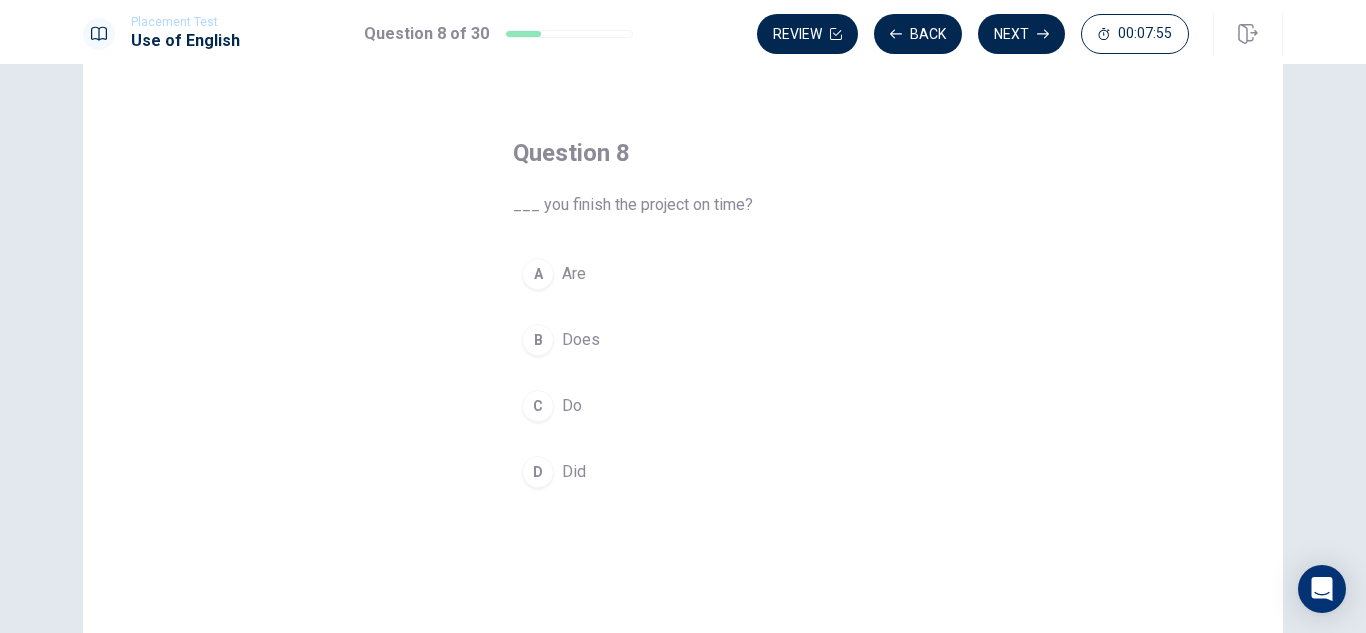 click on "C Do" at bounding box center [683, 406] 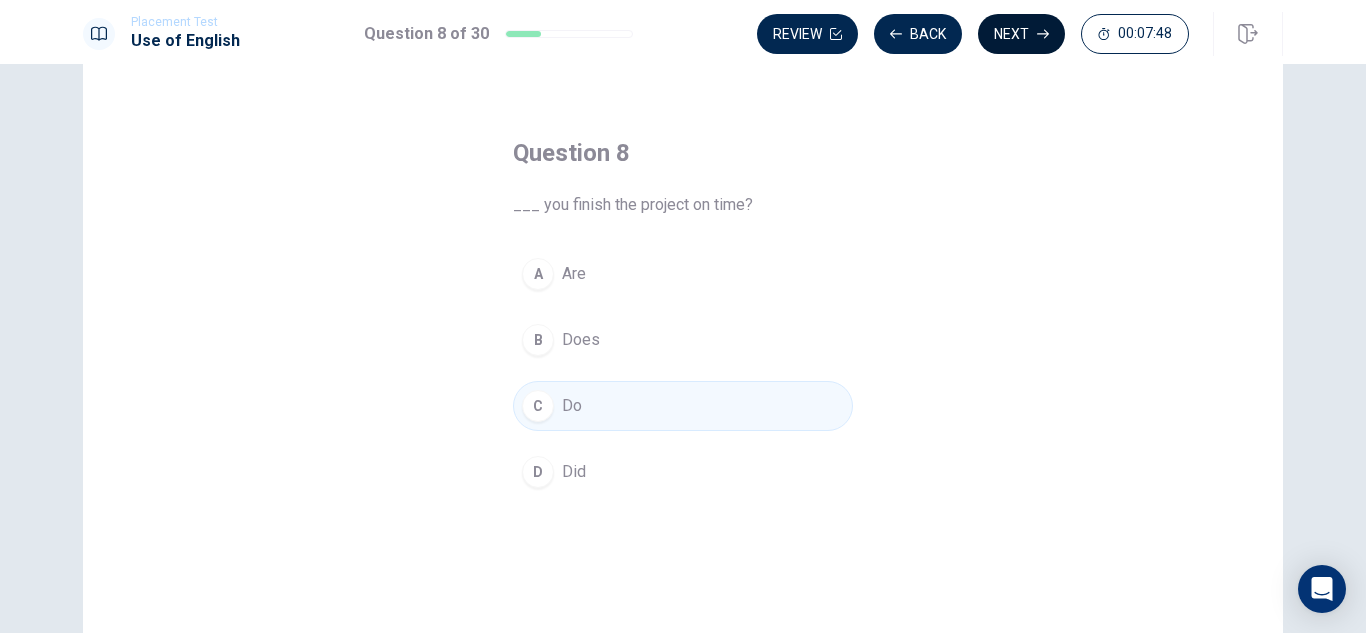 click on "Next" at bounding box center (1021, 34) 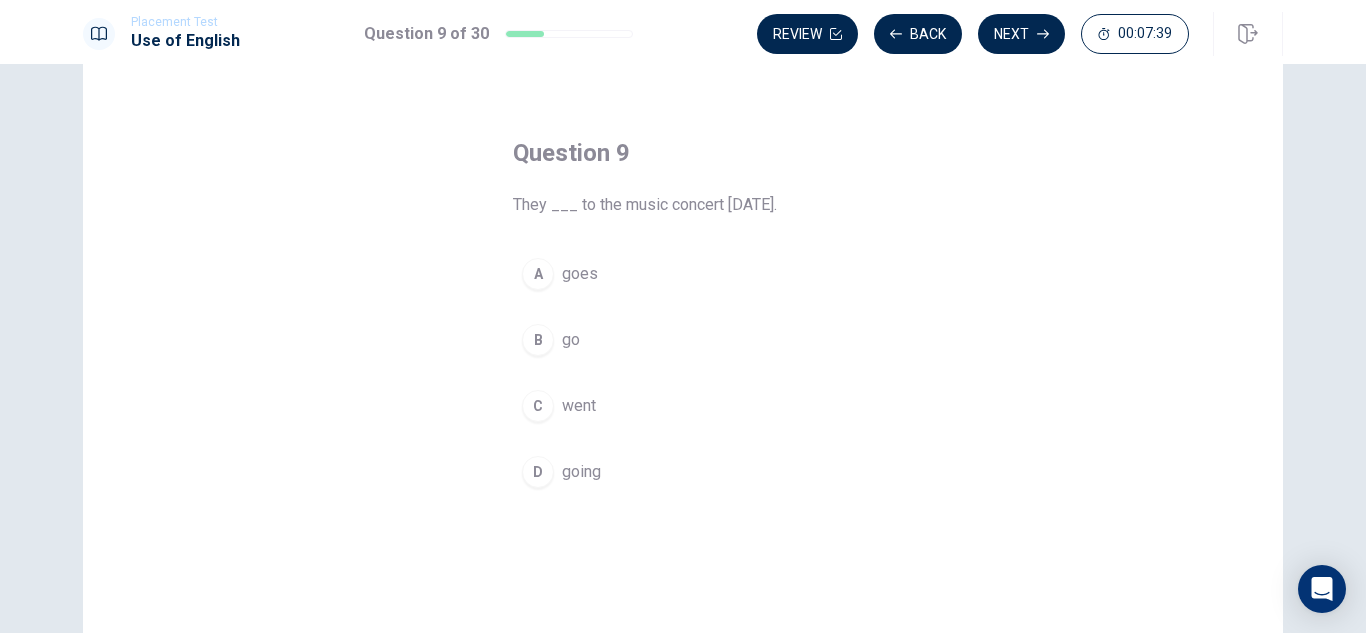 click on "went" at bounding box center (579, 406) 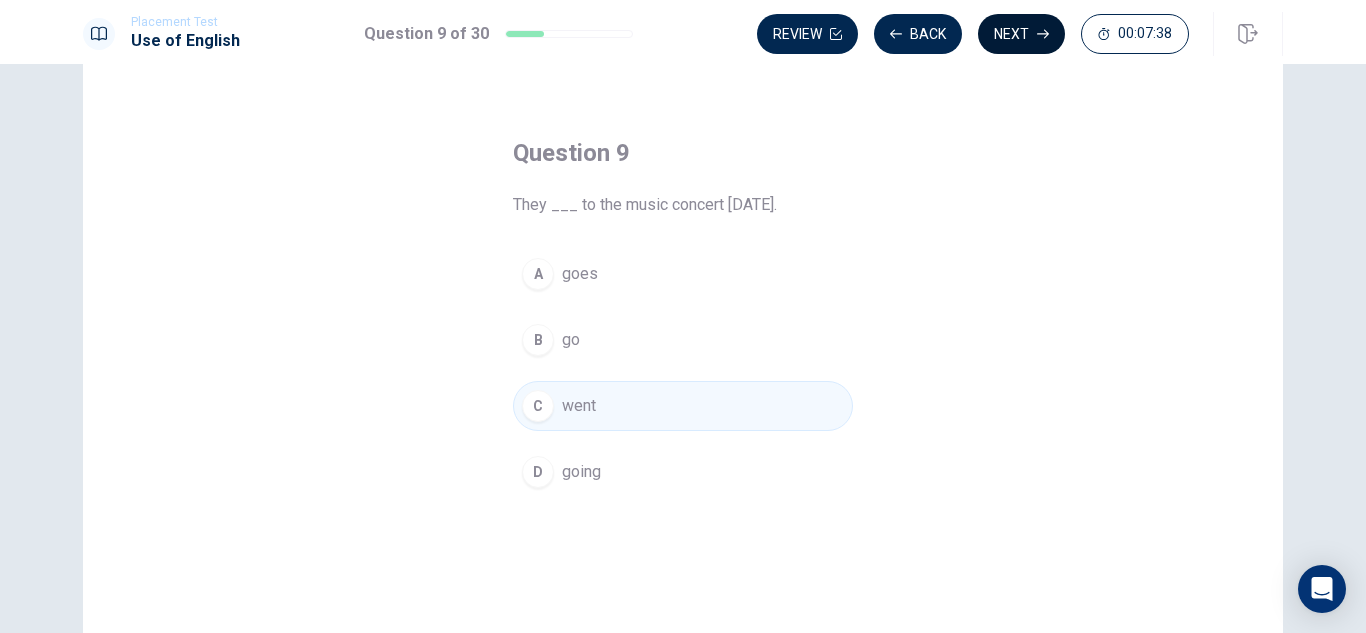 click on "Next" at bounding box center [1021, 34] 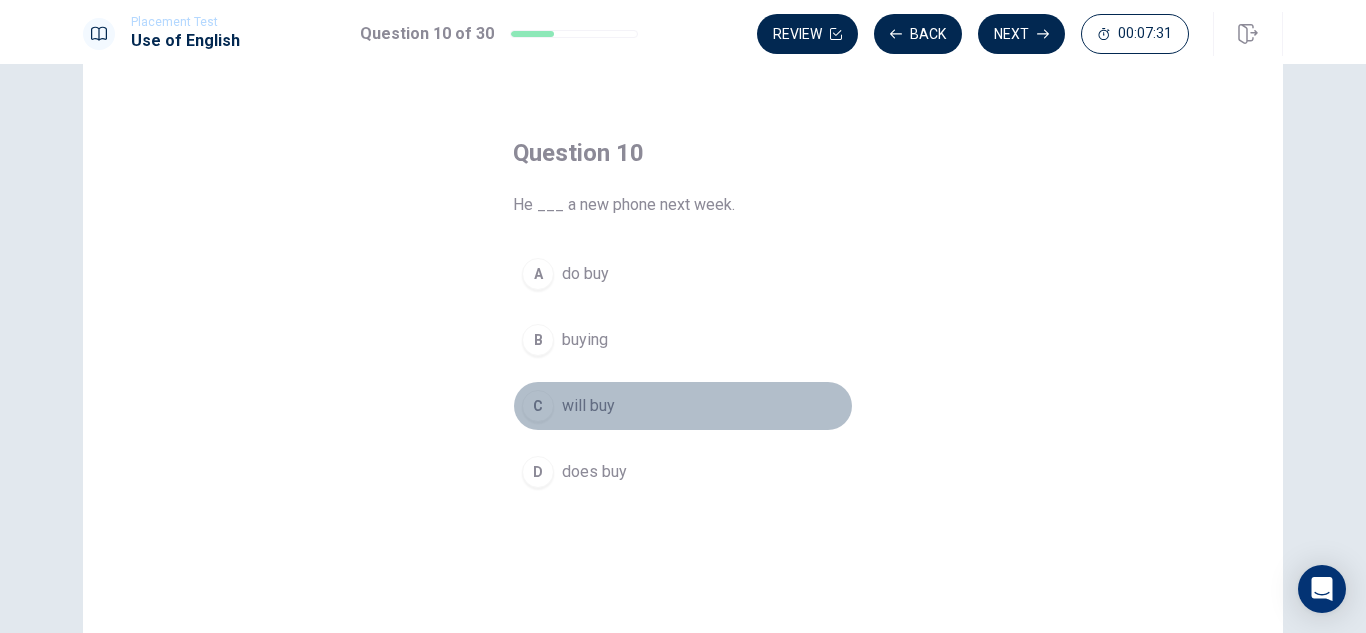 click on "will buy" at bounding box center (588, 406) 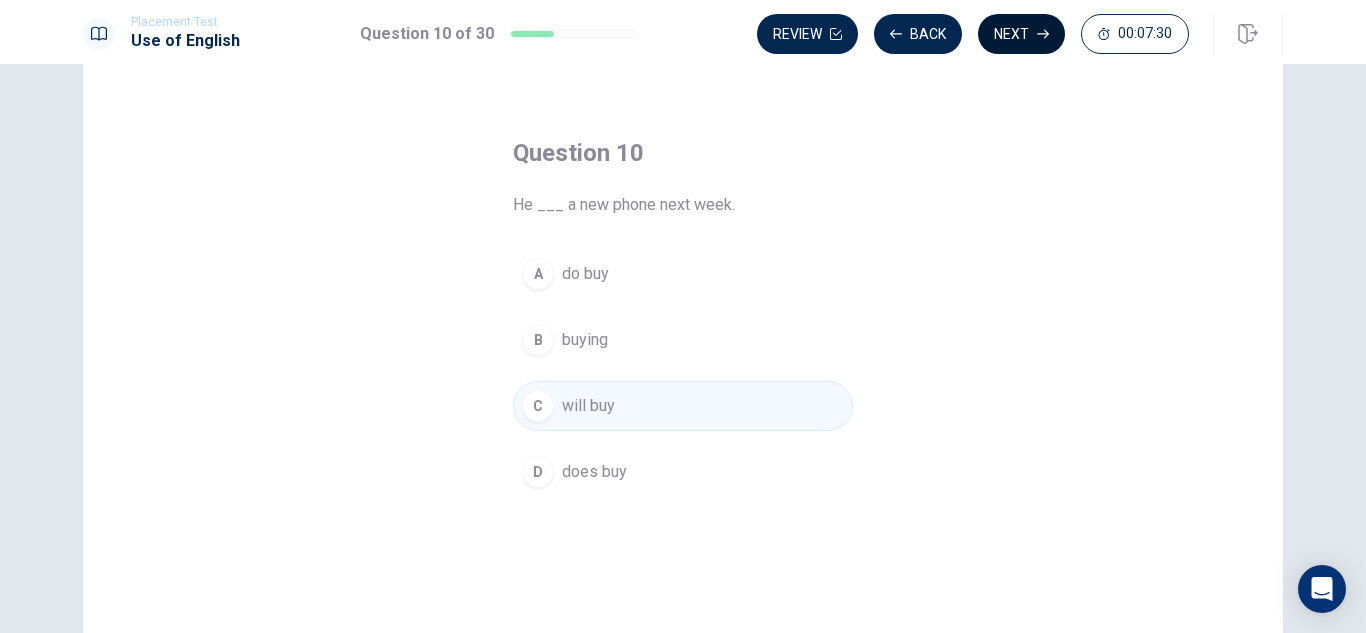 click on "Next" at bounding box center (1021, 34) 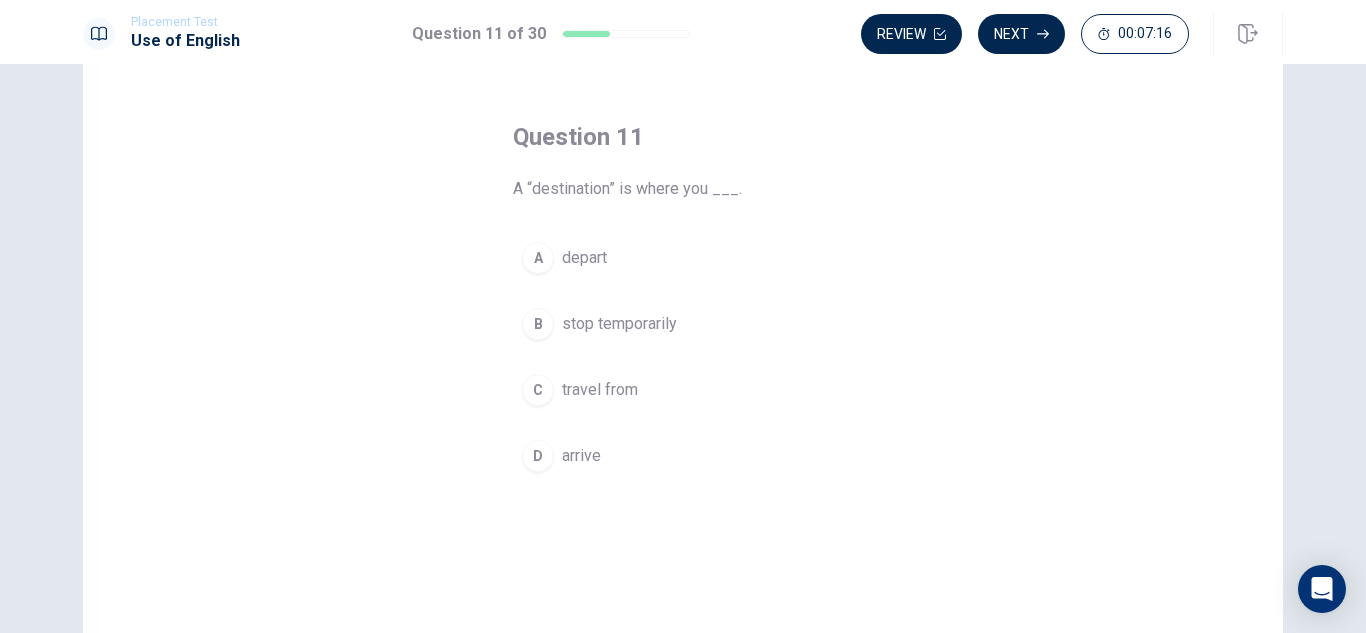scroll, scrollTop: 66, scrollLeft: 0, axis: vertical 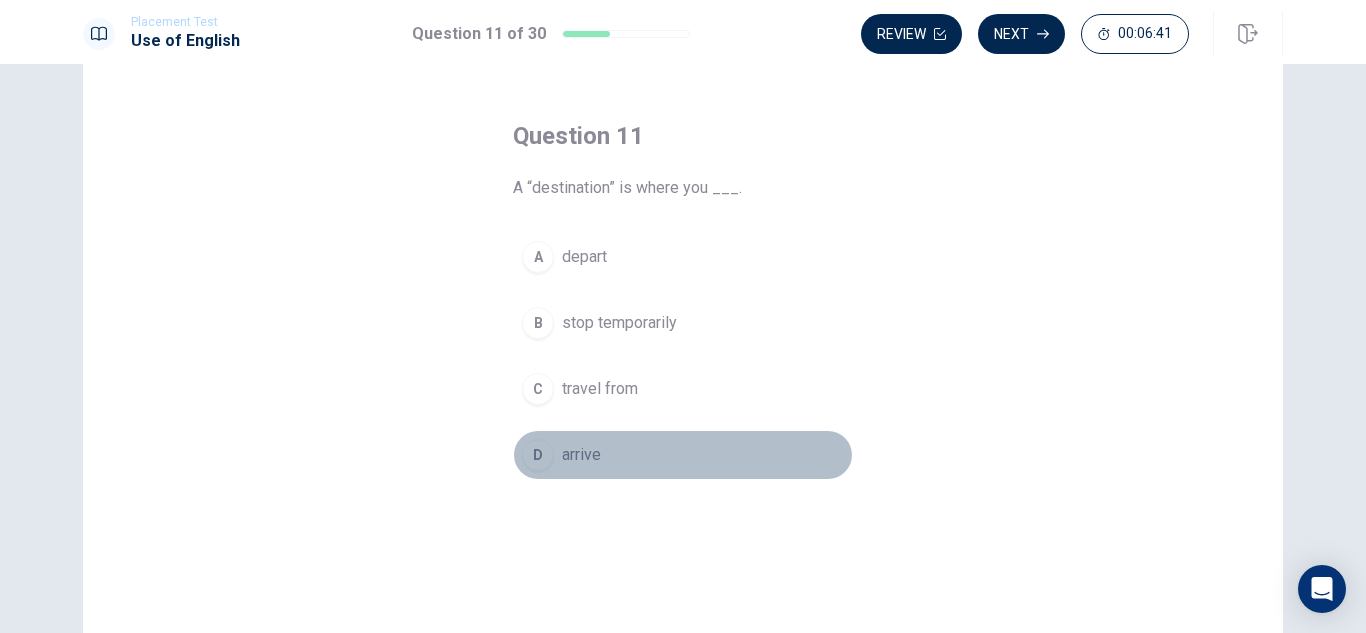 click on "D arrive" at bounding box center [683, 455] 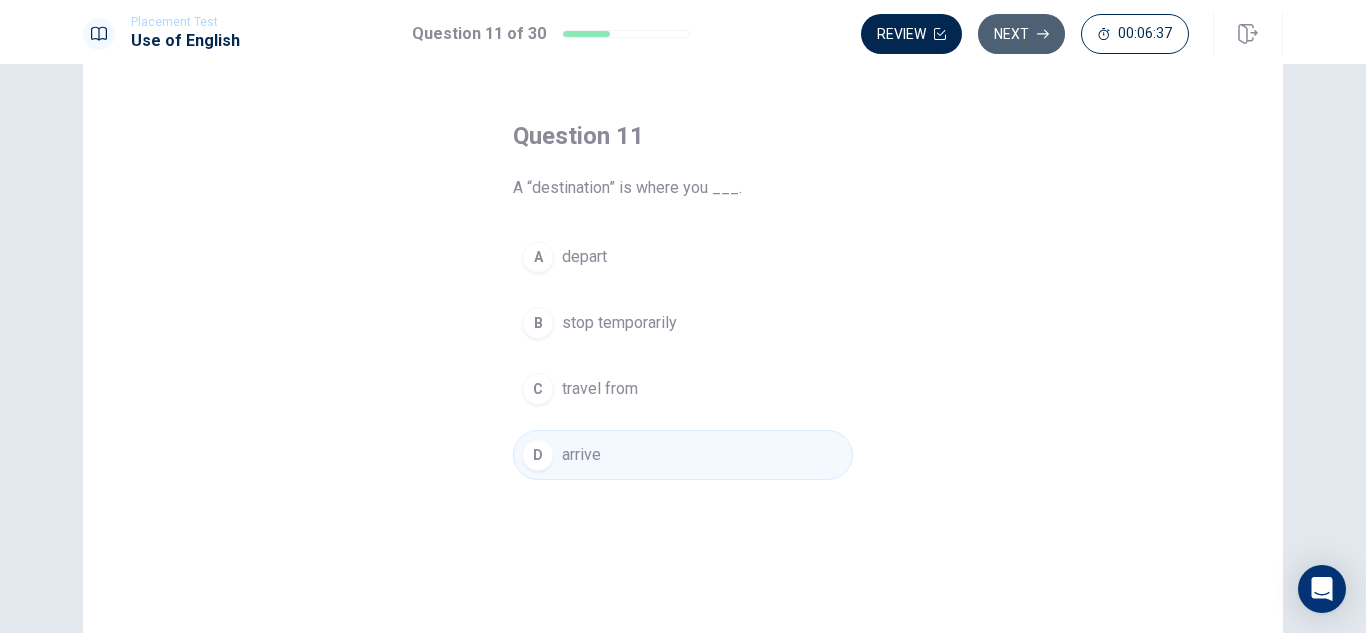 click 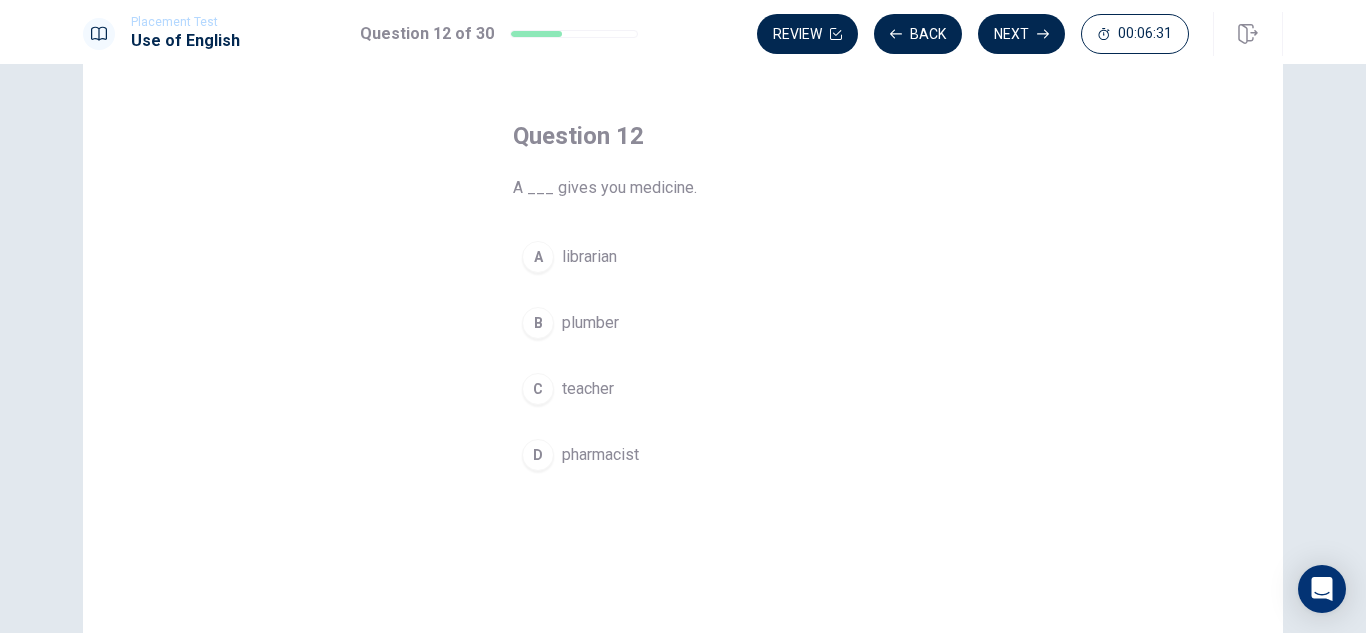 click on "D pharmacist" at bounding box center [683, 455] 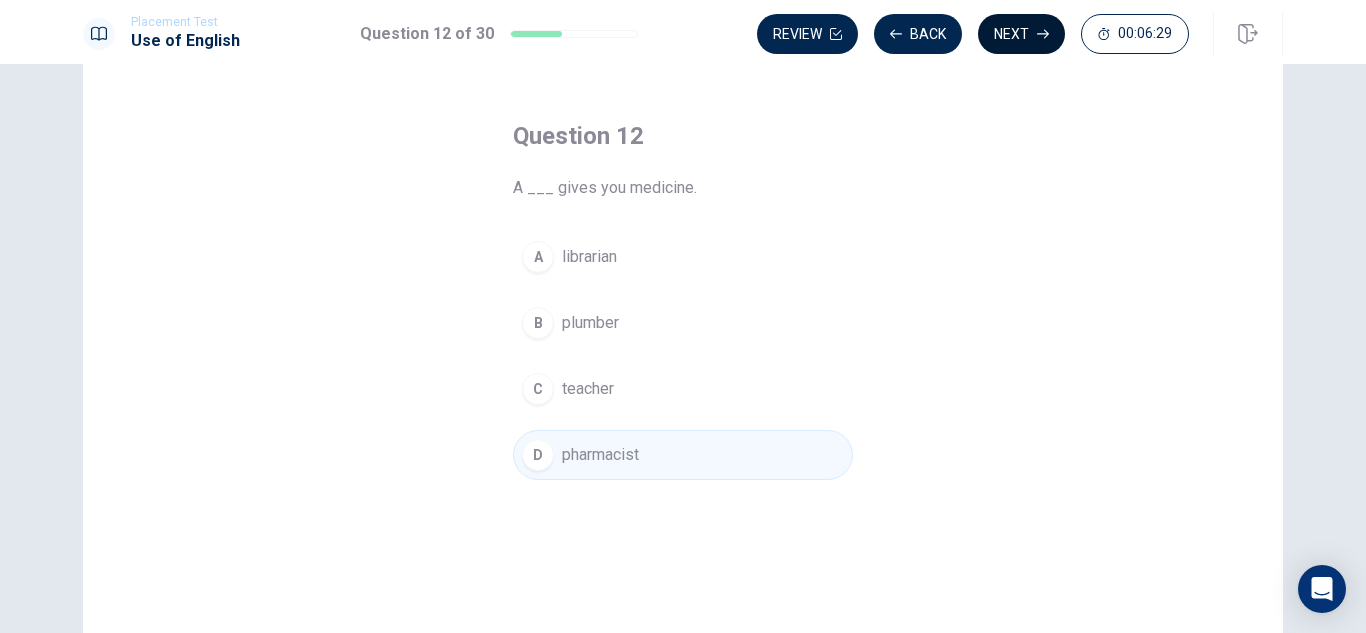 click on "Next" at bounding box center (1021, 34) 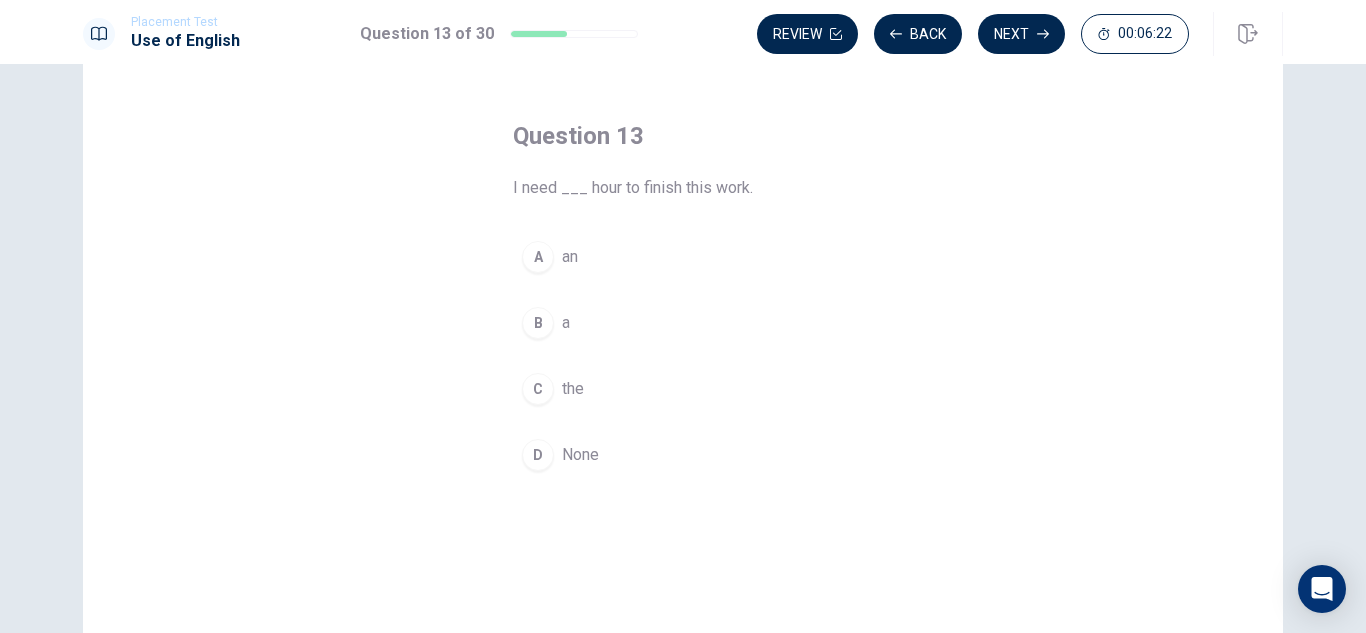 click on "A an" at bounding box center [683, 257] 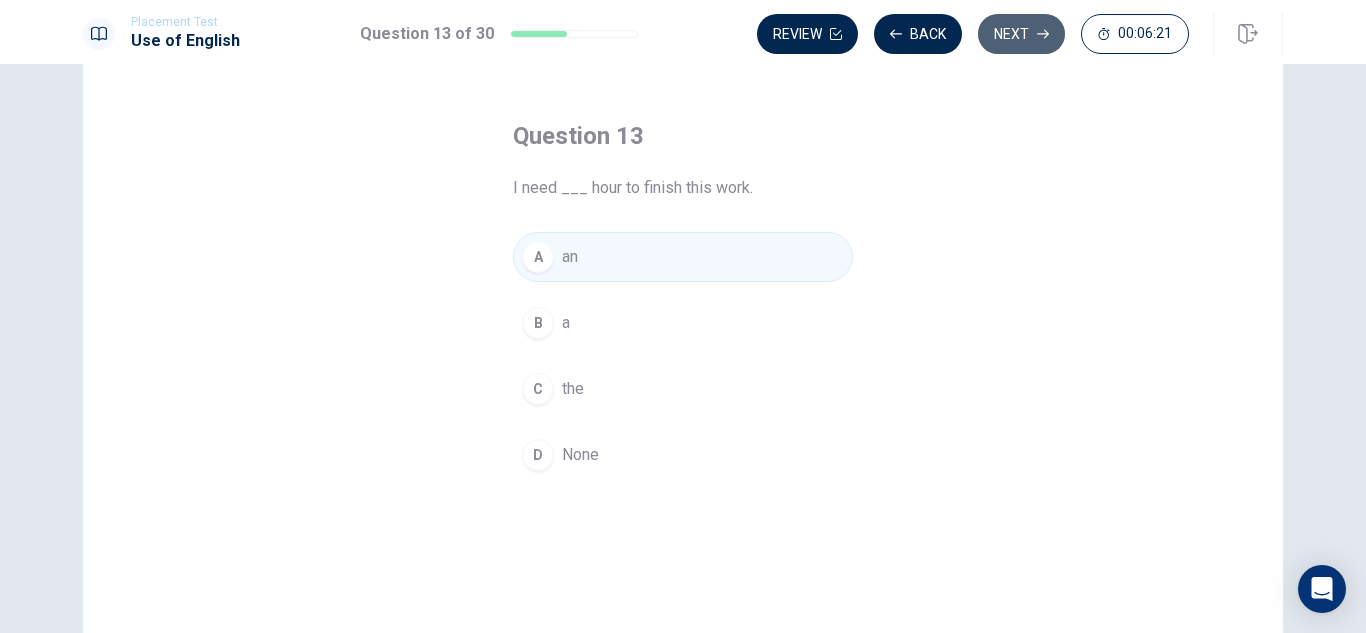 click 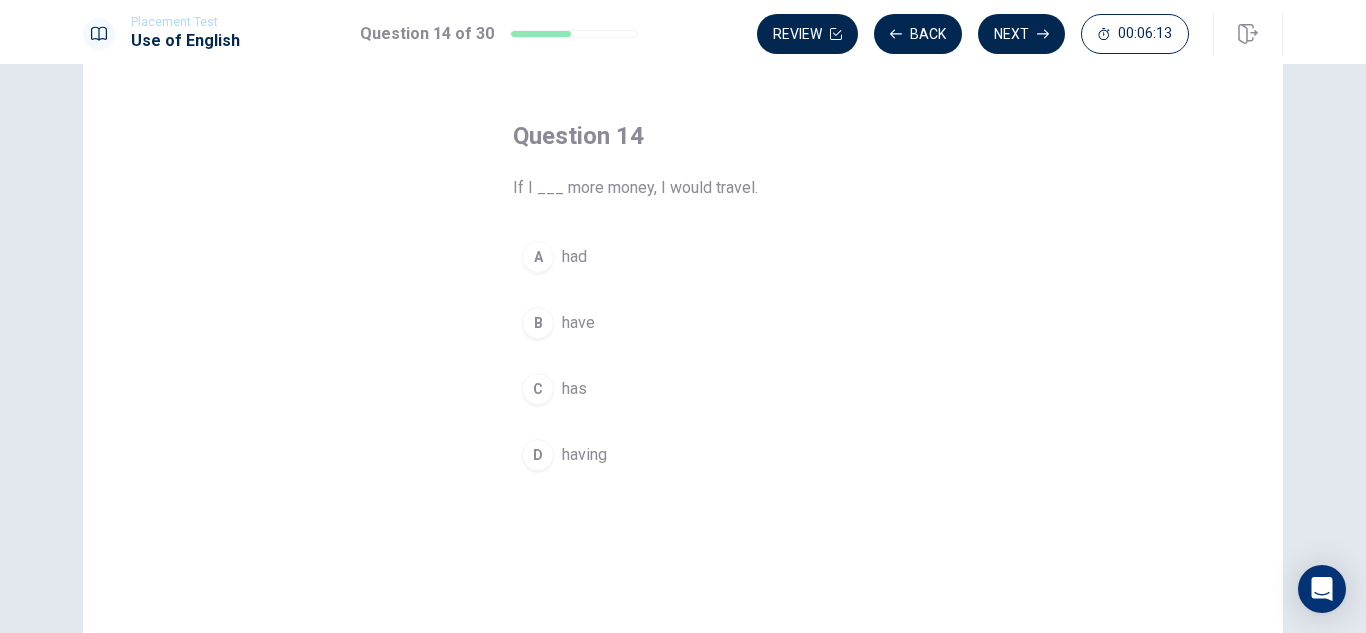 click on "A had" at bounding box center (683, 257) 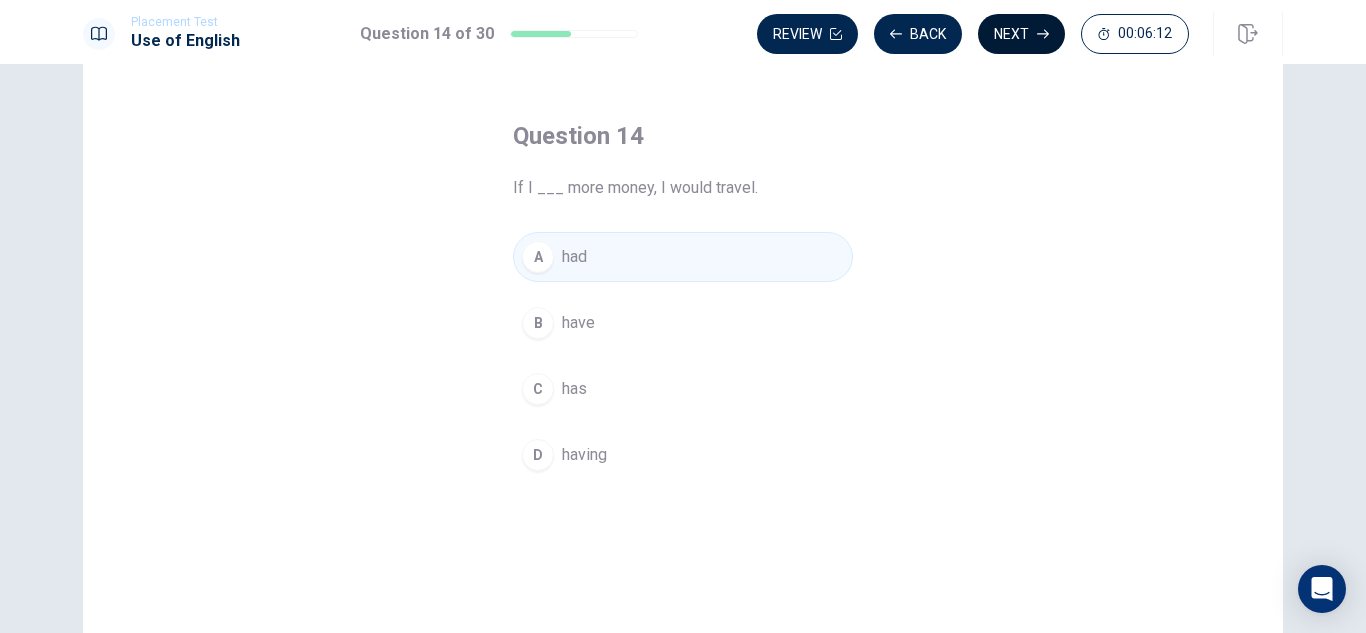 click on "Next" at bounding box center [1021, 34] 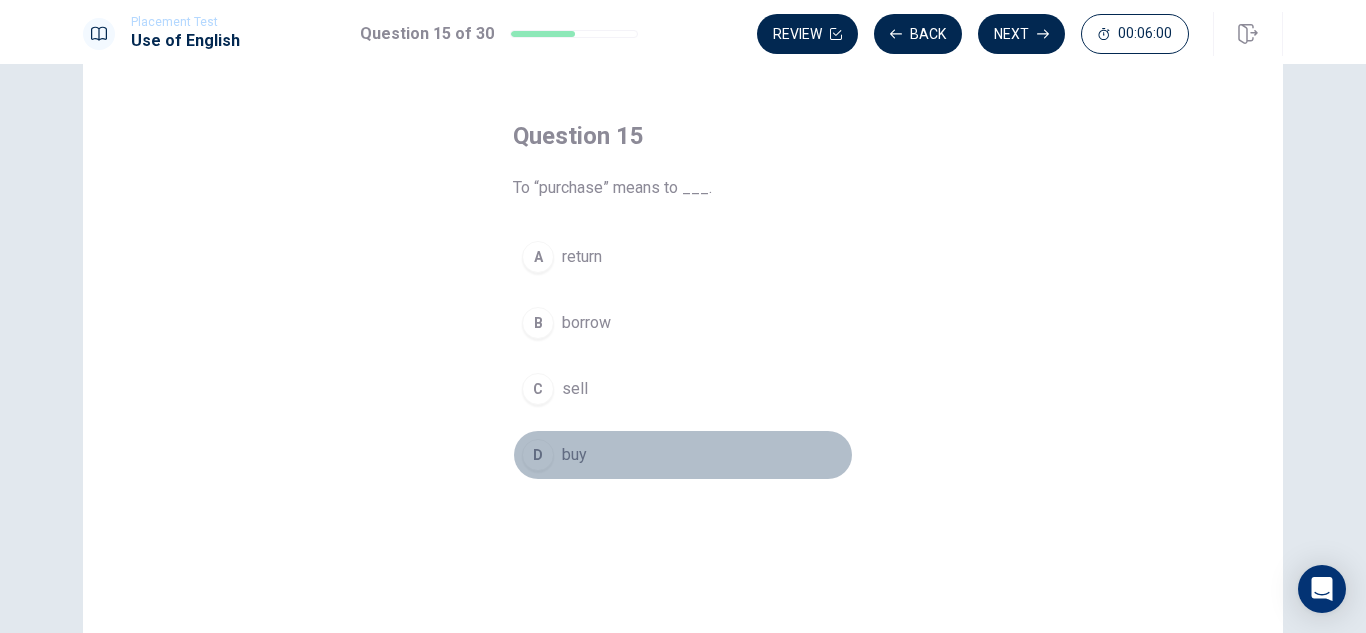 click on "D buy" at bounding box center (683, 455) 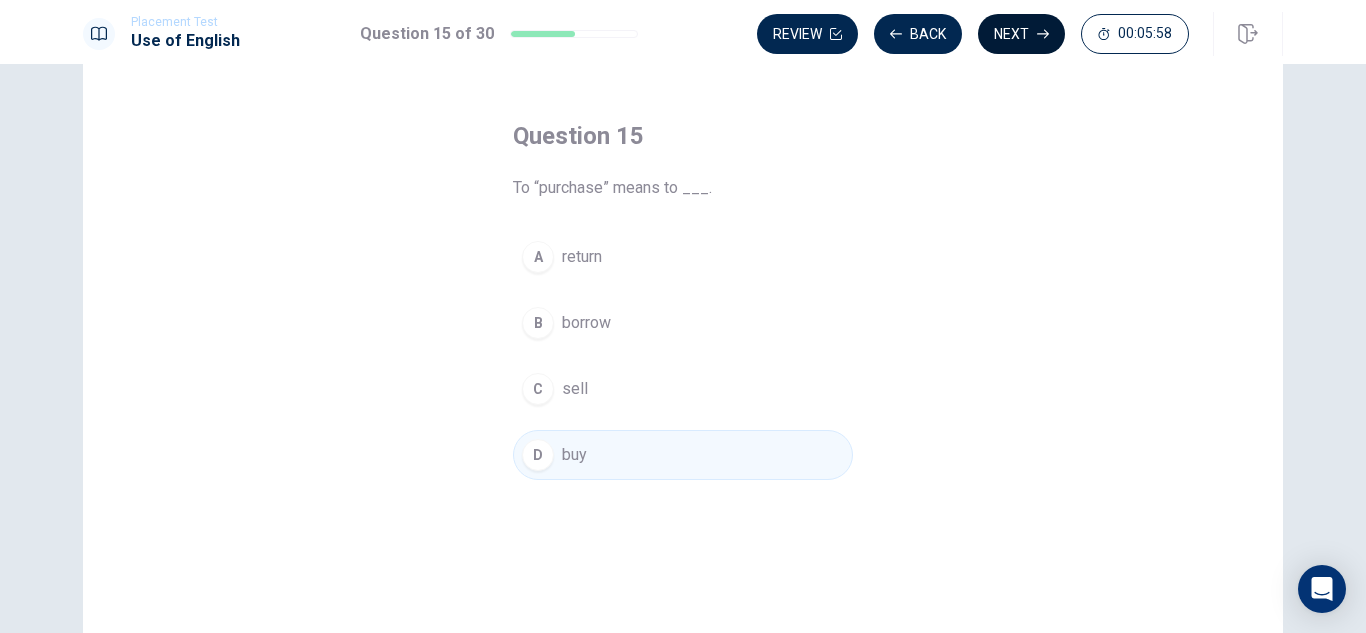 click on "Next" at bounding box center [1021, 34] 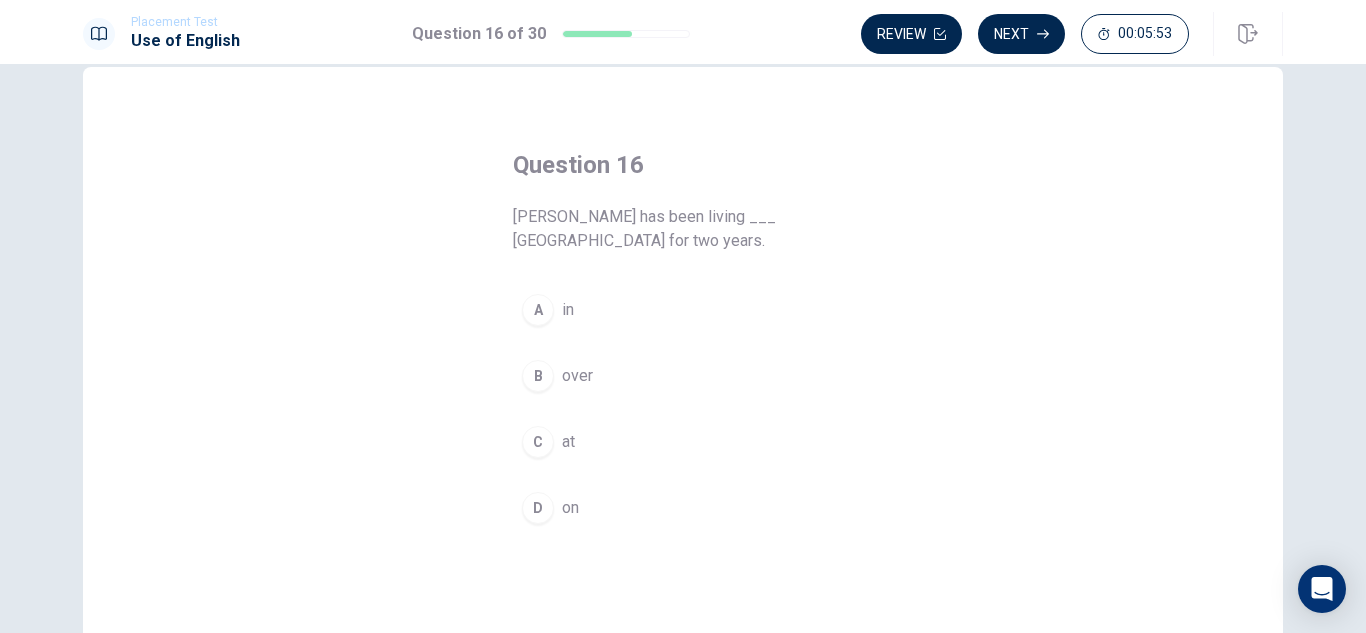 scroll, scrollTop: 38, scrollLeft: 0, axis: vertical 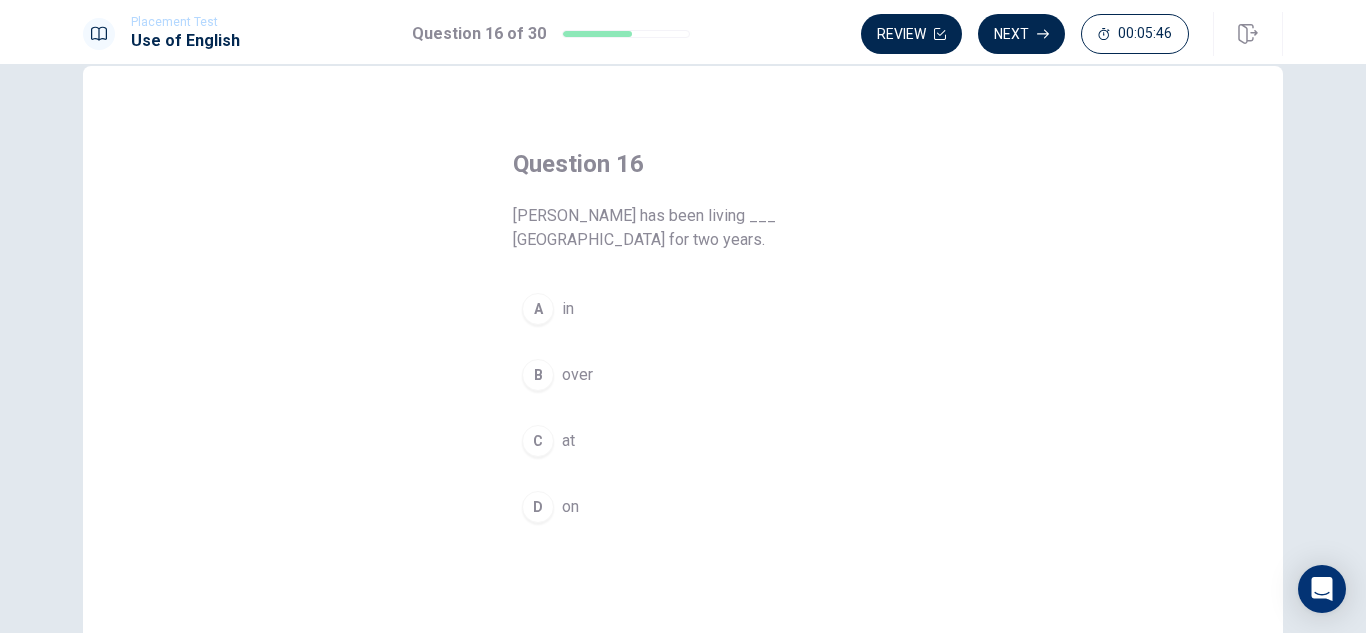click on "A in" at bounding box center (683, 309) 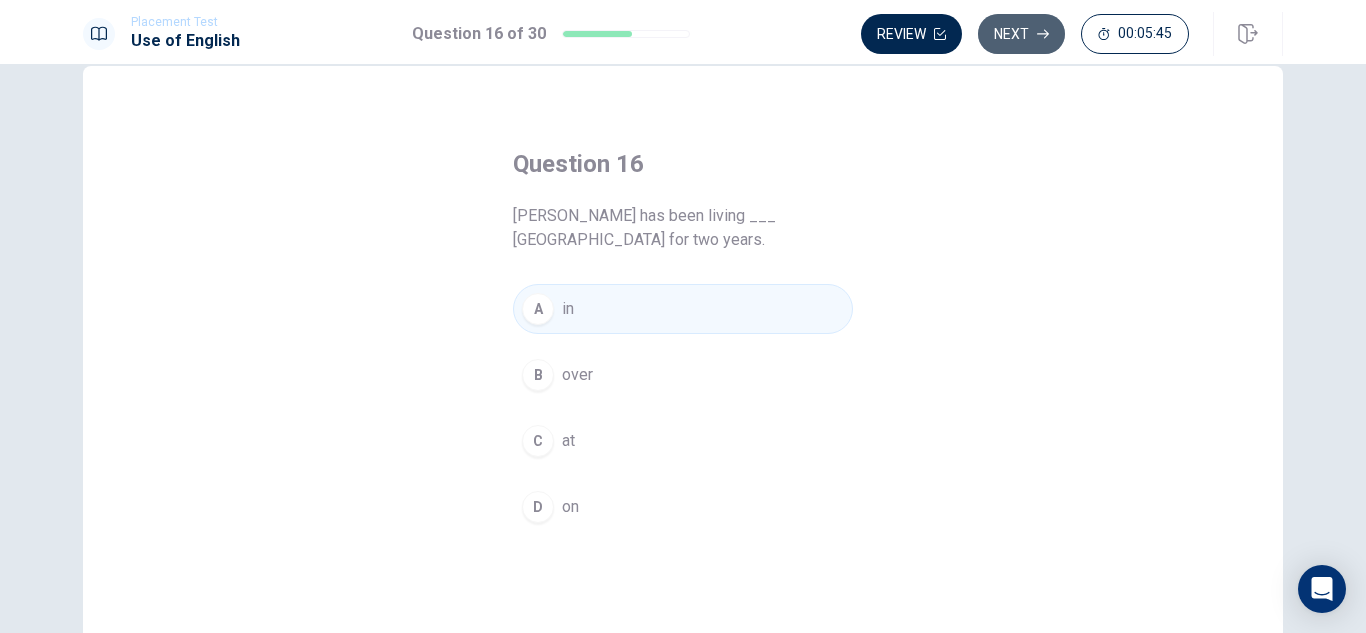 click on "Next" at bounding box center (1021, 34) 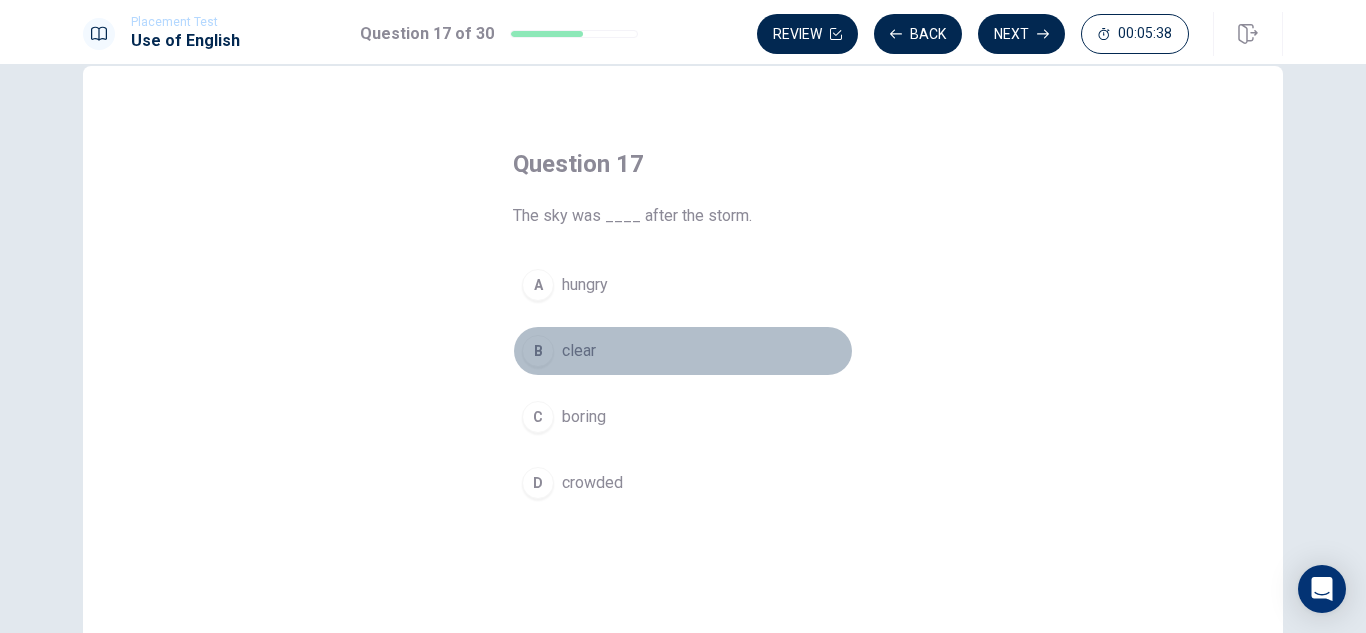 click on "B clear" at bounding box center [683, 351] 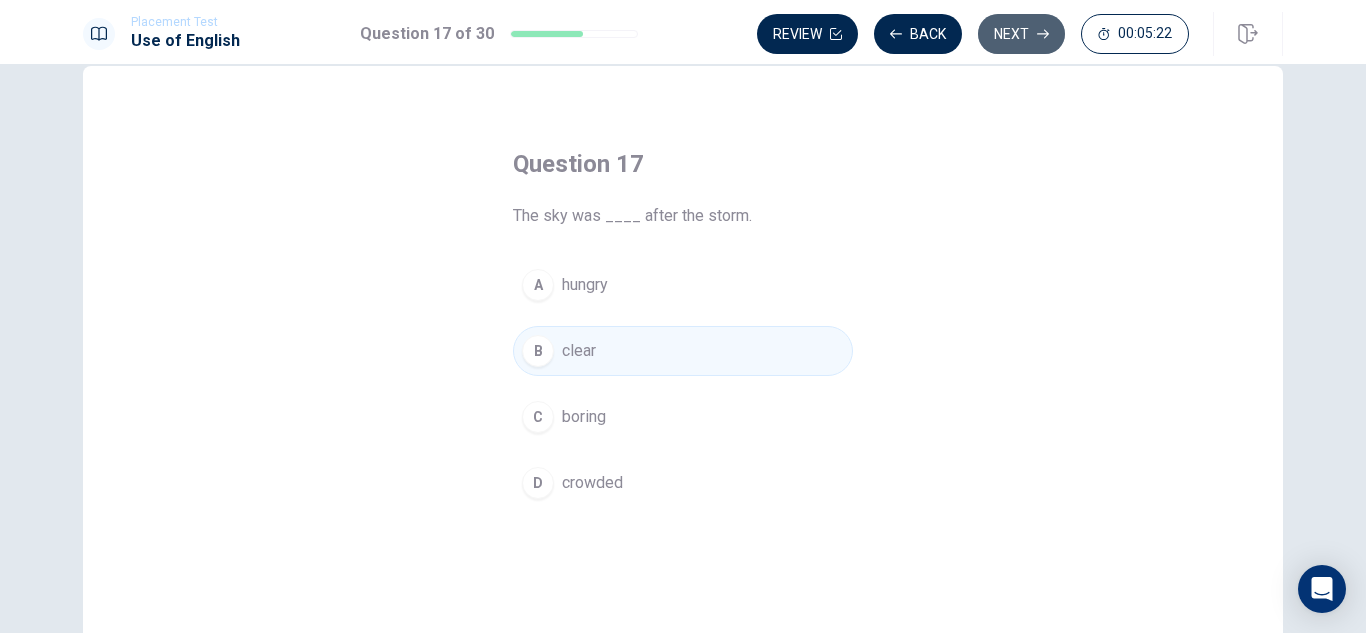click on "Next" at bounding box center [1021, 34] 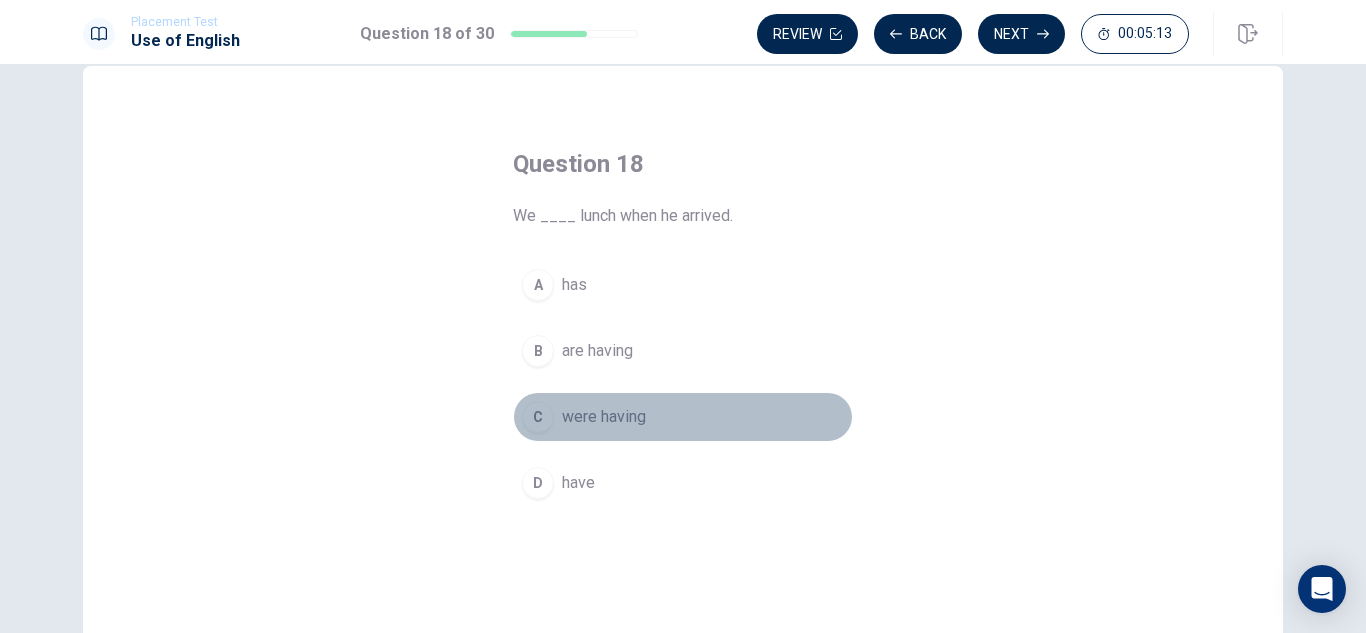 click on "were having" at bounding box center (604, 417) 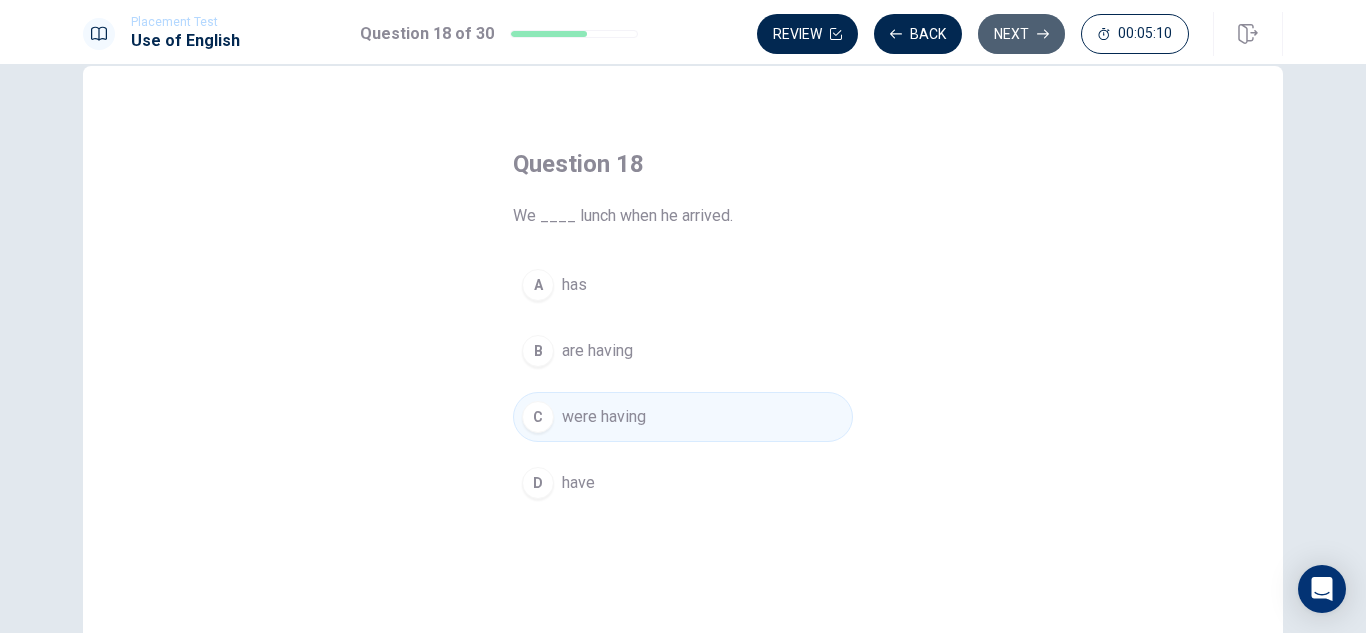click on "Next" at bounding box center [1021, 34] 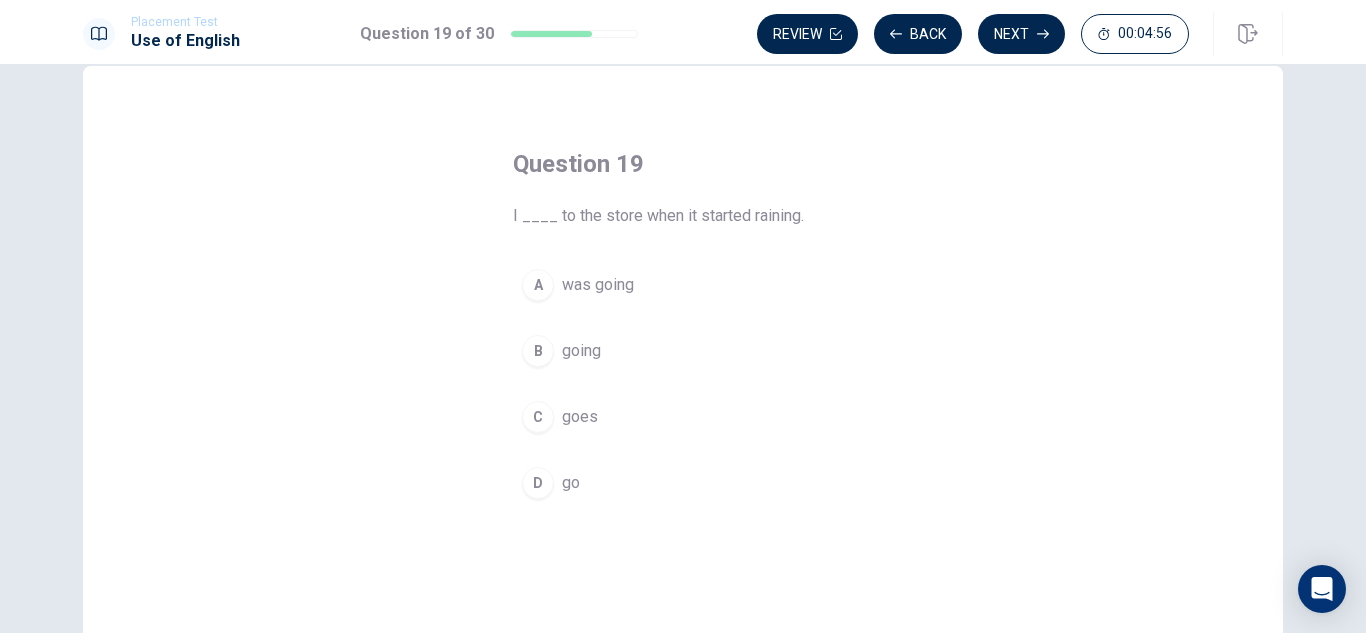 click on "A was going" at bounding box center (683, 285) 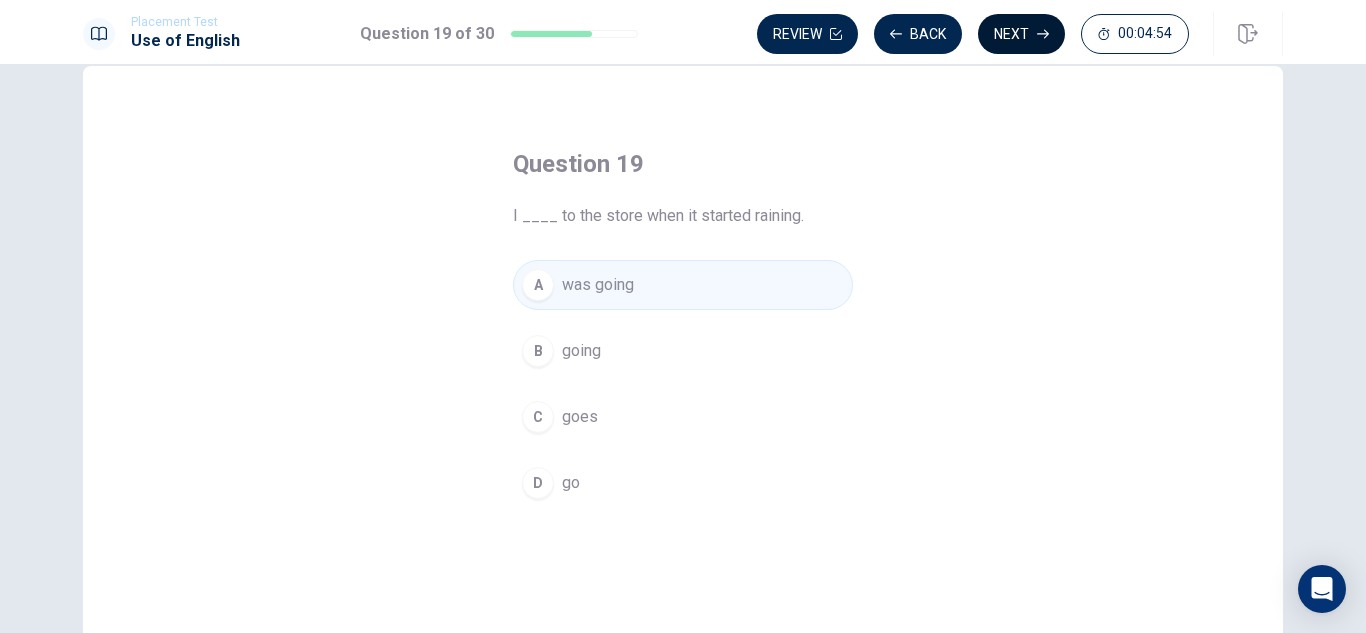 click 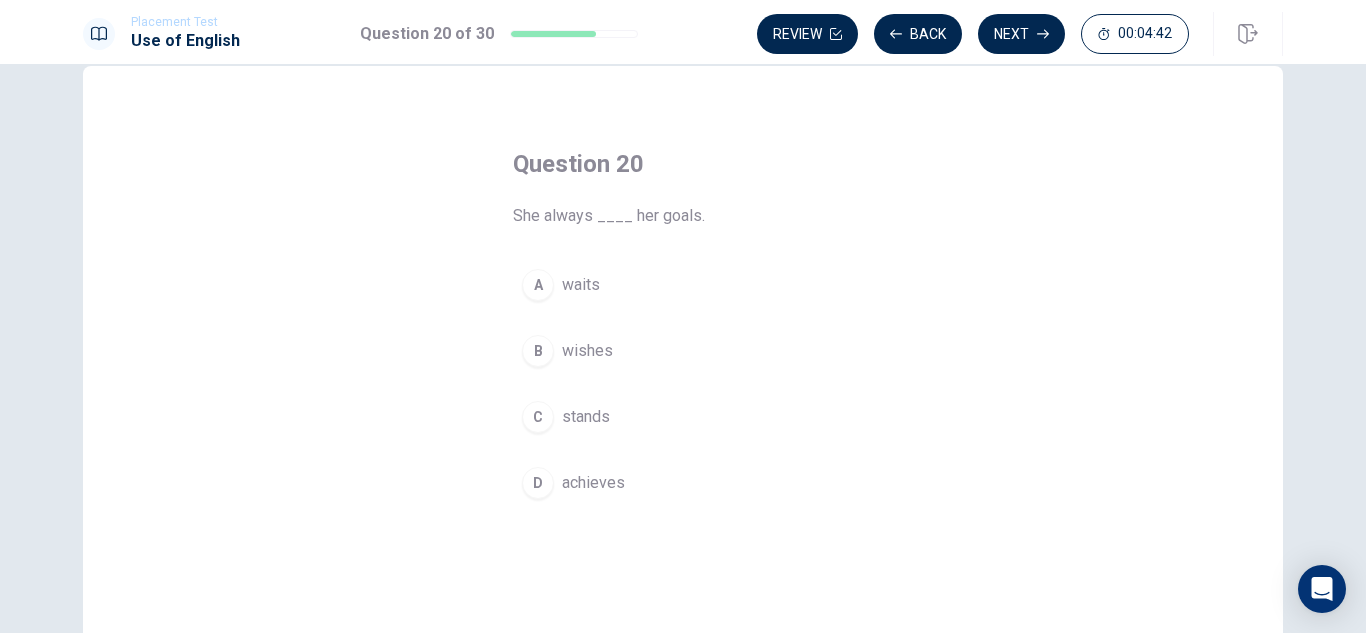 click on "achieves" at bounding box center (593, 483) 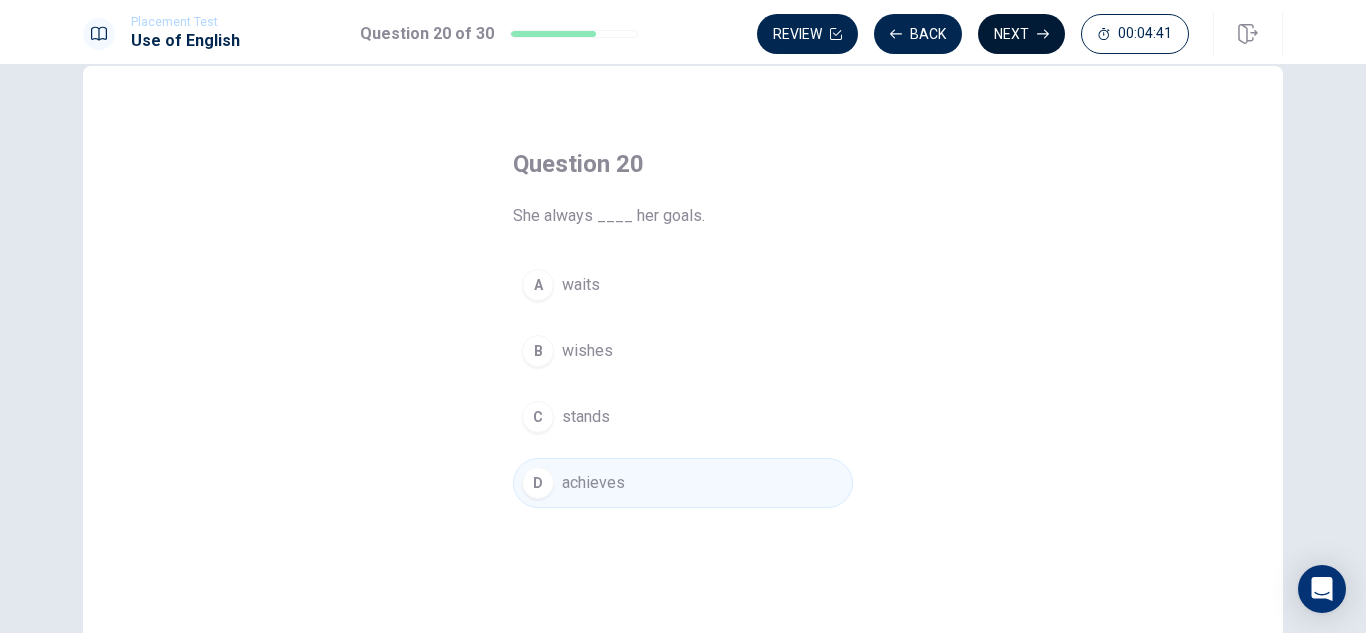 click on "Next" at bounding box center [1021, 34] 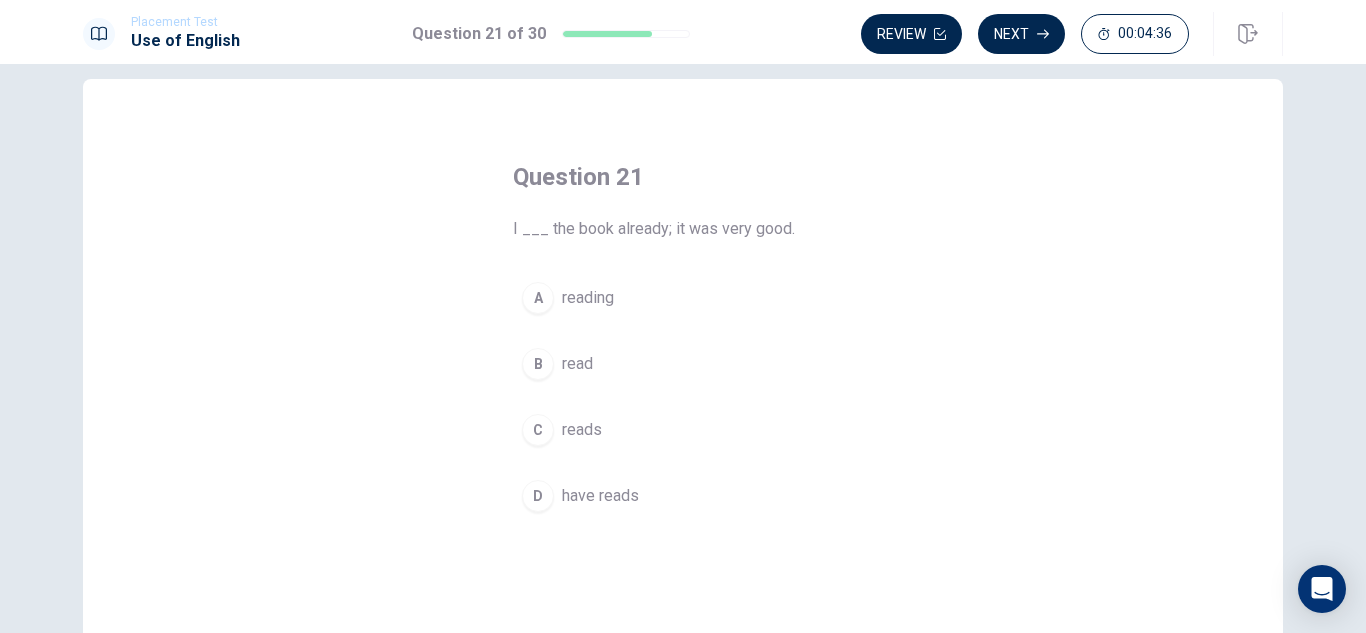 scroll, scrollTop: 27, scrollLeft: 0, axis: vertical 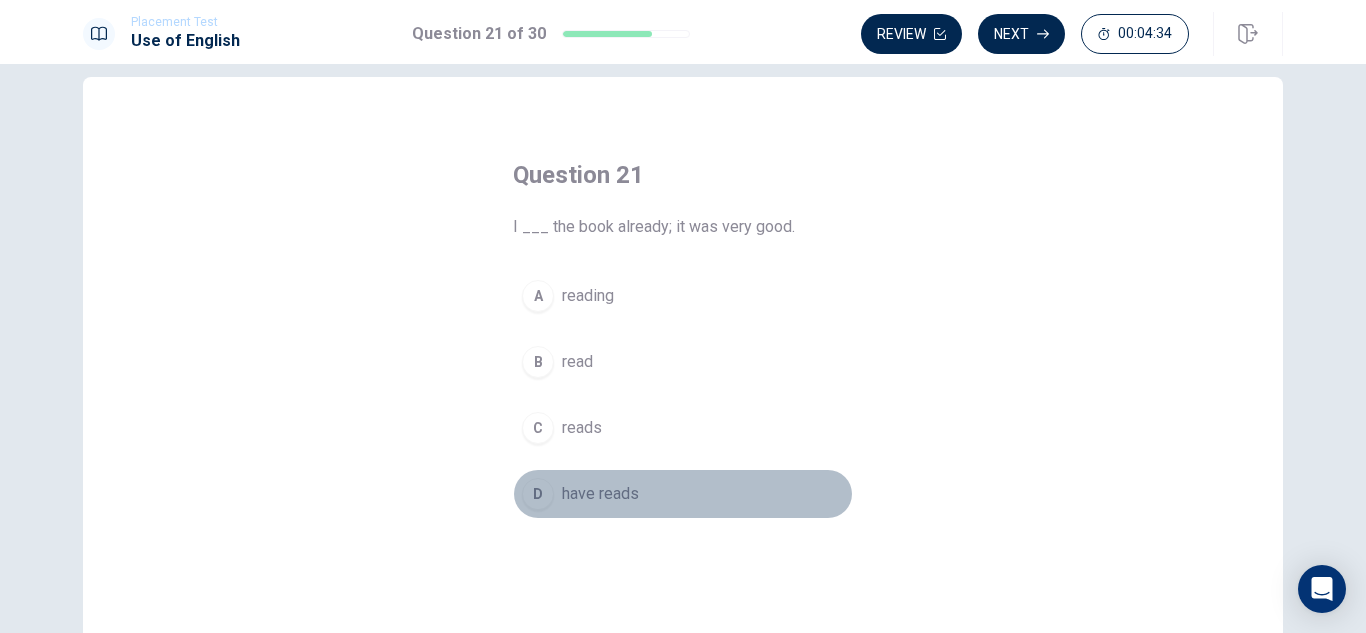 click on "have reads" at bounding box center [600, 494] 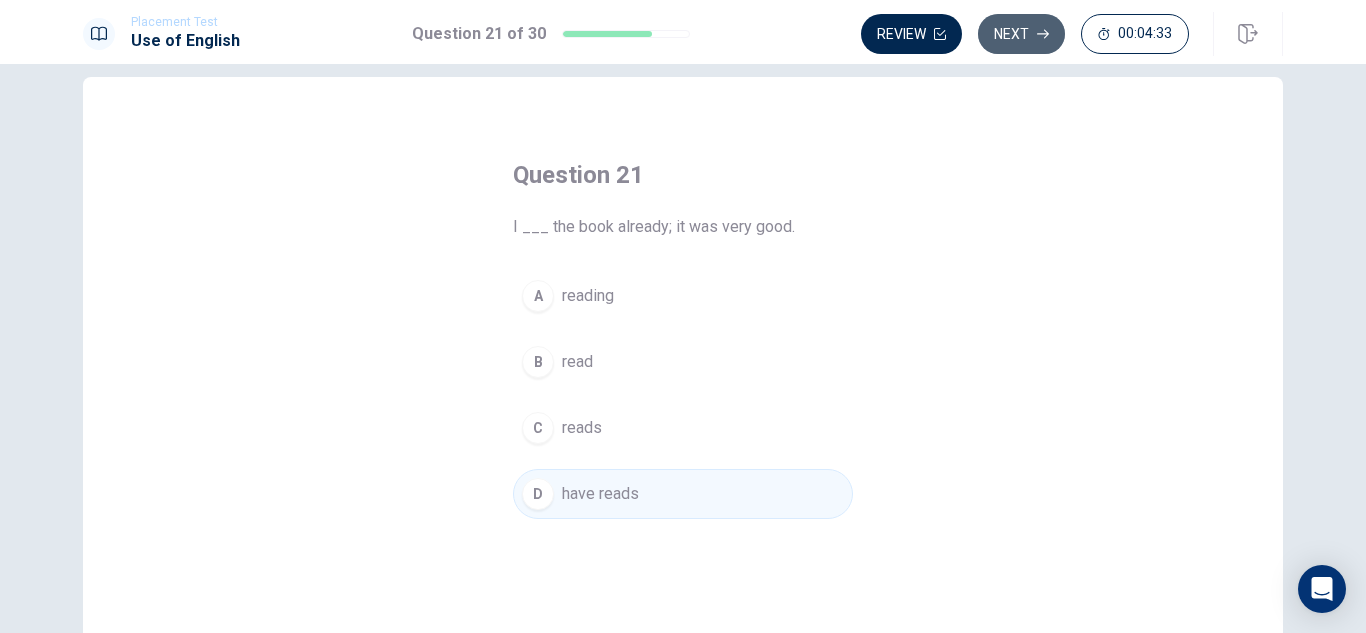 click on "Next" at bounding box center [1021, 34] 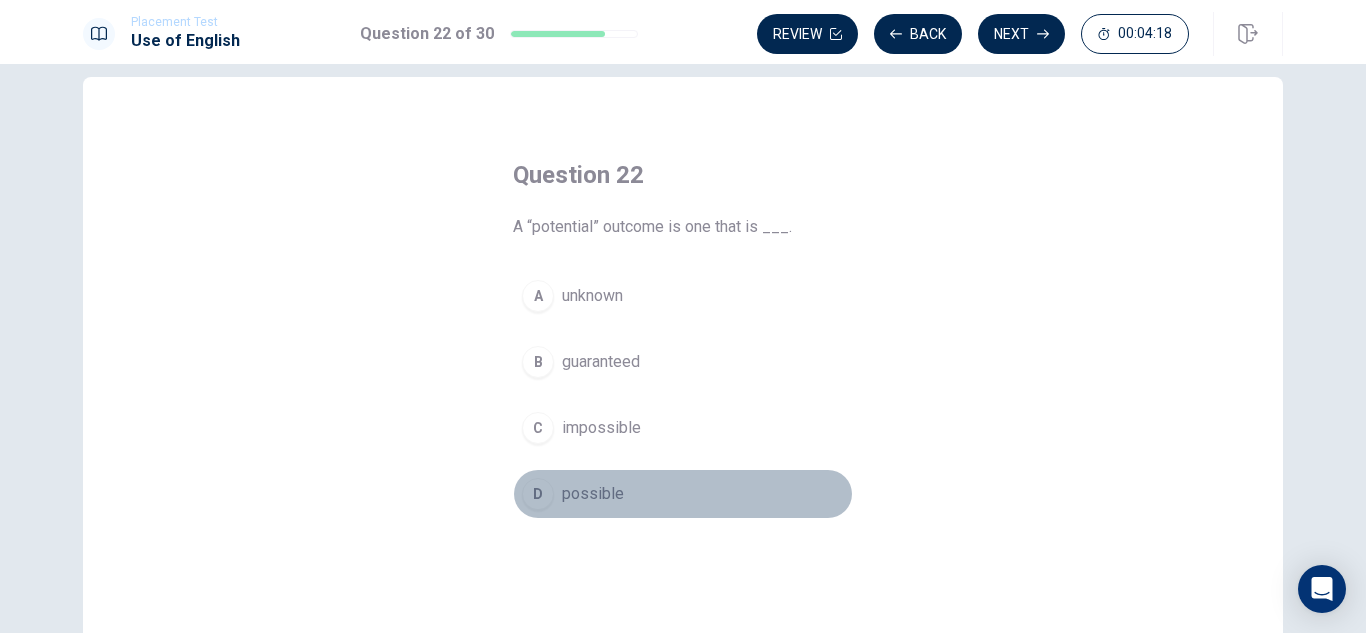 click on "D possible" at bounding box center [683, 494] 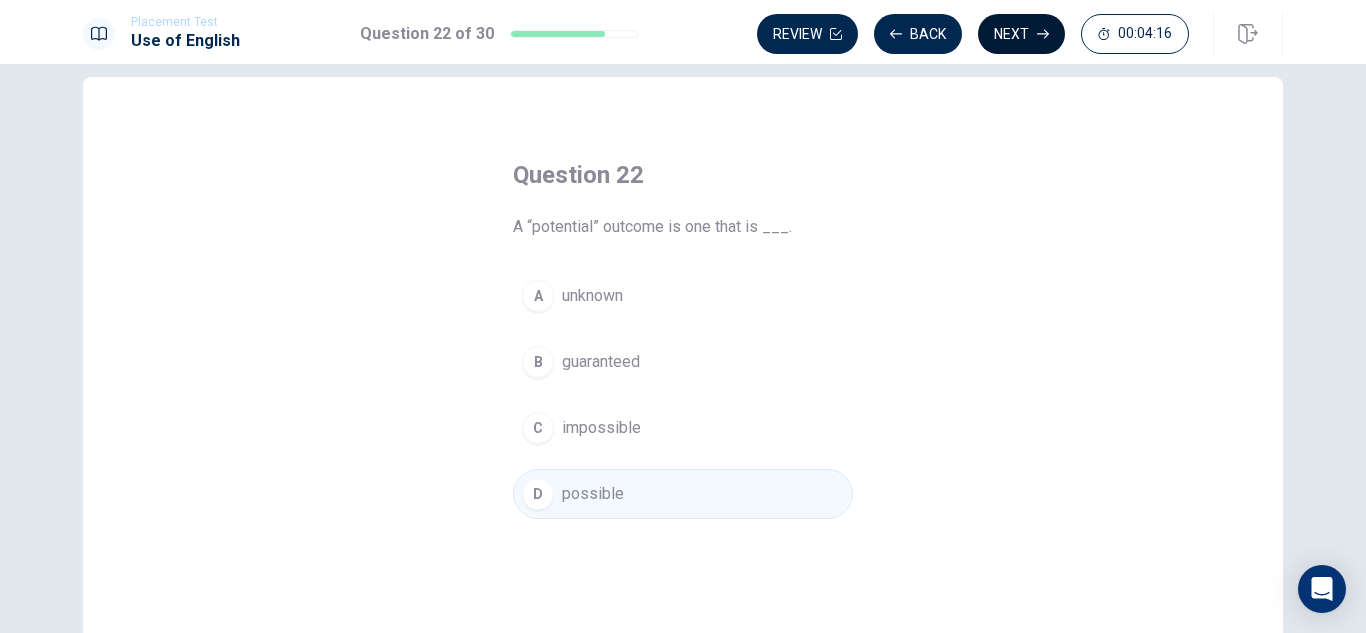 click on "Next" at bounding box center (1021, 34) 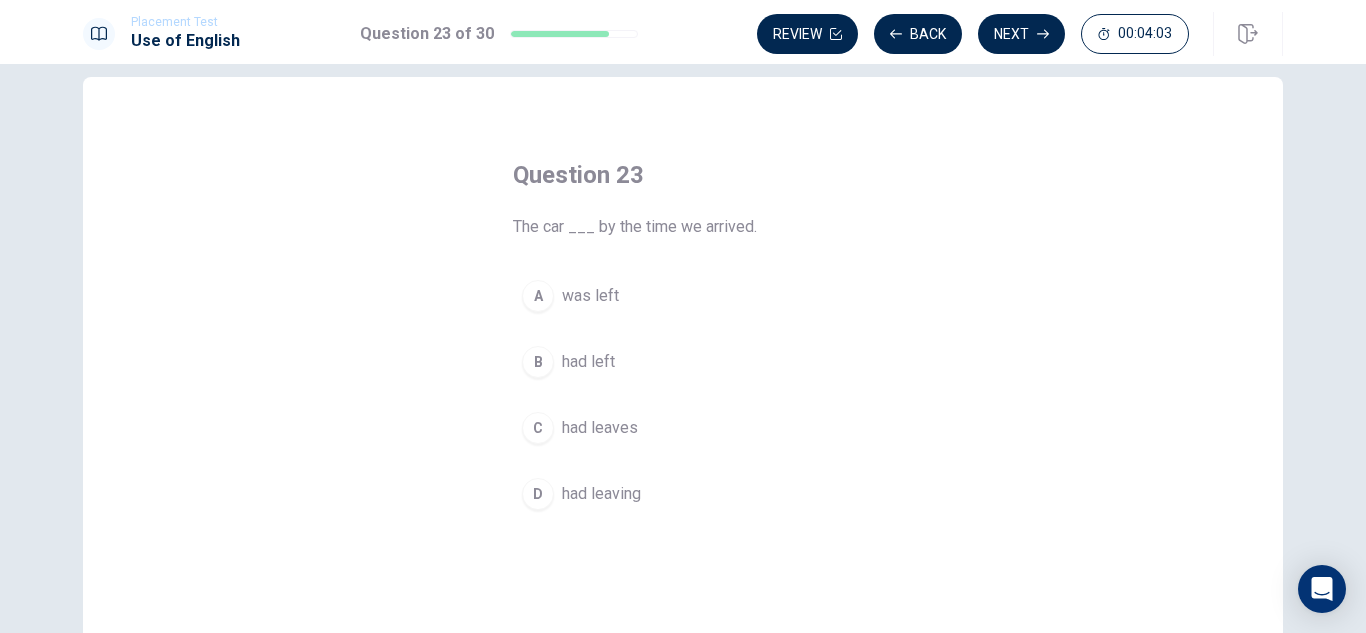 click on "B had left" at bounding box center [683, 362] 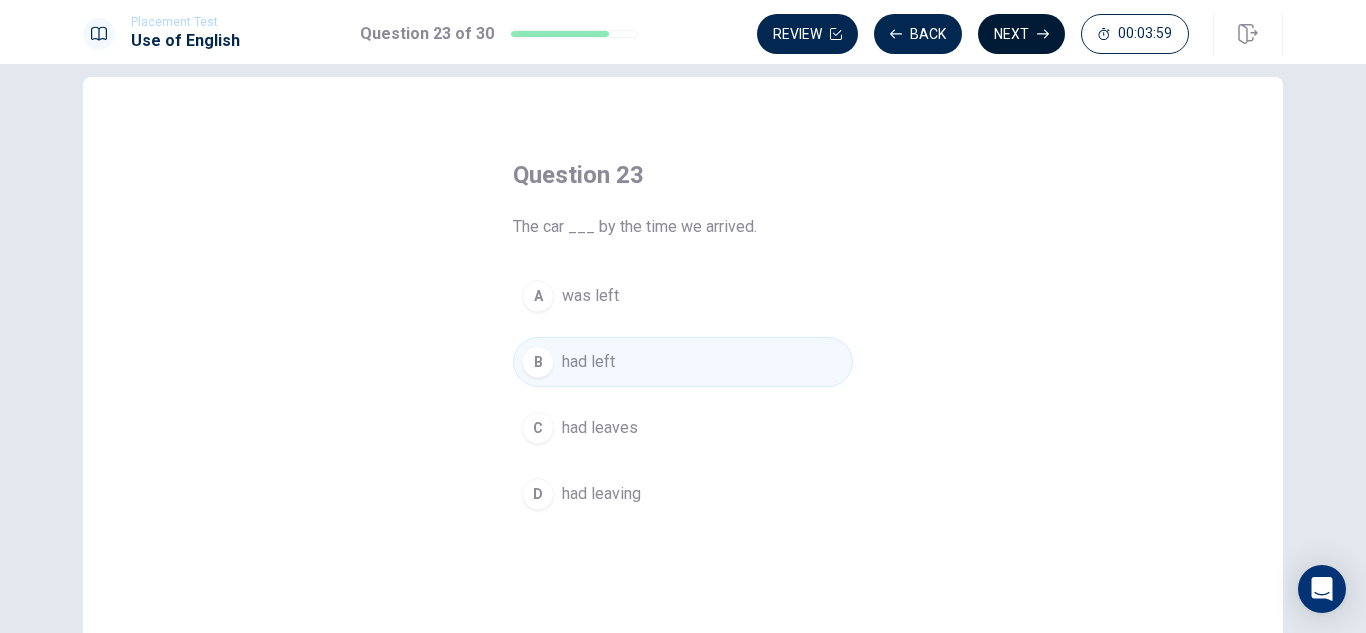click on "Next" at bounding box center (1021, 34) 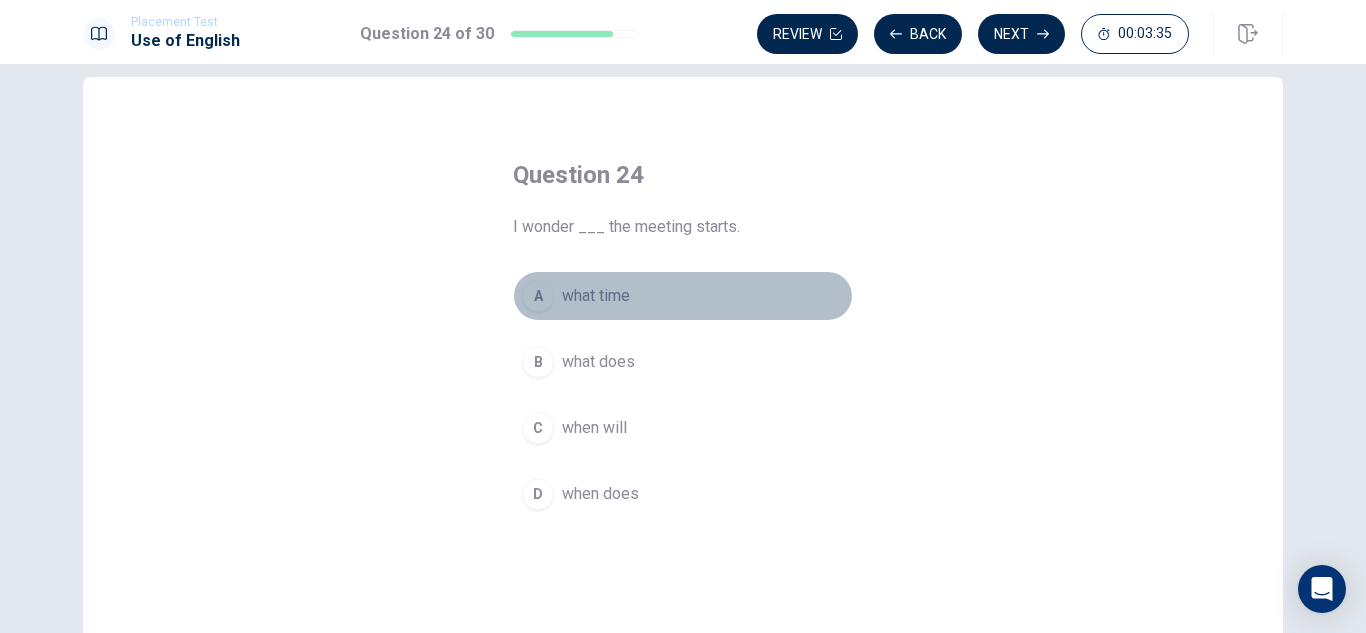 click on "what time" at bounding box center [596, 296] 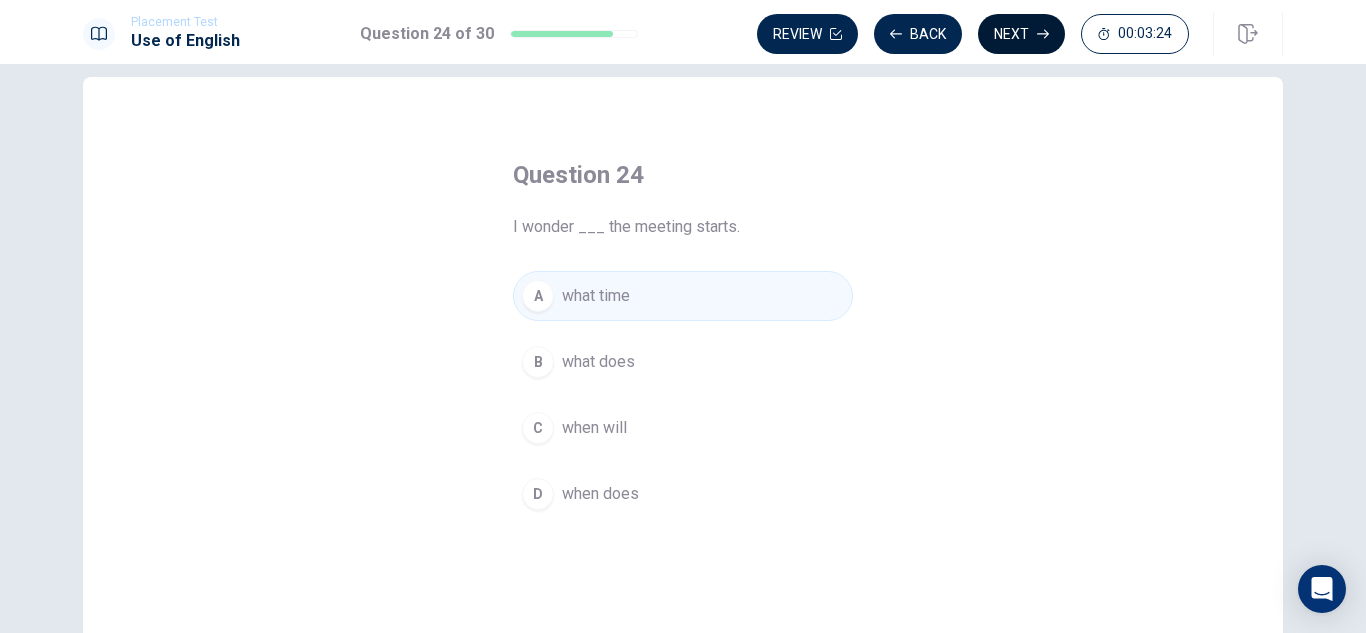 click on "Next" at bounding box center (1021, 34) 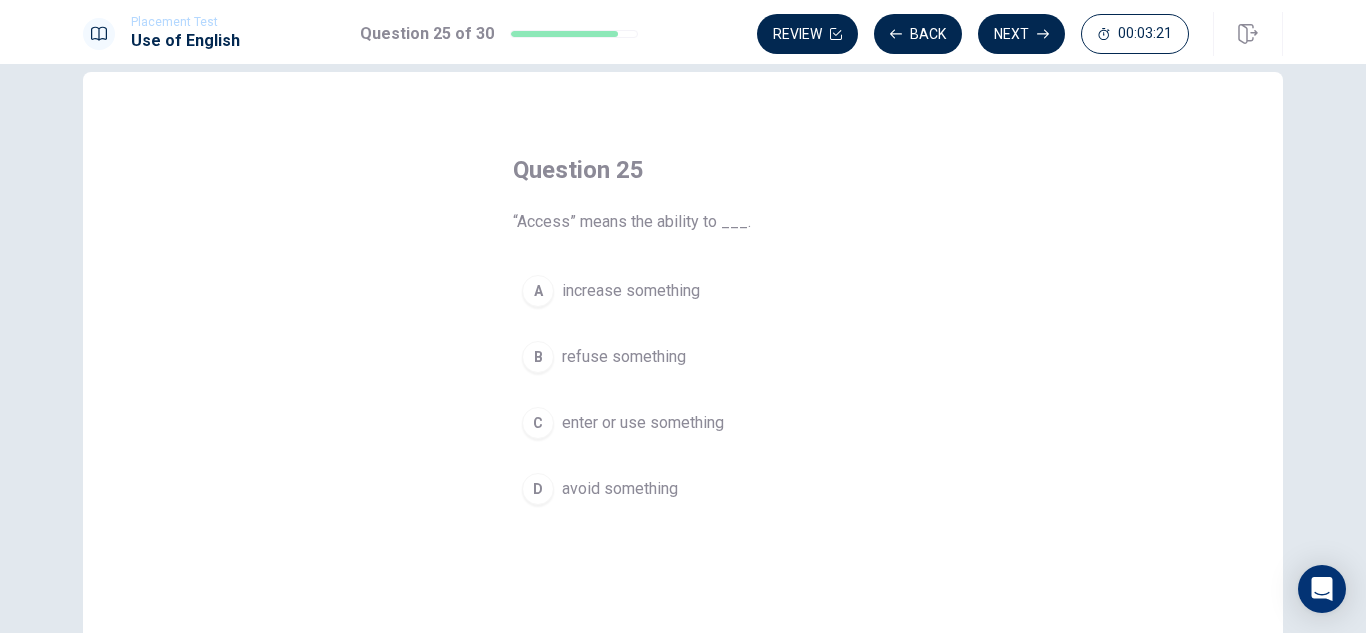 scroll, scrollTop: 33, scrollLeft: 0, axis: vertical 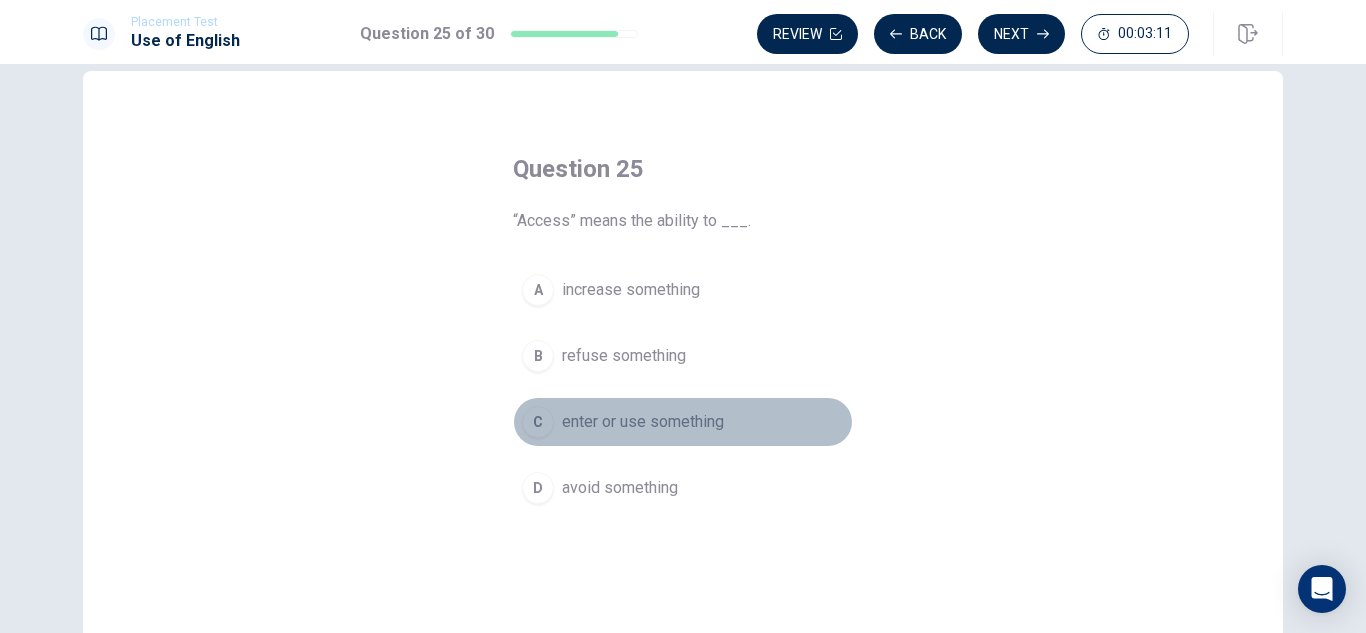 click on "C enter or use something" at bounding box center (683, 422) 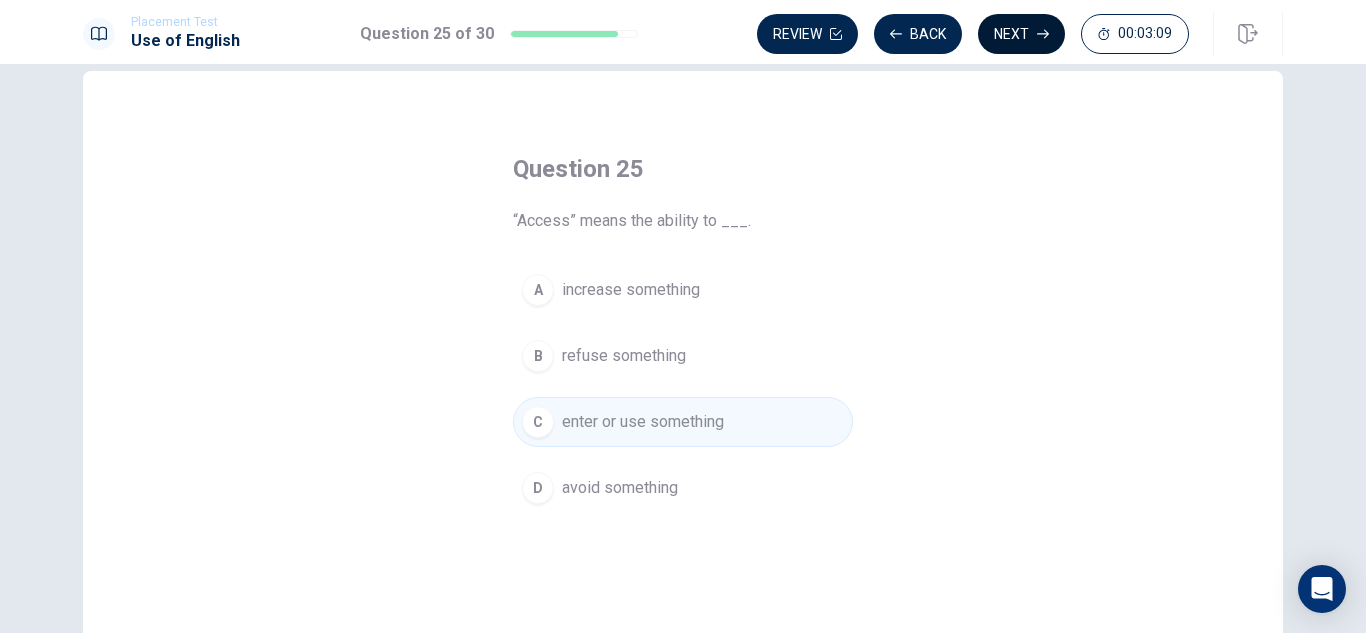 click on "Next" at bounding box center (1021, 34) 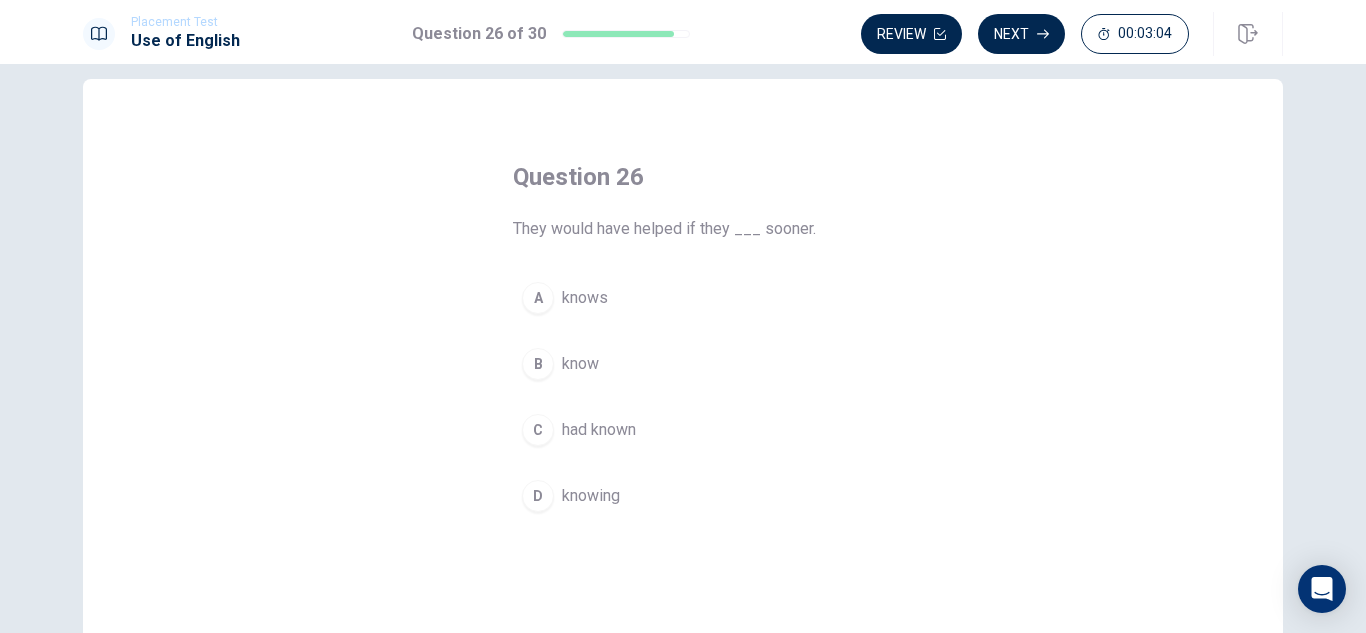 scroll, scrollTop: 26, scrollLeft: 0, axis: vertical 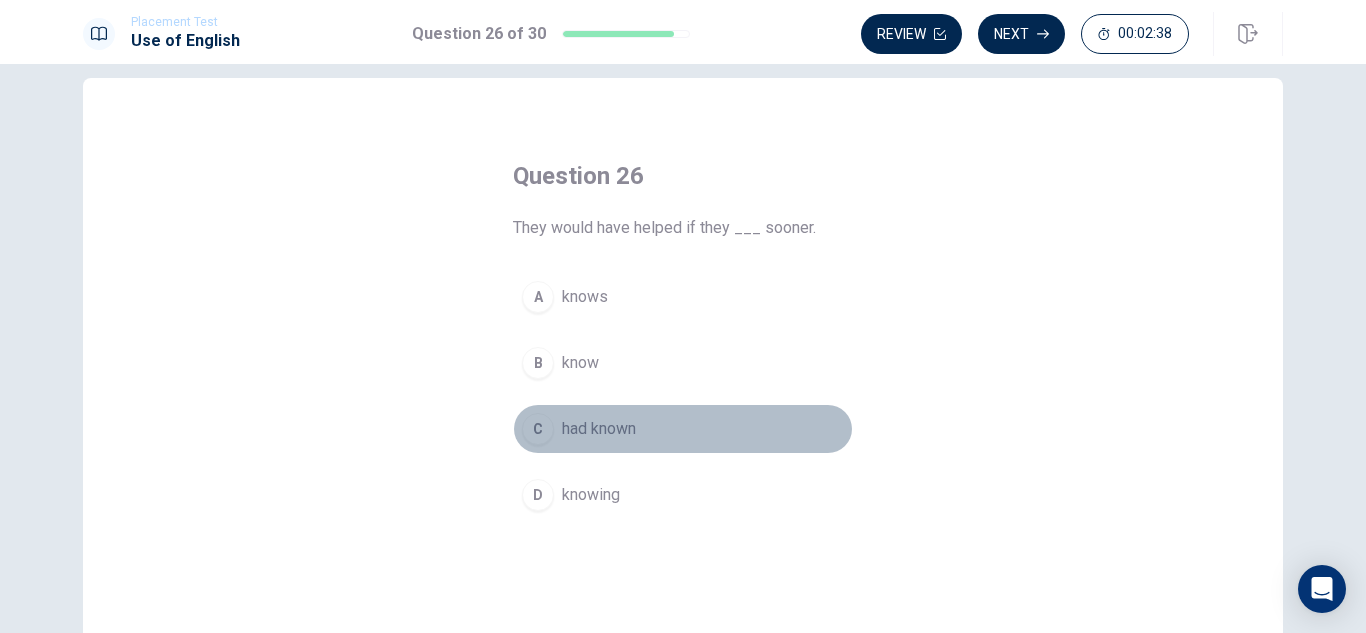 click on "had known" at bounding box center (599, 429) 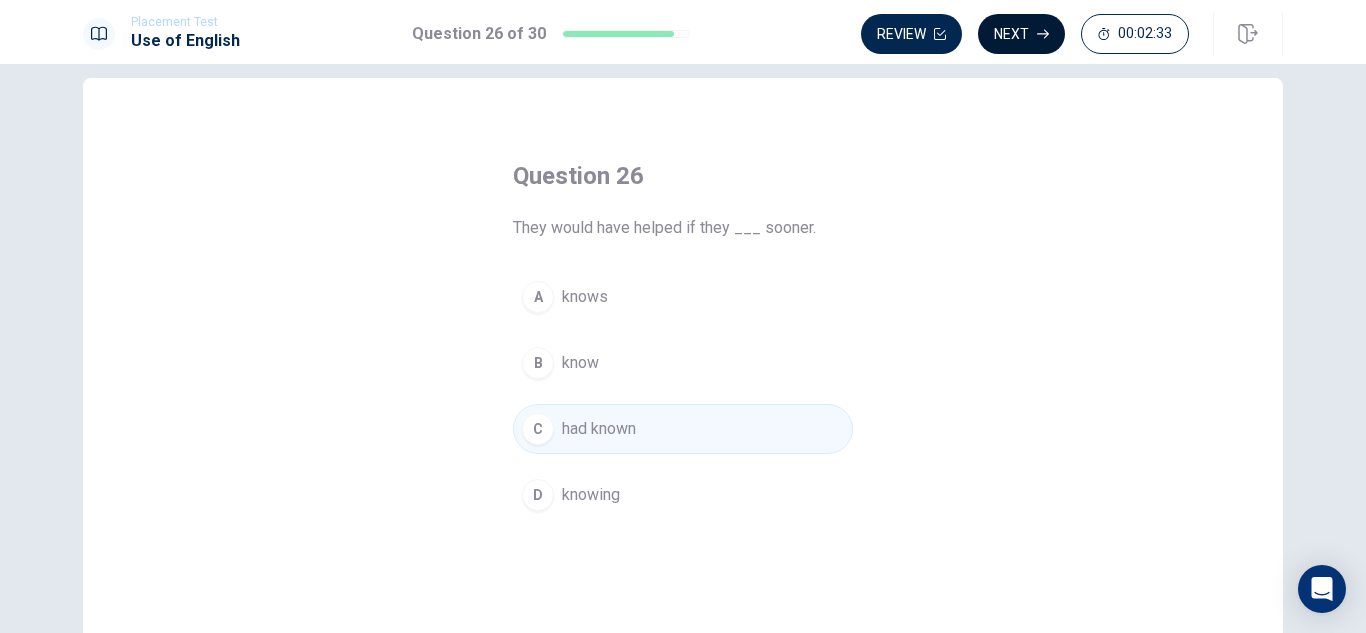 click on "Next" at bounding box center [1021, 34] 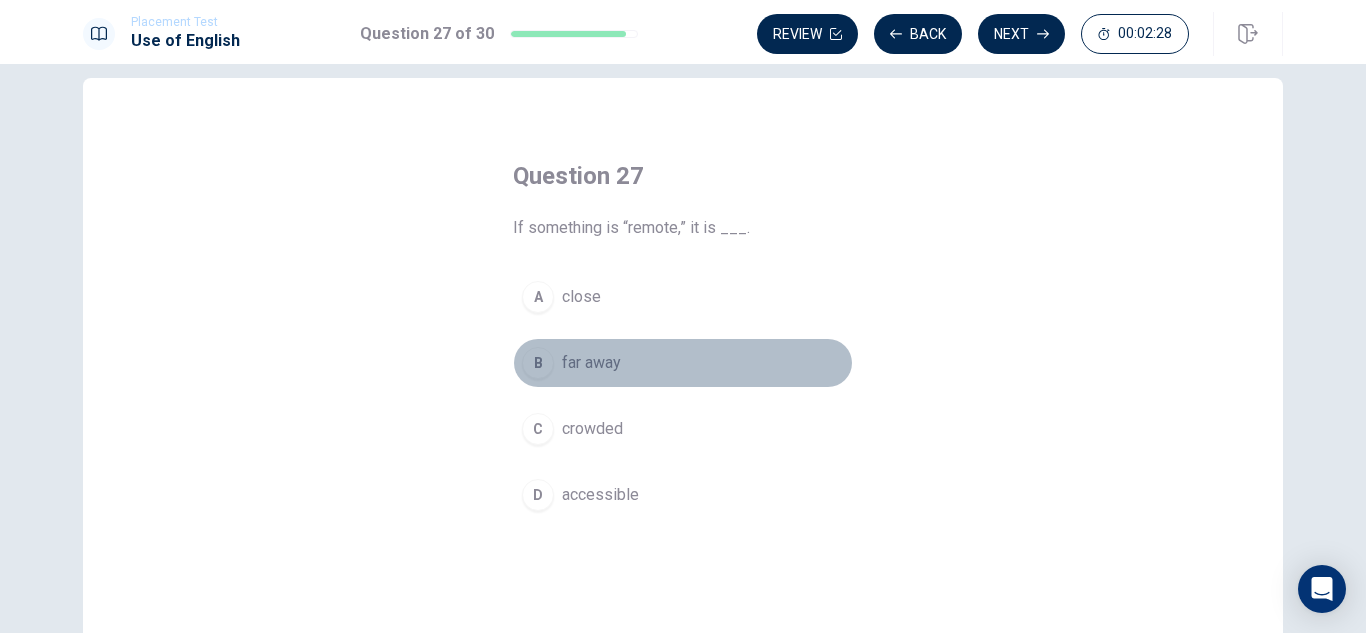 click on "far away" at bounding box center (591, 363) 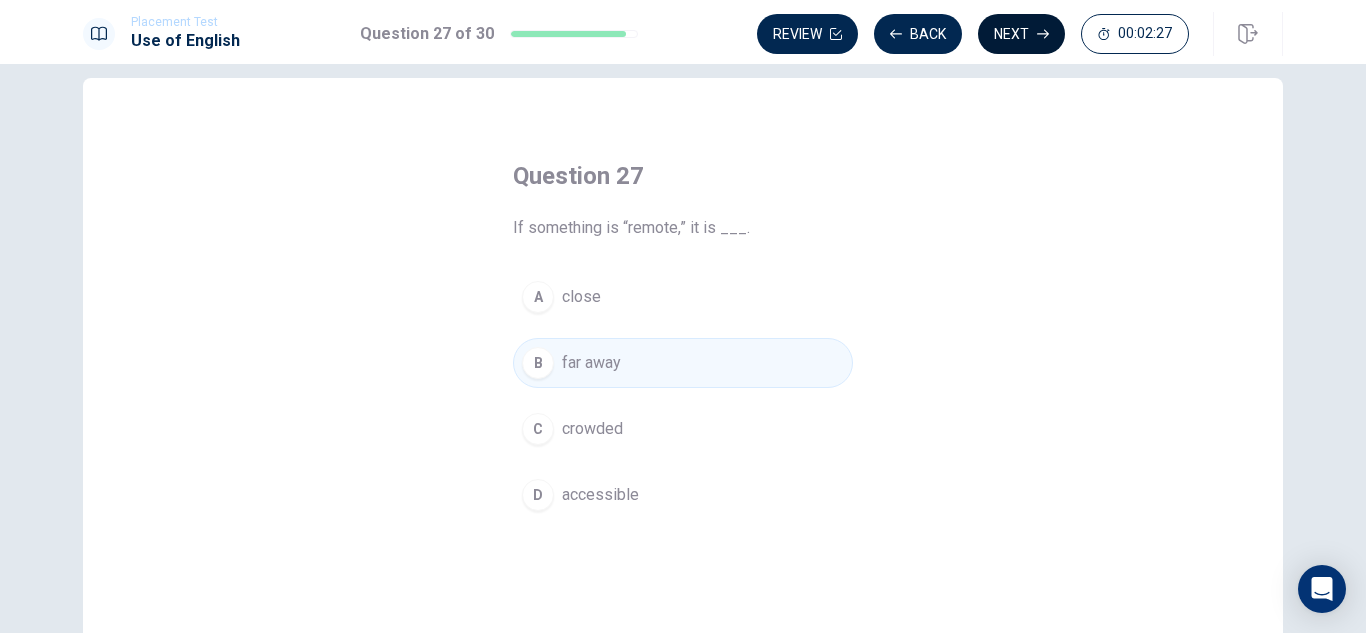 click on "Next" at bounding box center [1021, 34] 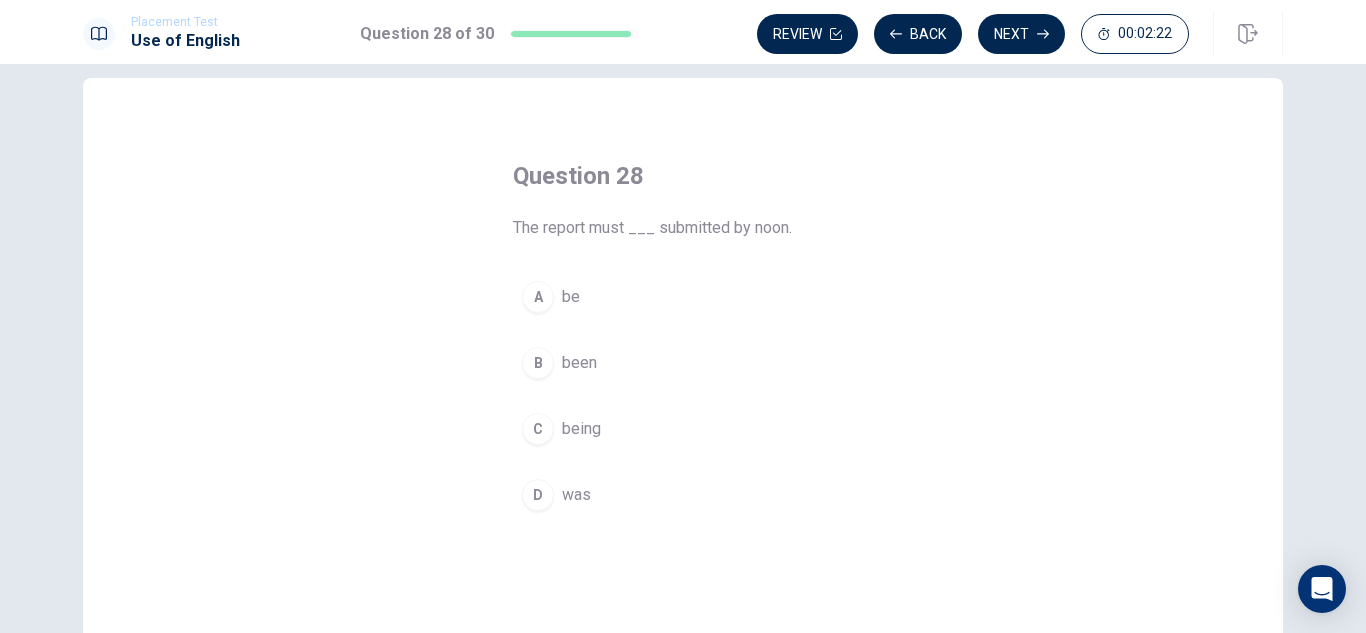 click on "A be" at bounding box center (683, 297) 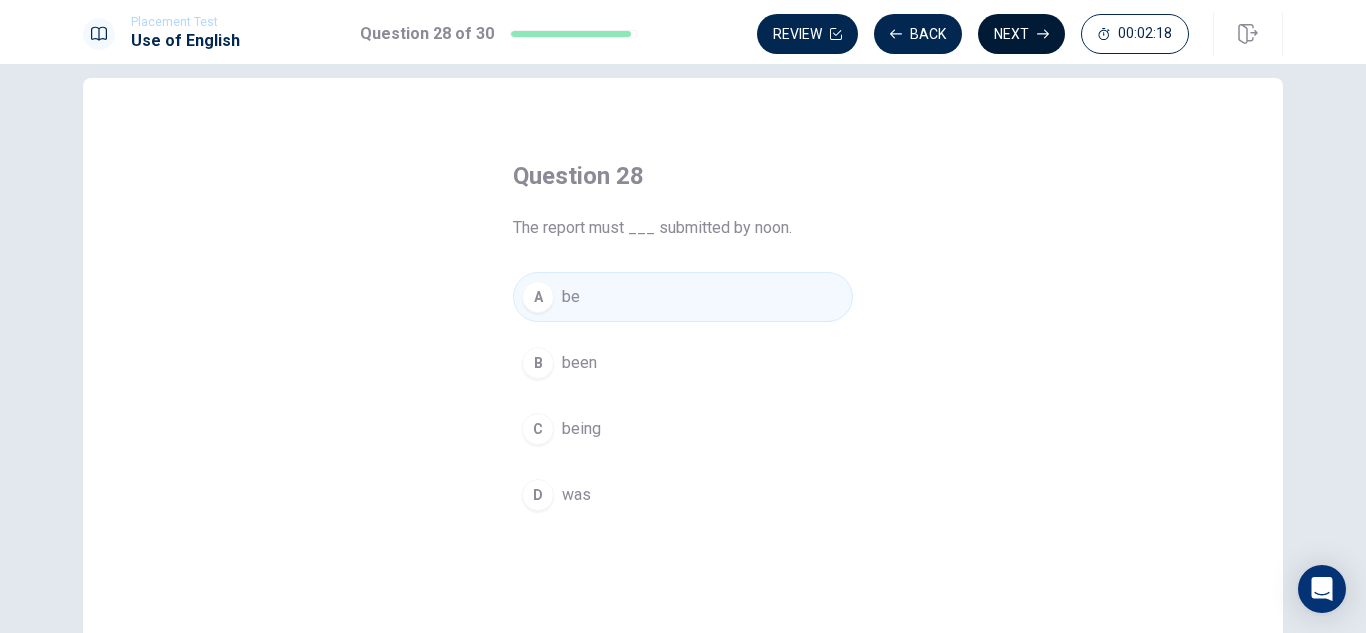 click on "Next" at bounding box center (1021, 34) 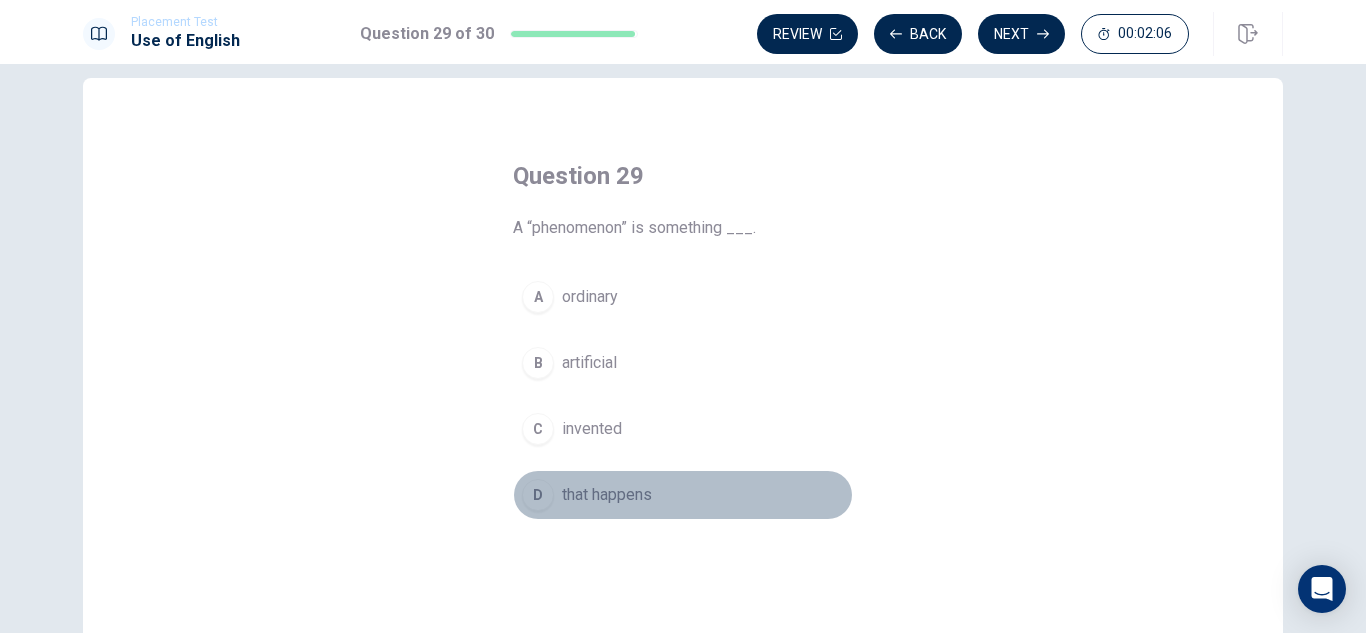 click on "that happens" at bounding box center (607, 495) 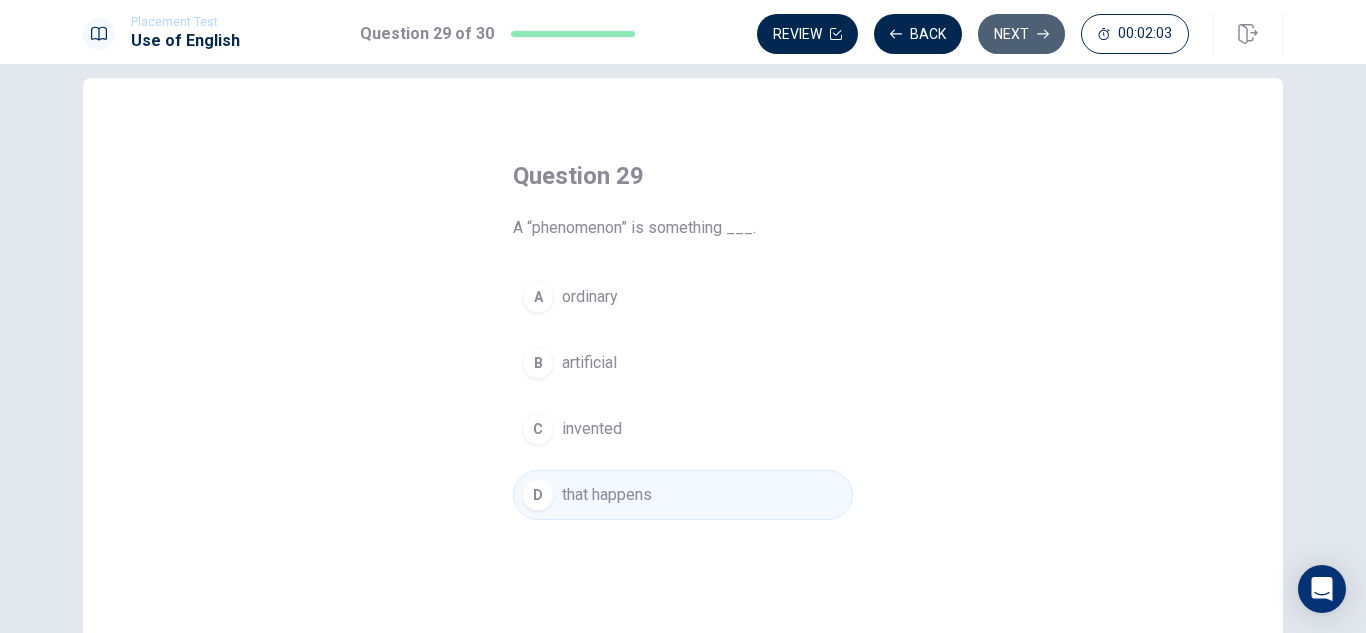 click on "Next" at bounding box center (1021, 34) 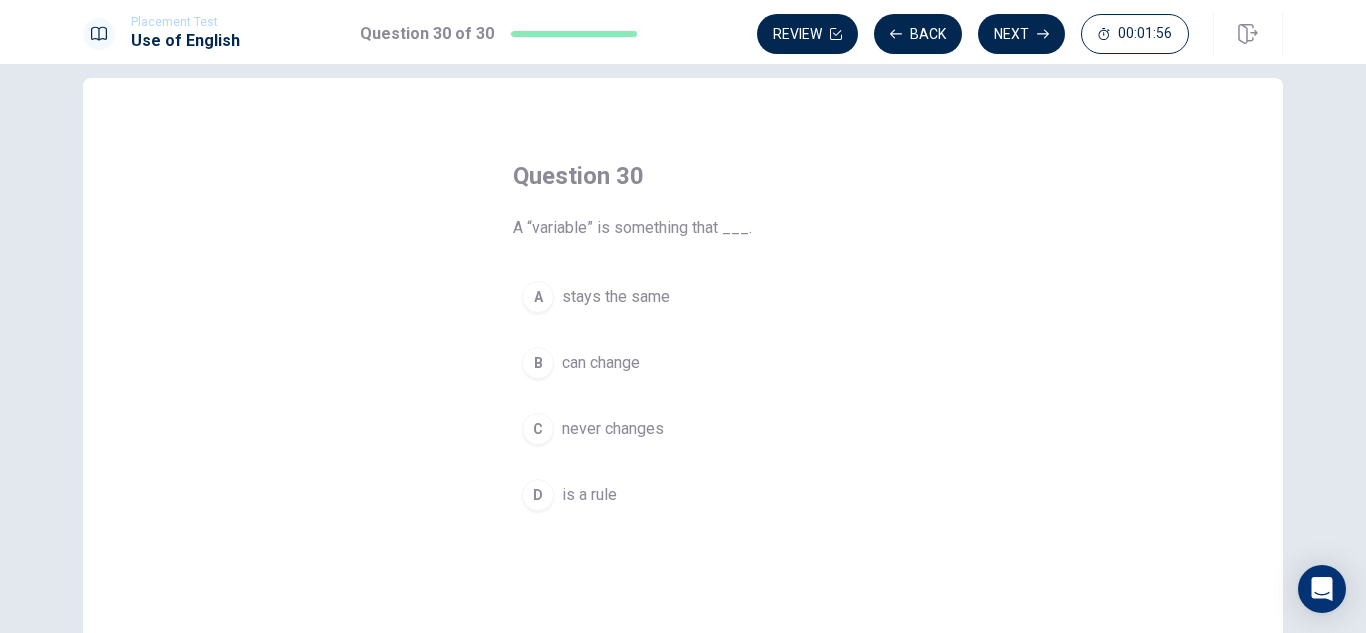 click on "can change" at bounding box center (601, 363) 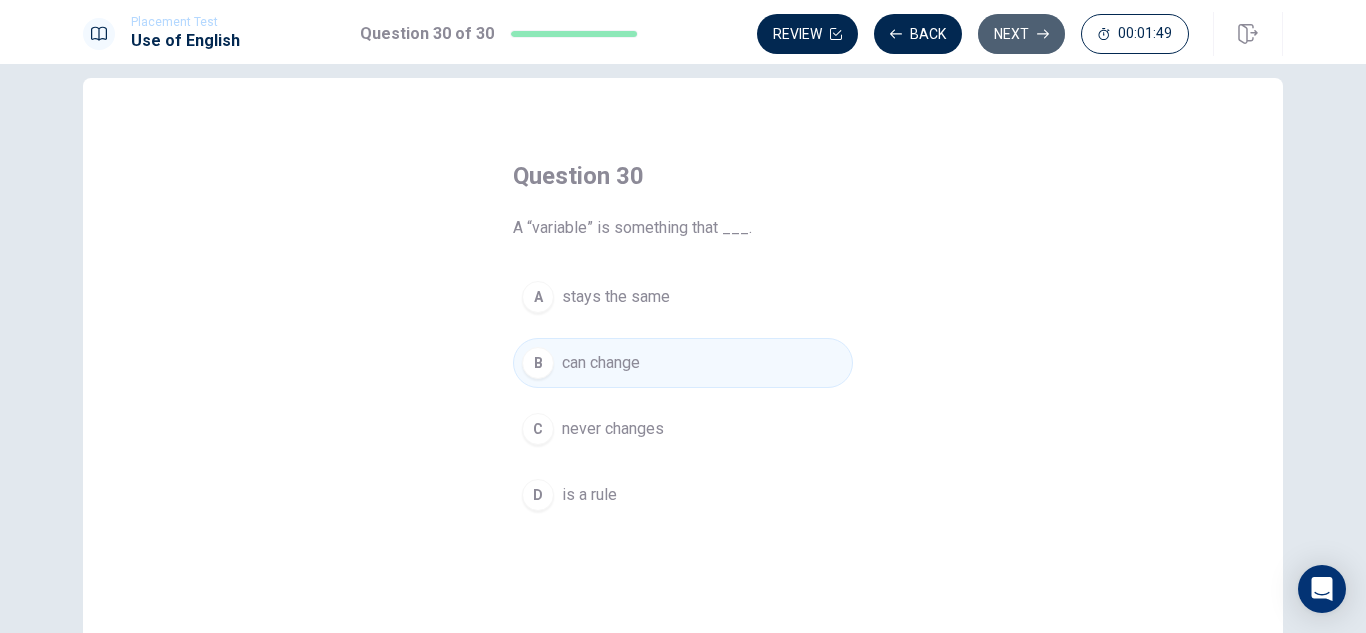 click on "Next" at bounding box center (1021, 34) 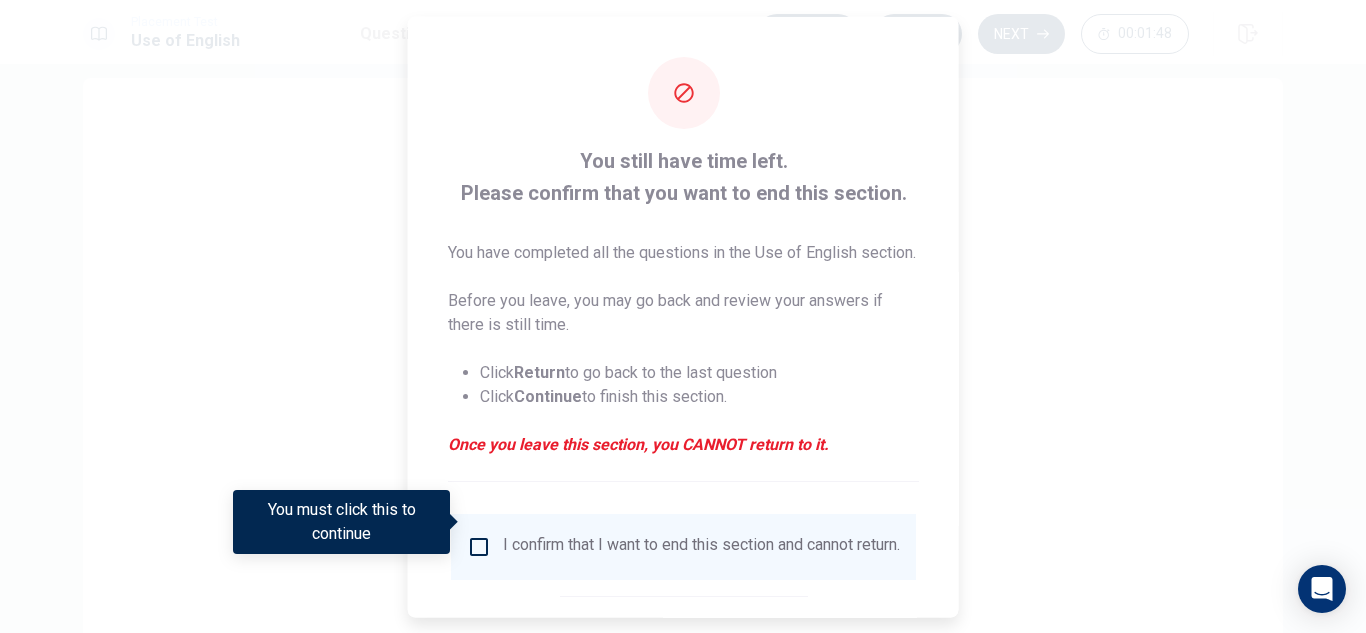 scroll, scrollTop: 137, scrollLeft: 0, axis: vertical 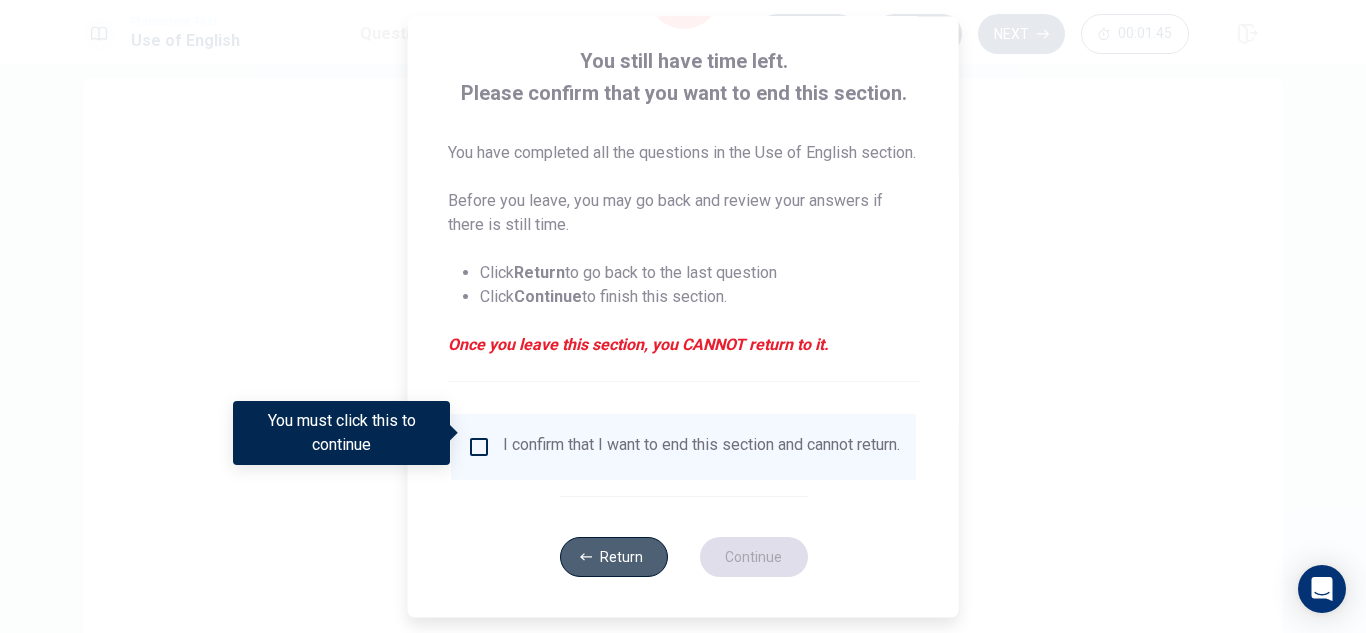 click on "Return" at bounding box center [613, 557] 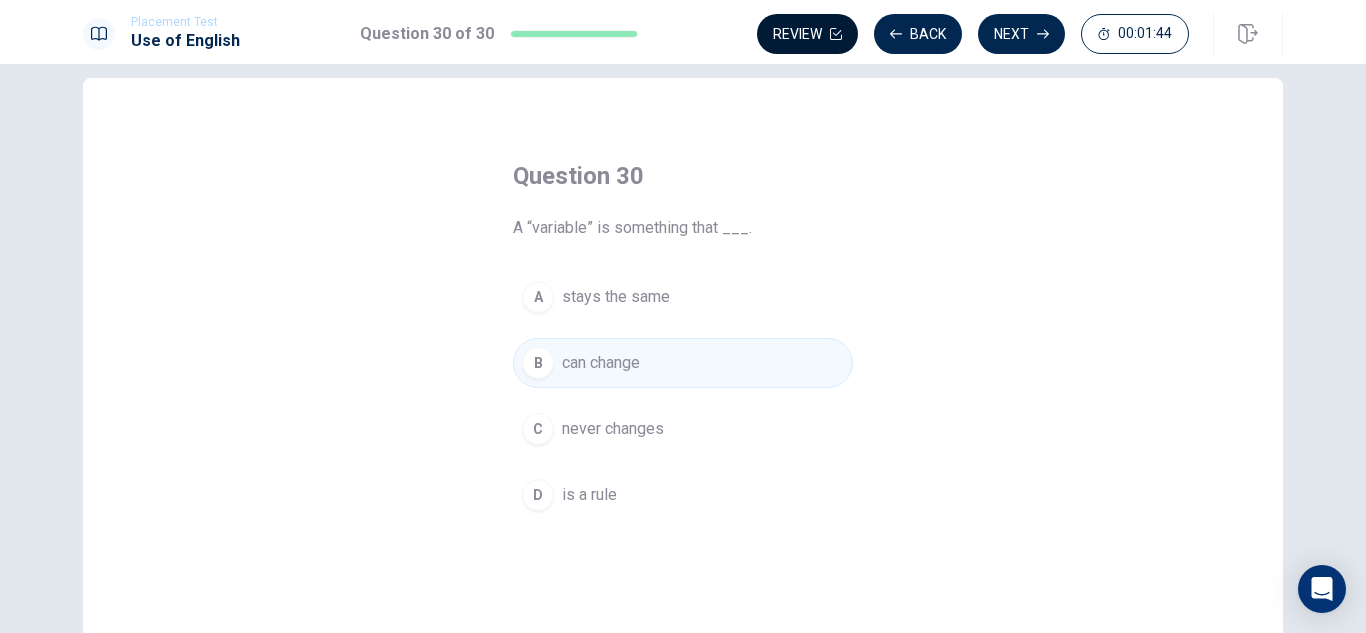 click on "Review" at bounding box center (807, 34) 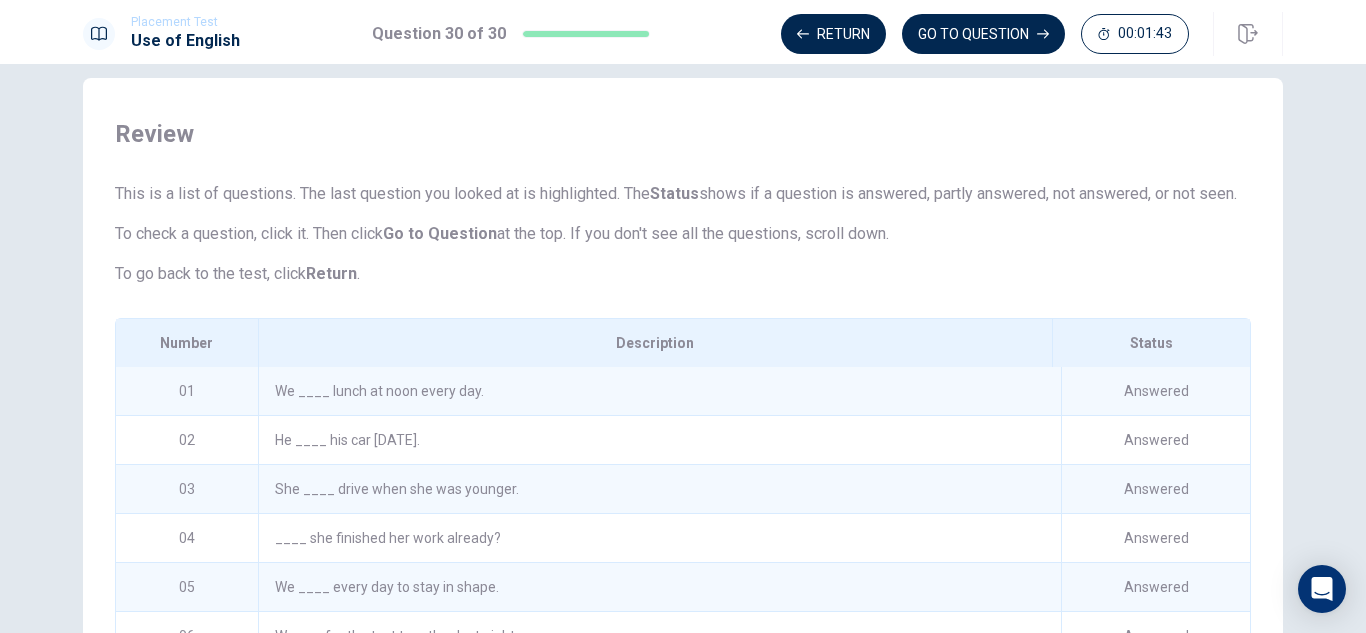 scroll, scrollTop: 371, scrollLeft: 0, axis: vertical 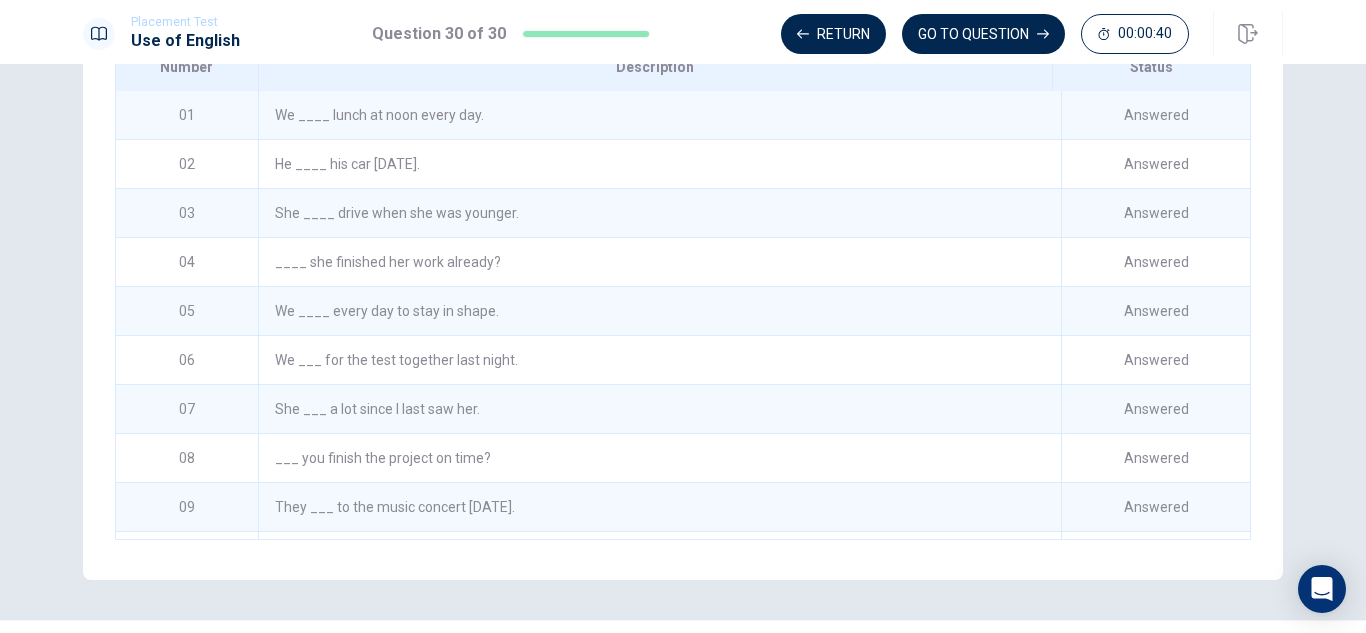 click on "We ____ lunch at noon every day." at bounding box center [659, 115] 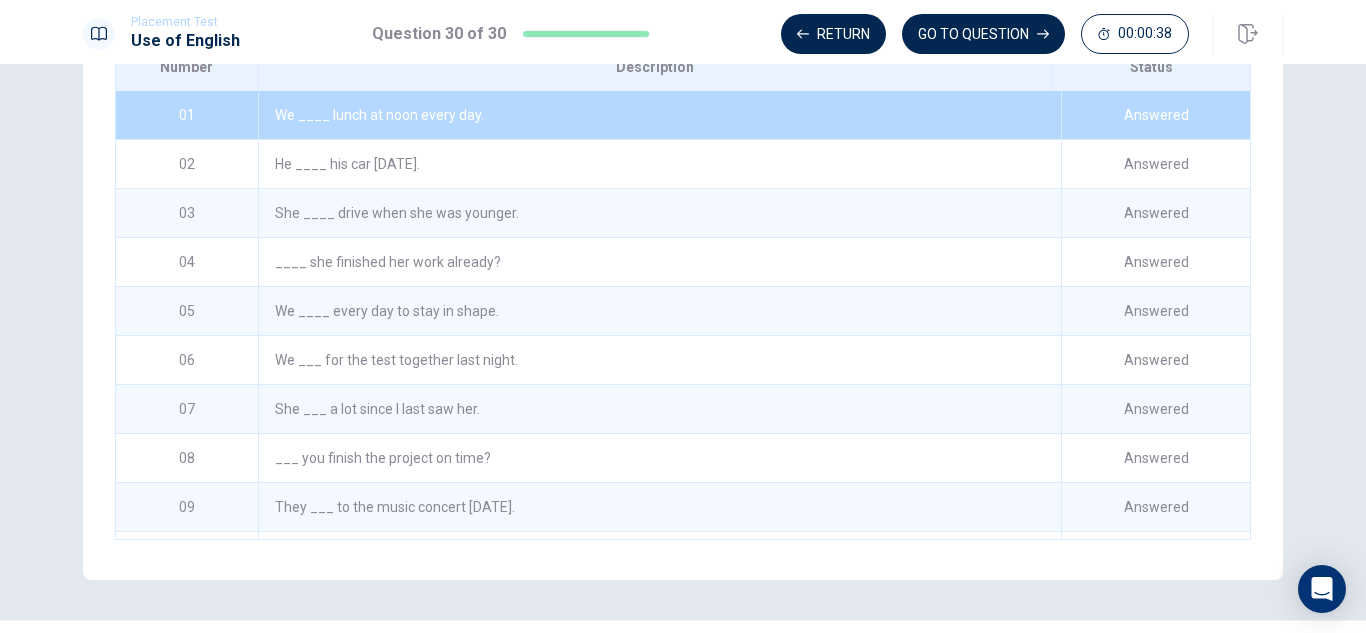click on "We ____ lunch at noon every day." at bounding box center (659, 115) 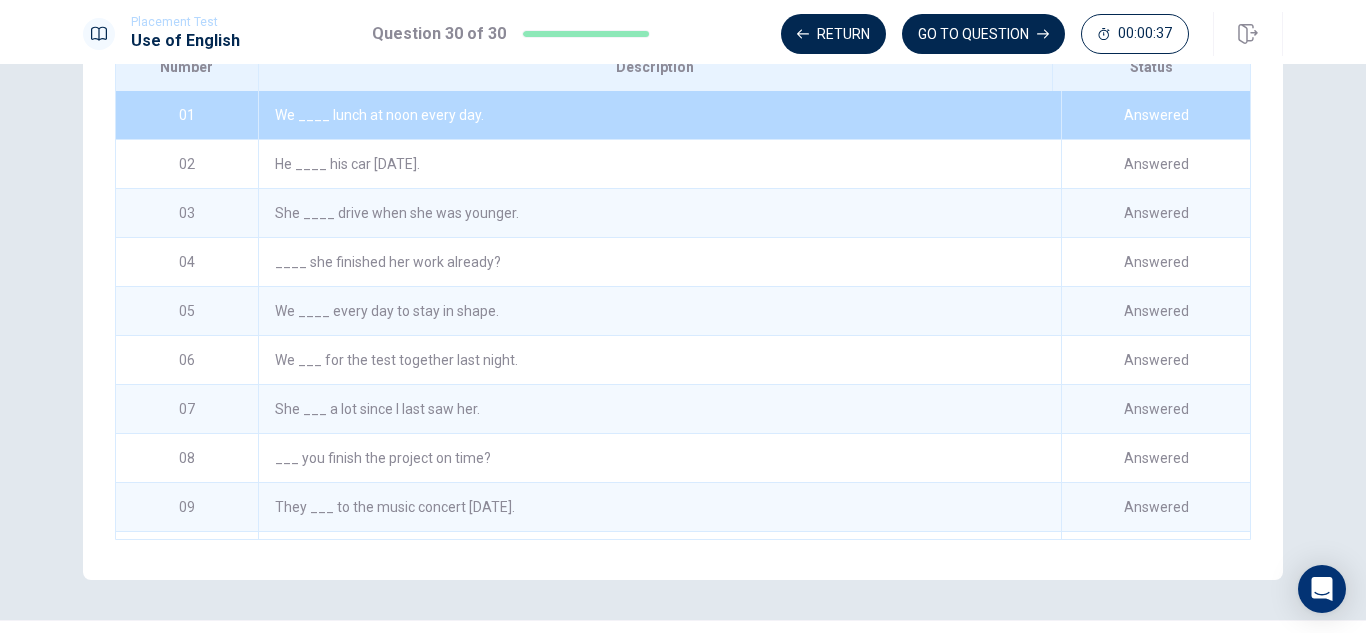 click on "He ____ his car [DATE]." at bounding box center [659, 164] 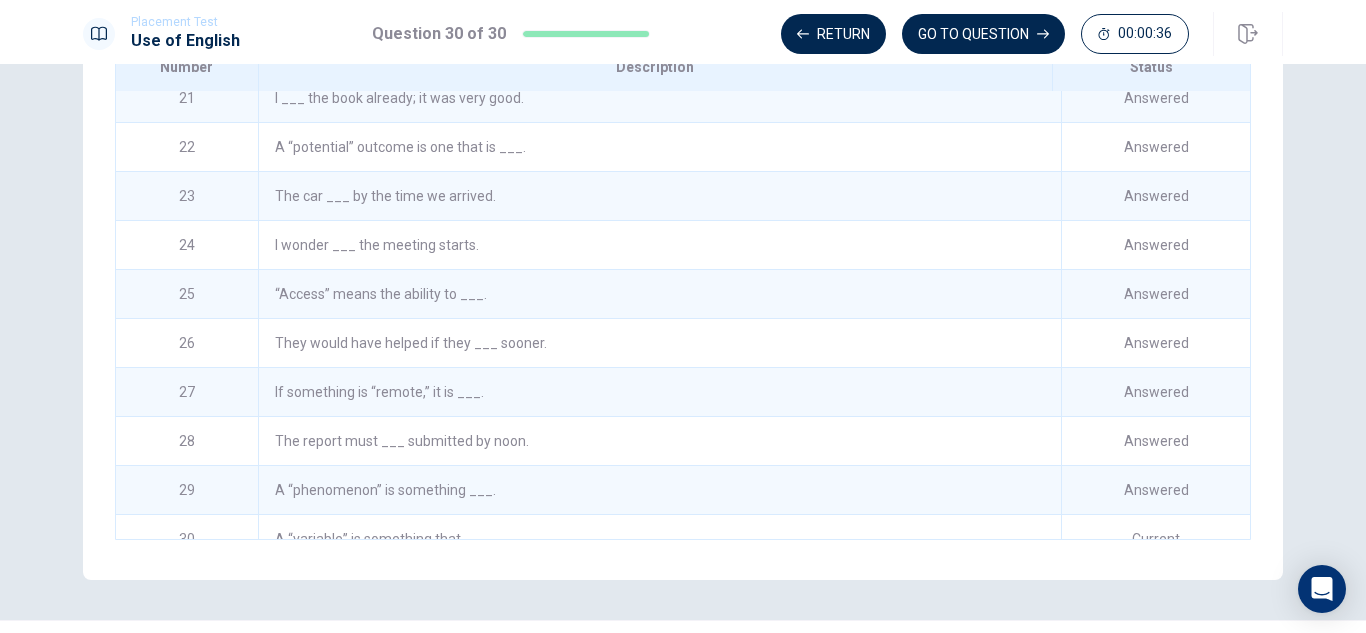 scroll, scrollTop: 1031, scrollLeft: 0, axis: vertical 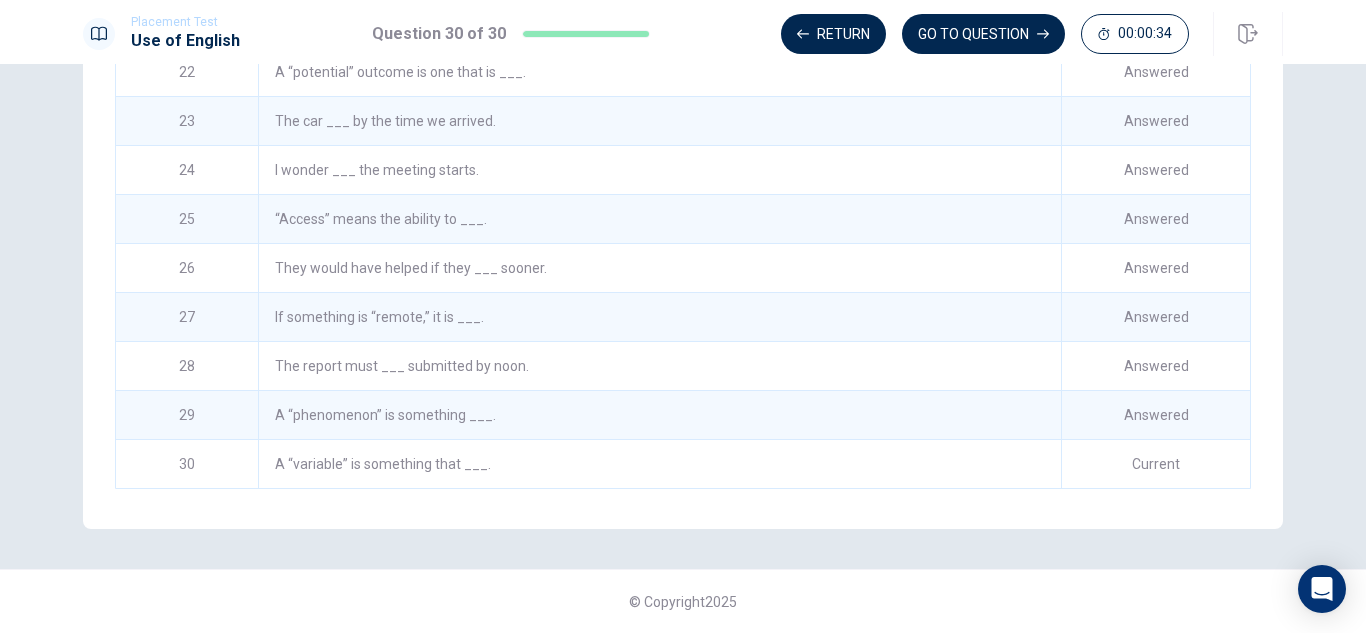 click on "The report must ___ submitted by noon." at bounding box center [659, 366] 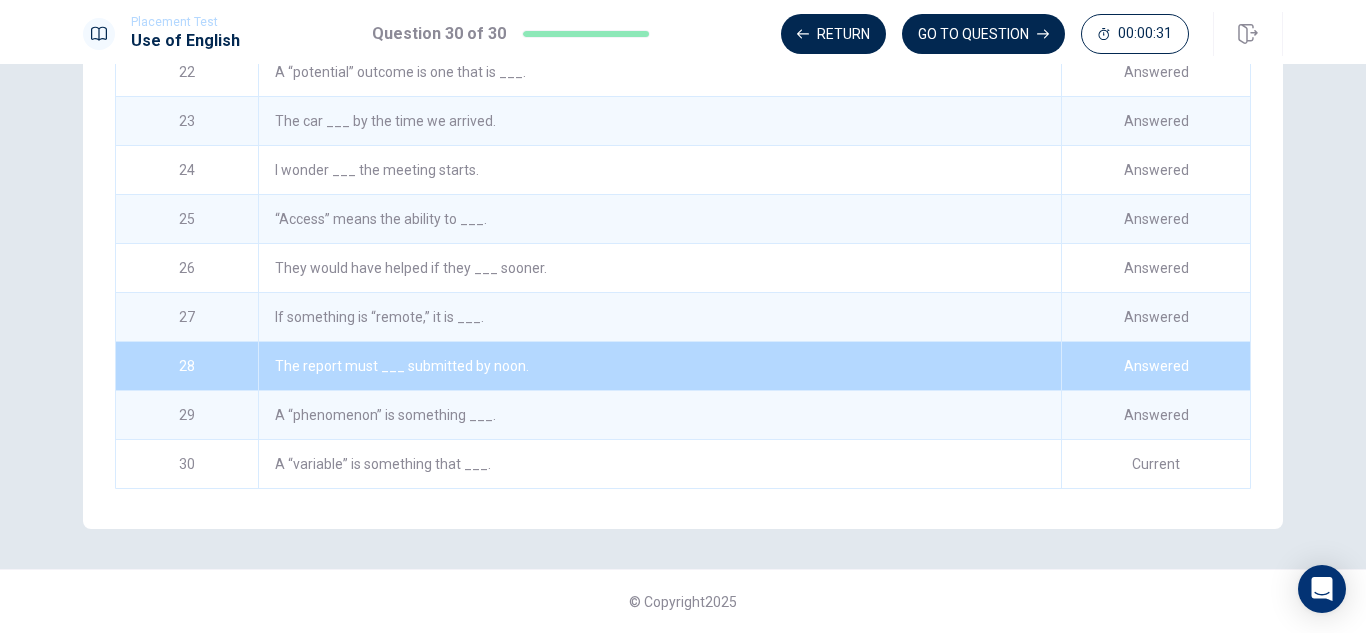 click on "Review This is a list of questions. The last question you looked at is highlighted. The  Status  shows if a question is answered, partly answered, not answered, or not seen. To check a question, click it. Then click  Go to Question  at the top. If you don't see all the questions, scroll down. To go back to the test, click  Return . # 01 Status Answered Description We ____ lunch at noon every day. # 02 Status Answered Description He ____ his car [DATE]. # 03 Status Answered Description She ____ drive when she was younger. # 04 Status Answered Description ____ she finished her work already? # 05 Status Answered Description We ____ every day to stay in shape. # 06 Status Answered Description We ___ for the test together last night. # 07 Status Answered Description She ___ a lot since I last saw her. # 08 Status Answered Description ___ you finish the project on time? # 09 Status Answered Description They ___ to the music concert [DATE]. # 10 Status Answered Description He ___ a new phone next week. # 11 #" at bounding box center (683, 140) 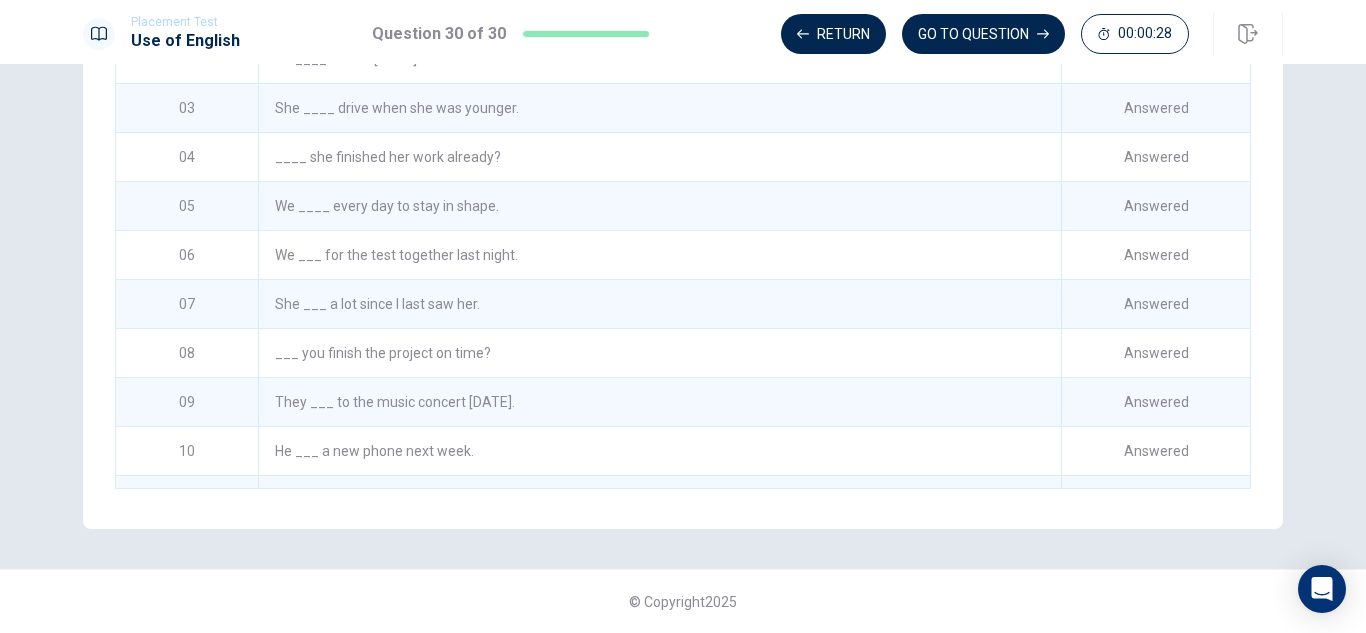 scroll, scrollTop: 56, scrollLeft: 0, axis: vertical 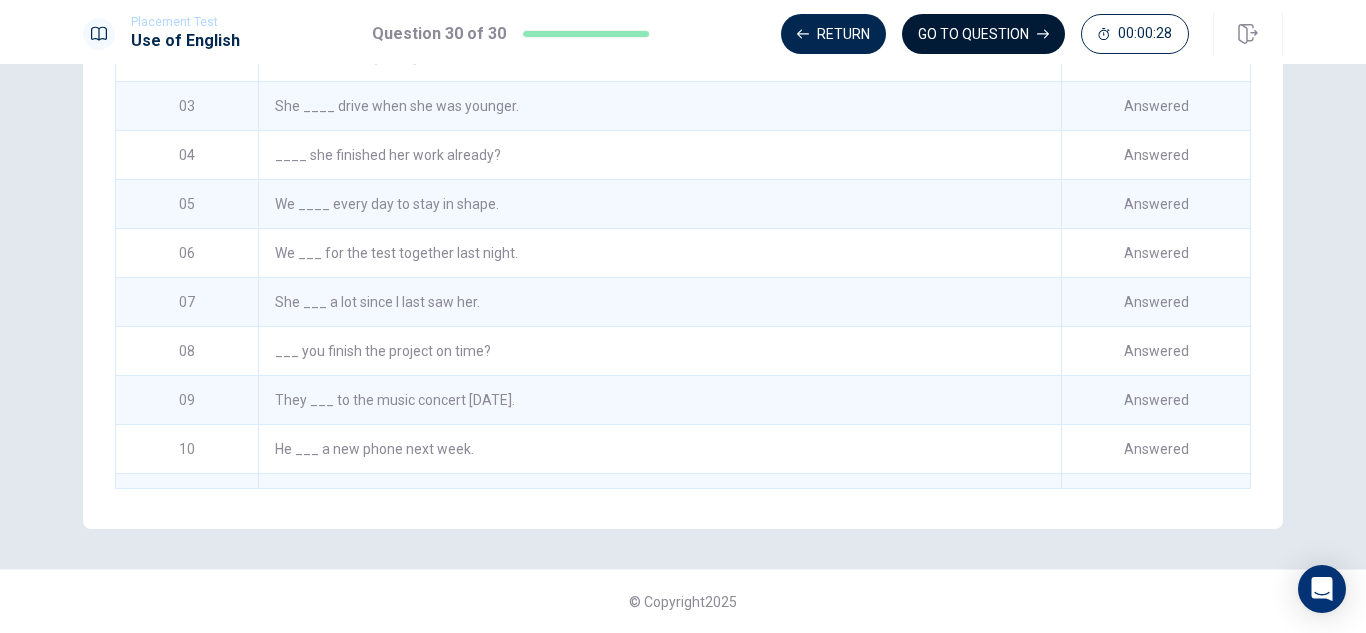 click on "GO TO QUESTION" at bounding box center [983, 34] 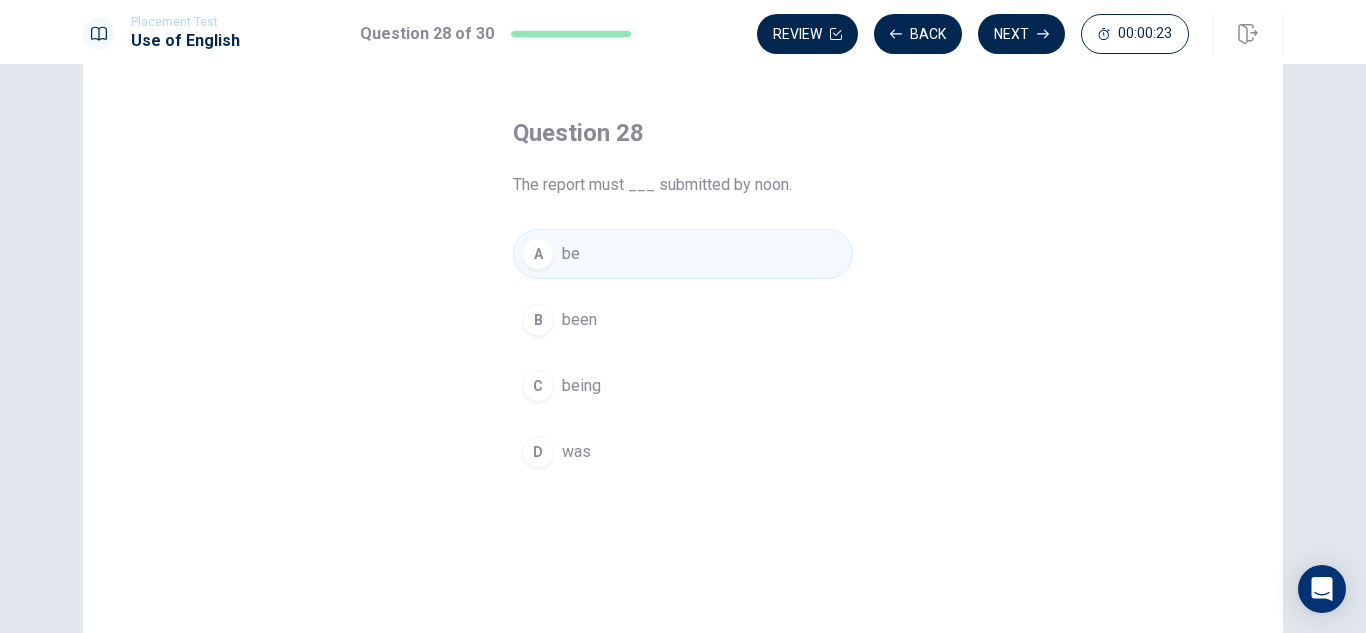 scroll, scrollTop: 63, scrollLeft: 0, axis: vertical 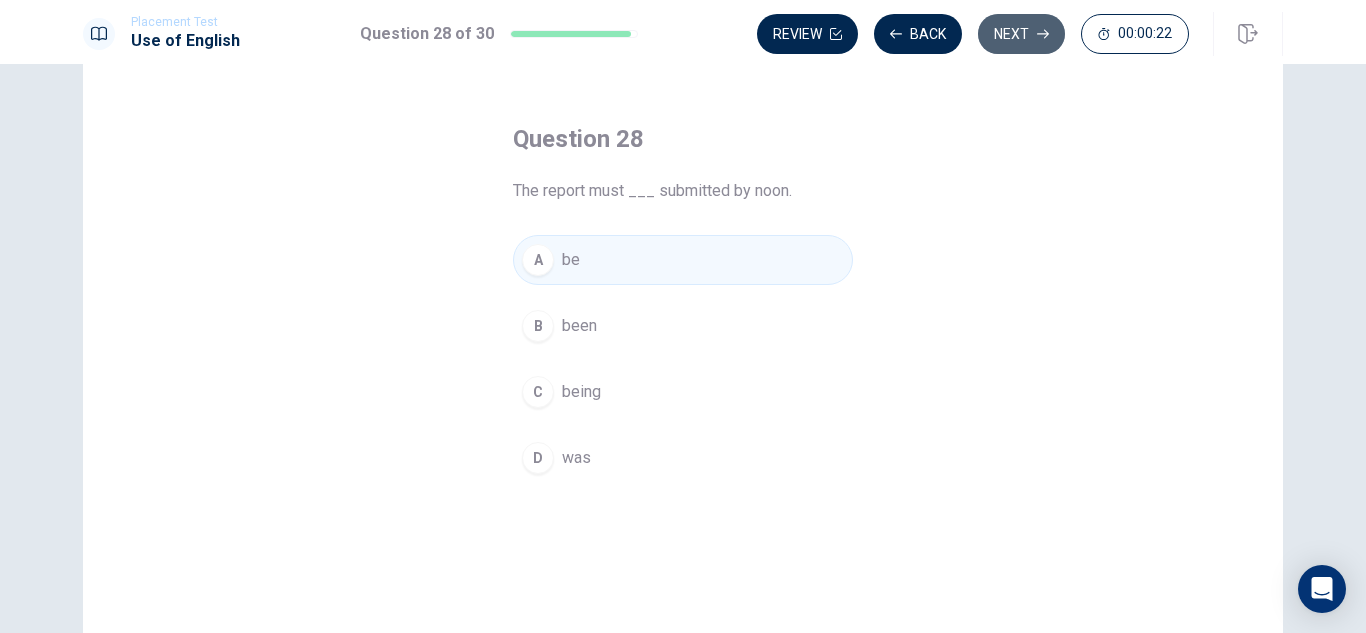click on "Next" at bounding box center (1021, 34) 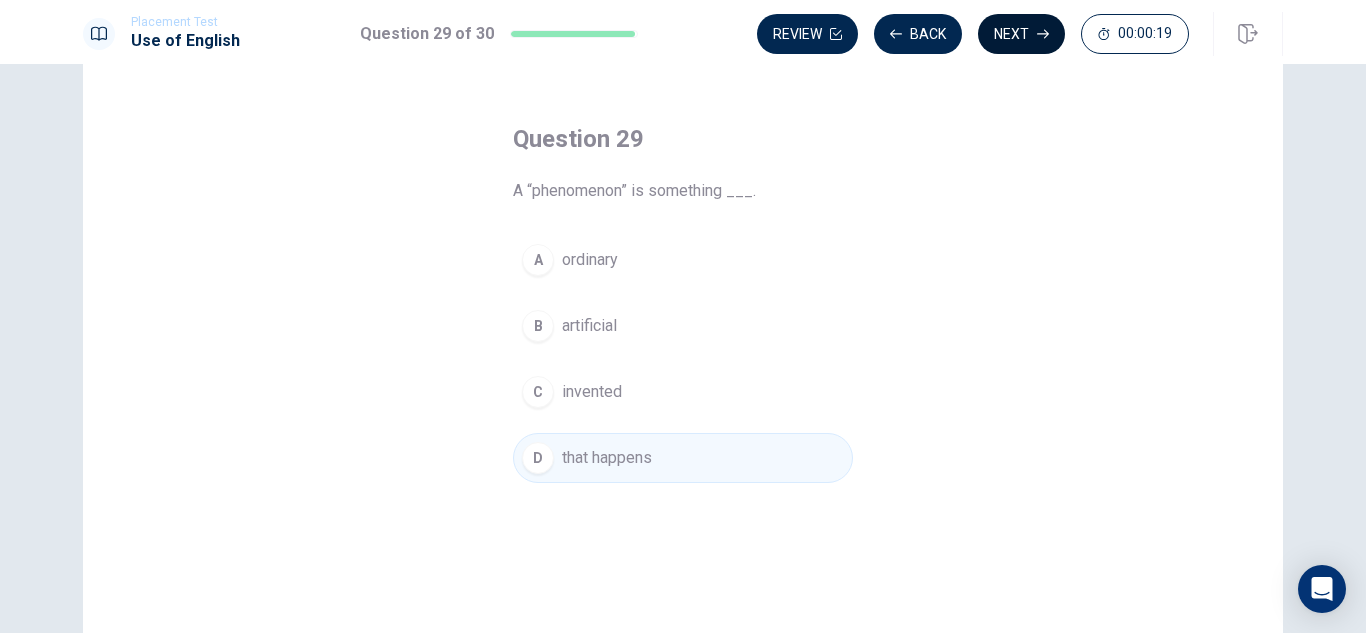 click on "Next" at bounding box center [1021, 34] 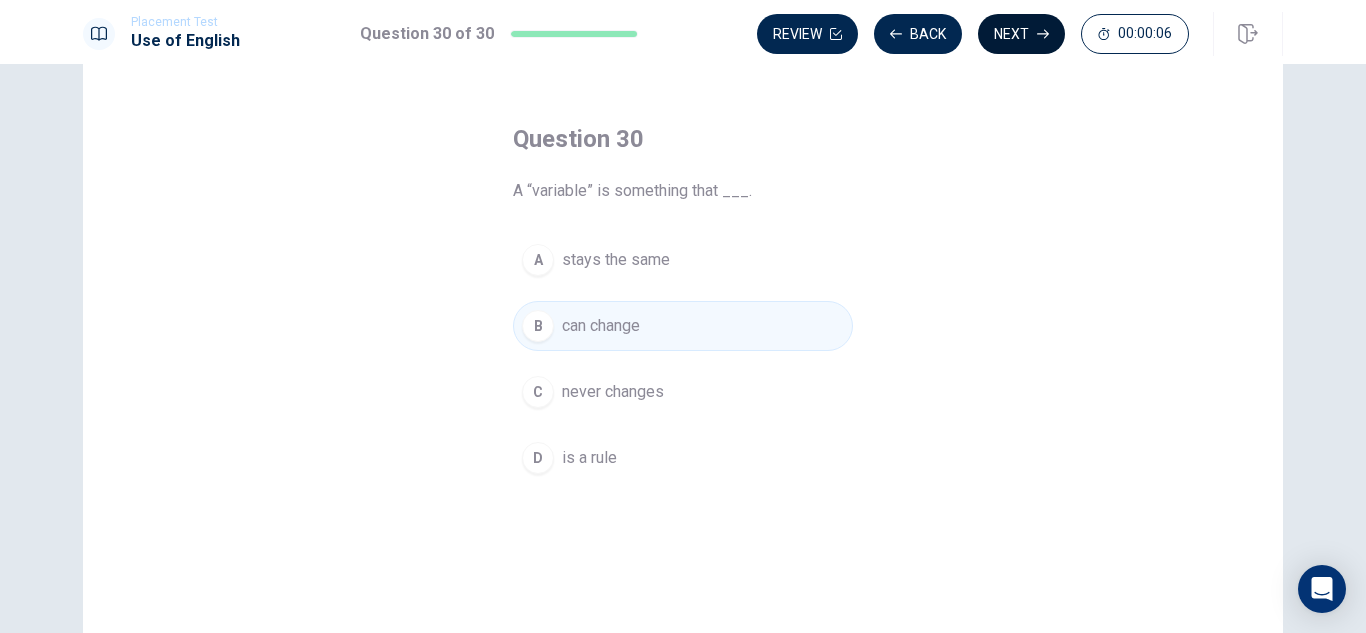 click on "Next" at bounding box center (1021, 34) 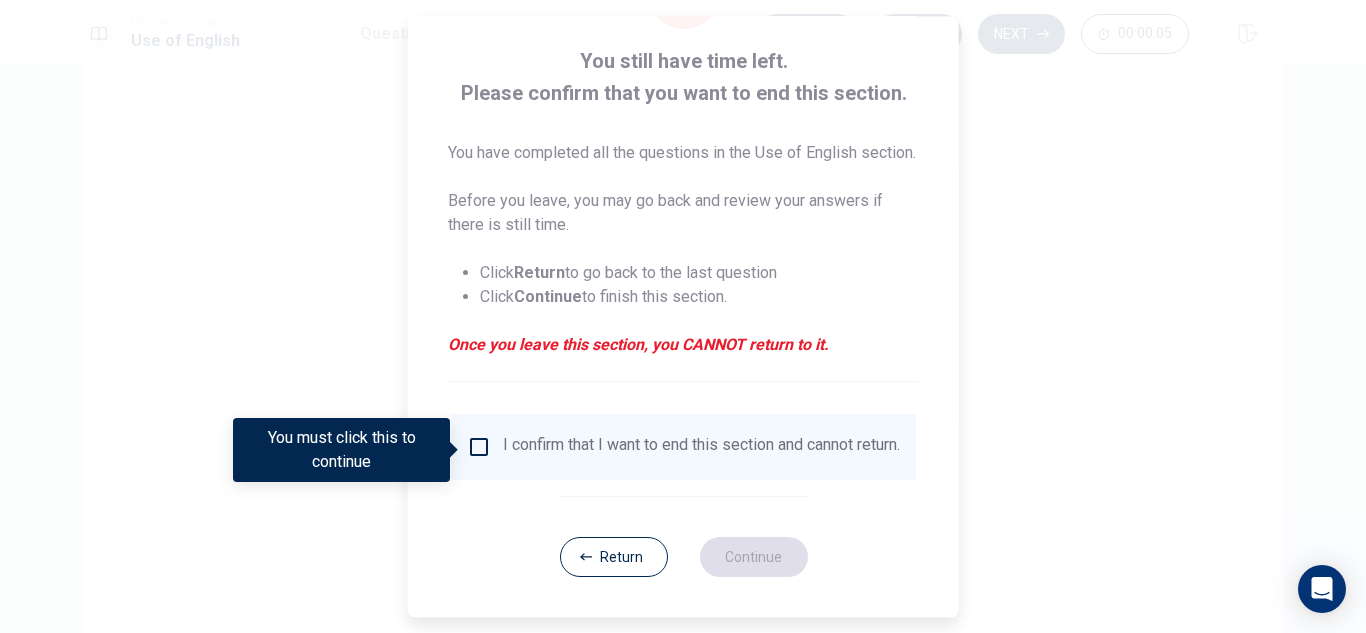 scroll, scrollTop: 137, scrollLeft: 0, axis: vertical 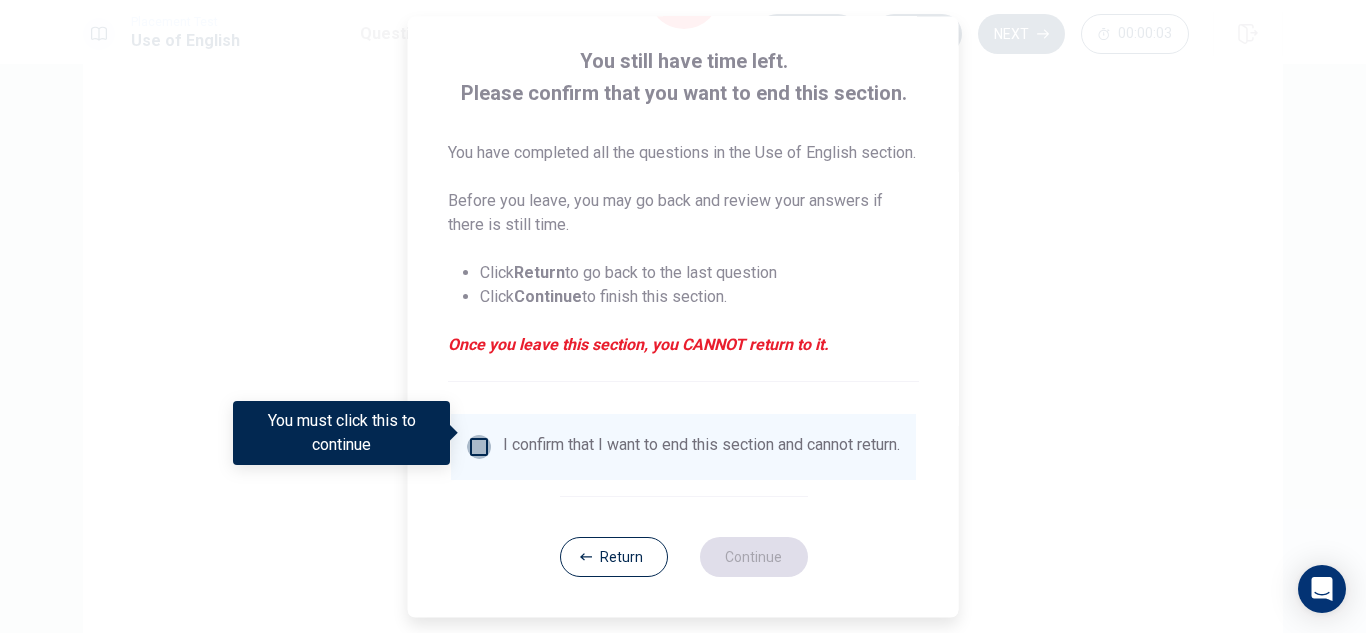 click at bounding box center [479, 447] 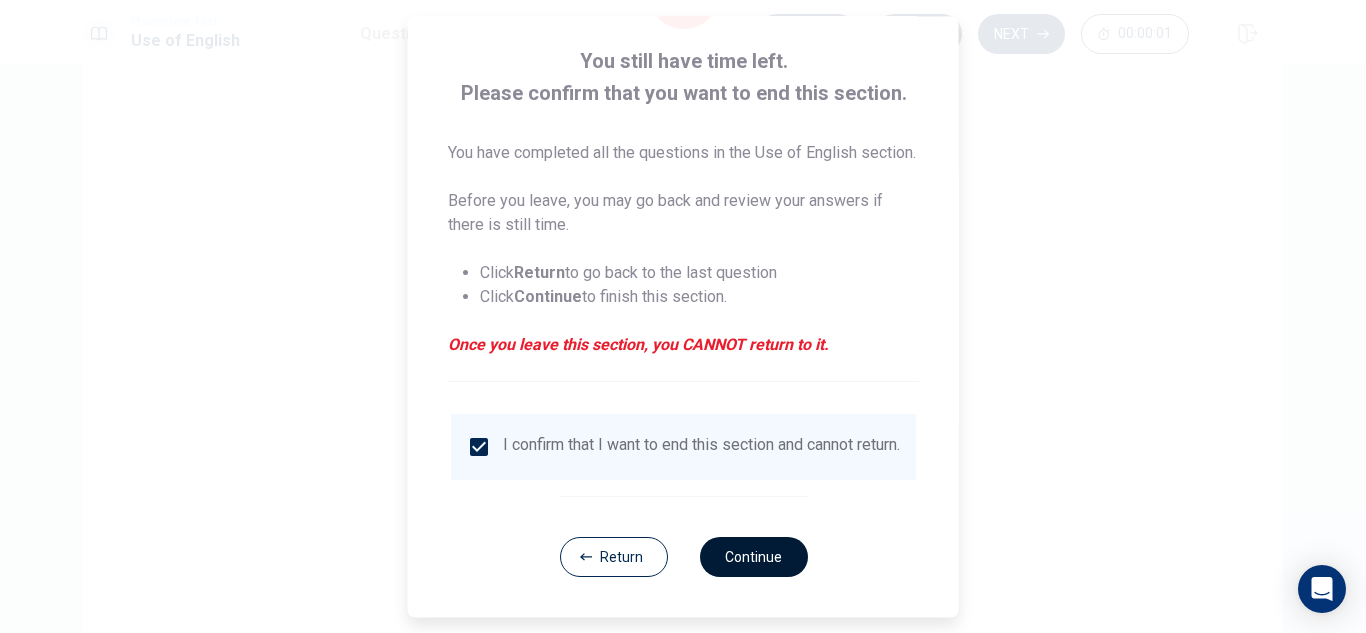 click on "Continue" at bounding box center (753, 557) 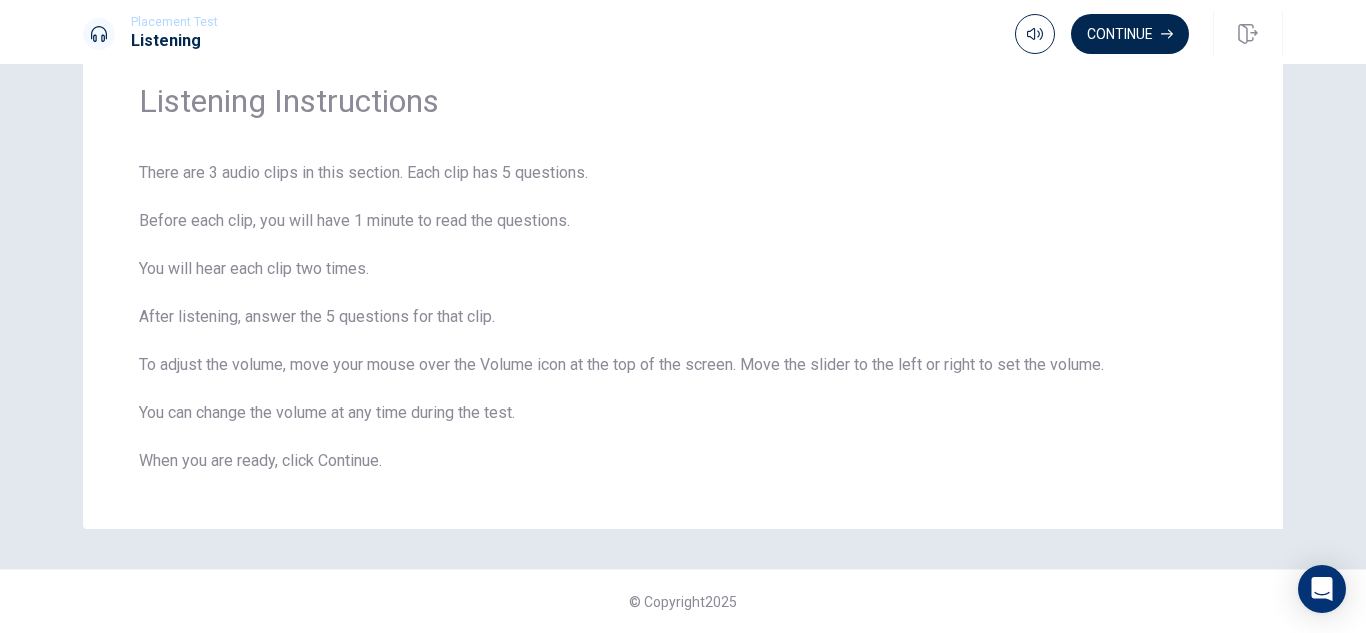 scroll, scrollTop: 0, scrollLeft: 0, axis: both 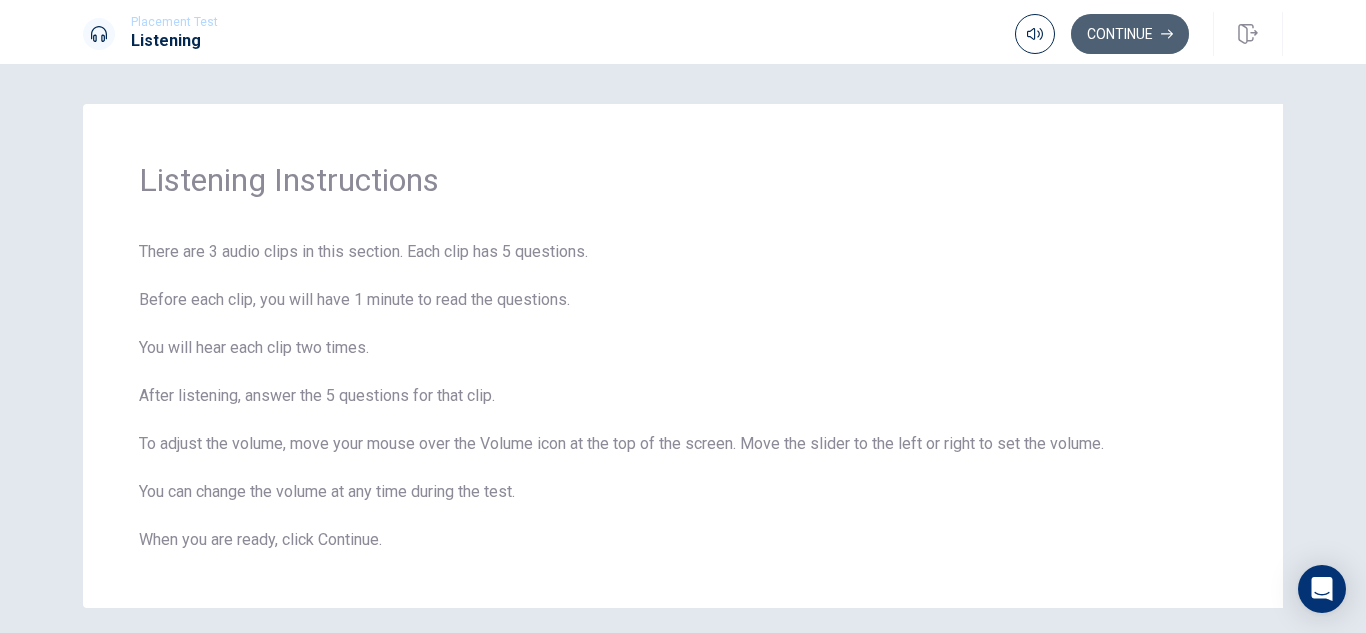 click on "Continue" at bounding box center (1130, 34) 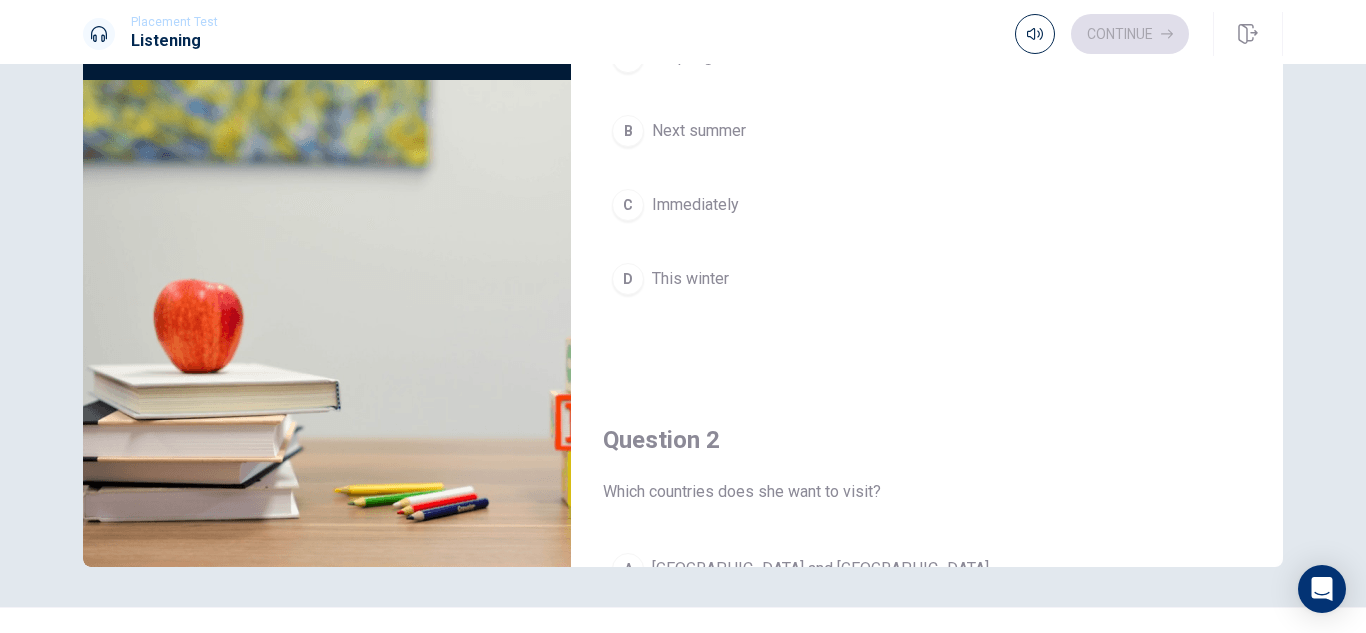 scroll, scrollTop: 270, scrollLeft: 0, axis: vertical 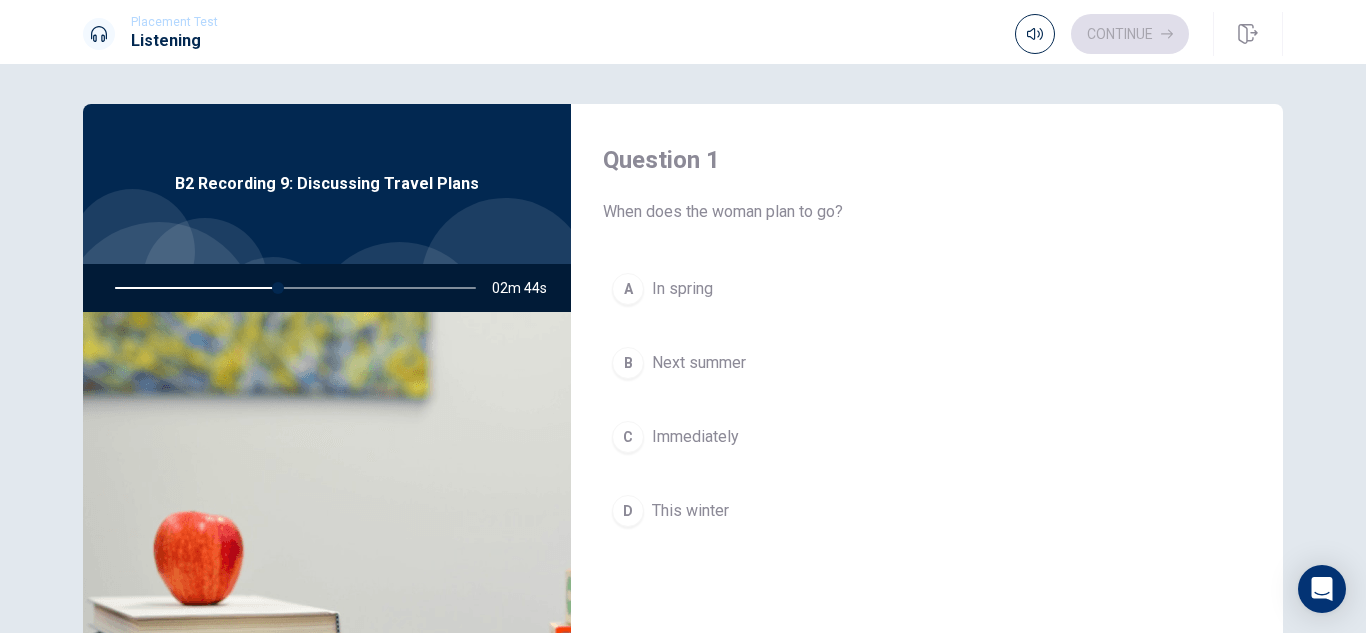 click on "Next summer" at bounding box center [699, 363] 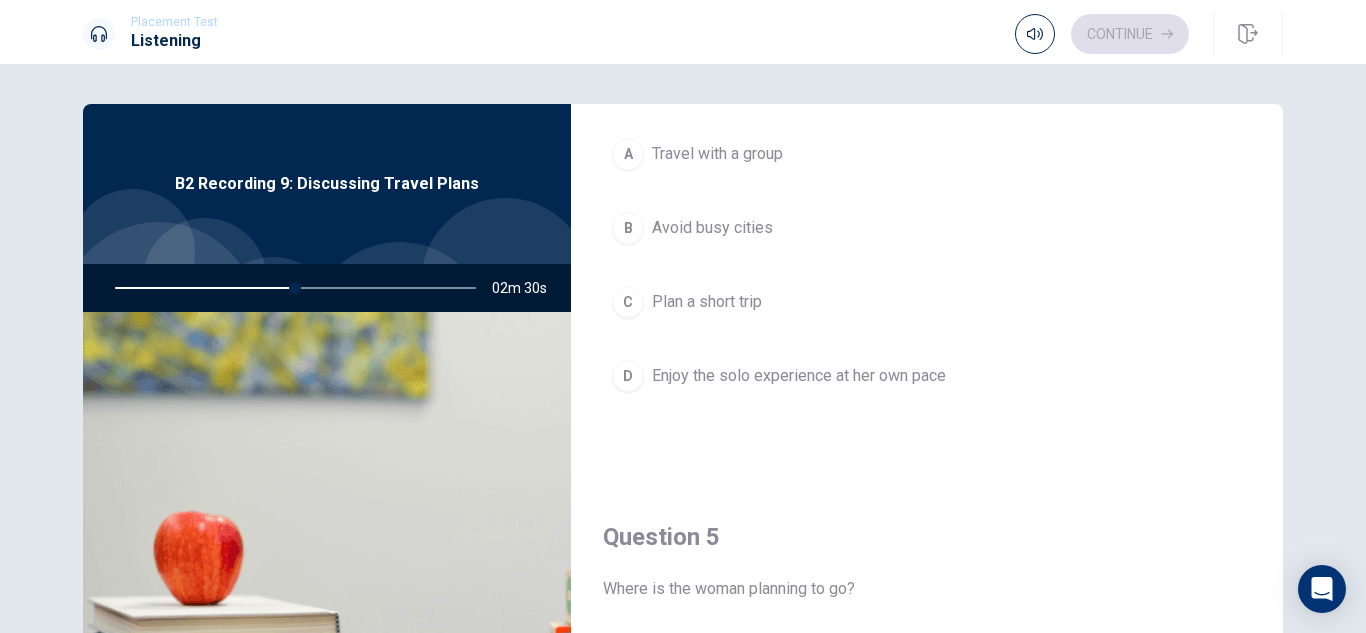 scroll, scrollTop: 1865, scrollLeft: 0, axis: vertical 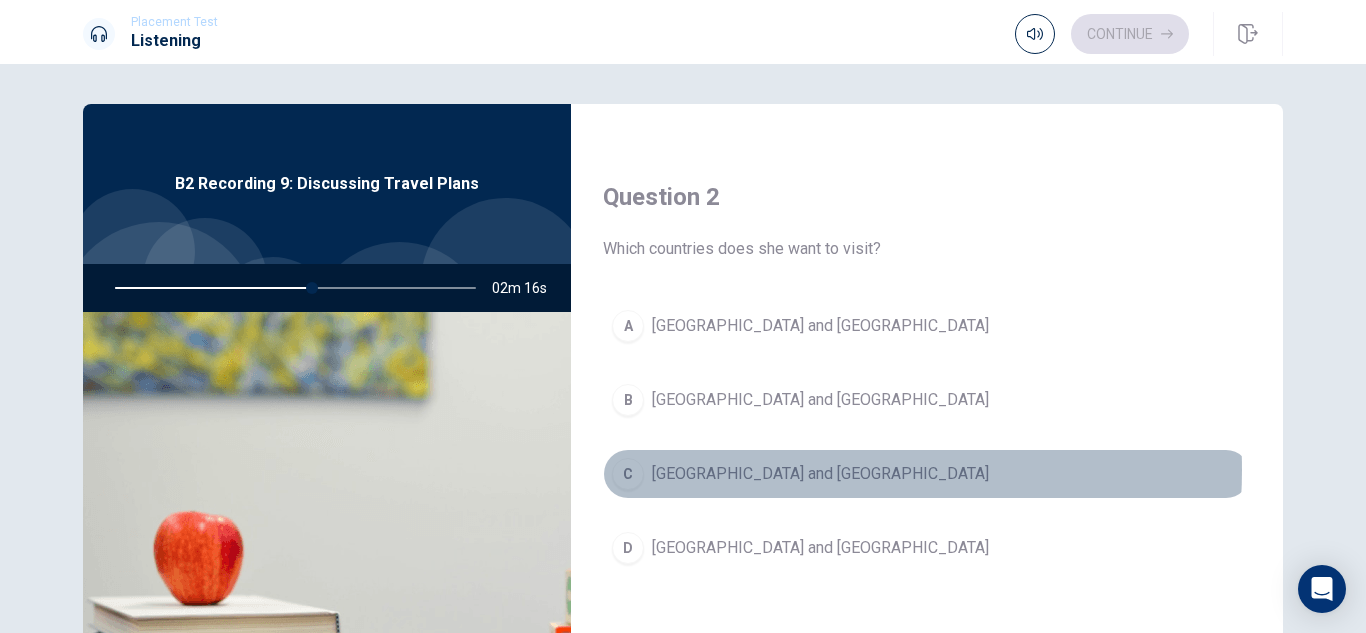 click on "C [GEOGRAPHIC_DATA] and [GEOGRAPHIC_DATA]" at bounding box center (927, 474) 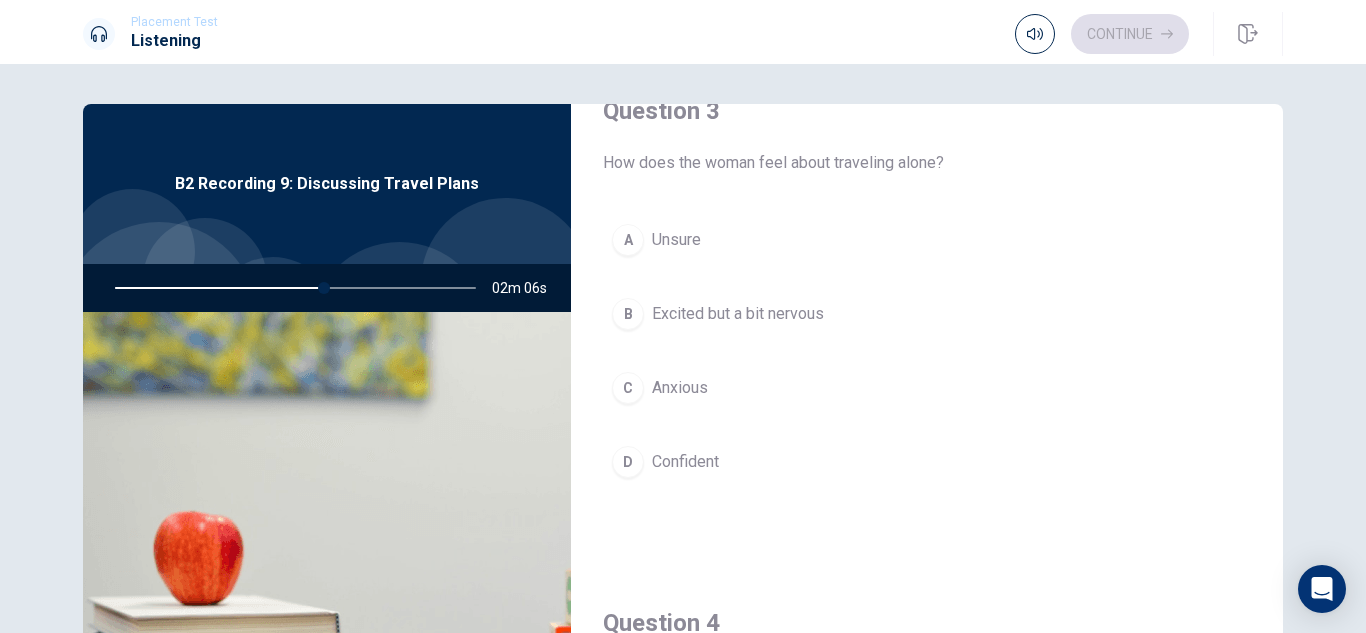 scroll, scrollTop: 1074, scrollLeft: 0, axis: vertical 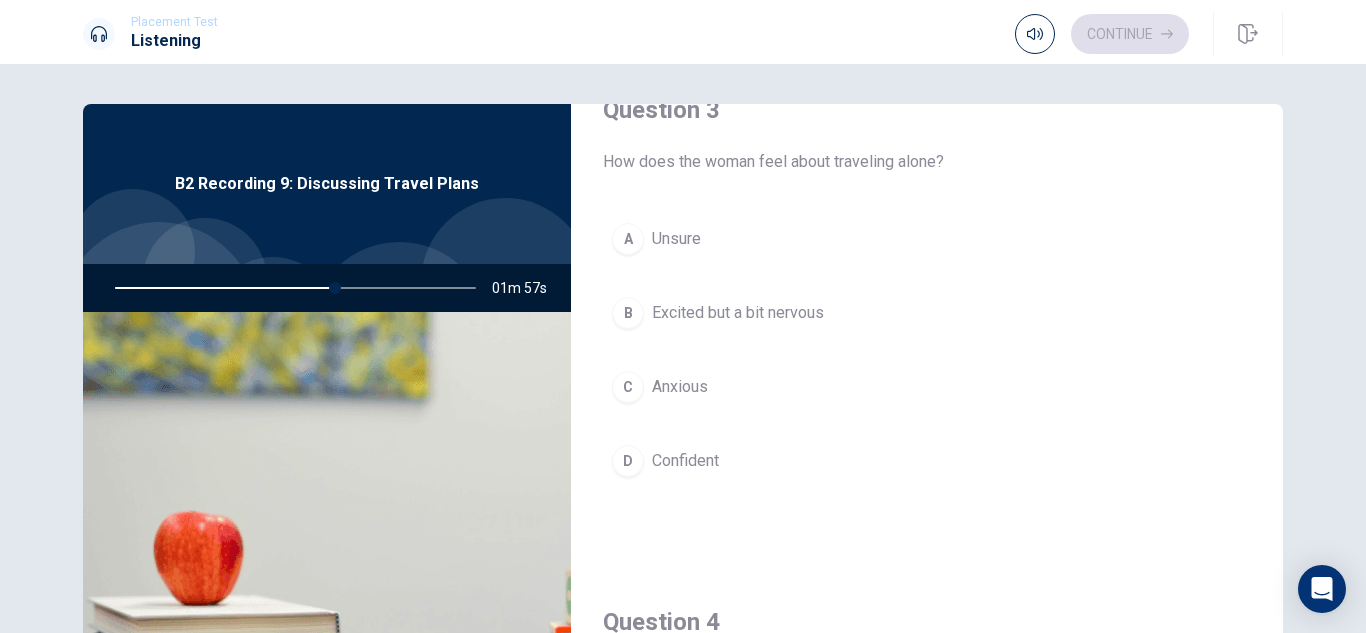 click on "B Excited but a bit nervous" at bounding box center [927, 313] 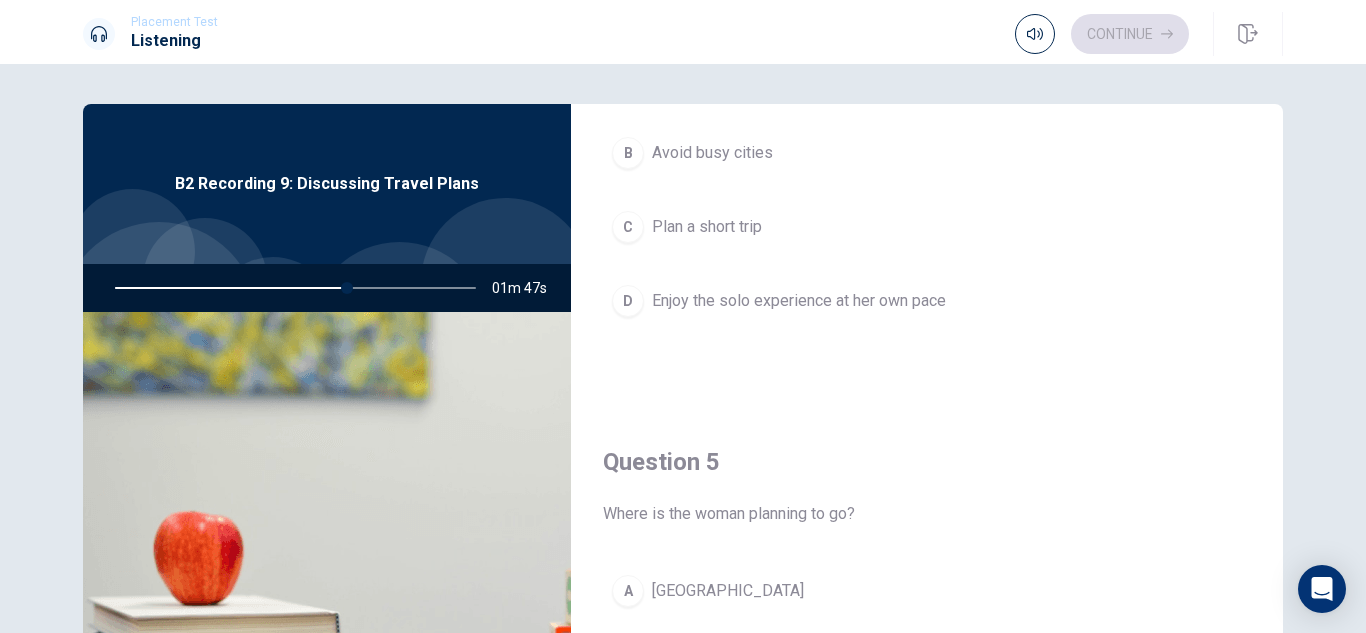 scroll, scrollTop: 1865, scrollLeft: 0, axis: vertical 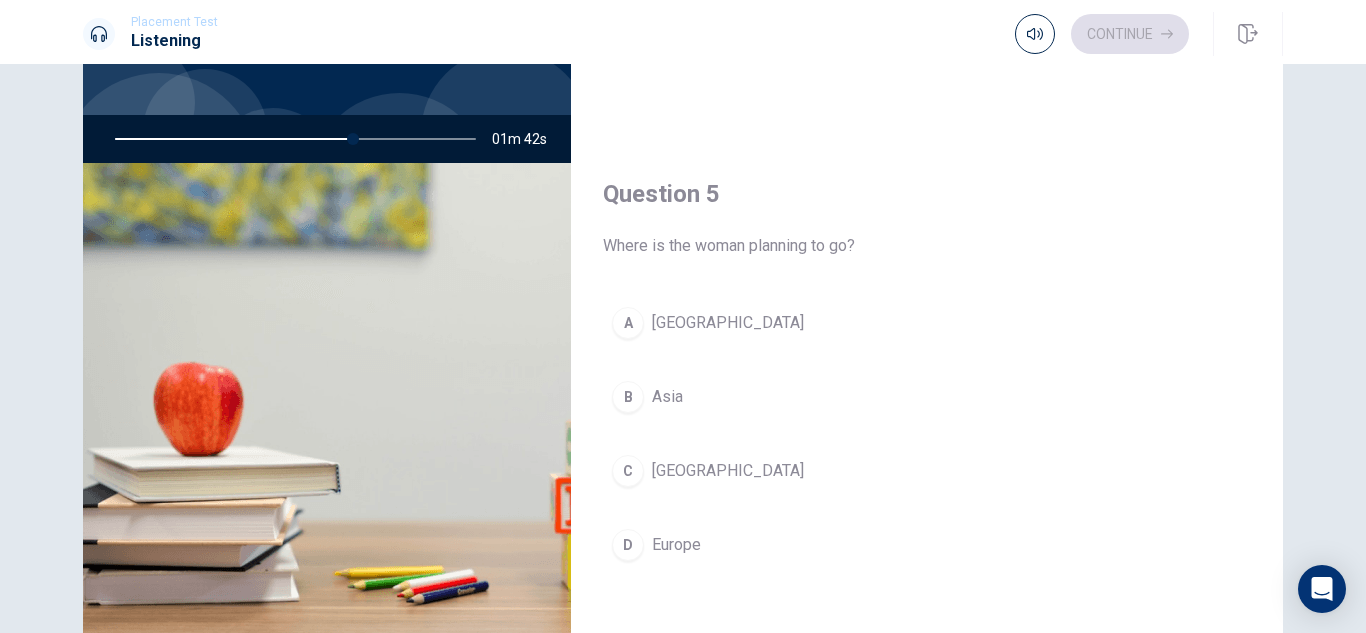 click on "D Europe" at bounding box center (927, 545) 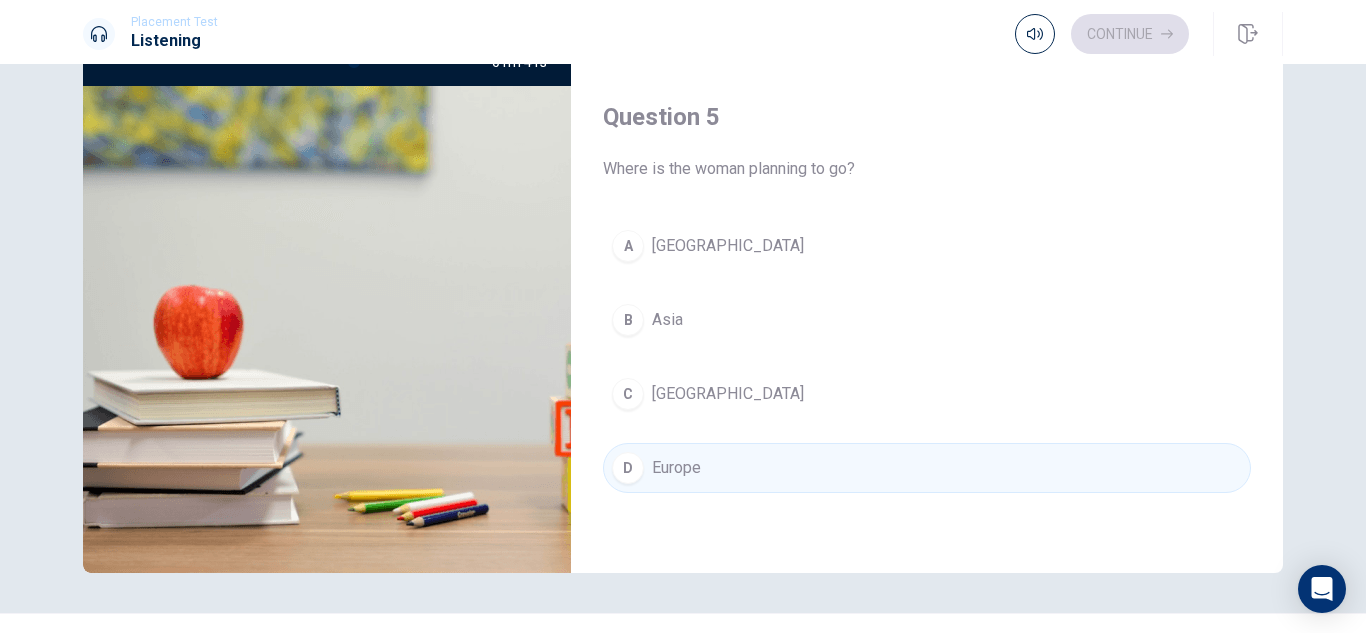 scroll, scrollTop: 270, scrollLeft: 0, axis: vertical 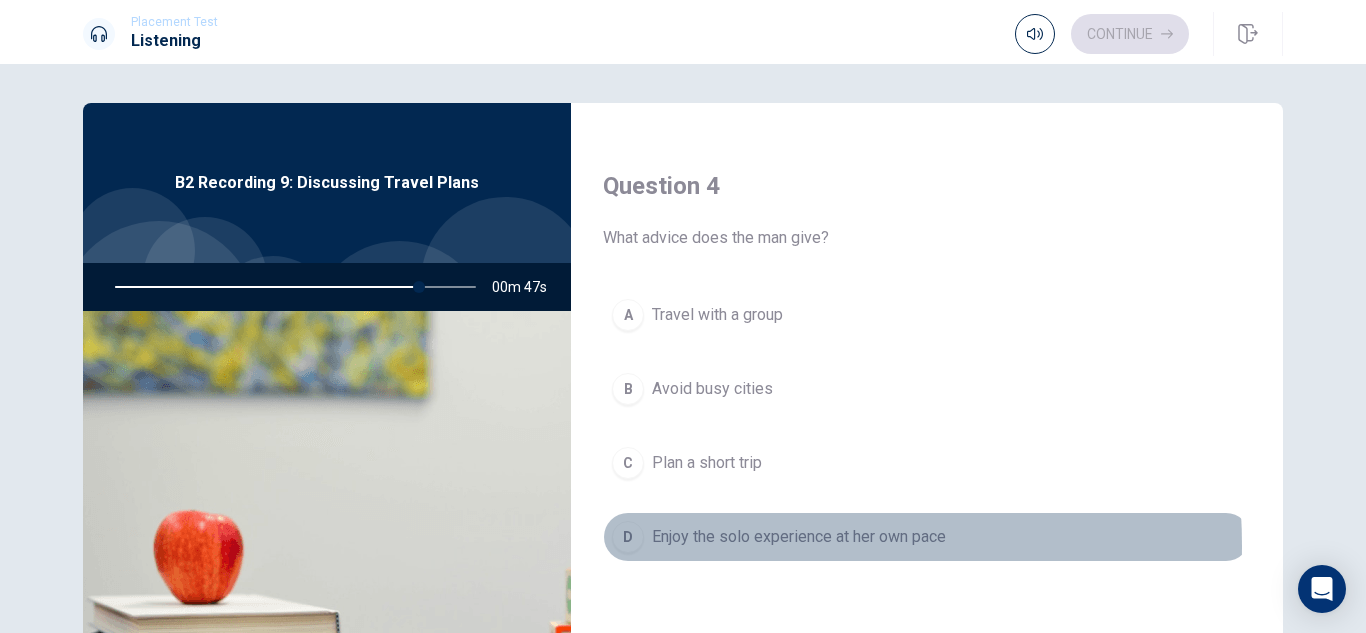 click on "Enjoy the solo experience at her own pace" at bounding box center (799, 537) 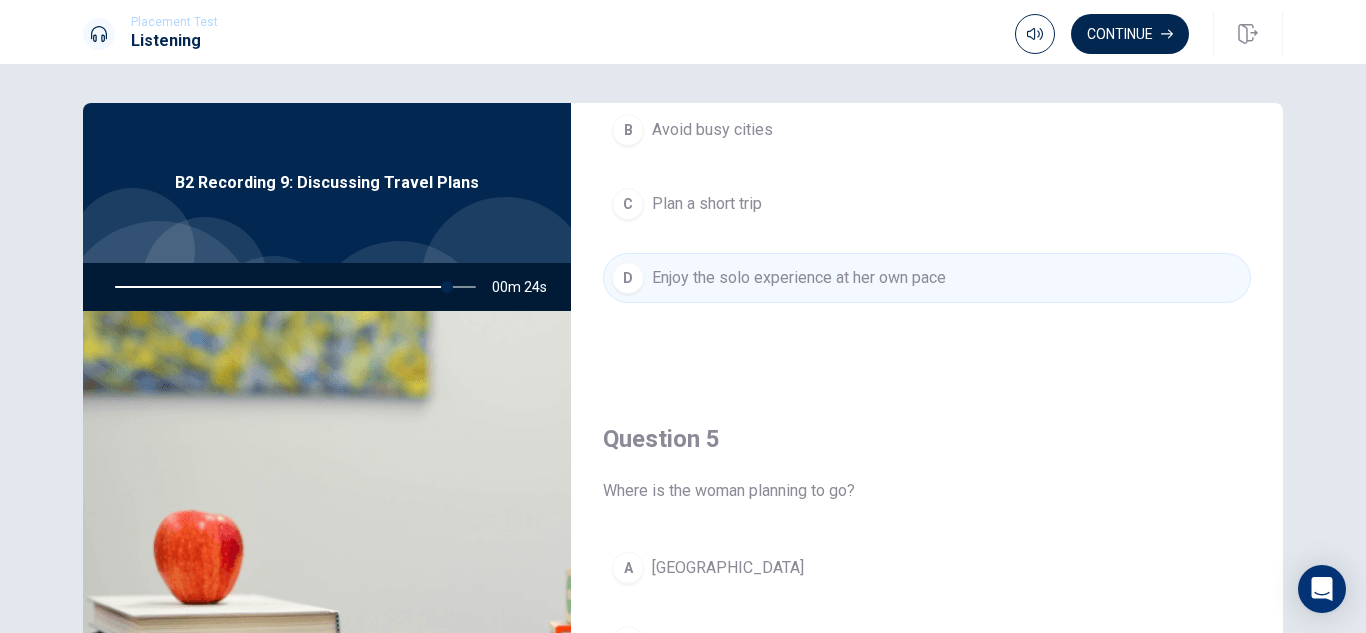 scroll, scrollTop: 1865, scrollLeft: 0, axis: vertical 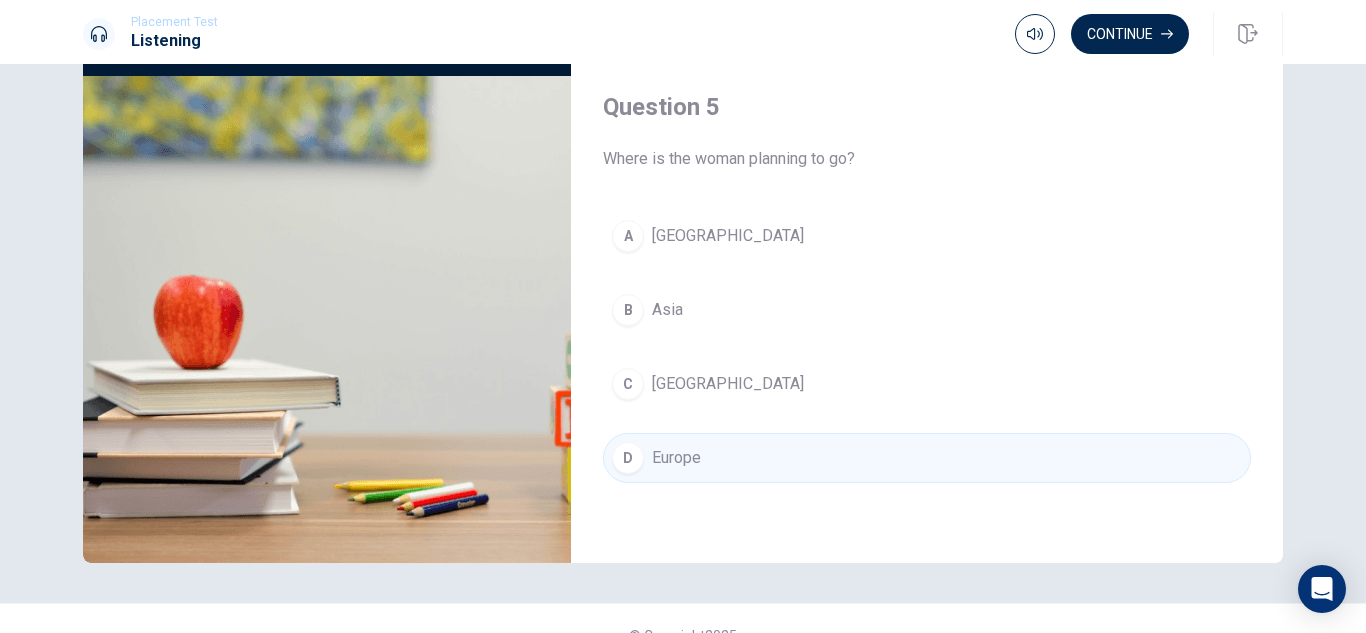 type on "0" 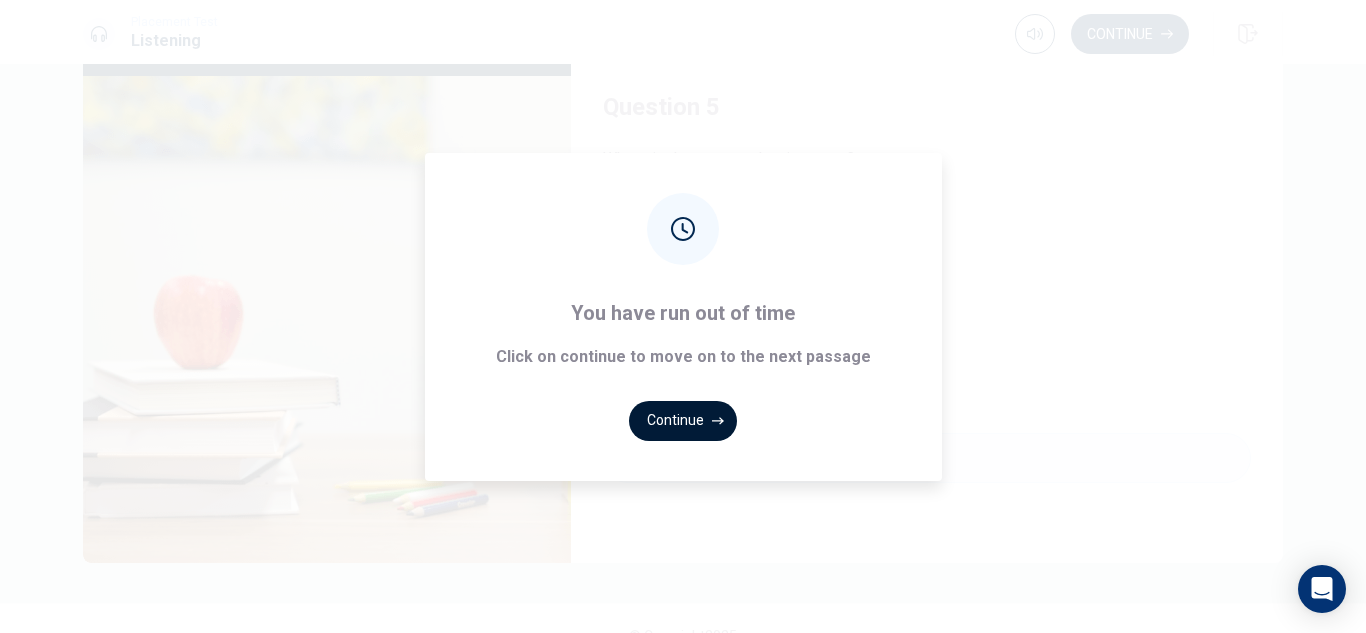 click 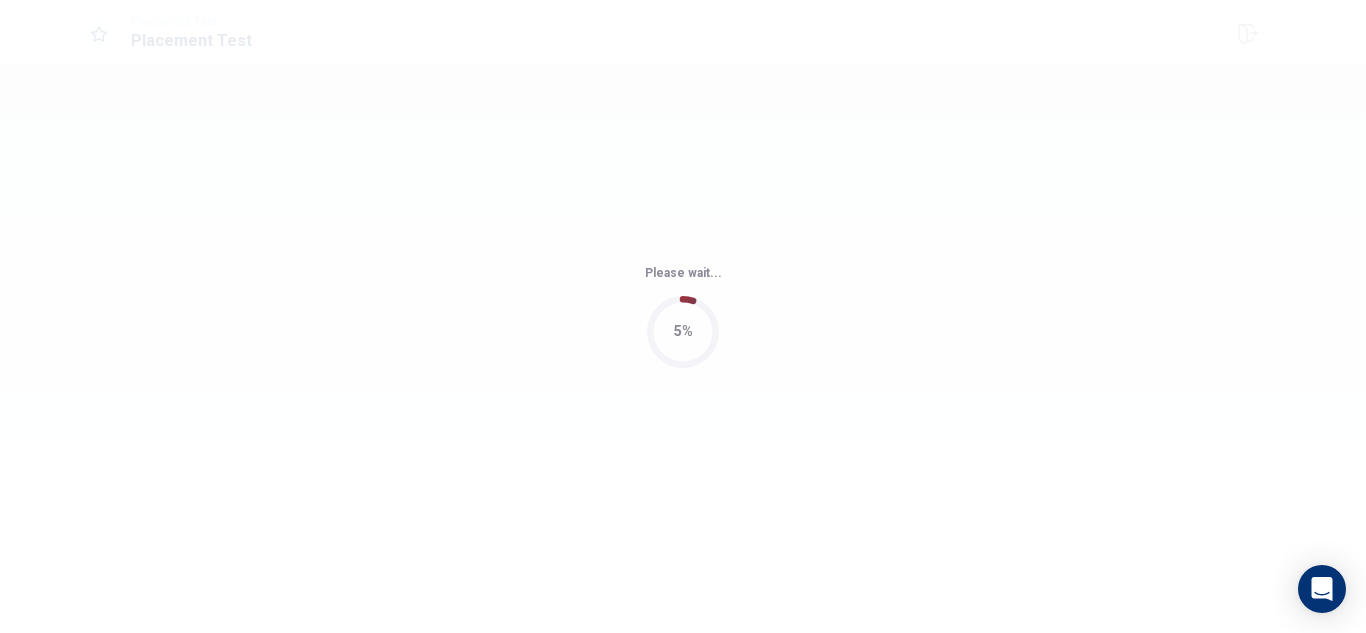scroll, scrollTop: 0, scrollLeft: 0, axis: both 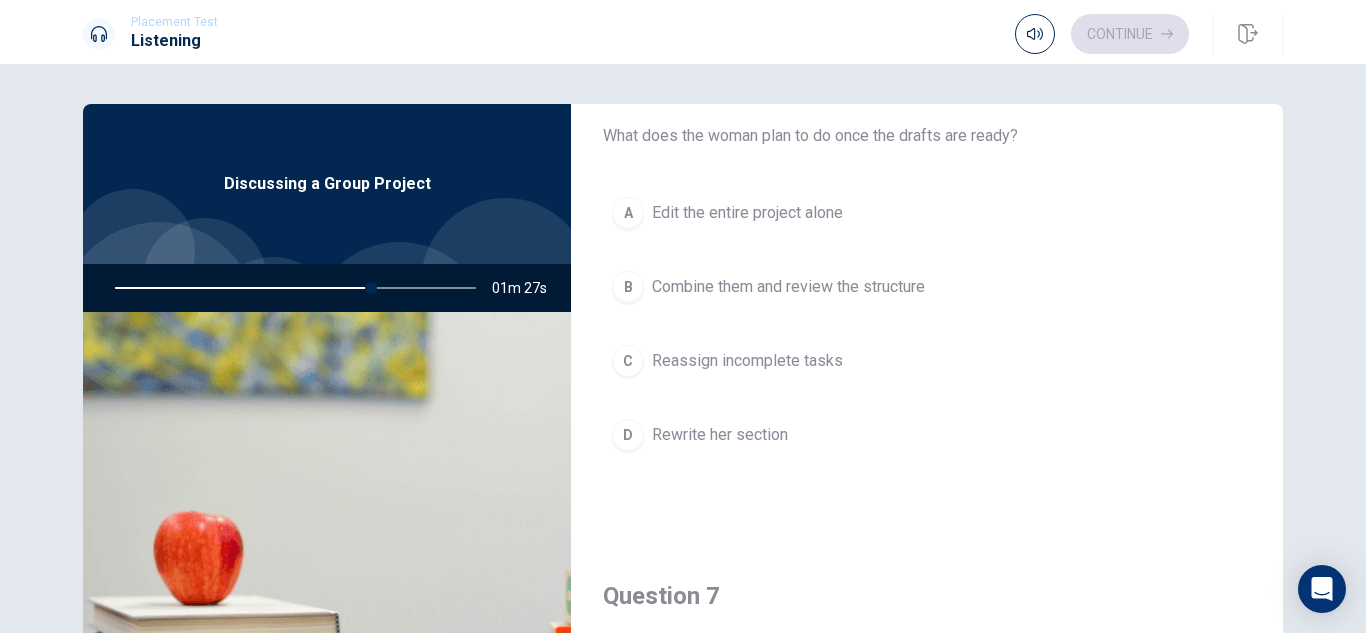click on "C Reassign incomplete tasks" at bounding box center [927, 361] 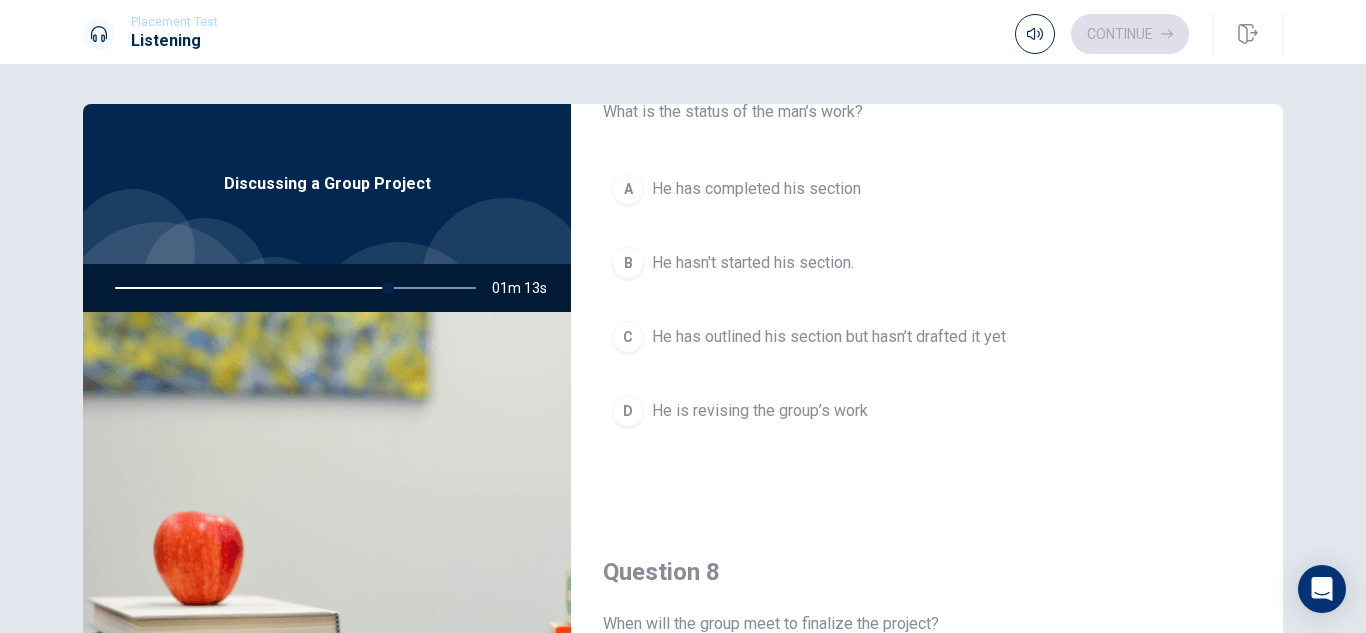 scroll, scrollTop: 611, scrollLeft: 0, axis: vertical 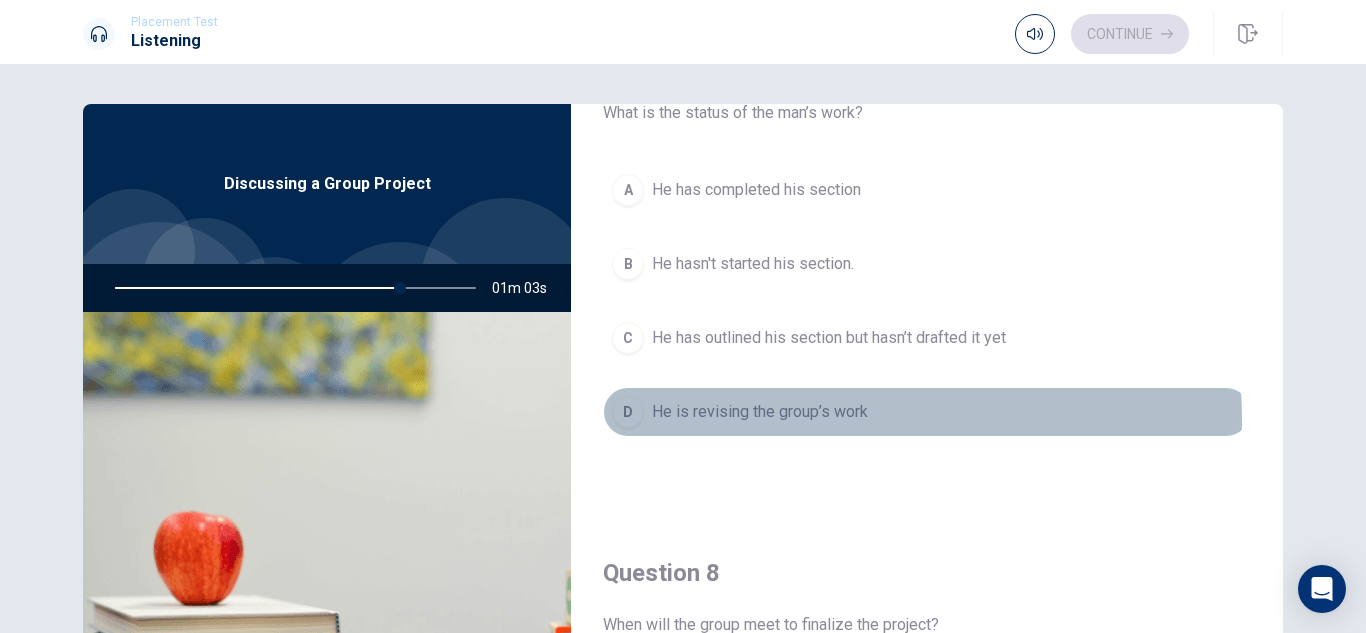 click on "He is revising the group’s work" at bounding box center [760, 412] 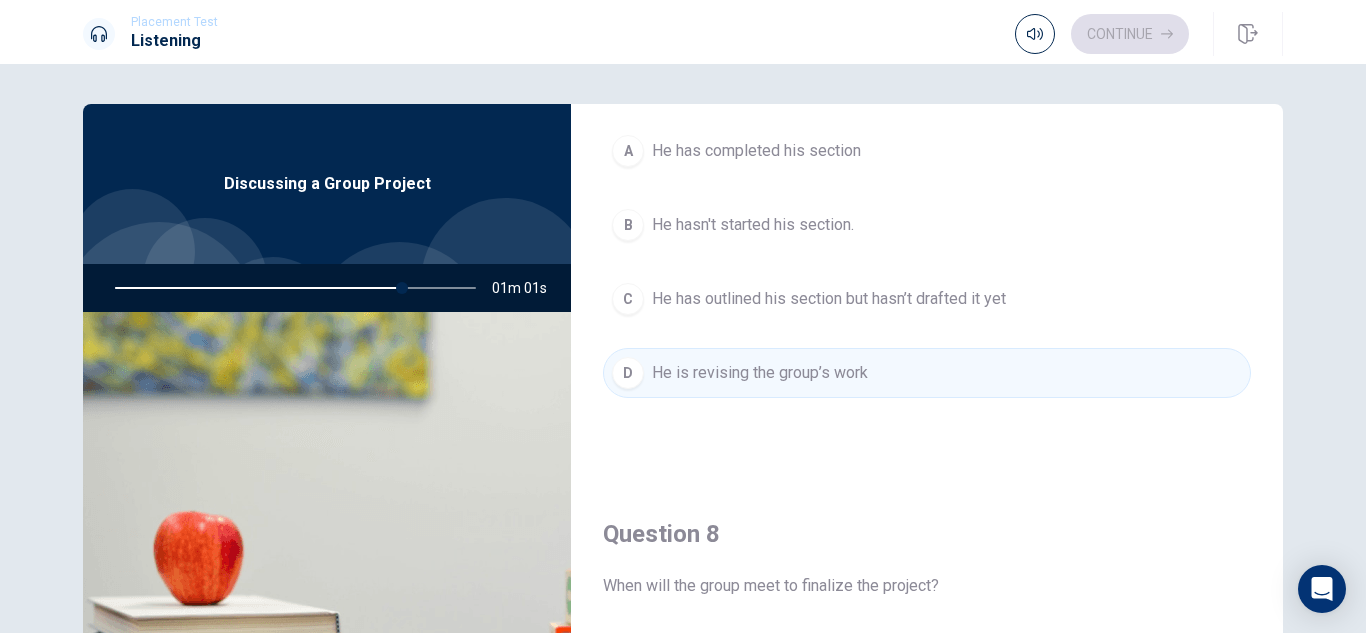 scroll, scrollTop: 651, scrollLeft: 0, axis: vertical 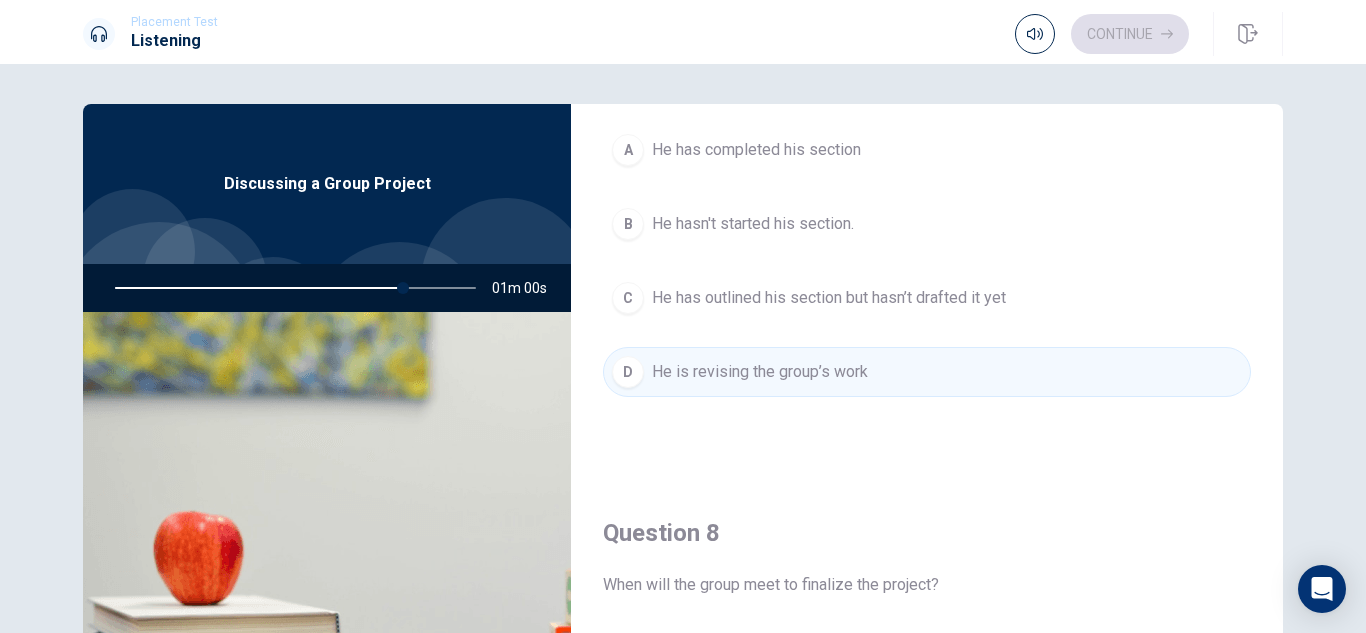 click on "He has outlined his section but hasn’t drafted it yet" at bounding box center (829, 298) 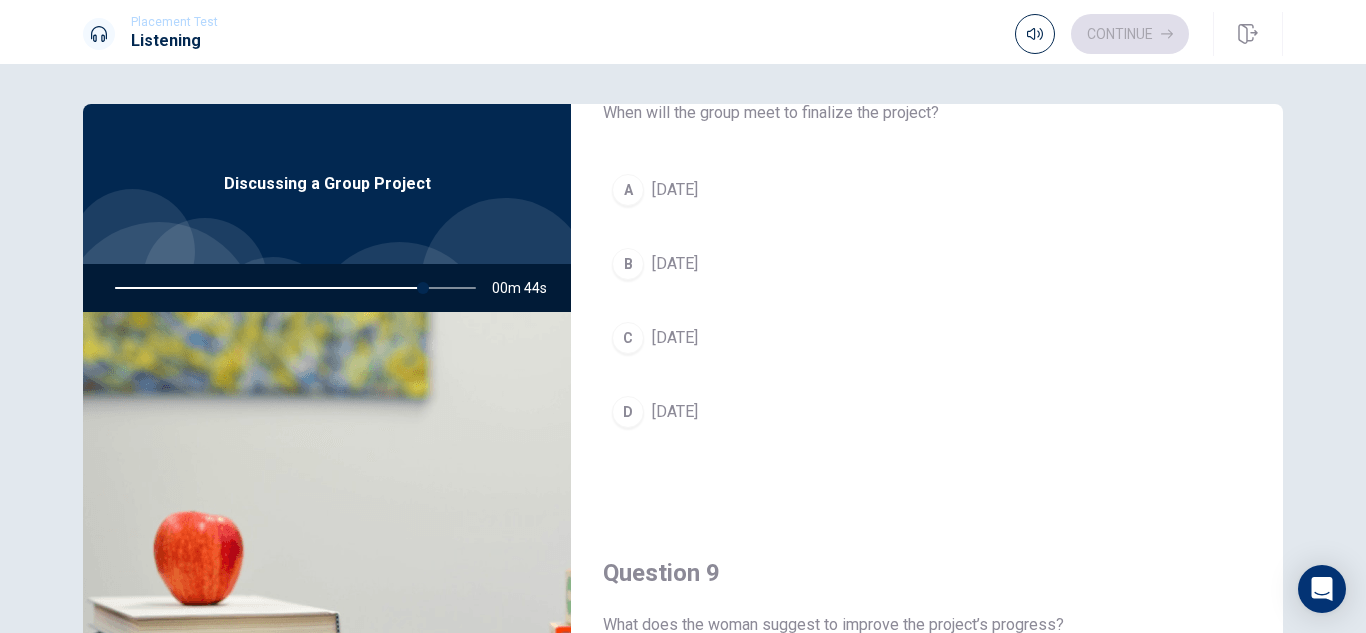 scroll, scrollTop: 1069, scrollLeft: 0, axis: vertical 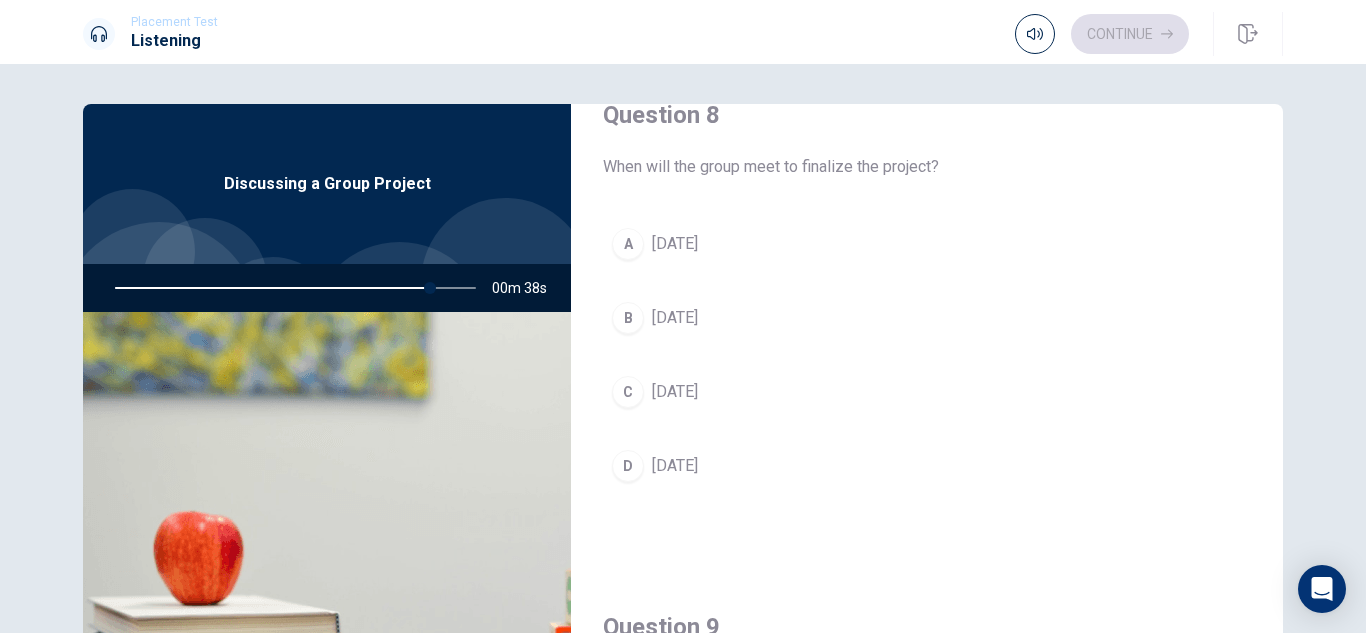 click on "B [DATE]" at bounding box center (927, 318) 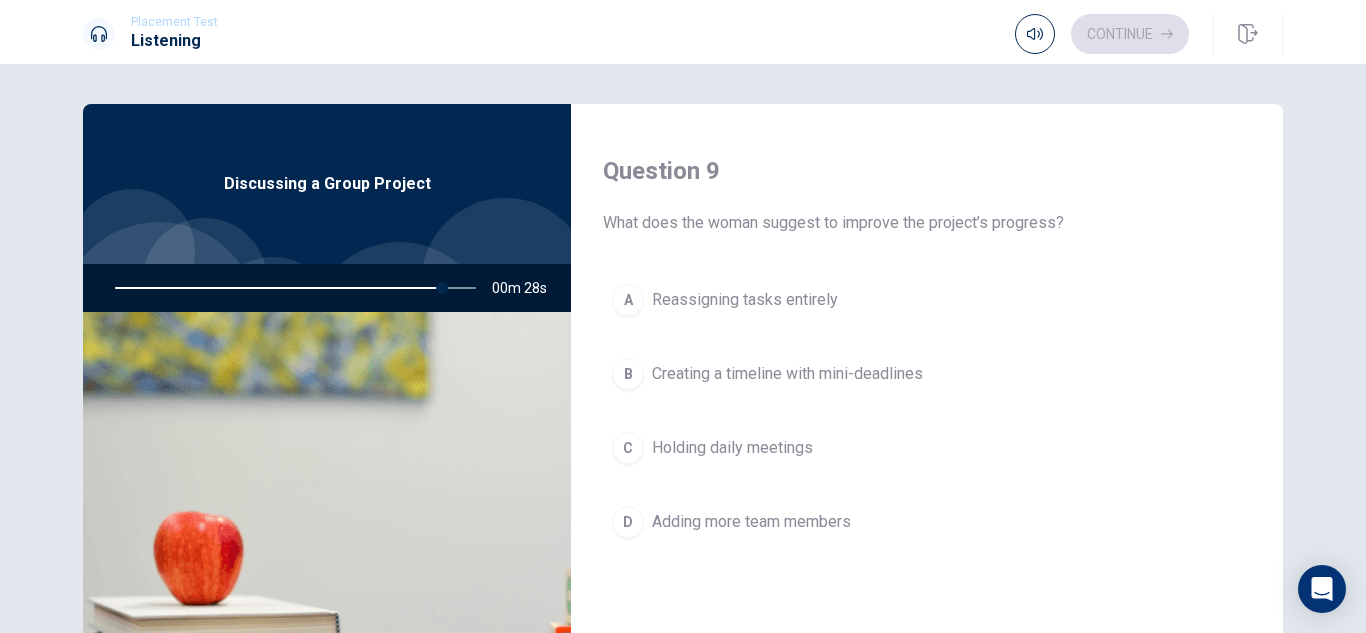 scroll, scrollTop: 1526, scrollLeft: 0, axis: vertical 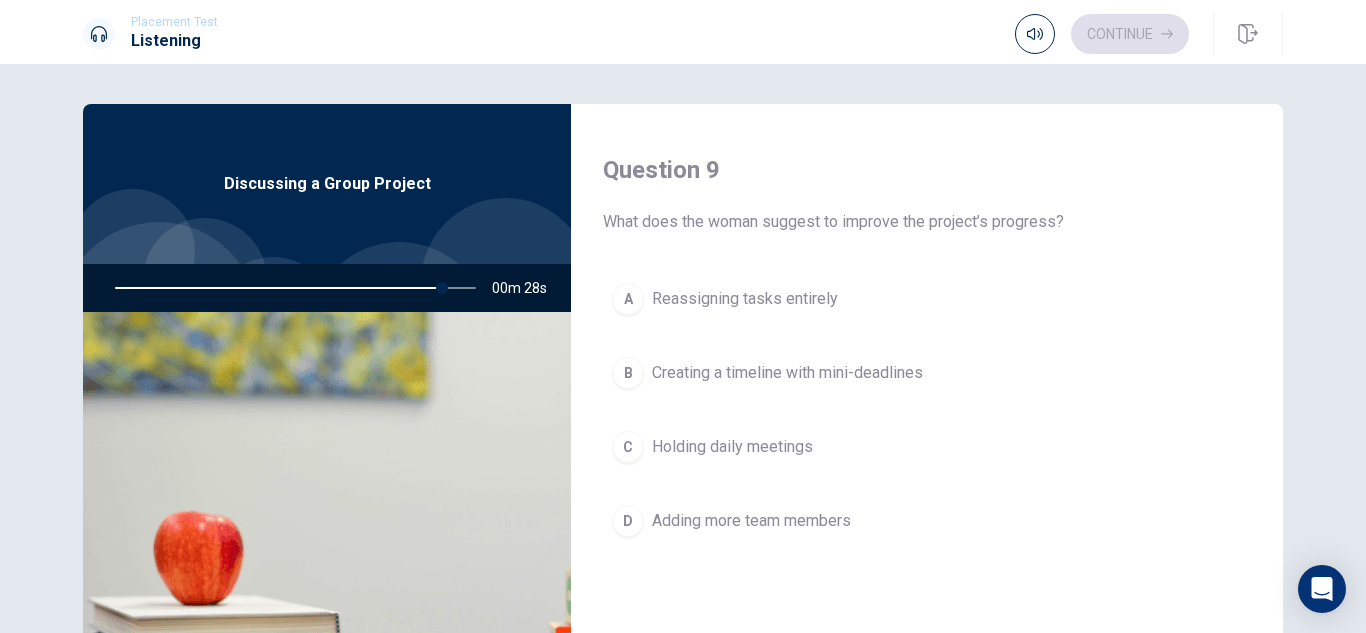 click on "Creating a timeline with mini-deadlines" at bounding box center (787, 373) 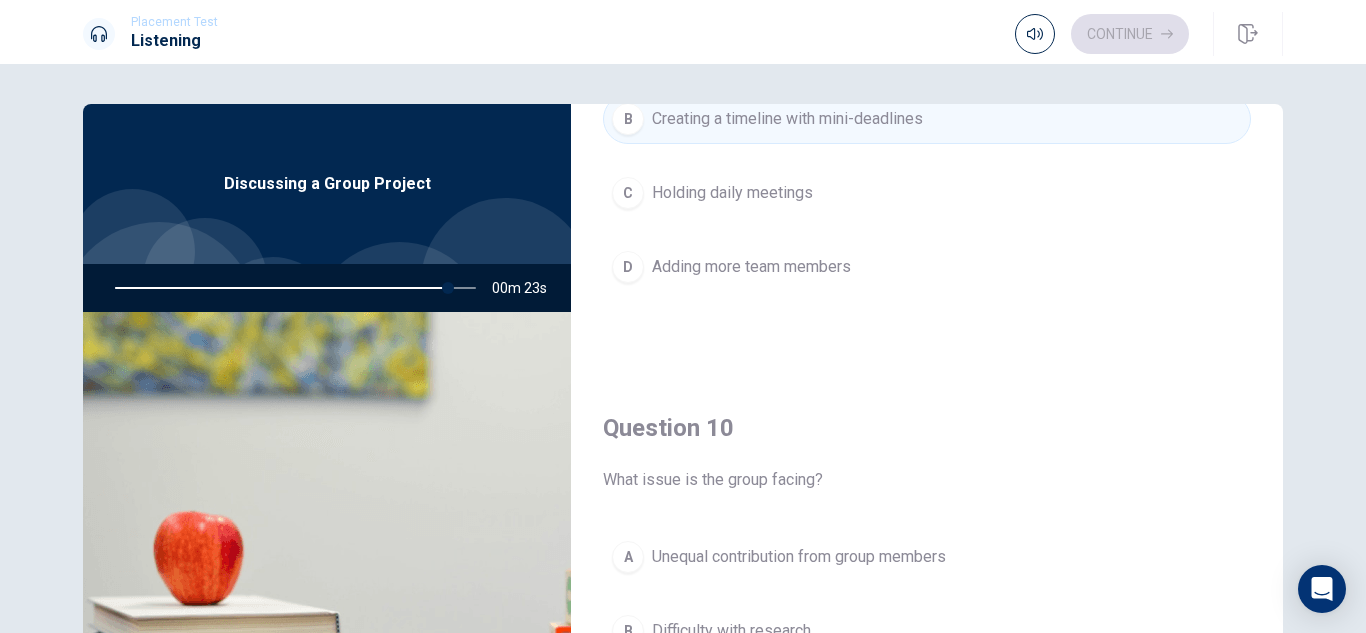 scroll, scrollTop: 1865, scrollLeft: 0, axis: vertical 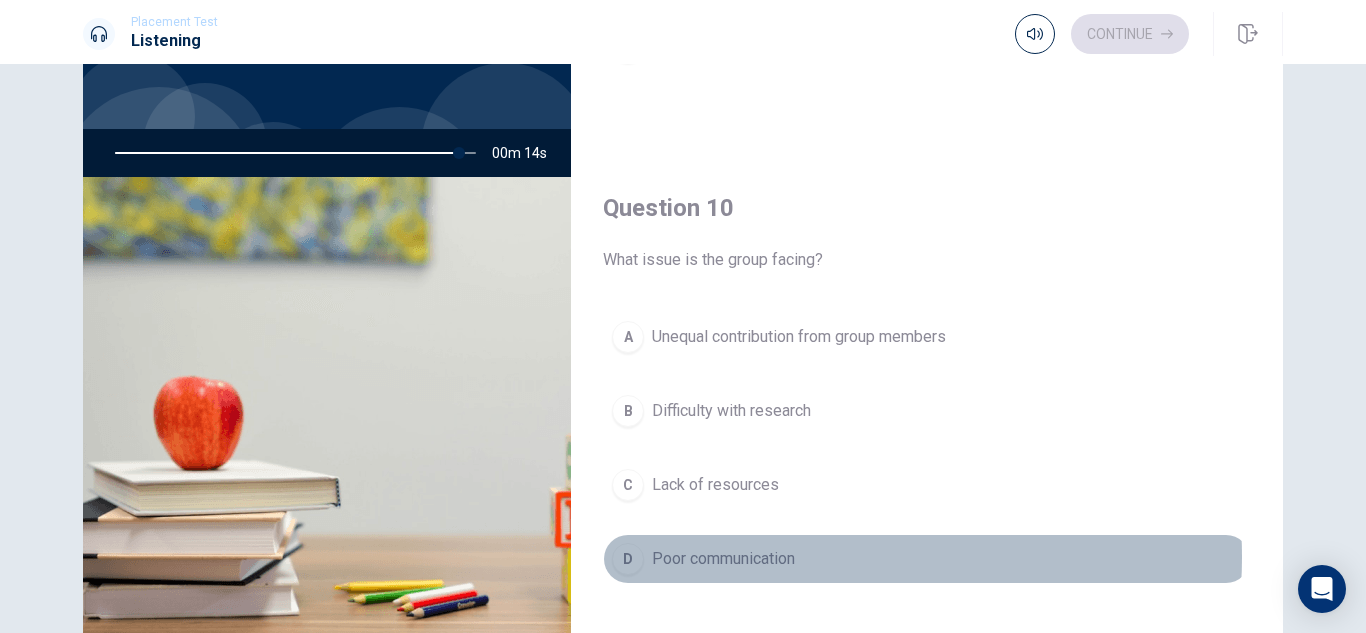 click on "D Poor communication" at bounding box center [927, 559] 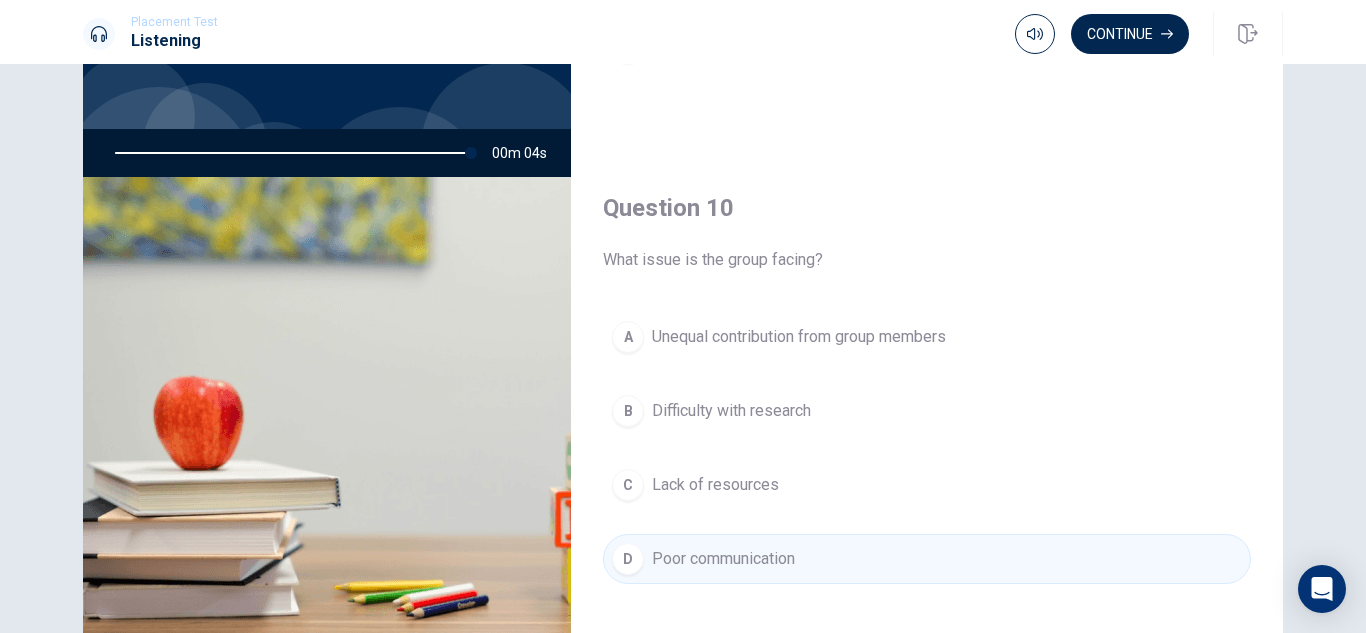 click on "B Difficulty with research" at bounding box center (927, 411) 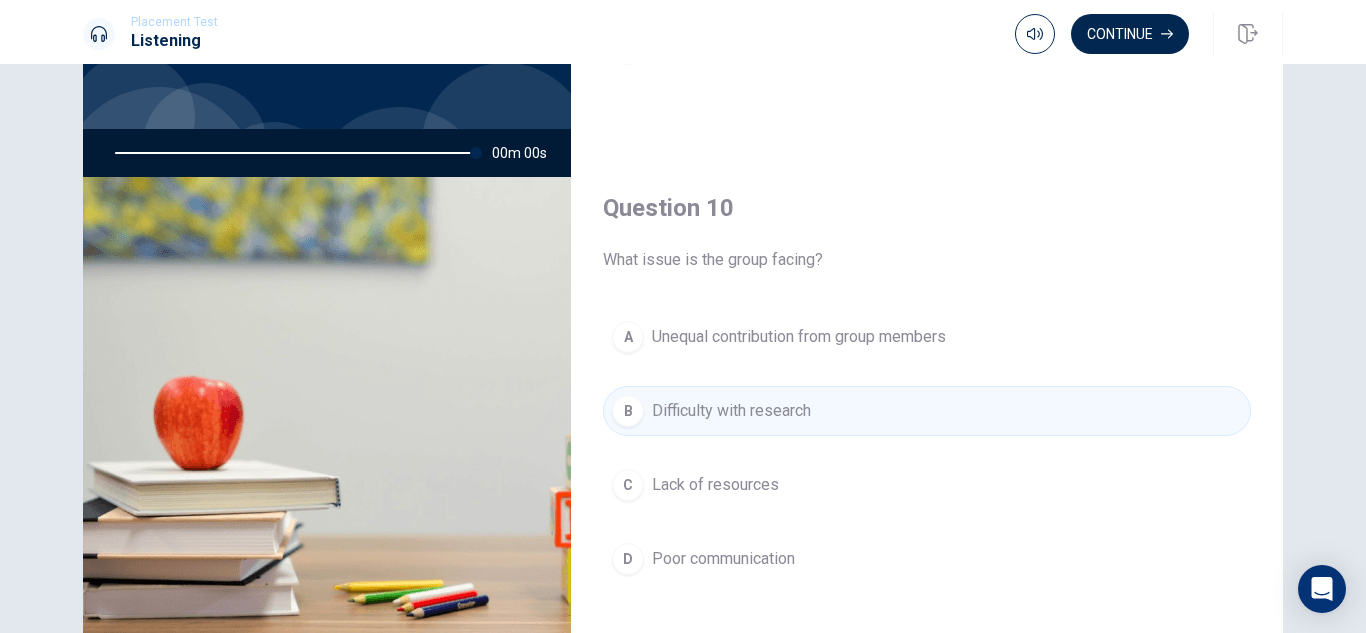 type on "0" 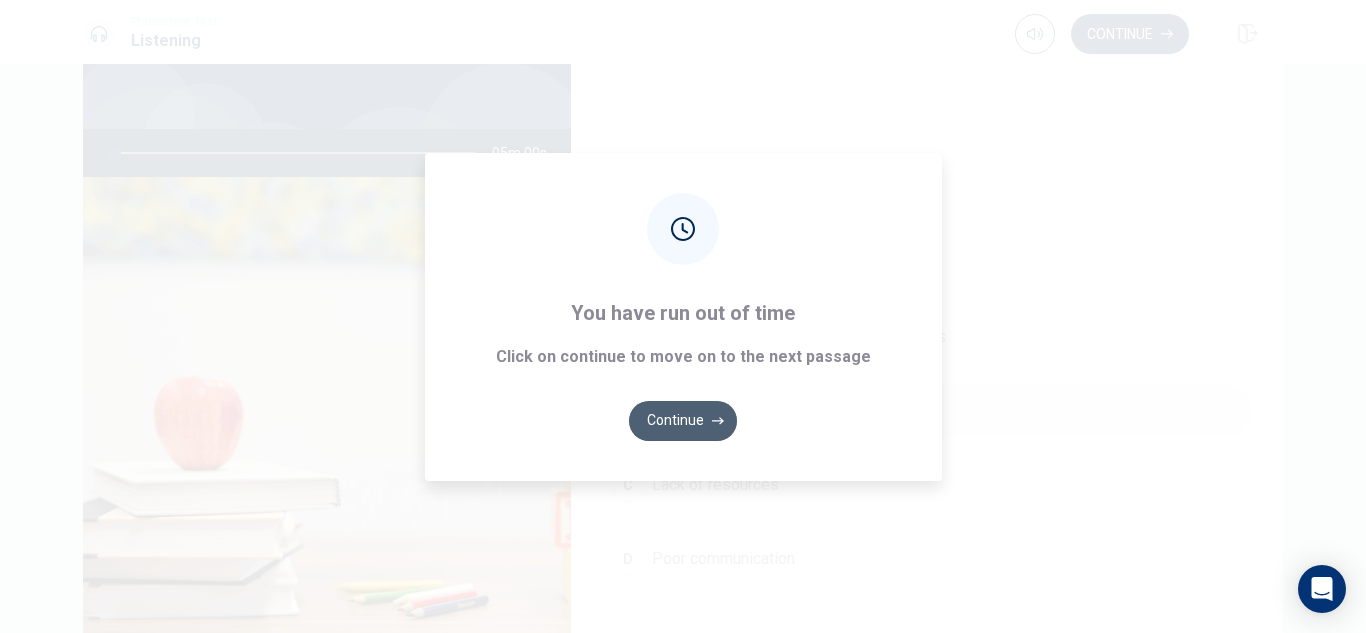 click 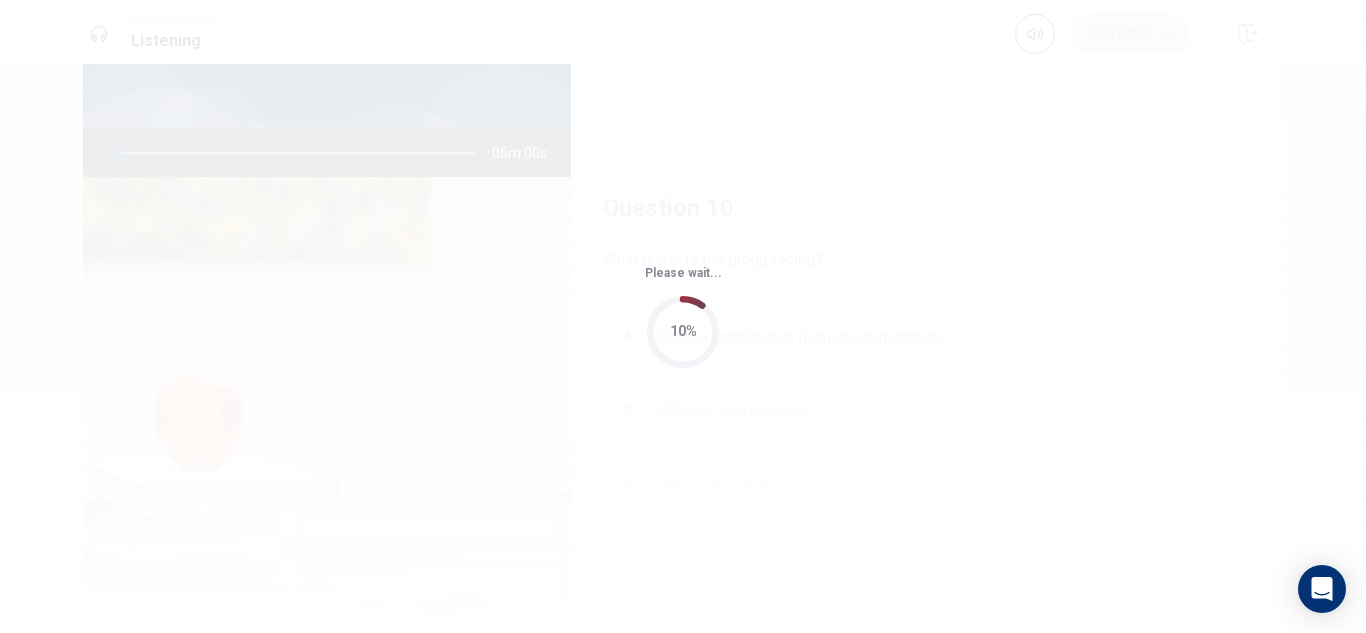 scroll, scrollTop: 0, scrollLeft: 0, axis: both 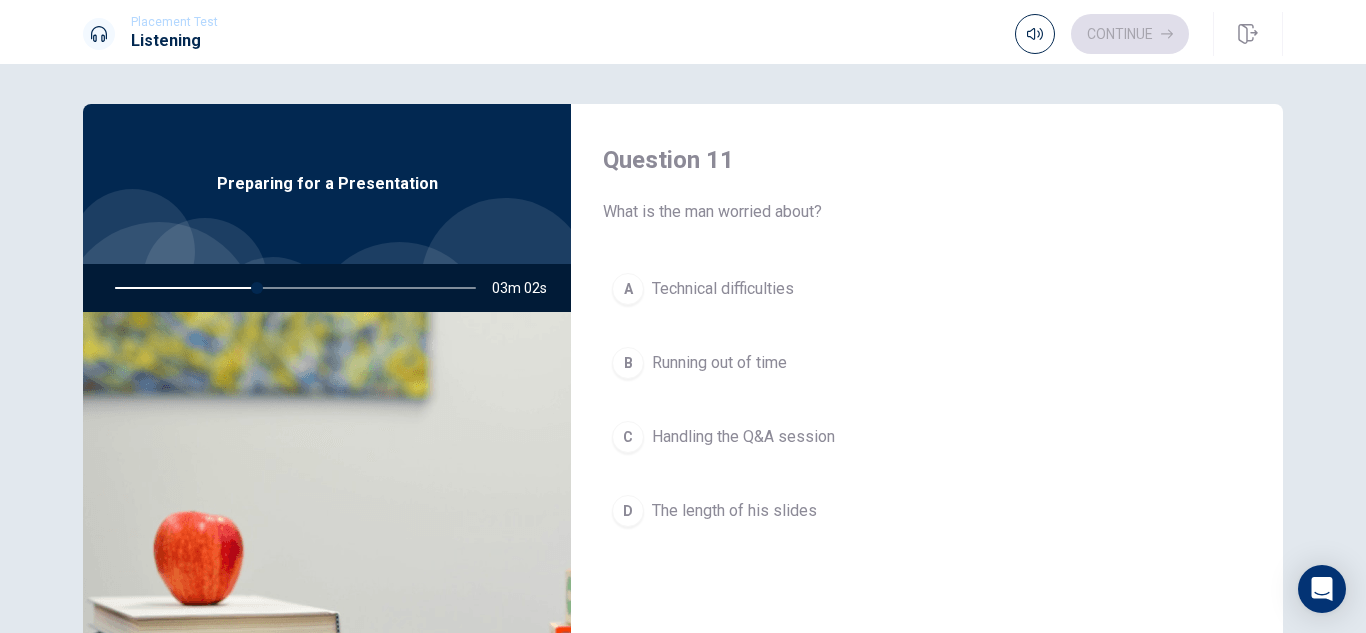 click on "What is the man worried about?" at bounding box center [927, 212] 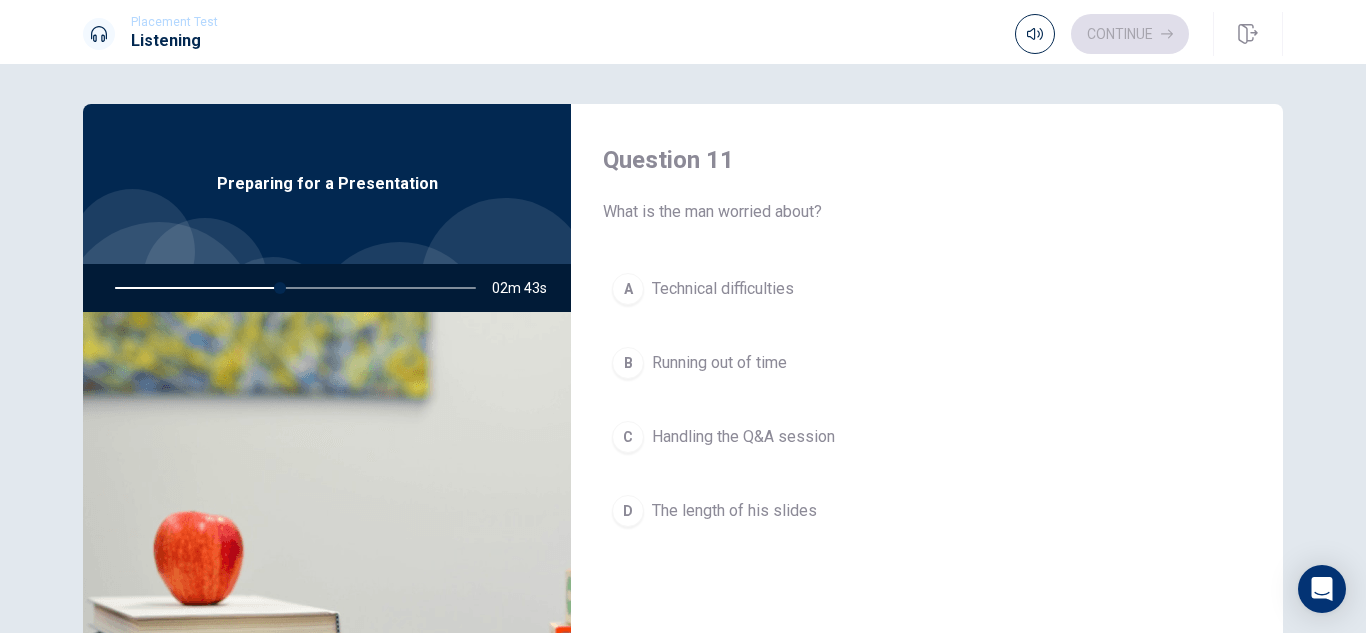 click on "C Handling the Q&A session" at bounding box center [927, 437] 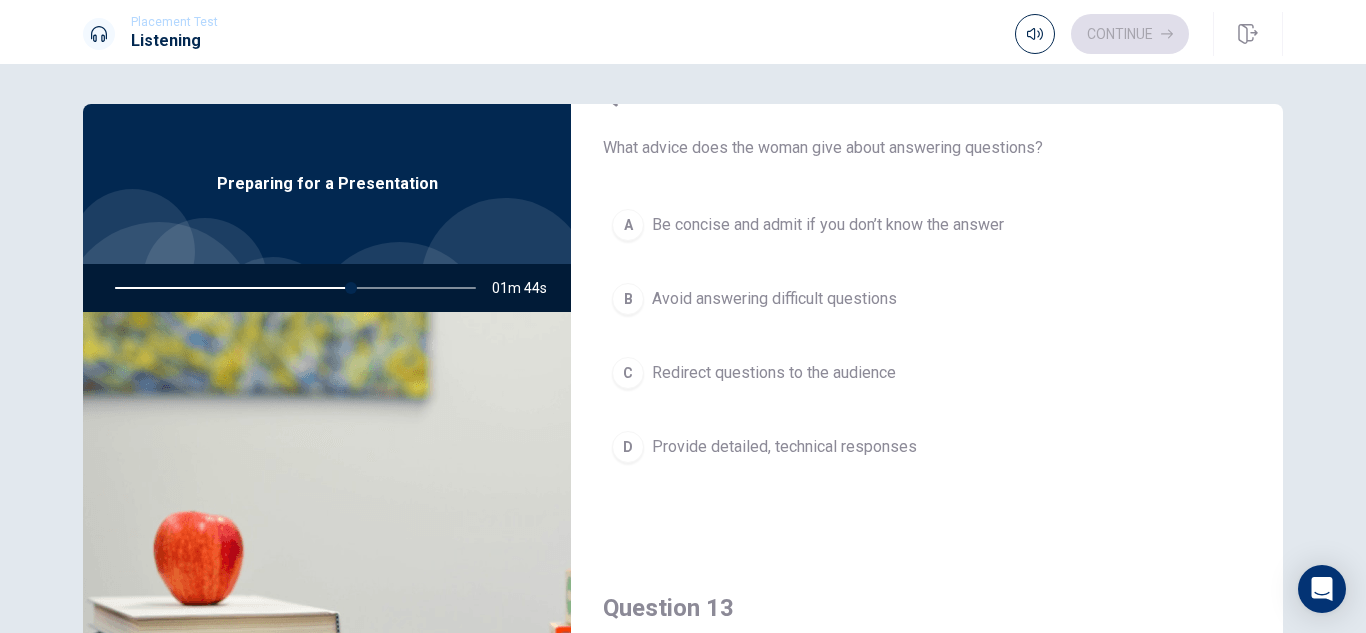 scroll, scrollTop: 577, scrollLeft: 0, axis: vertical 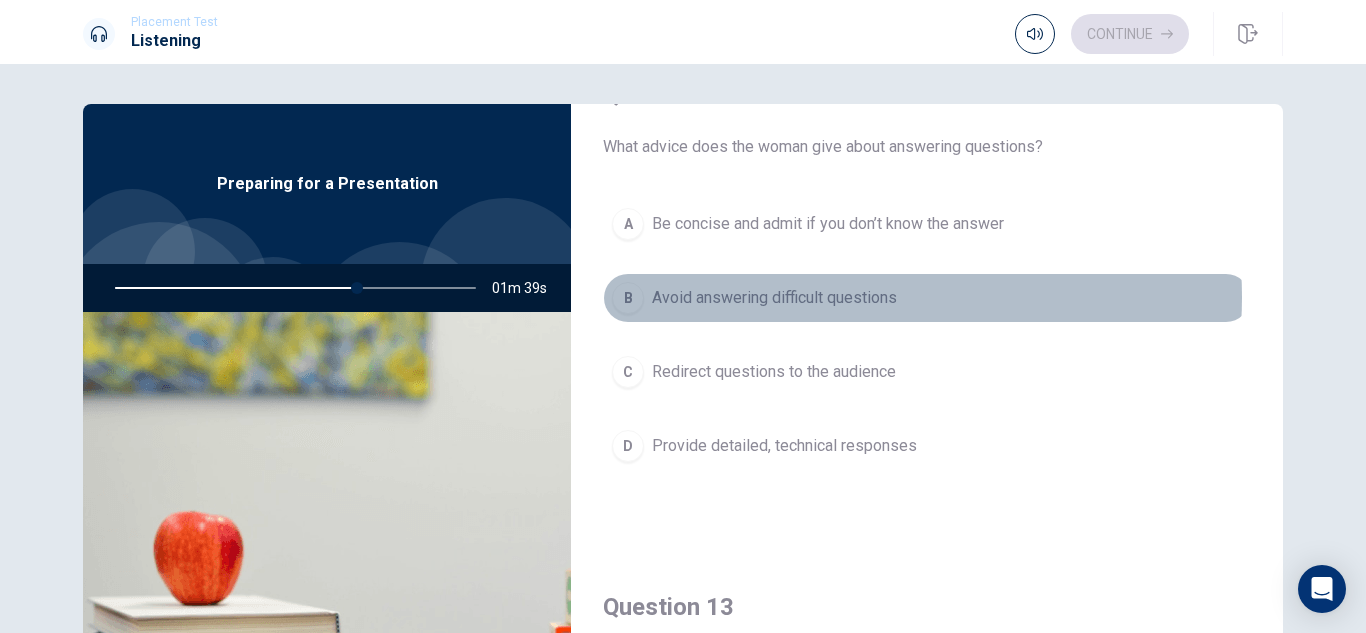 click on "Avoid answering difficult questions" at bounding box center (774, 298) 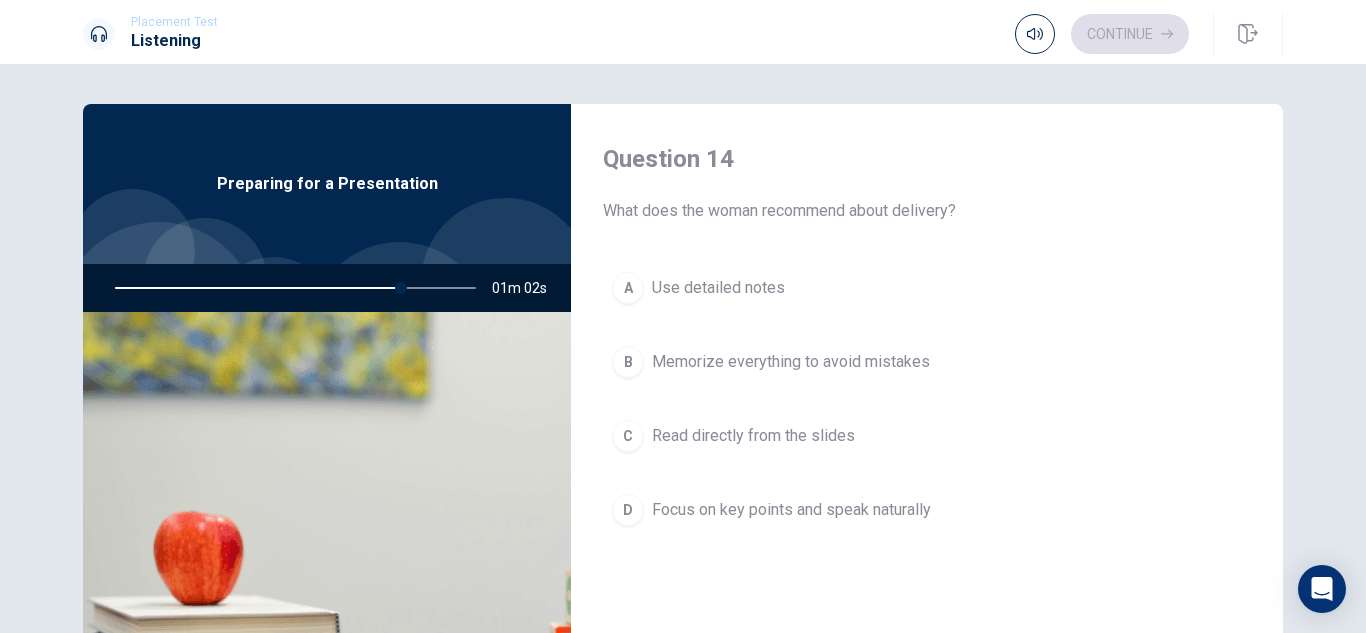 scroll, scrollTop: 1537, scrollLeft: 0, axis: vertical 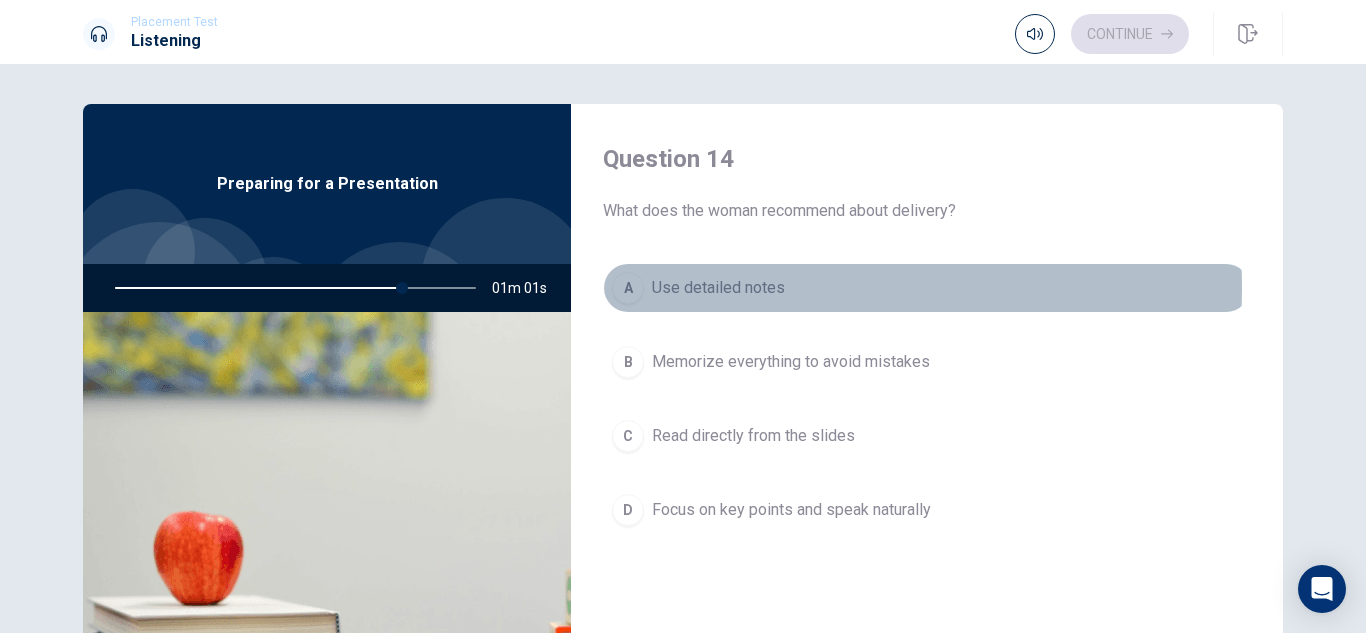 click on "A Use detailed notes" at bounding box center [927, 288] 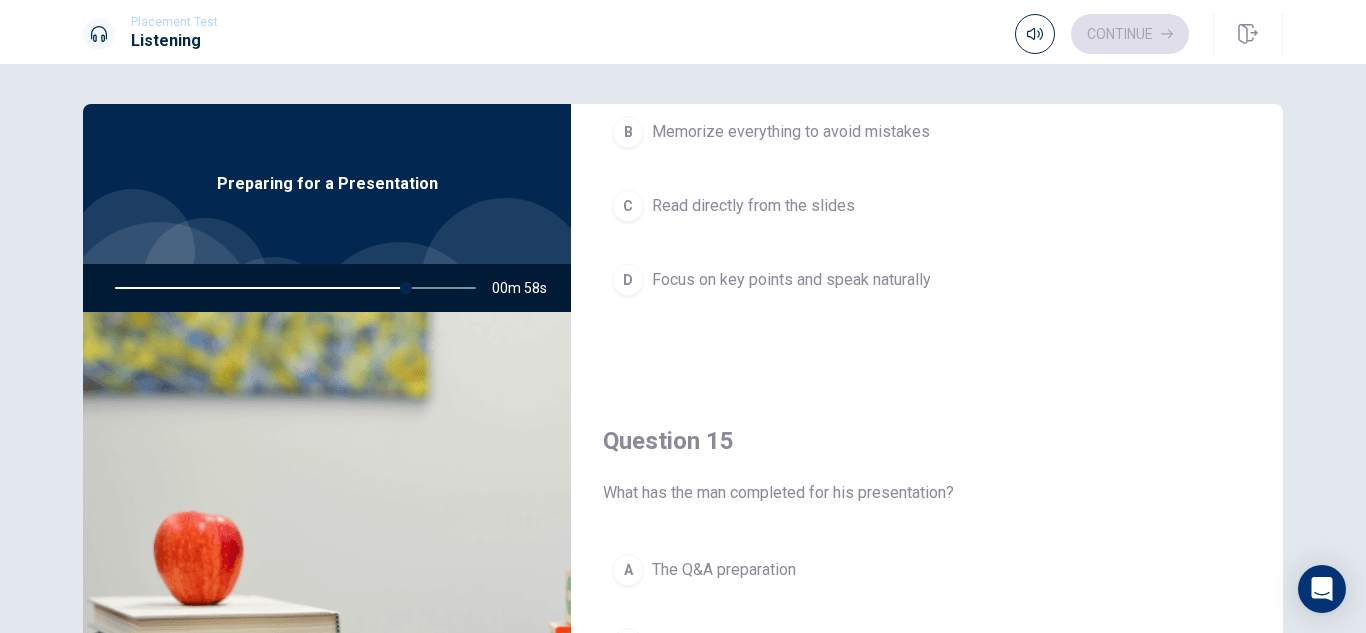 scroll, scrollTop: 1865, scrollLeft: 0, axis: vertical 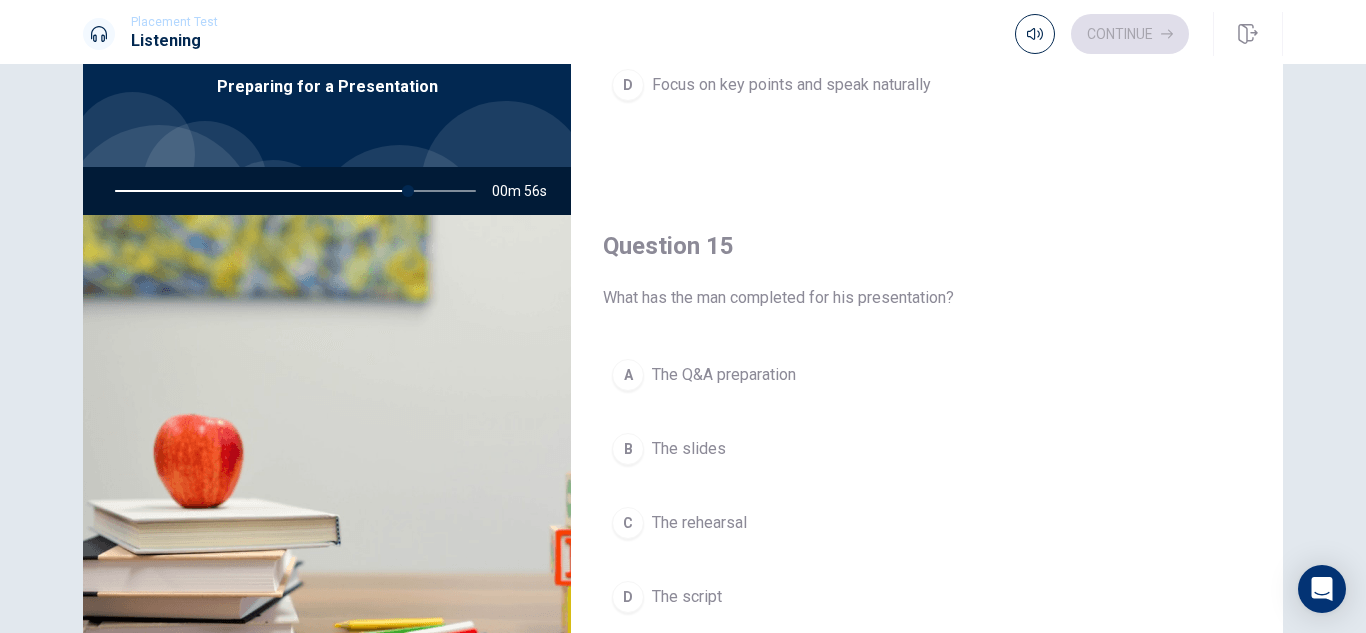 click on "A The Q&A preparation" at bounding box center [927, 375] 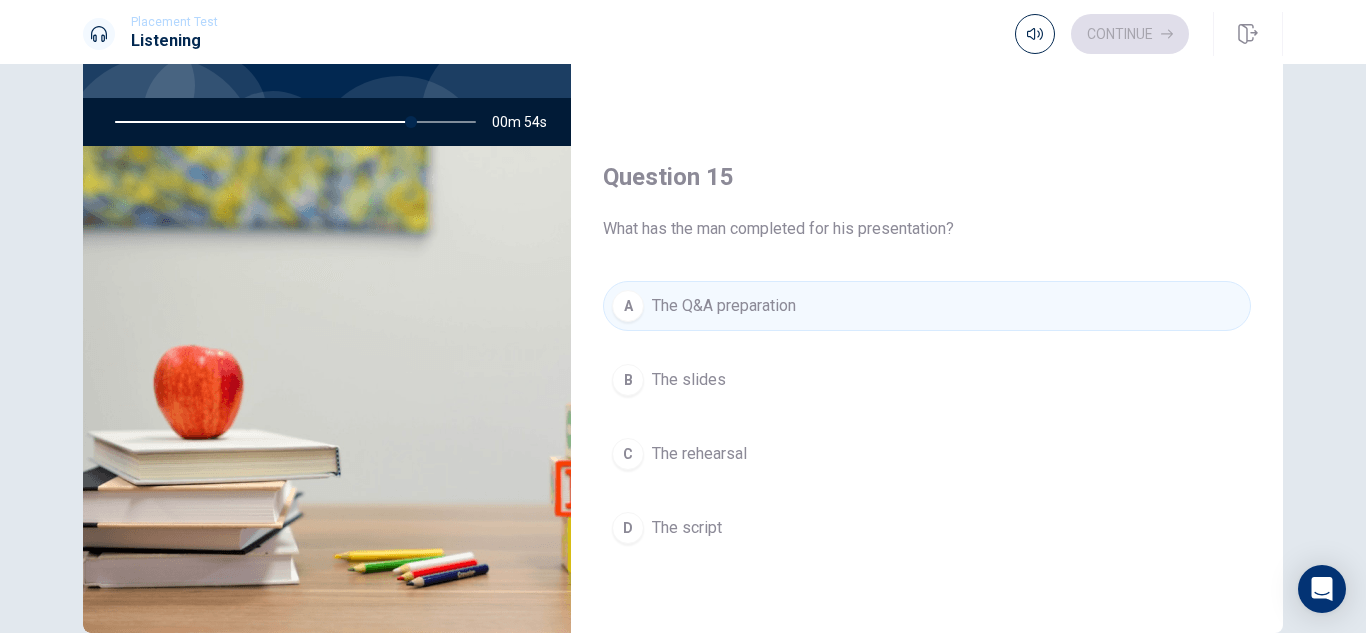 scroll, scrollTop: 167, scrollLeft: 0, axis: vertical 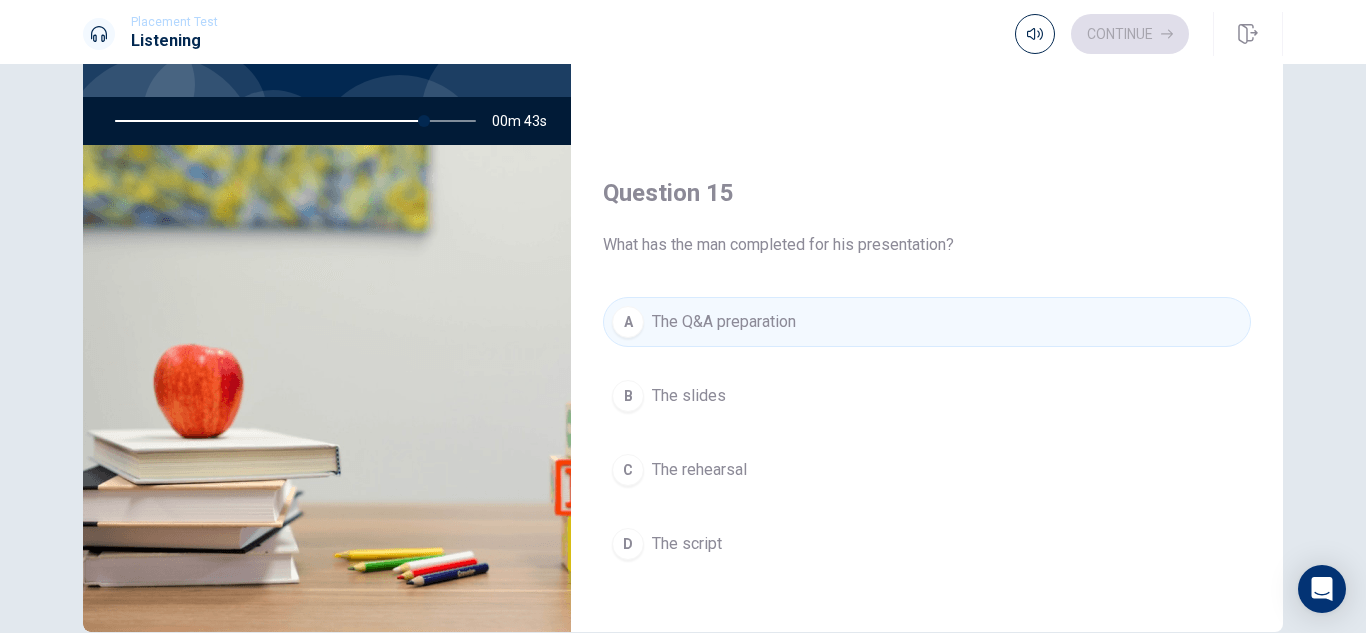 click on "B The slides" at bounding box center [927, 396] 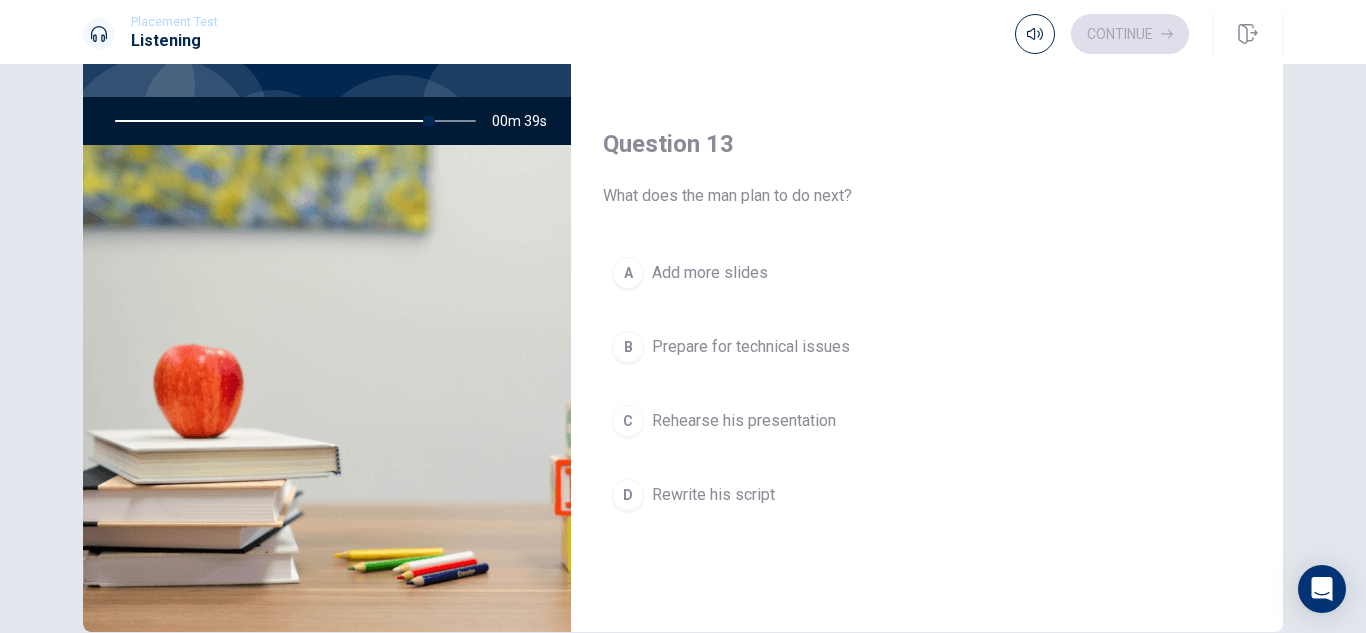 scroll, scrollTop: 872, scrollLeft: 0, axis: vertical 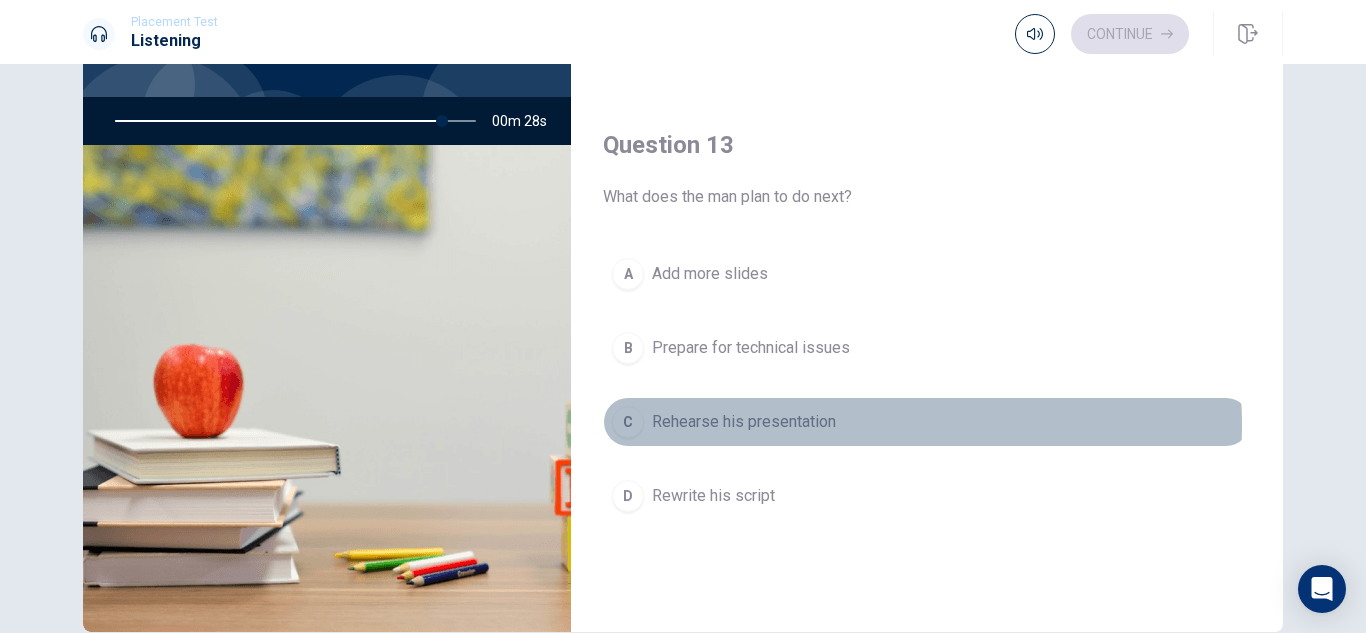 click on "Rehearse his presentation" at bounding box center [744, 422] 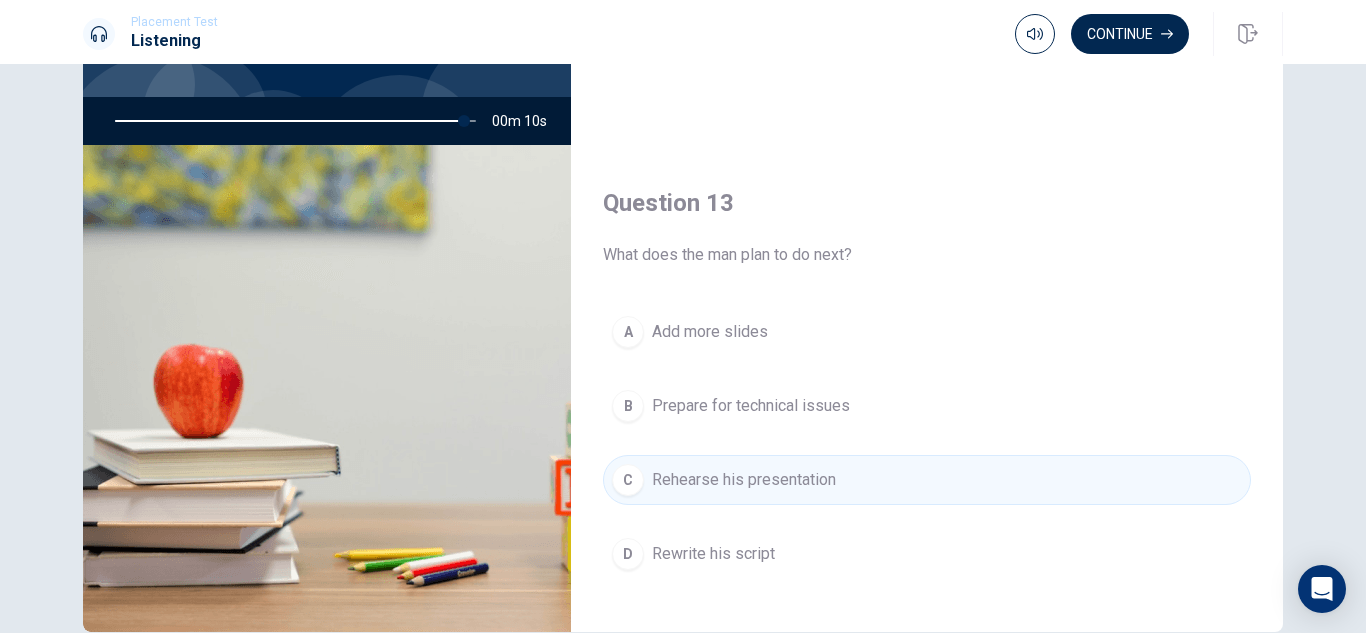 scroll, scrollTop: 813, scrollLeft: 0, axis: vertical 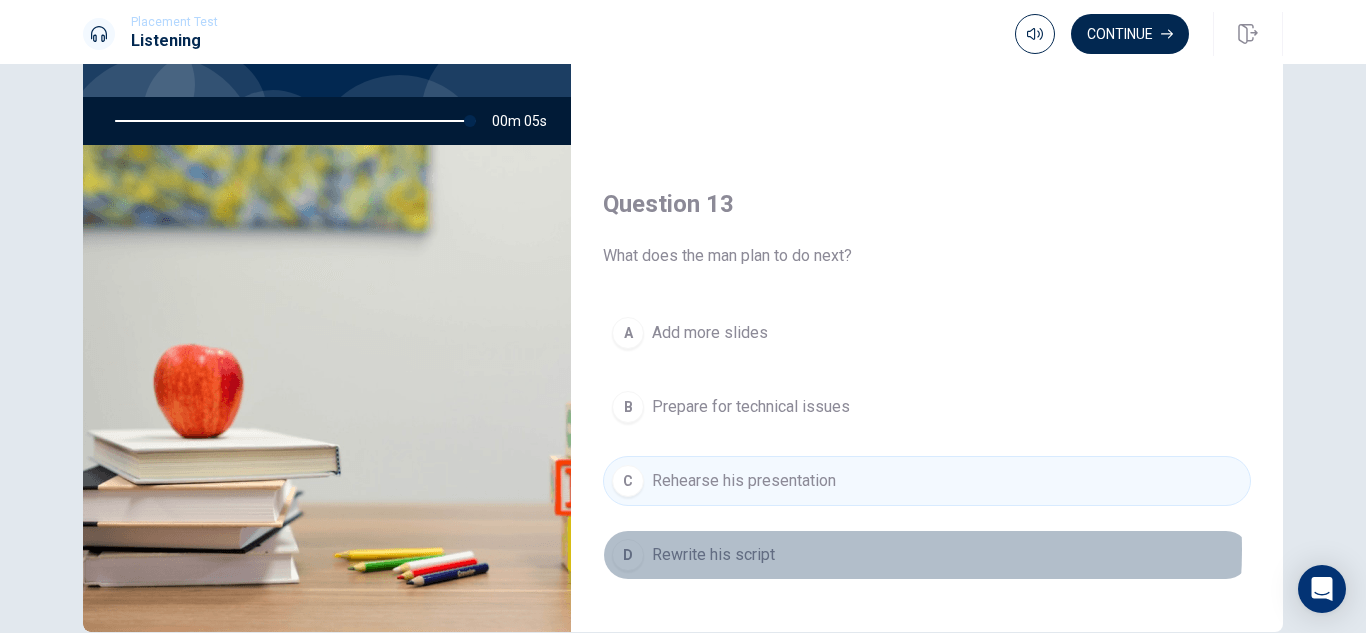 click on "D Rewrite his script" at bounding box center [927, 555] 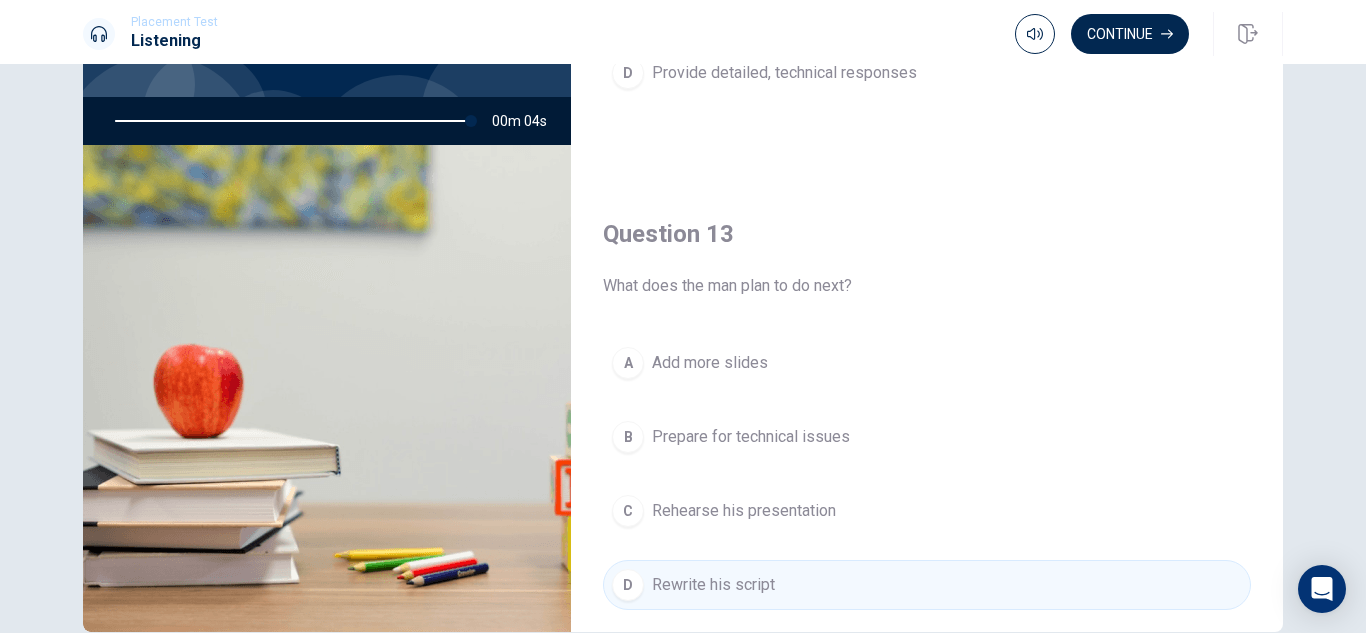 click on "Prepare for technical issues" at bounding box center (751, 437) 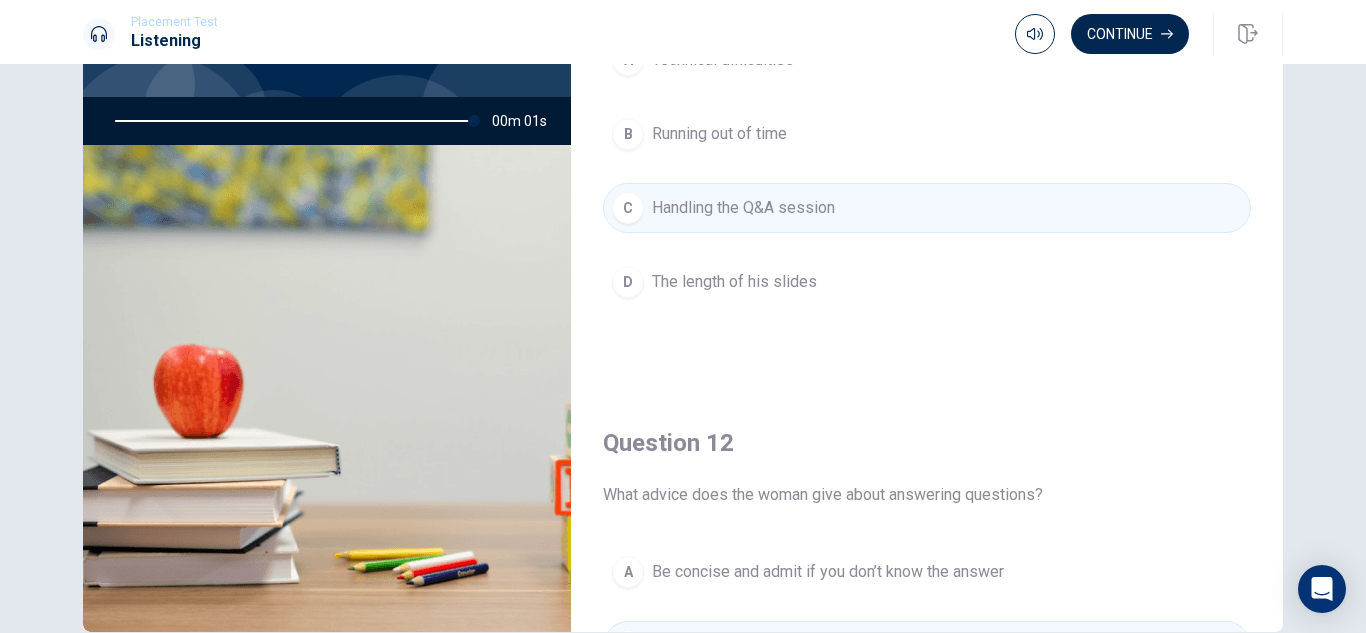 scroll, scrollTop: 0, scrollLeft: 0, axis: both 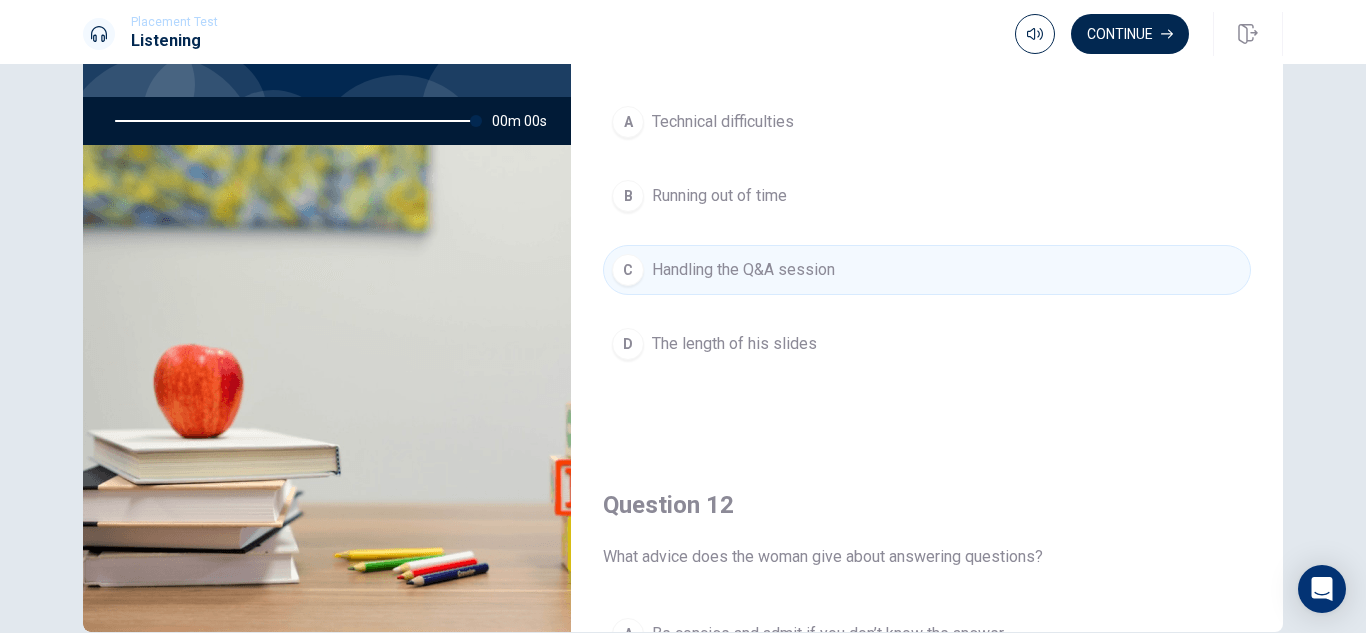 type on "0" 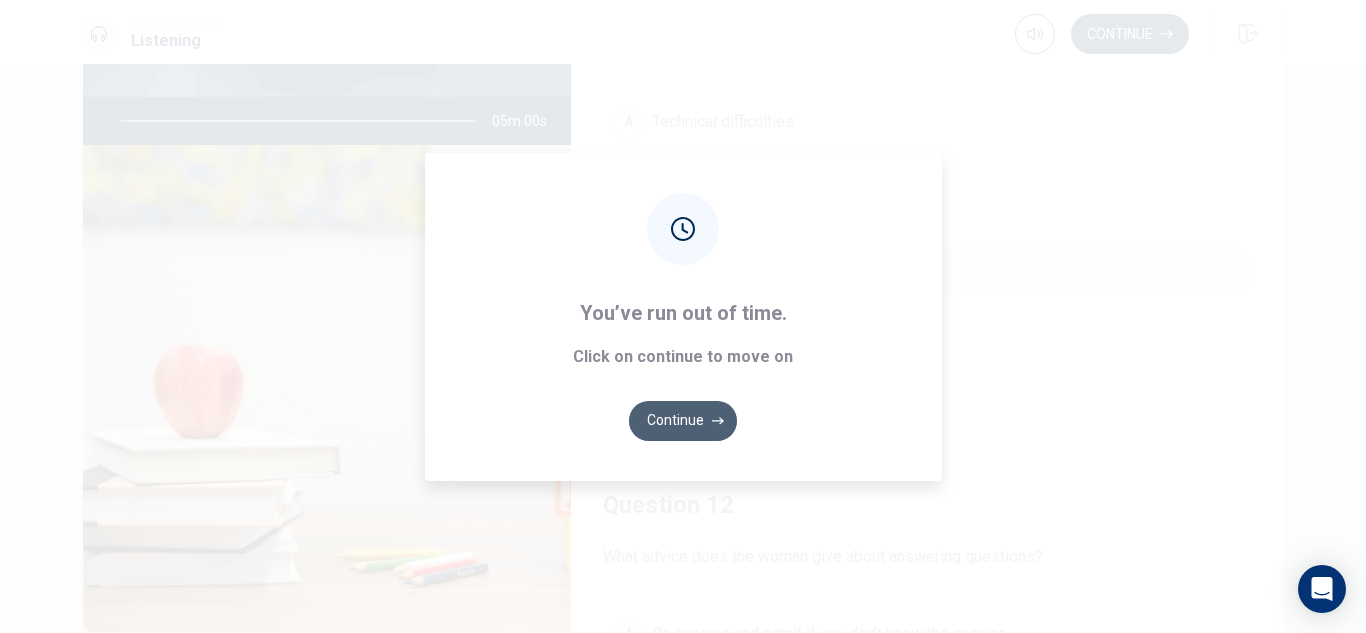 click 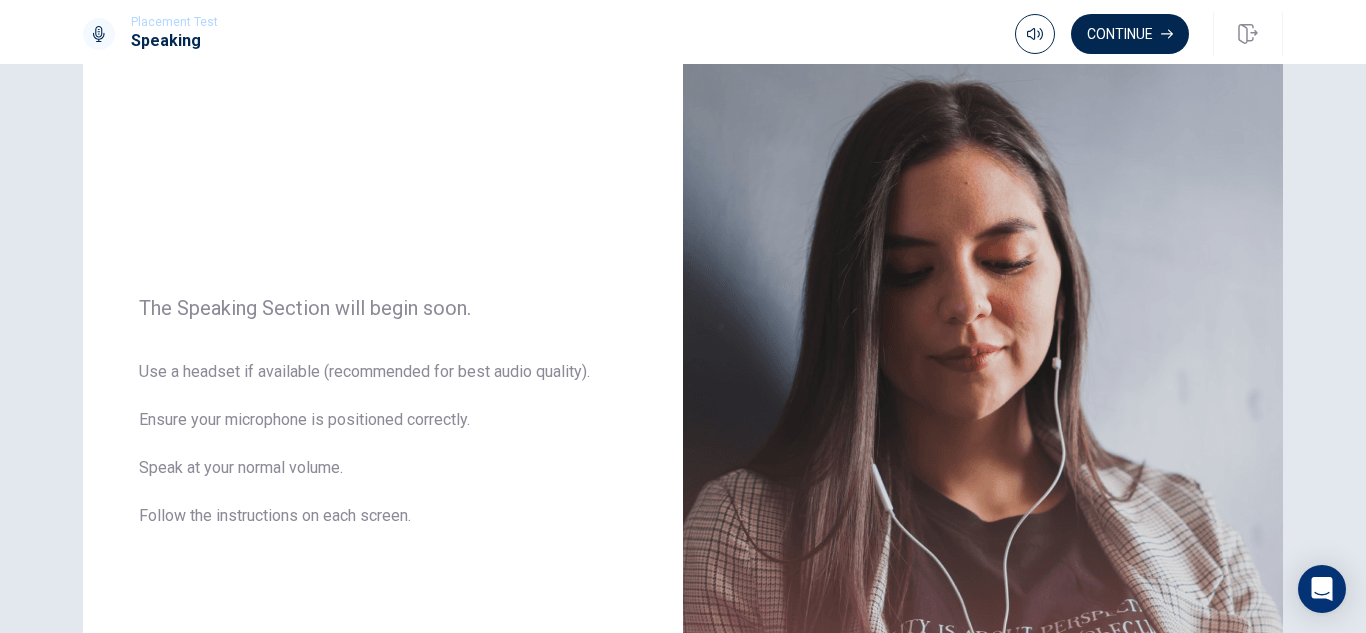 scroll, scrollTop: 116, scrollLeft: 0, axis: vertical 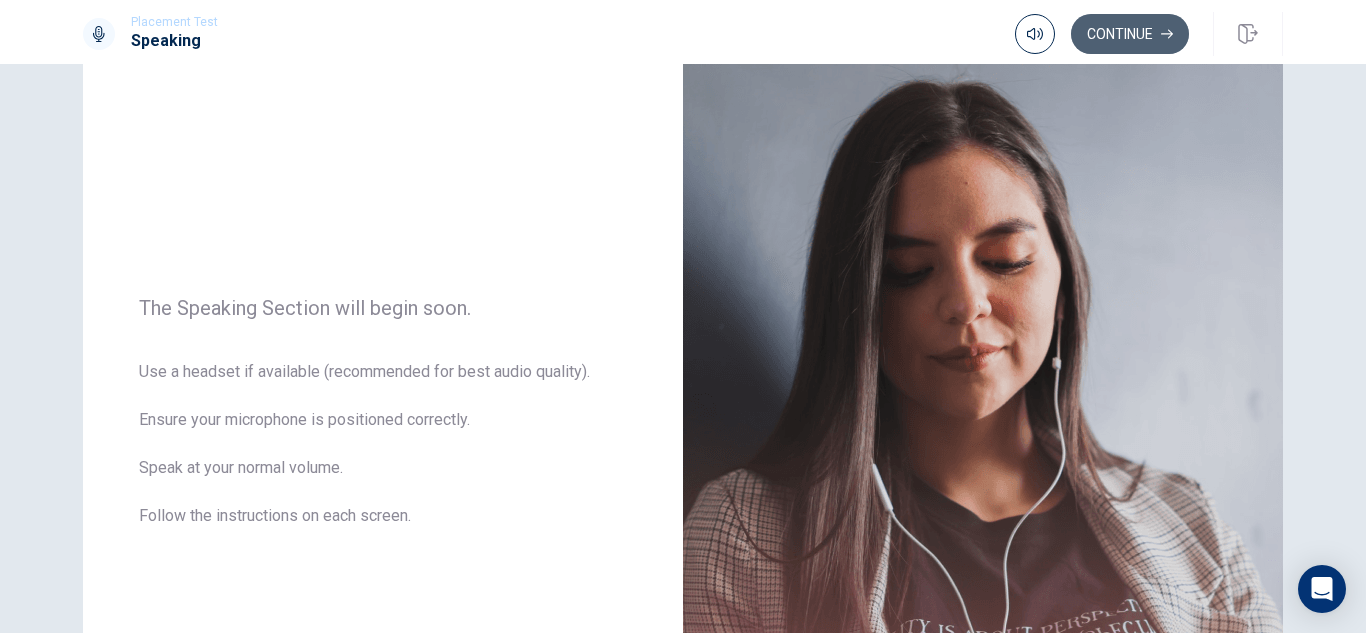 click on "Continue" at bounding box center (1130, 34) 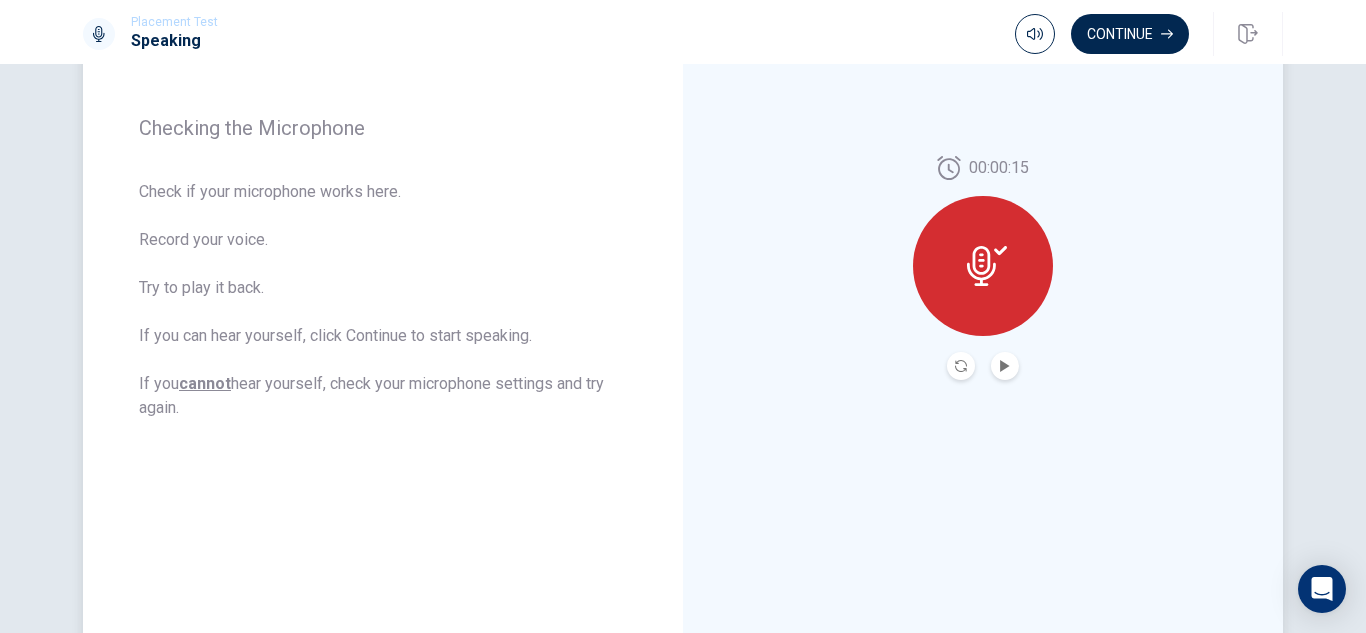 scroll, scrollTop: 273, scrollLeft: 0, axis: vertical 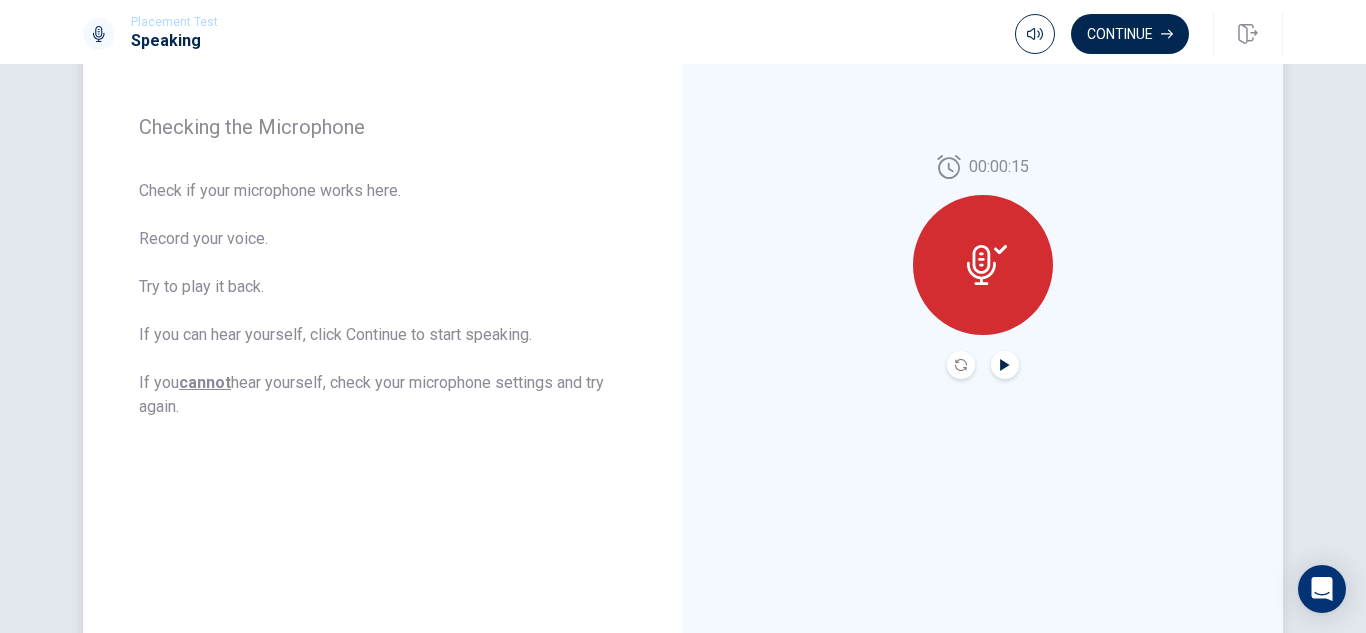 click 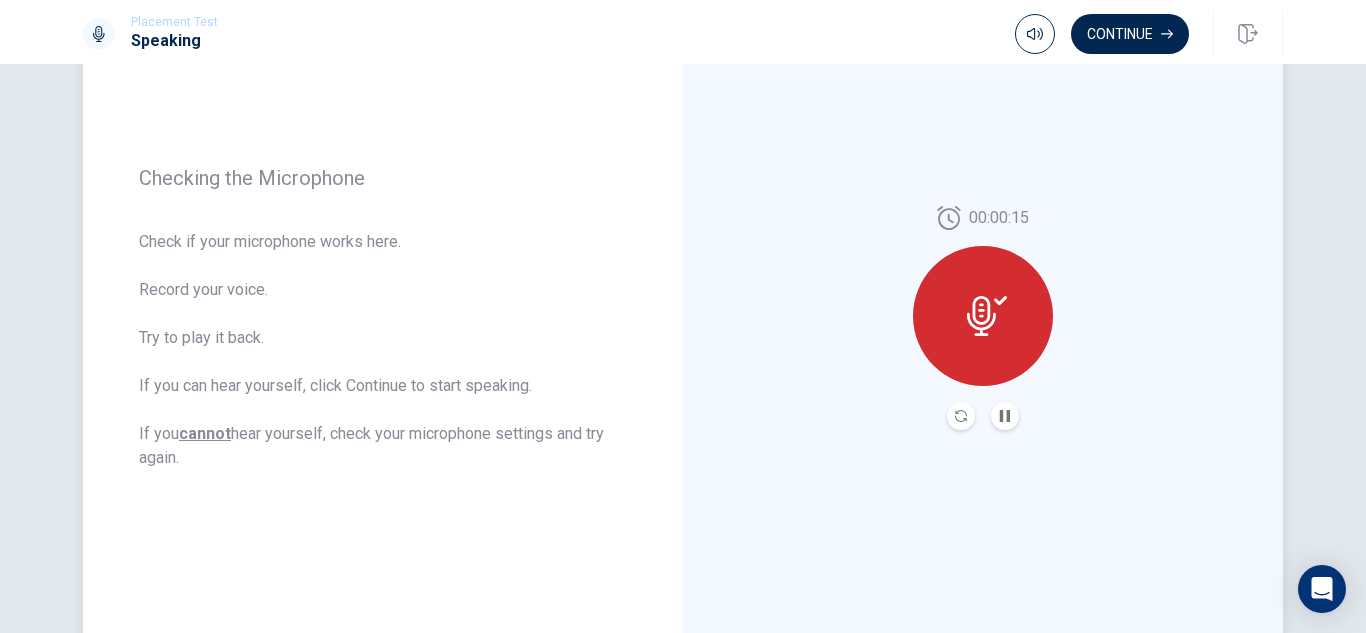scroll, scrollTop: 232, scrollLeft: 0, axis: vertical 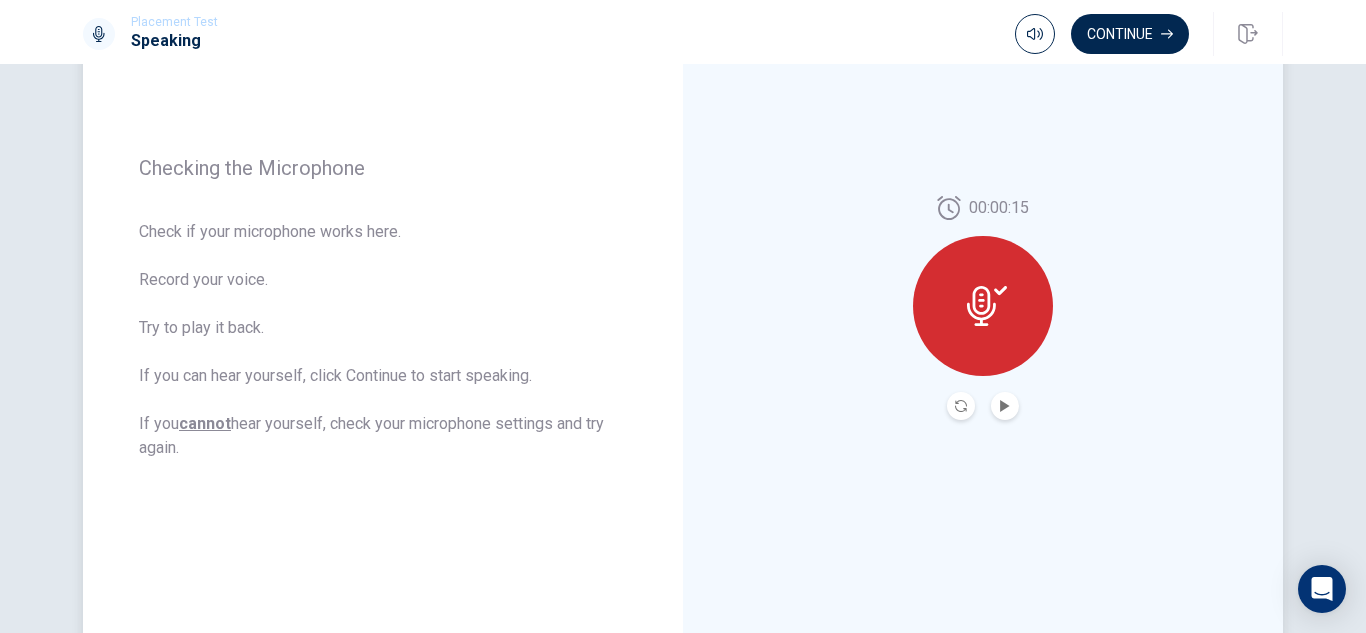 click at bounding box center [961, 406] 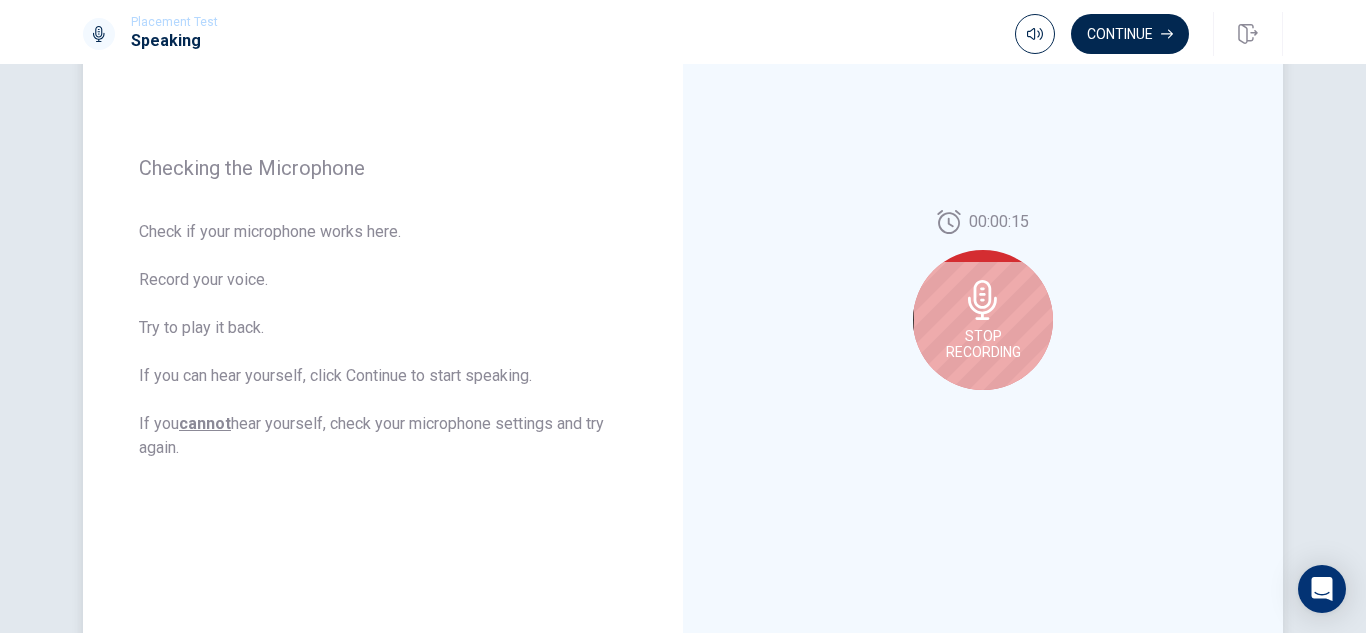click 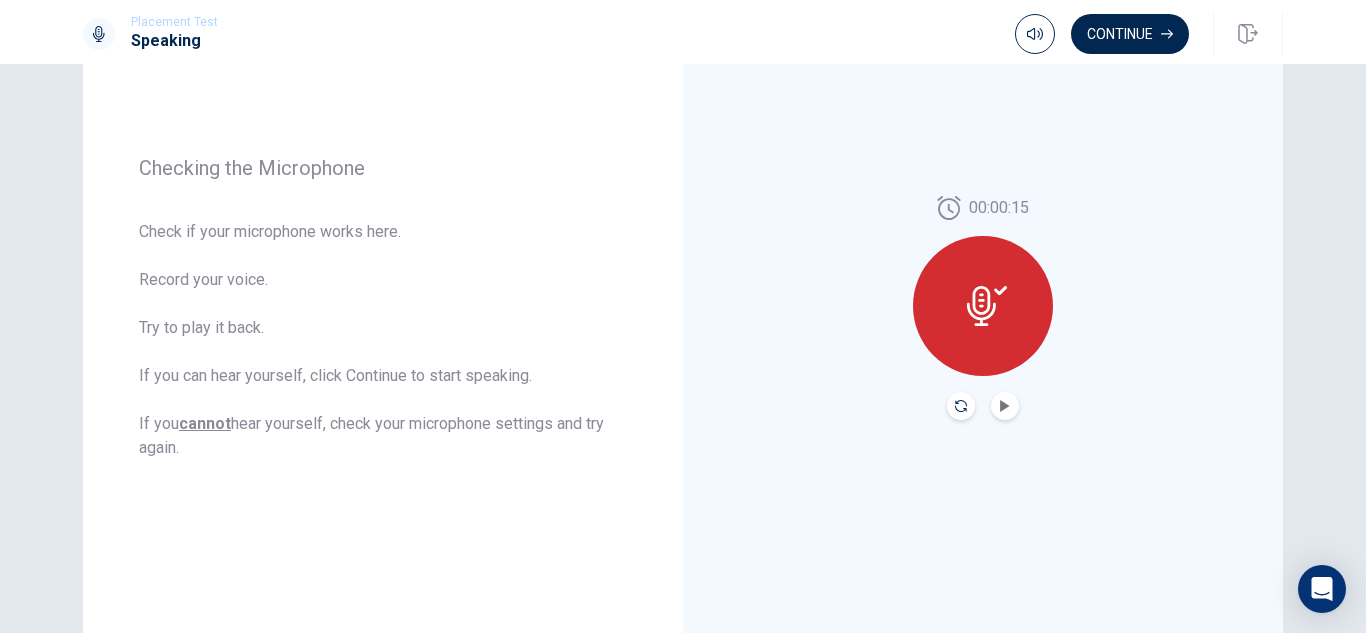 click 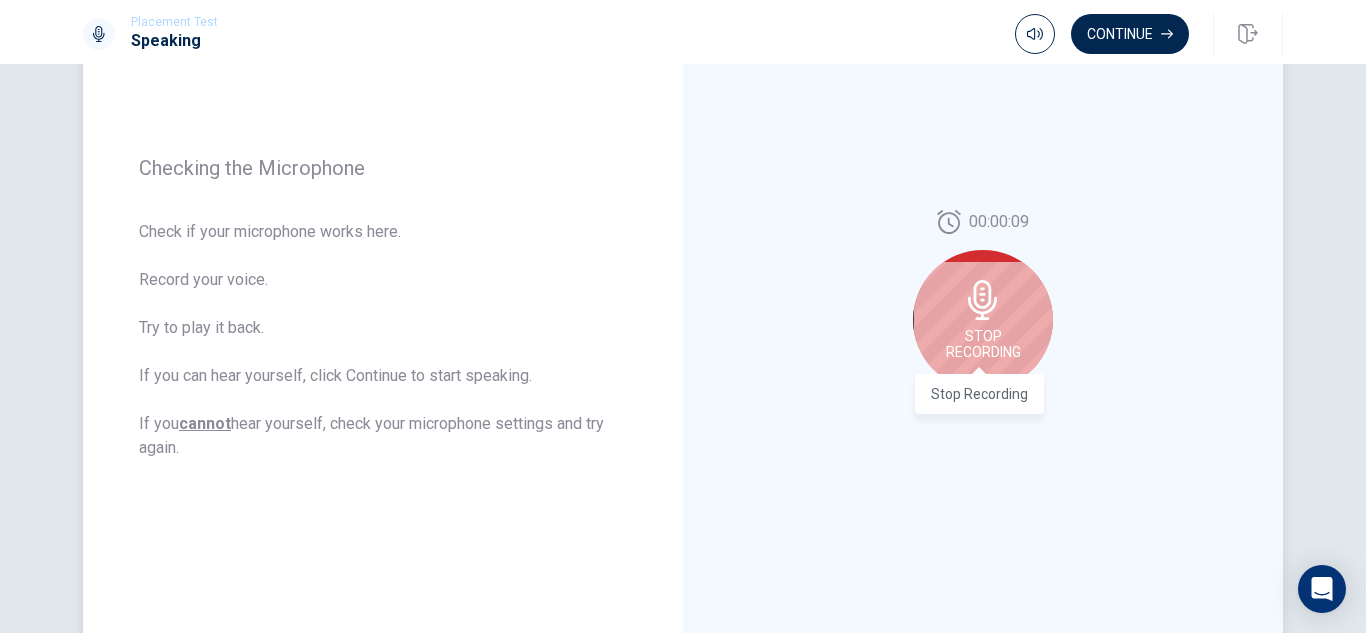 click on "Stop   Recording" at bounding box center [983, 344] 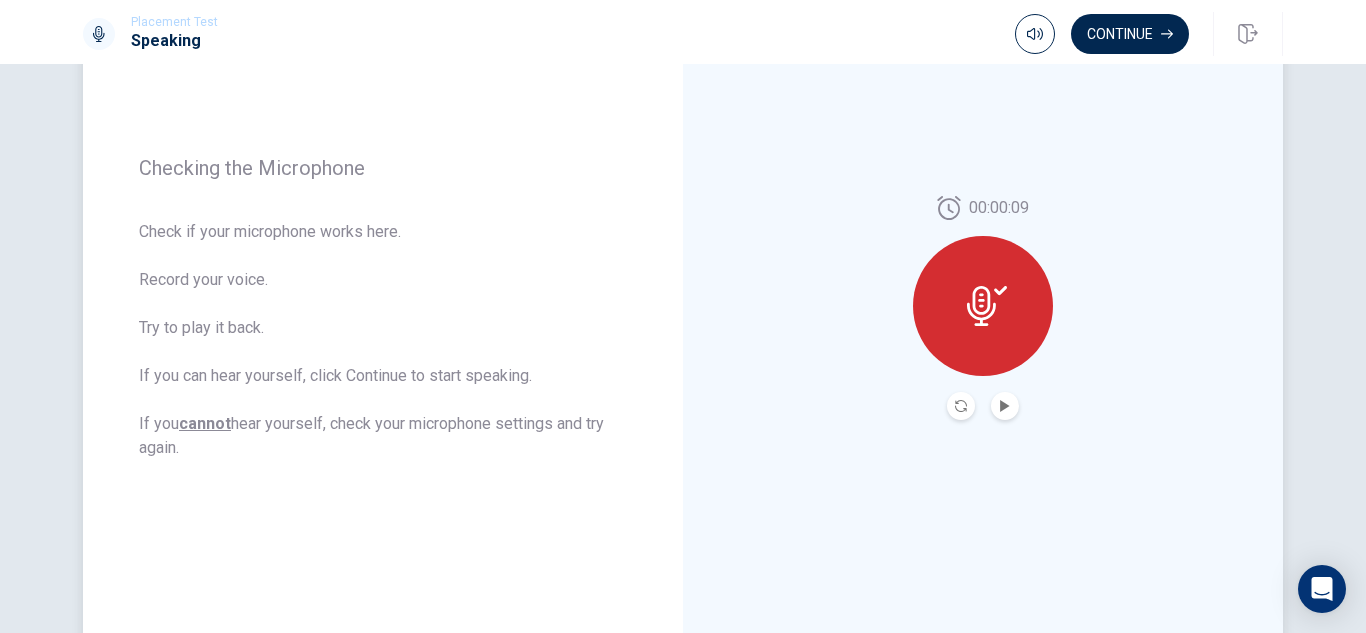 click at bounding box center (1005, 406) 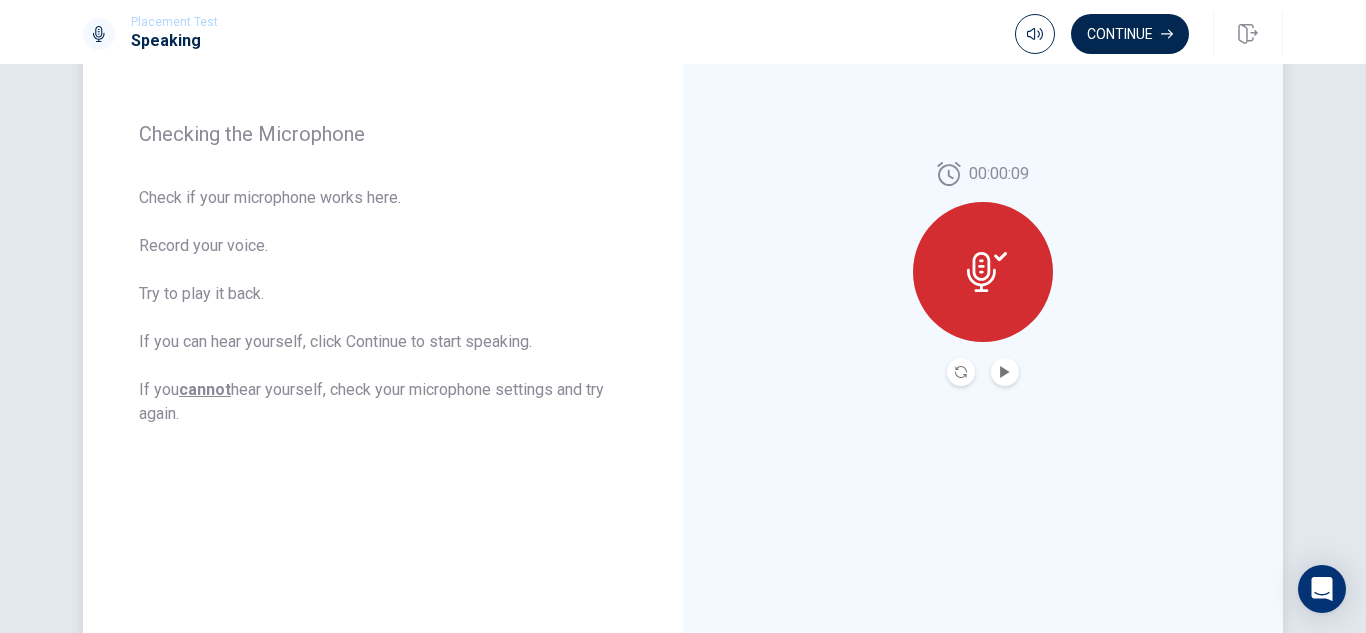 scroll, scrollTop: 0, scrollLeft: 0, axis: both 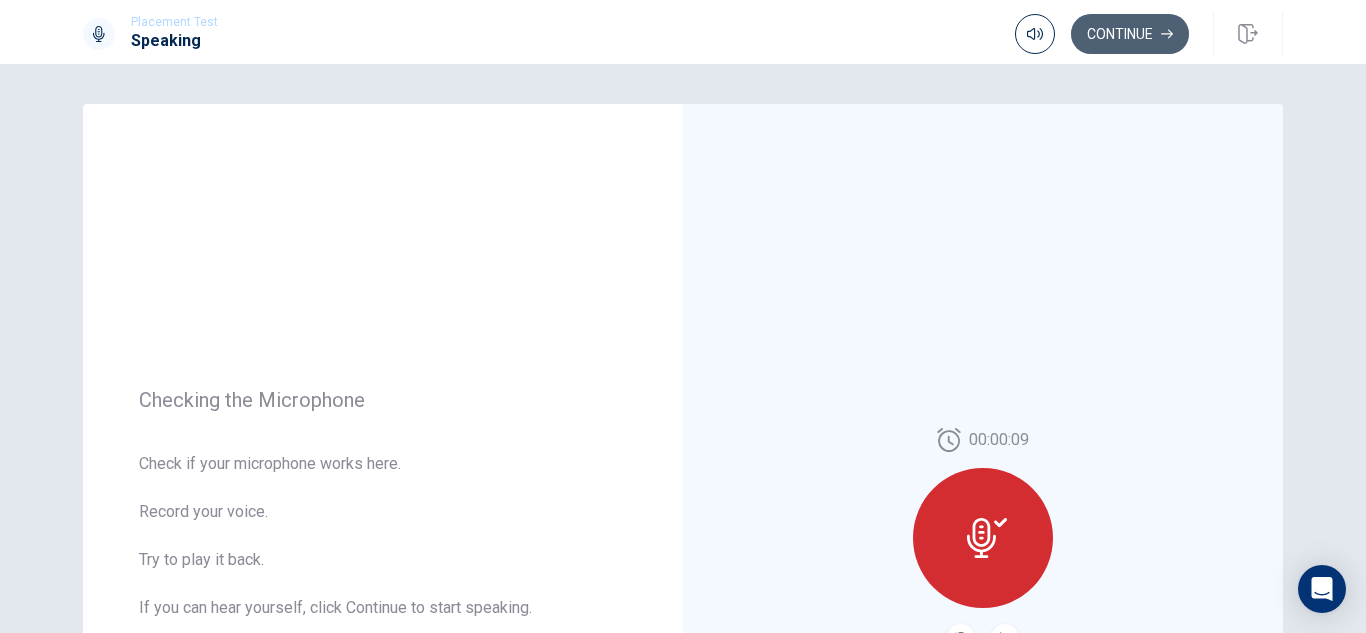 click on "Continue" at bounding box center [1130, 34] 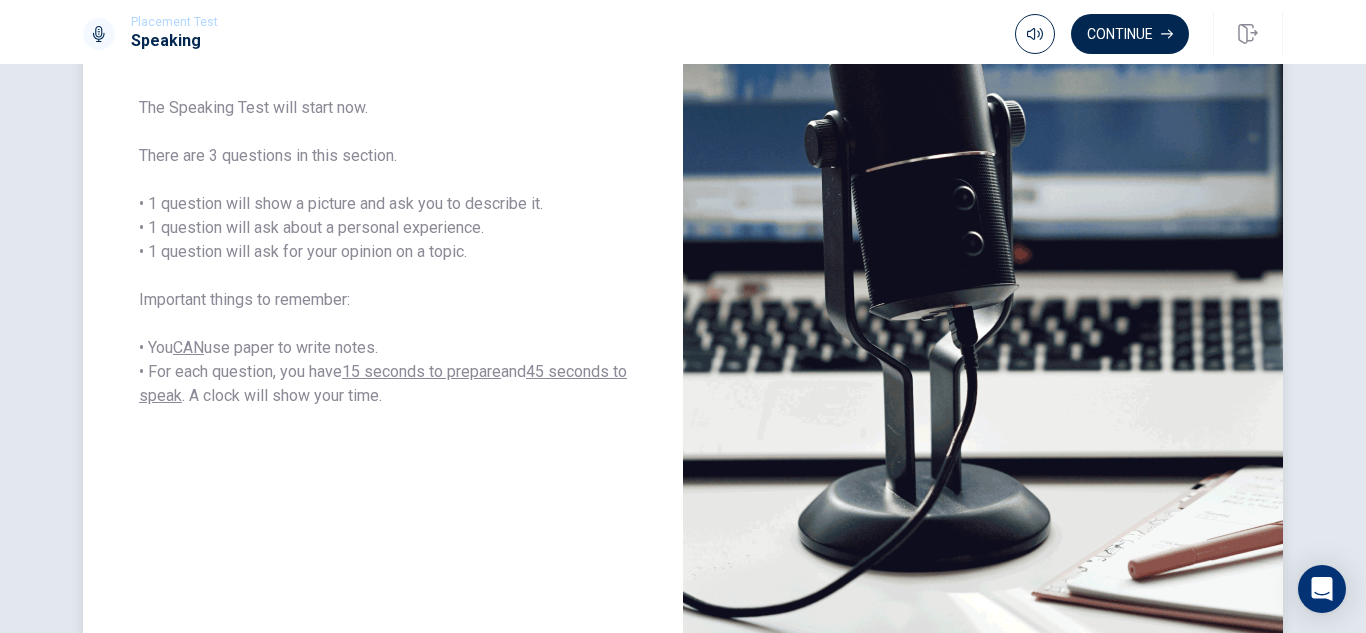 scroll, scrollTop: 321, scrollLeft: 0, axis: vertical 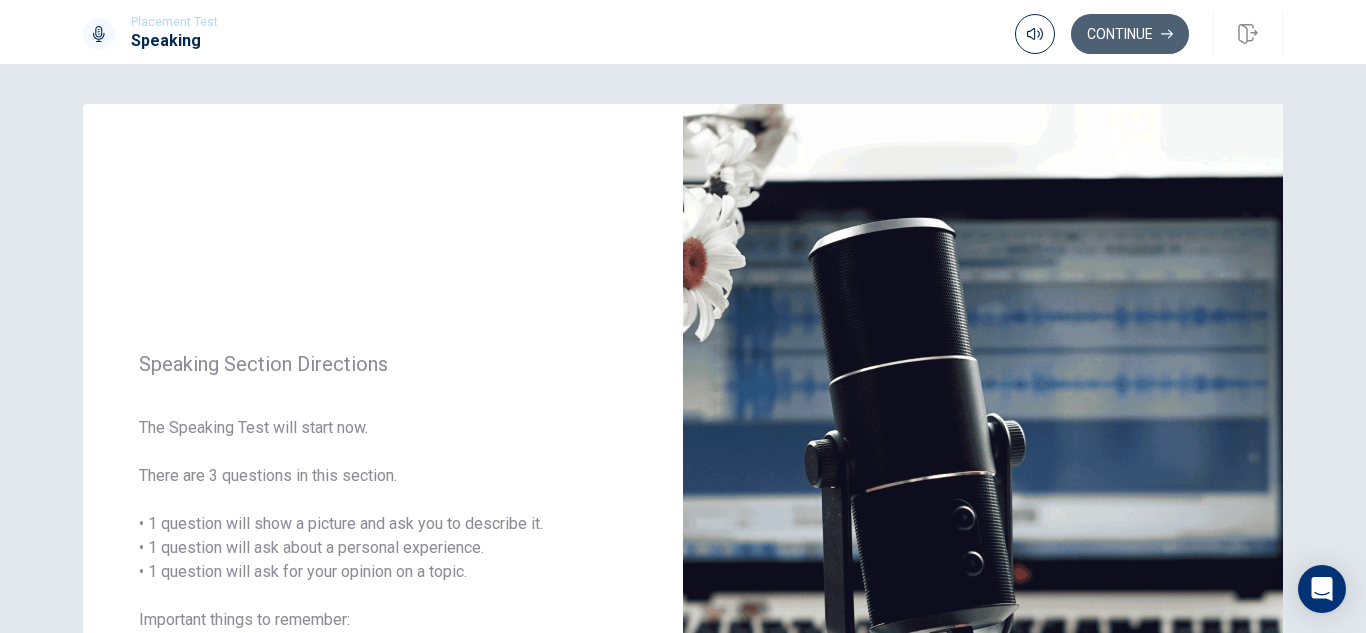 click on "Continue" at bounding box center [1130, 34] 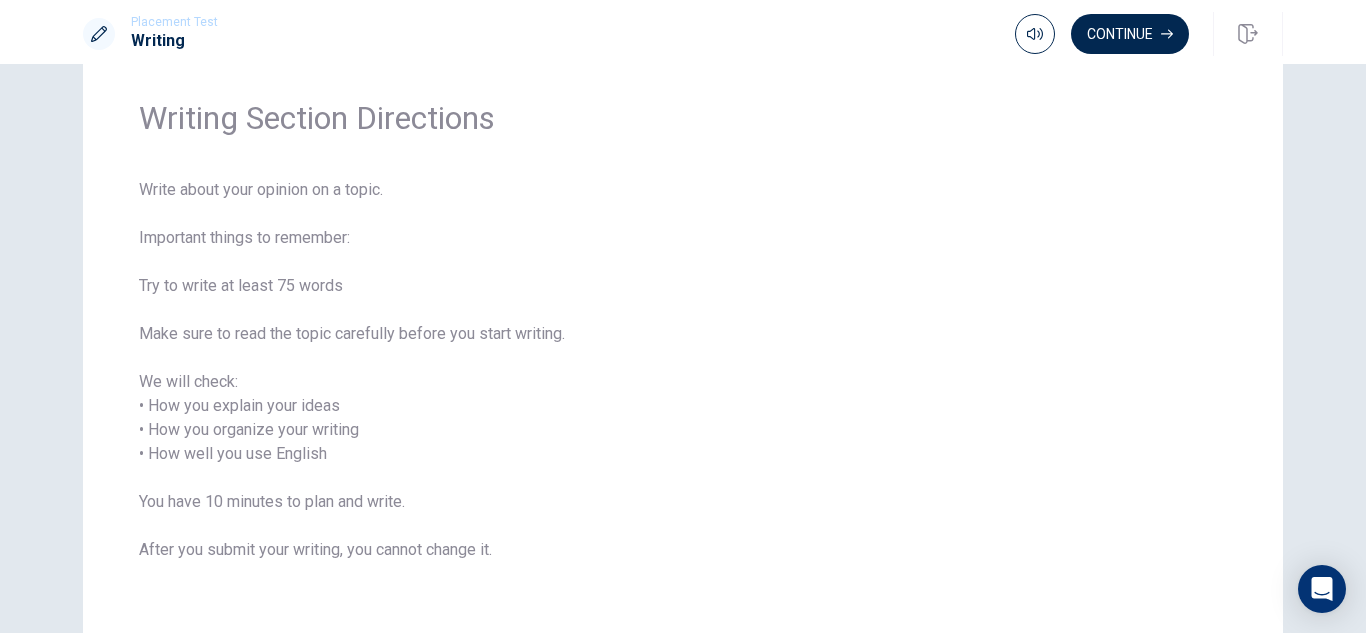 scroll, scrollTop: 63, scrollLeft: 0, axis: vertical 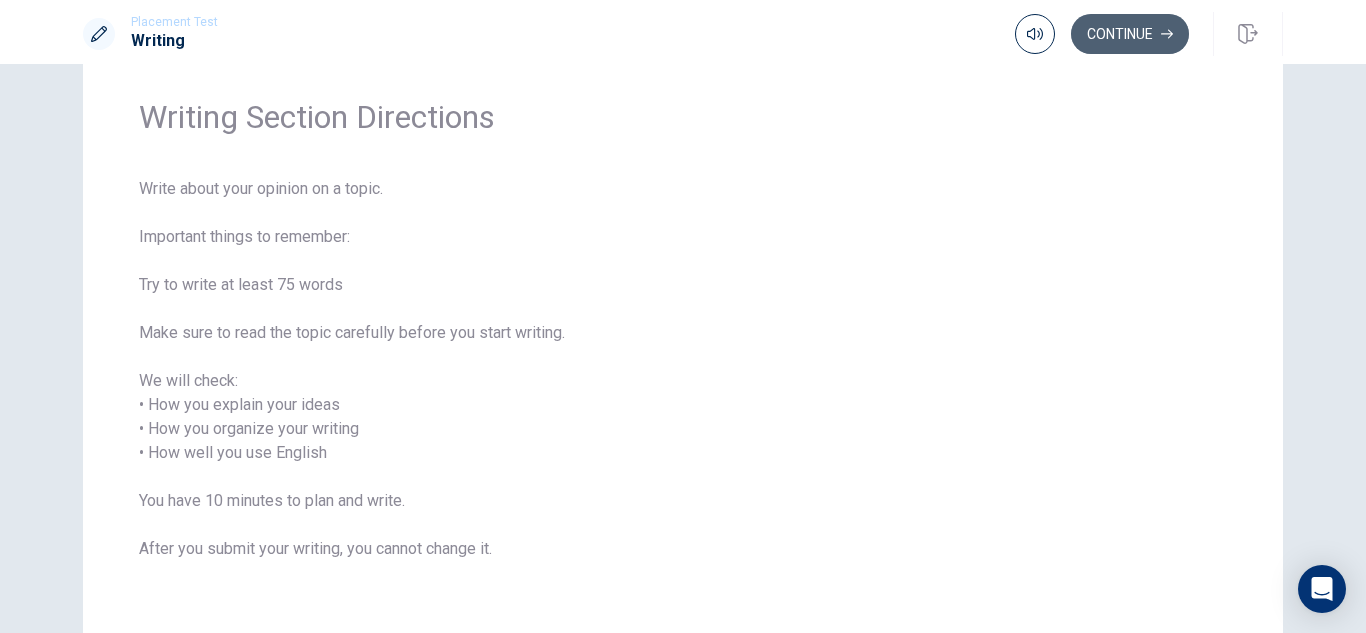 click on "Continue" at bounding box center (1130, 34) 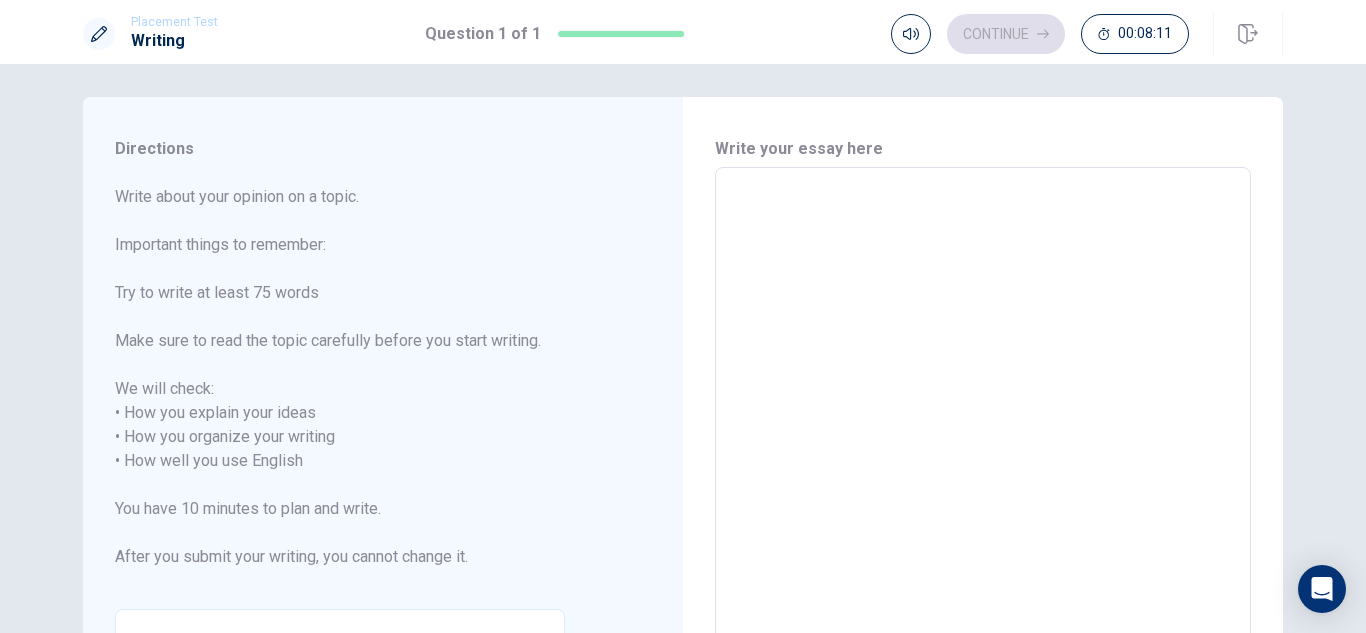 scroll, scrollTop: 0, scrollLeft: 0, axis: both 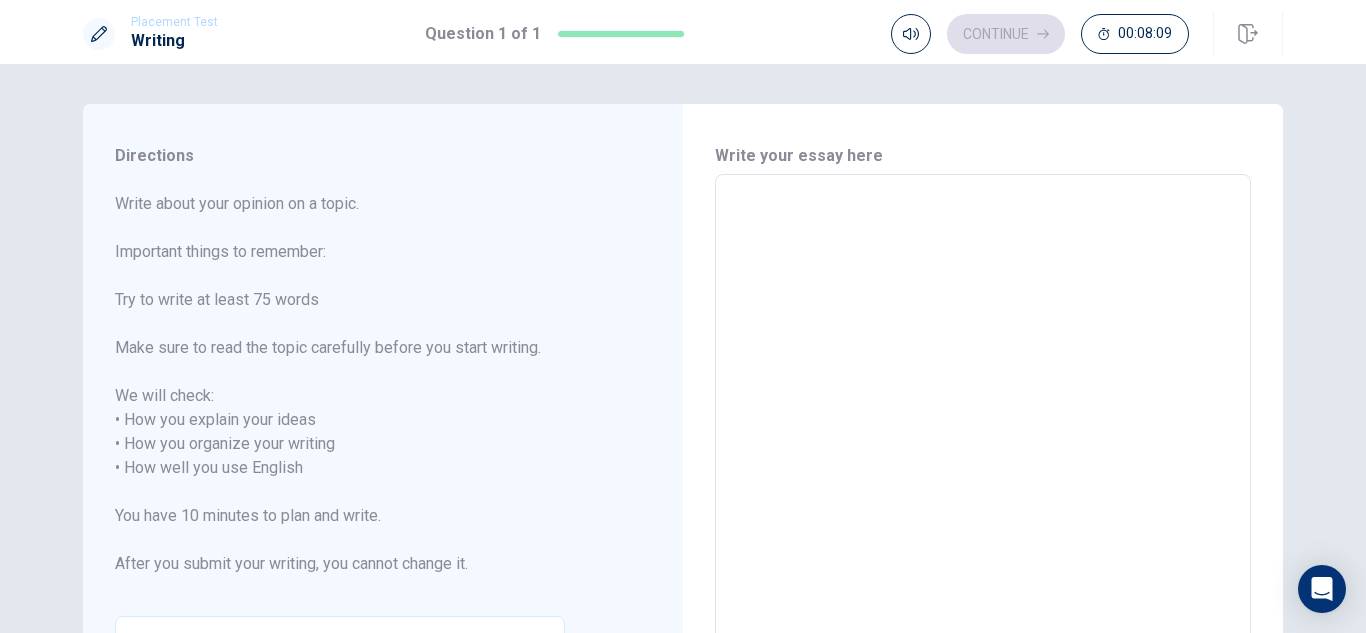 click at bounding box center (983, 456) 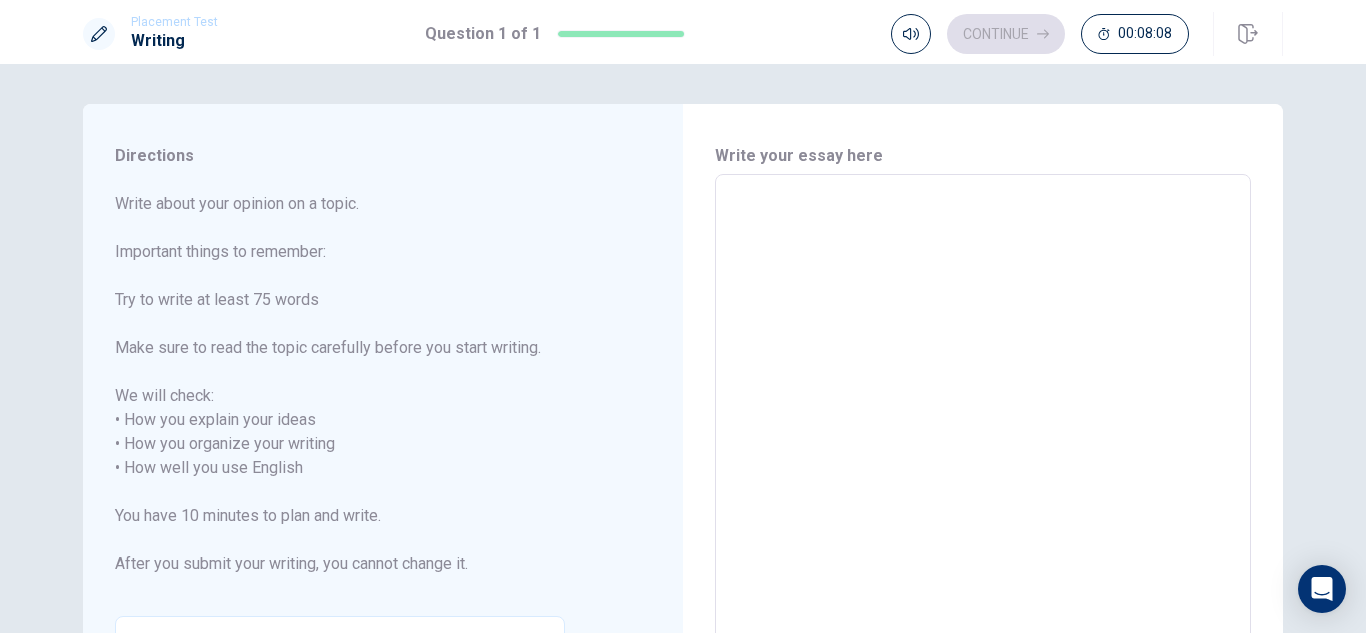 click at bounding box center [983, 456] 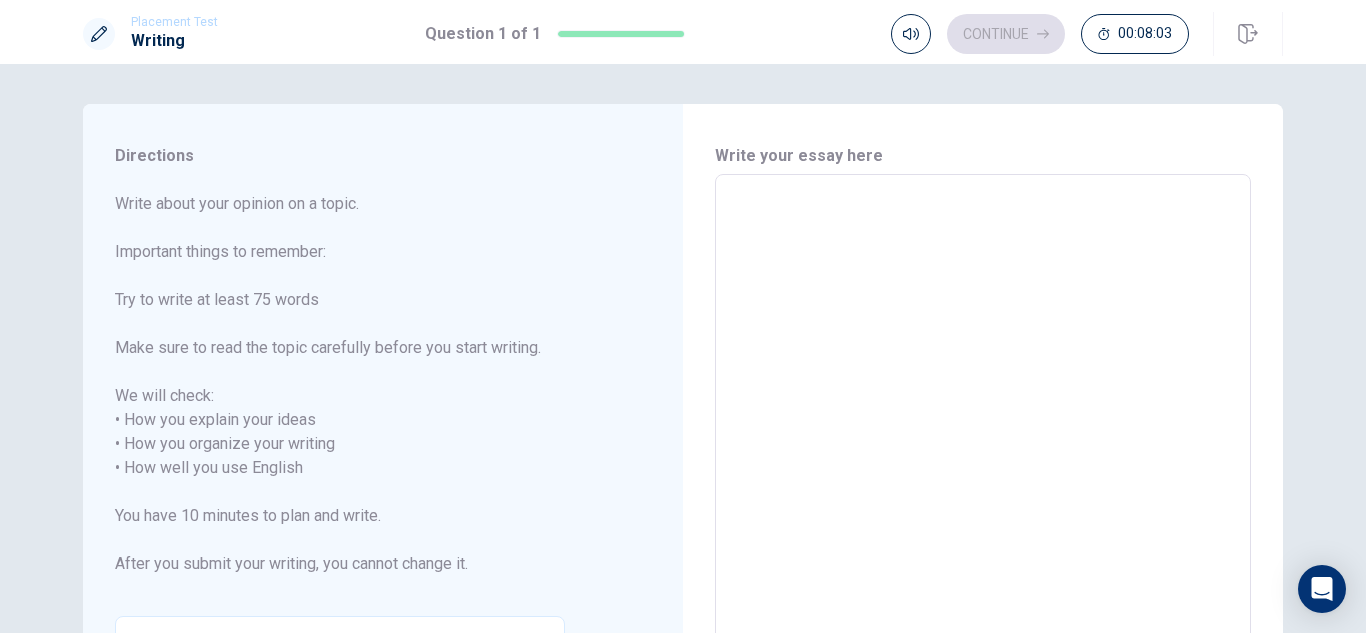 type on "t" 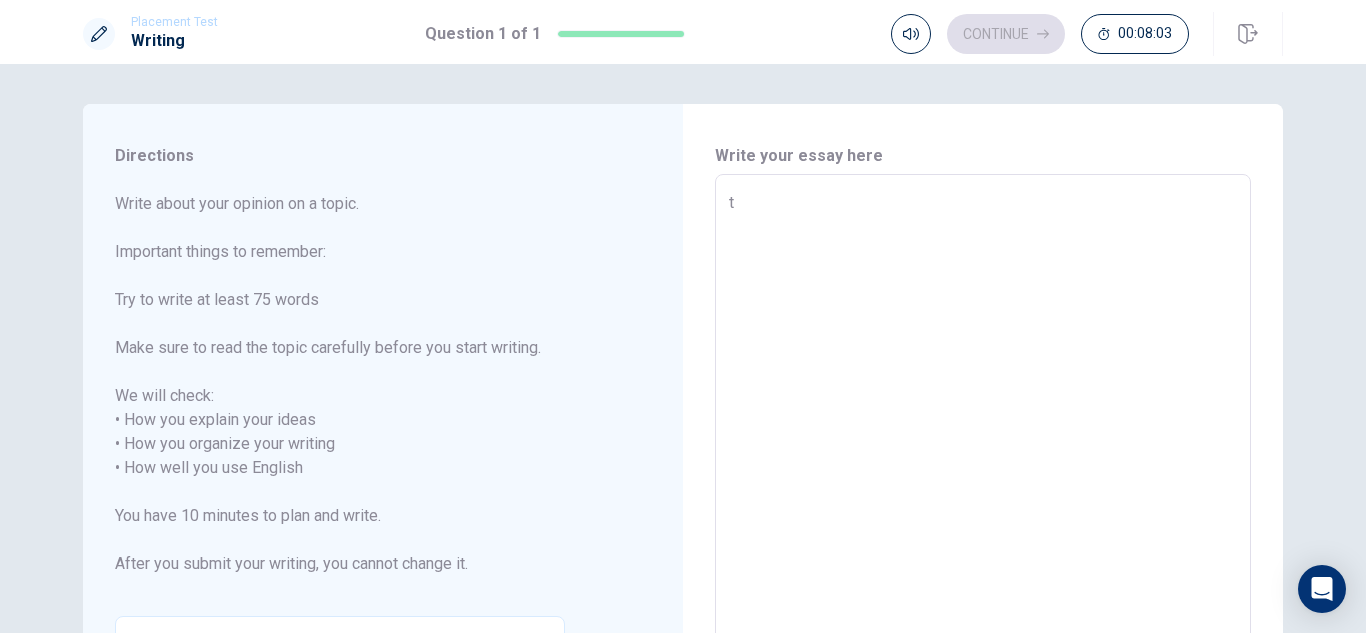 type on "x" 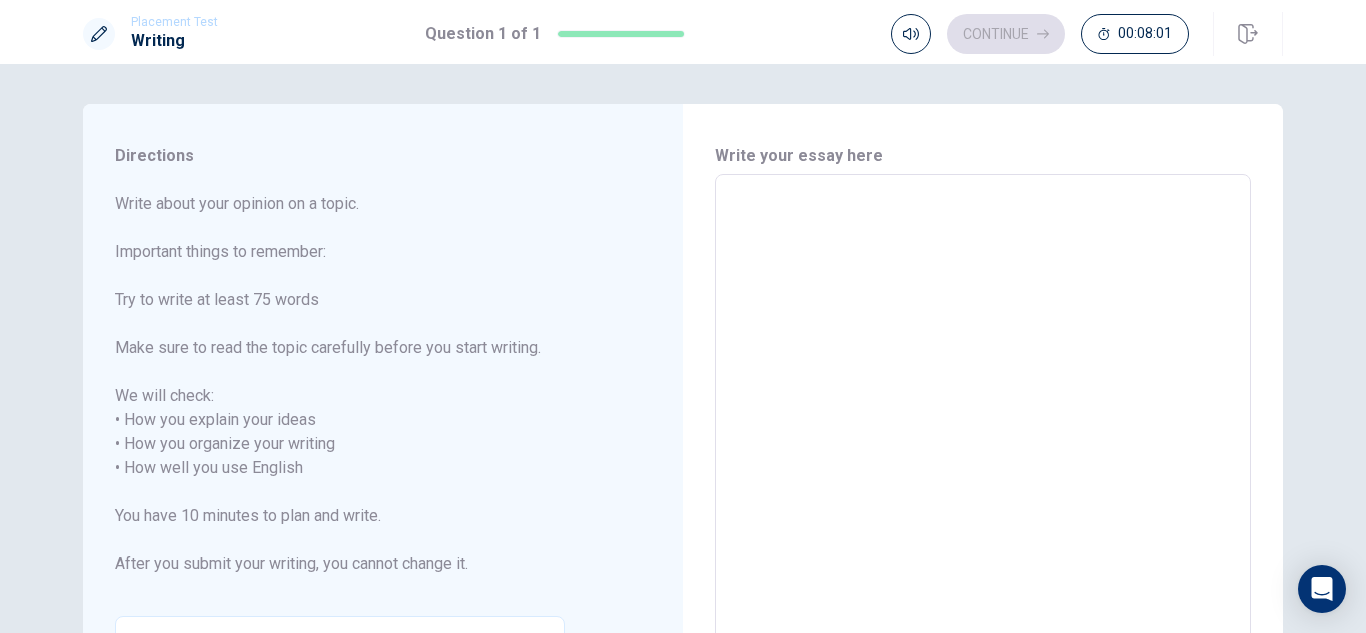 type 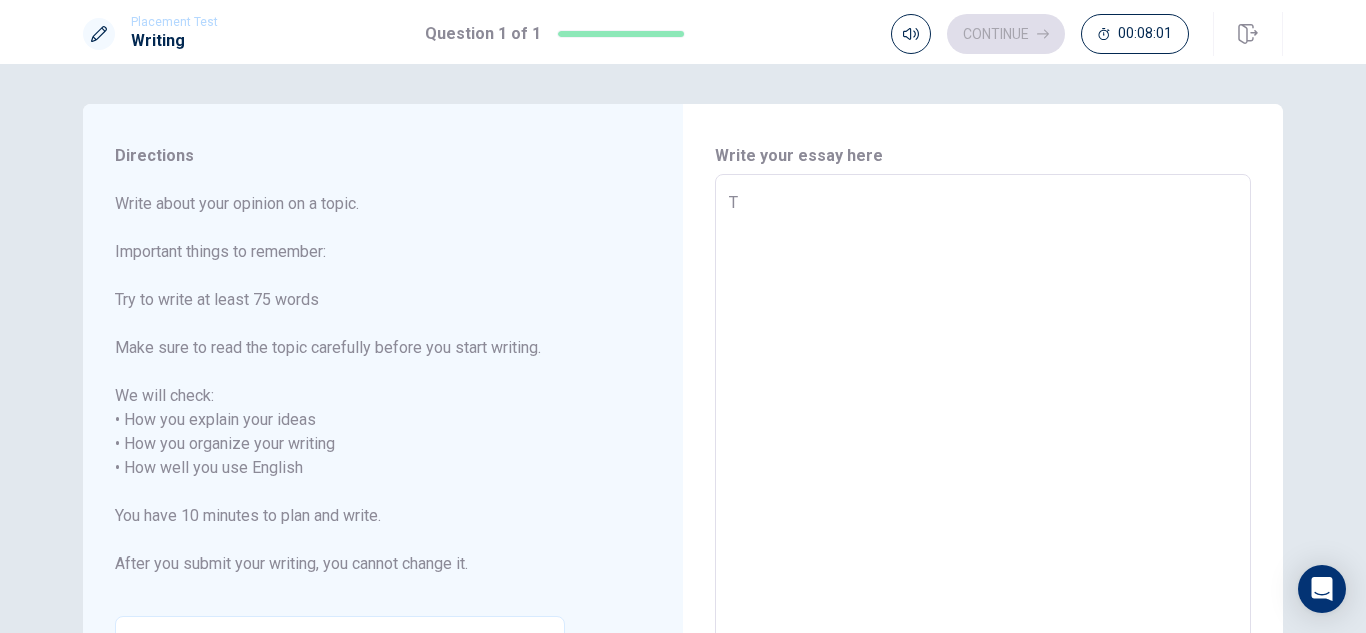 type on "x" 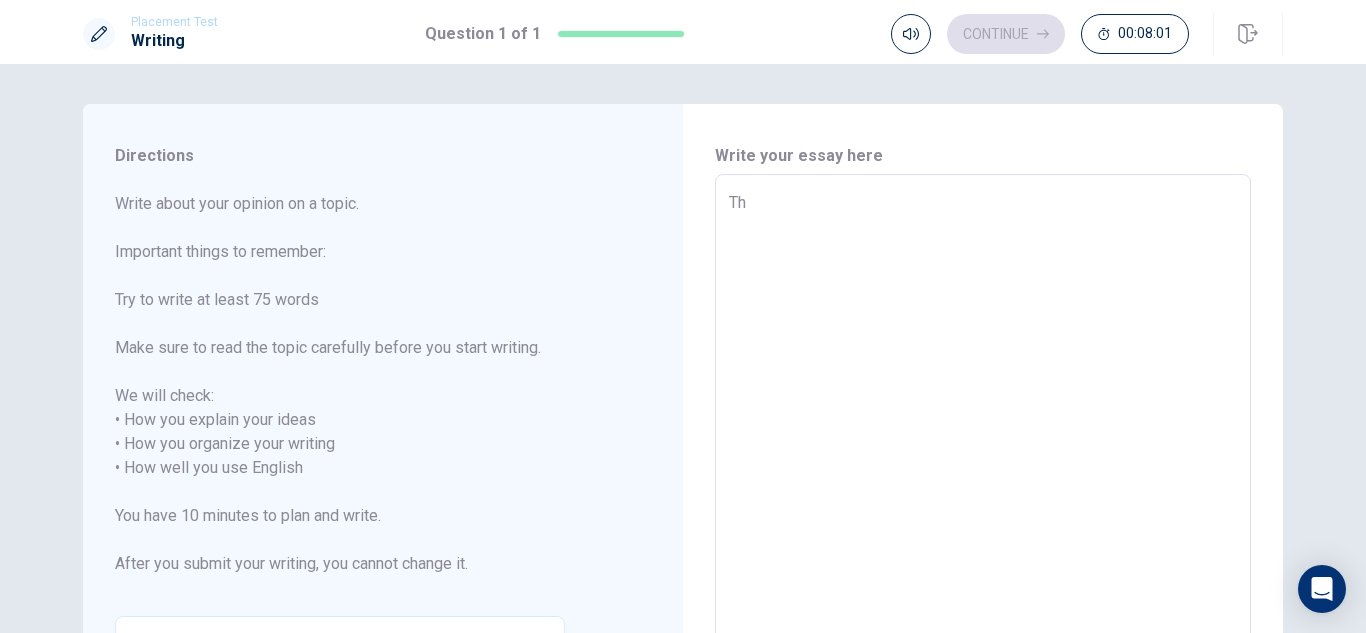 type on "x" 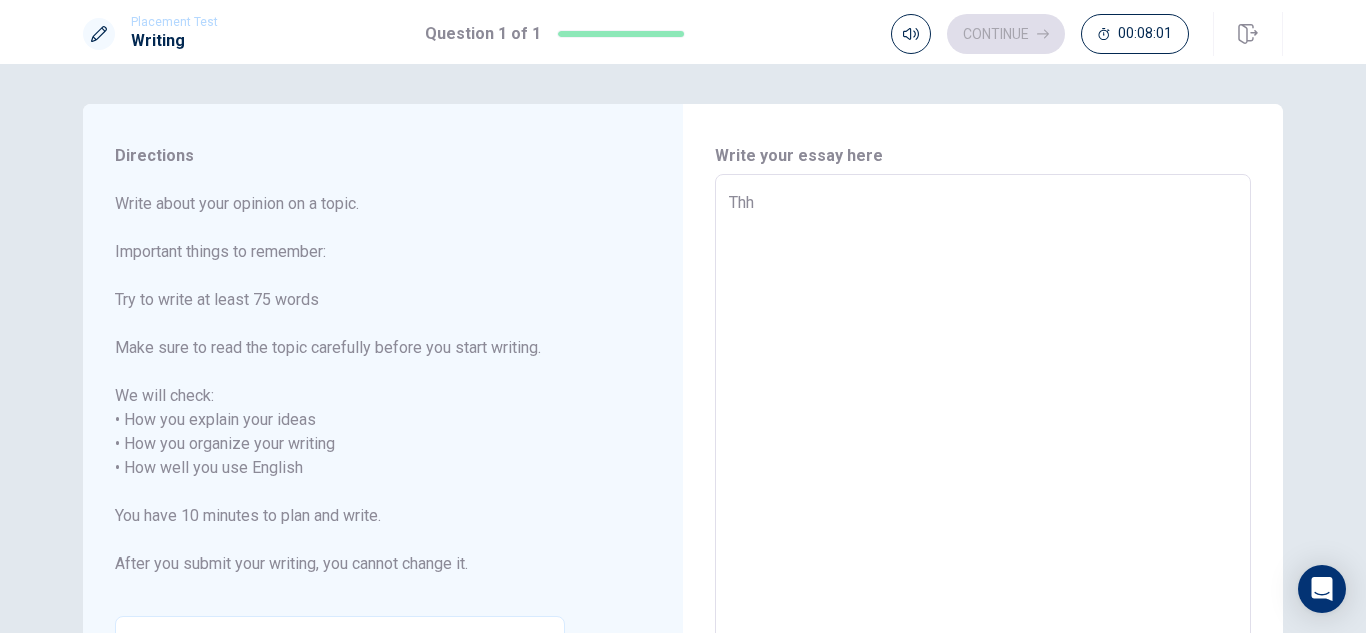 type on "x" 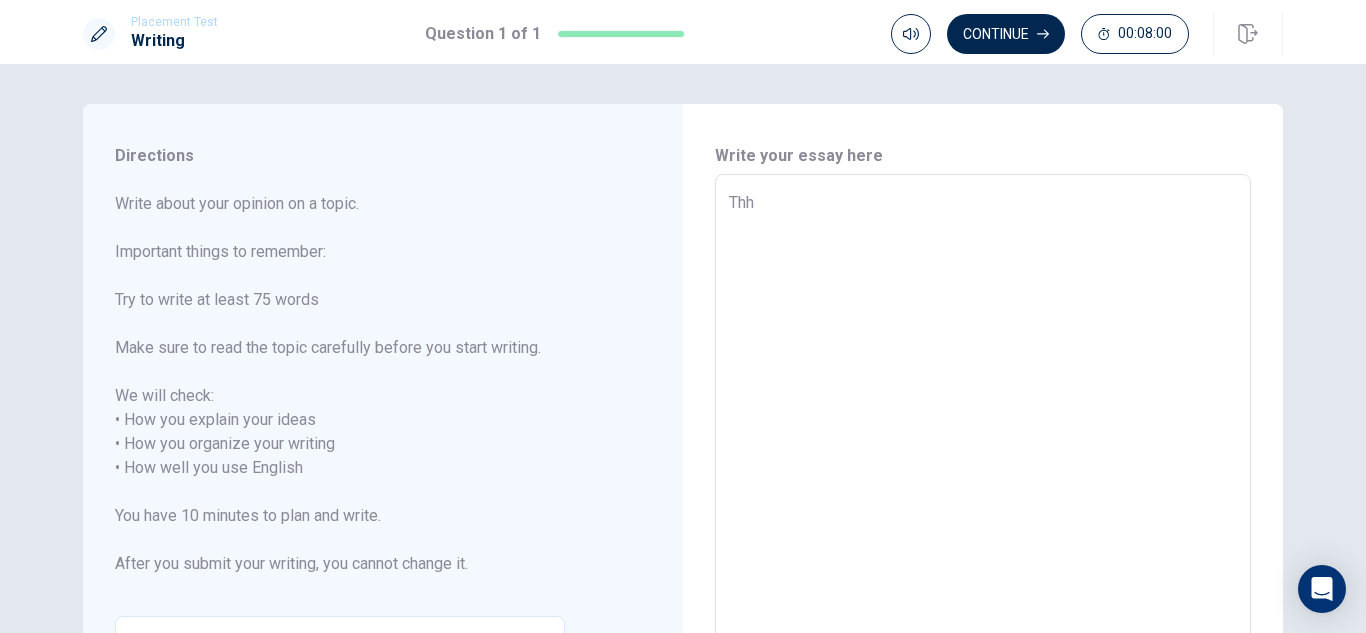 type on "Thhe" 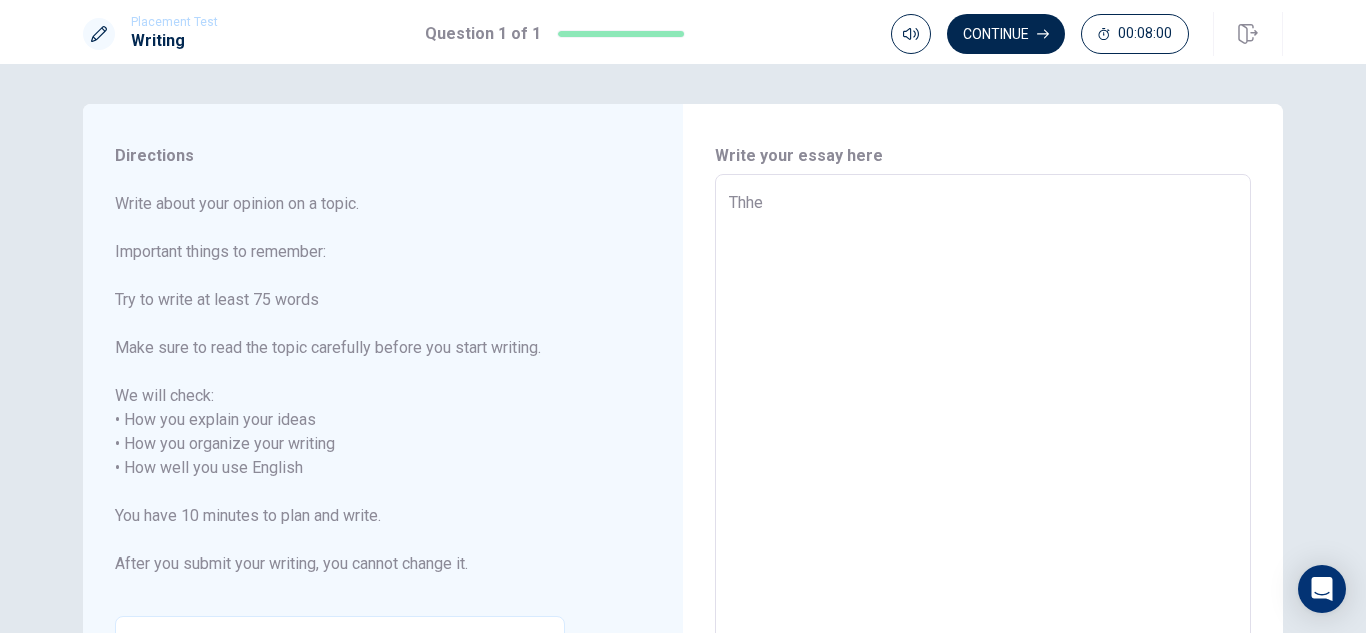 type on "x" 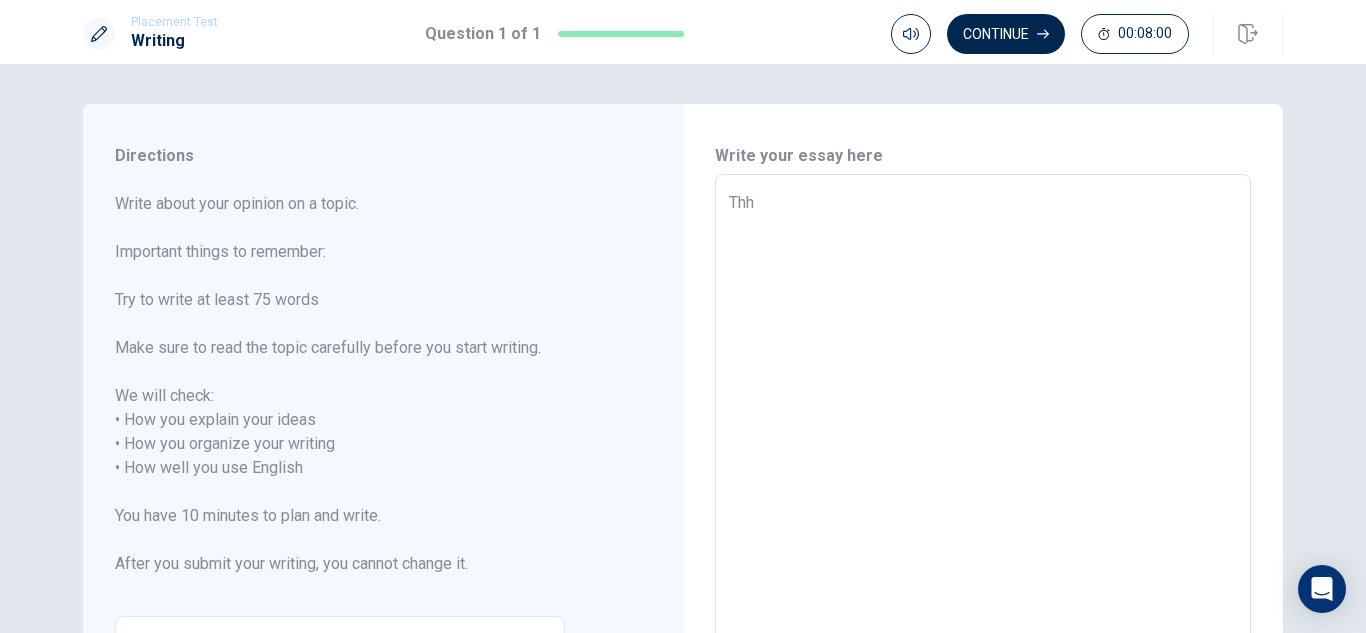 type on "x" 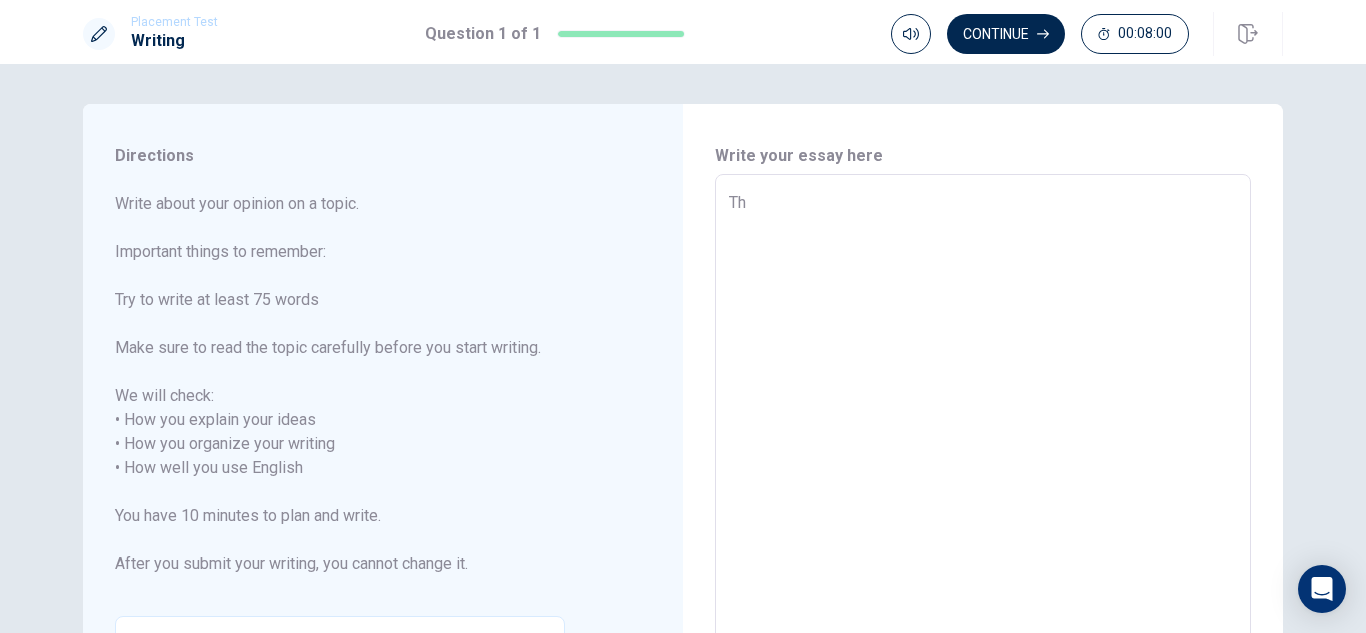 type on "x" 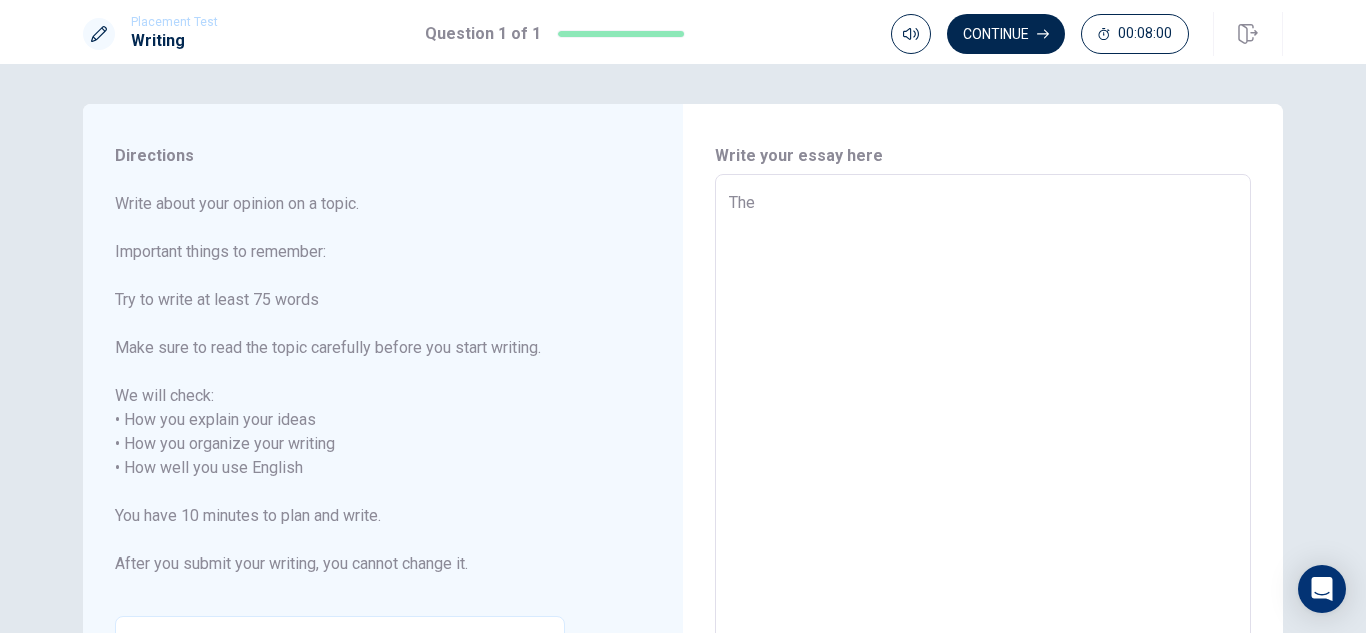 type on "x" 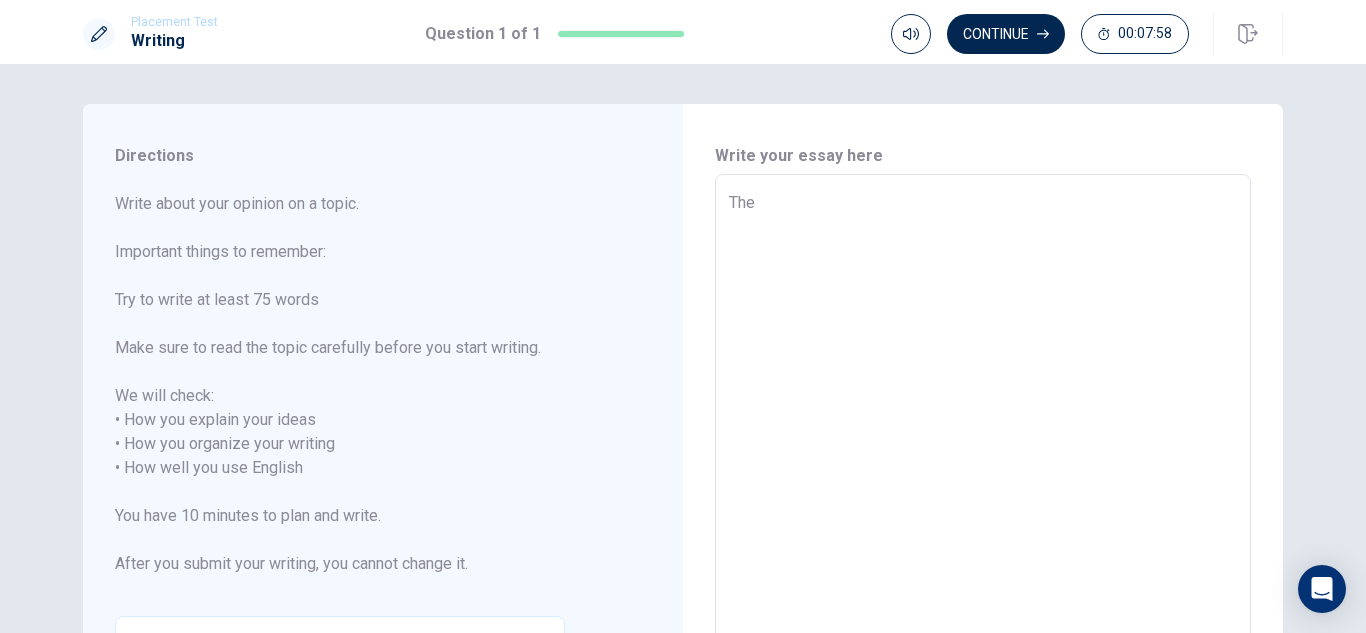 type on "x" 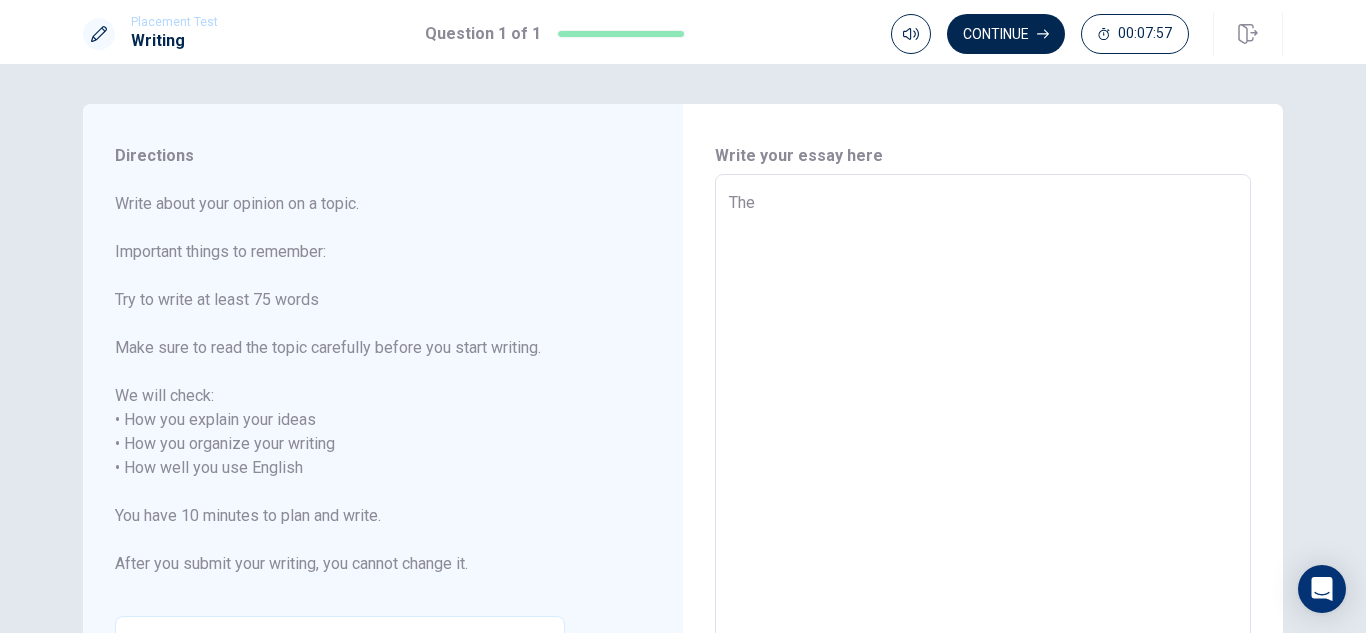 type on "The E" 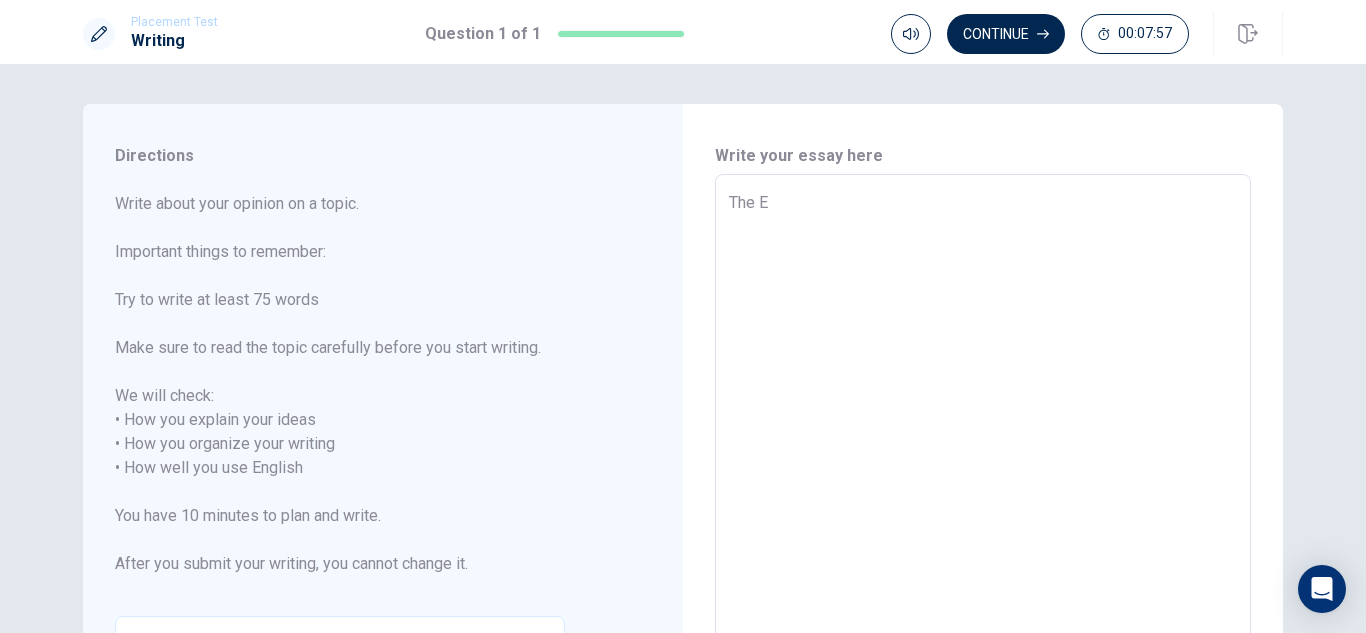 type on "x" 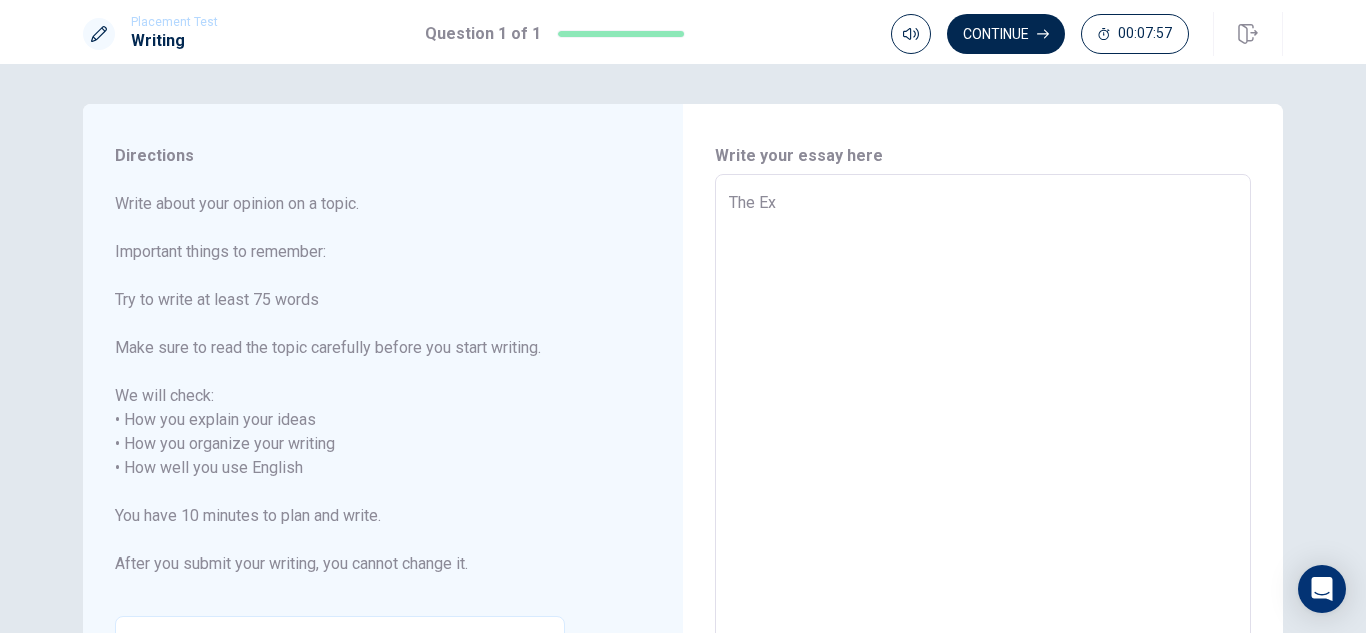 type on "x" 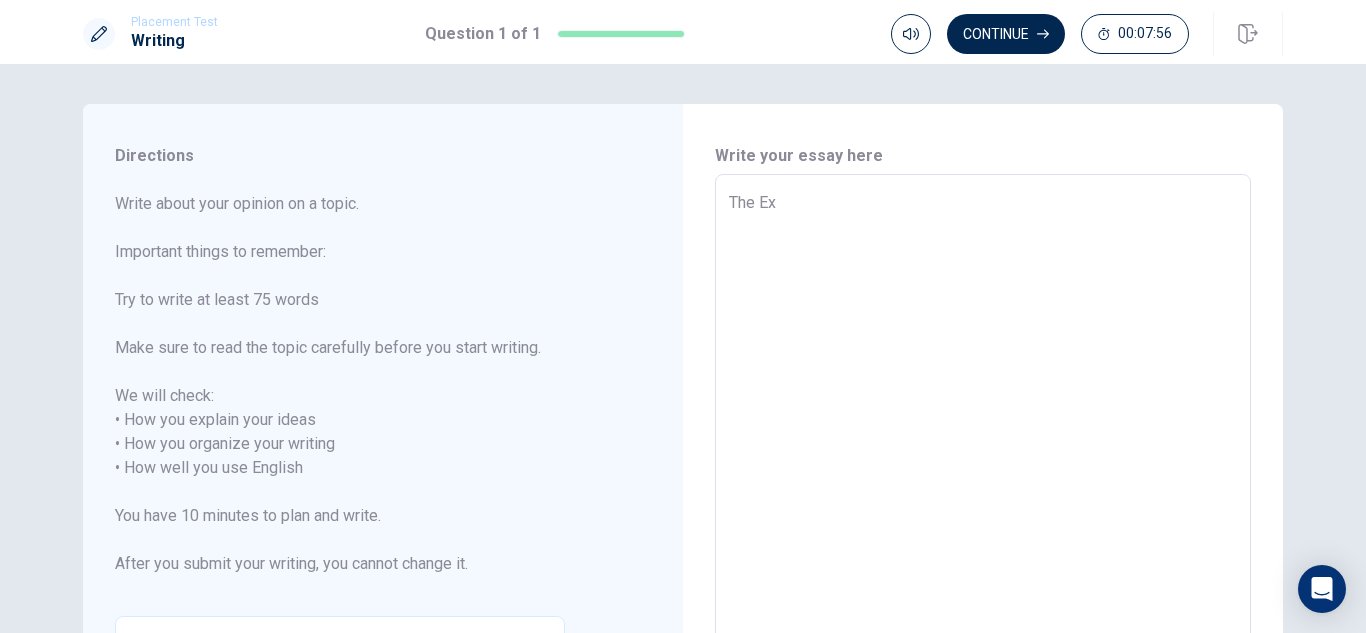 type on "The Exp" 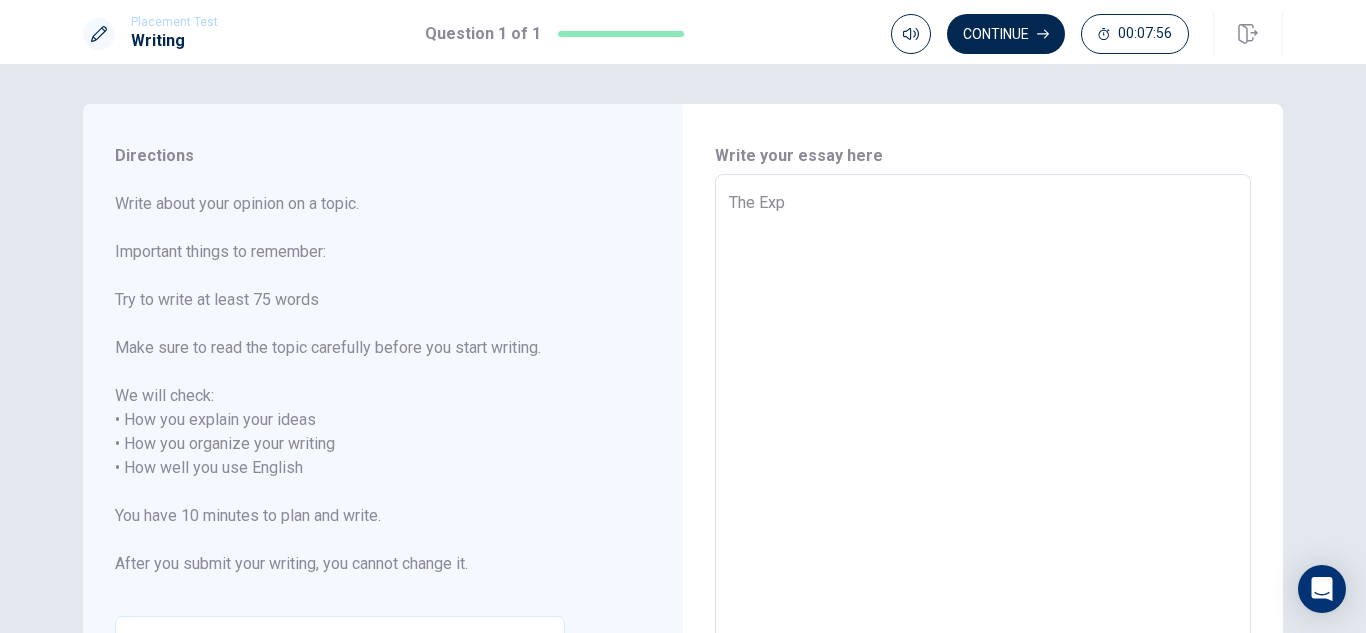type on "x" 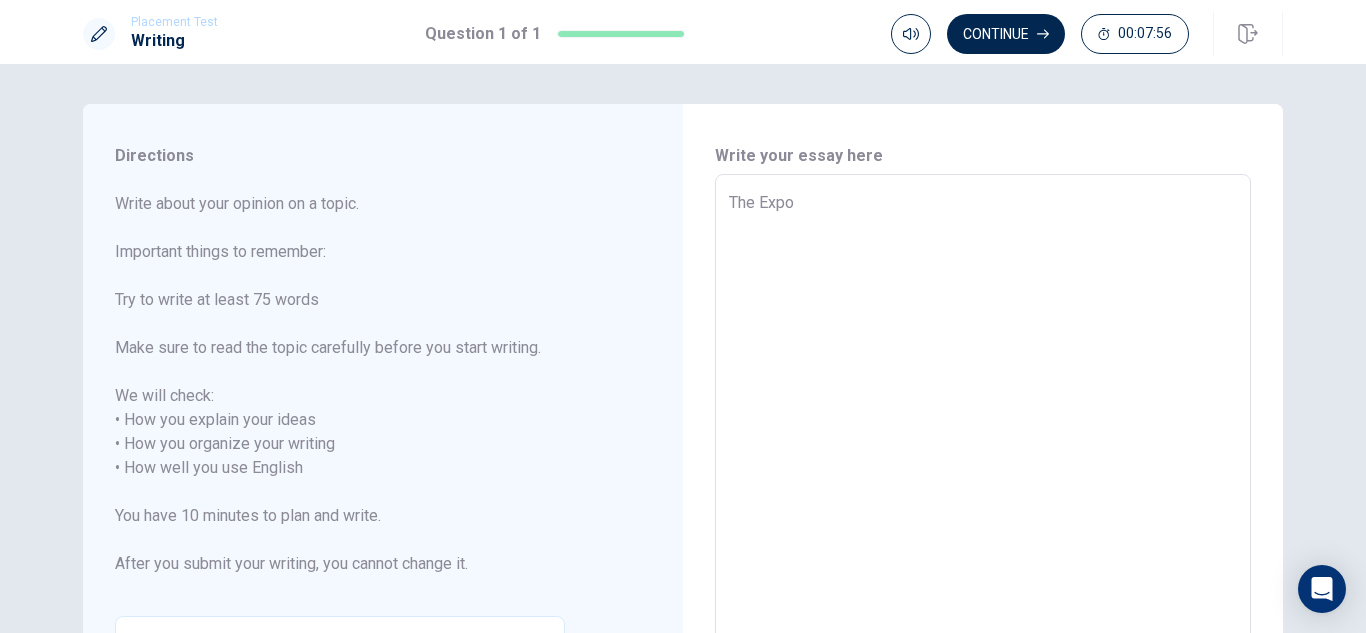 type on "x" 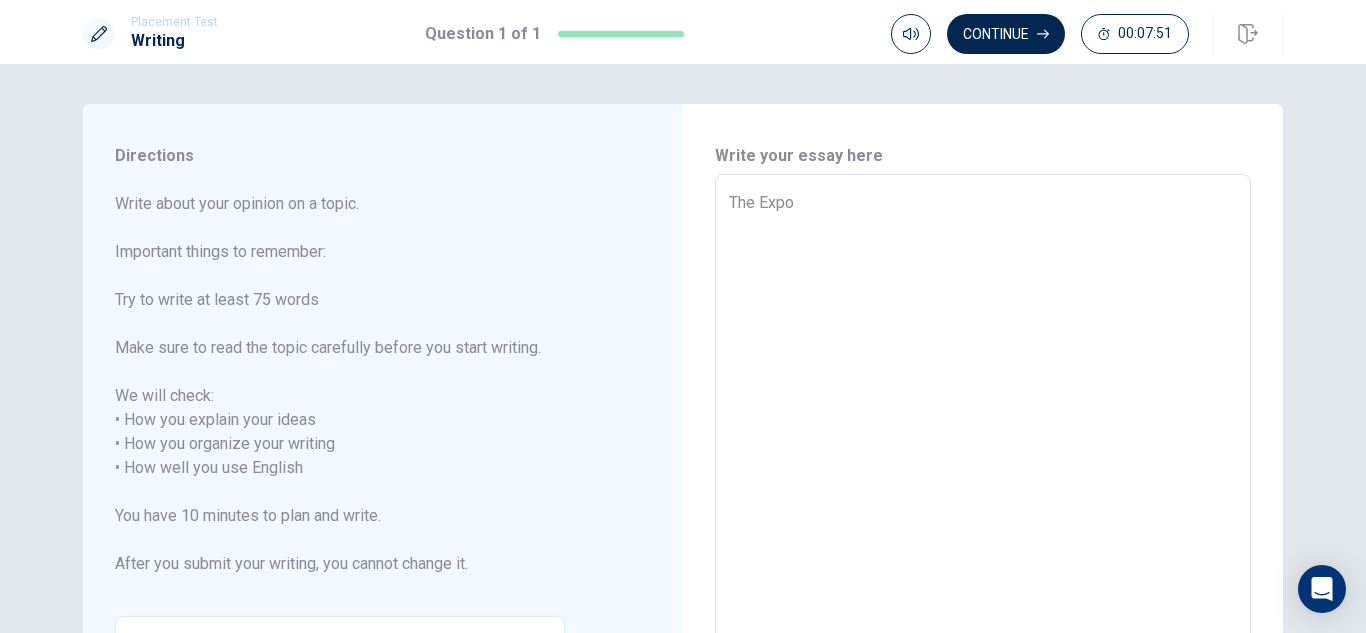 type on "x" 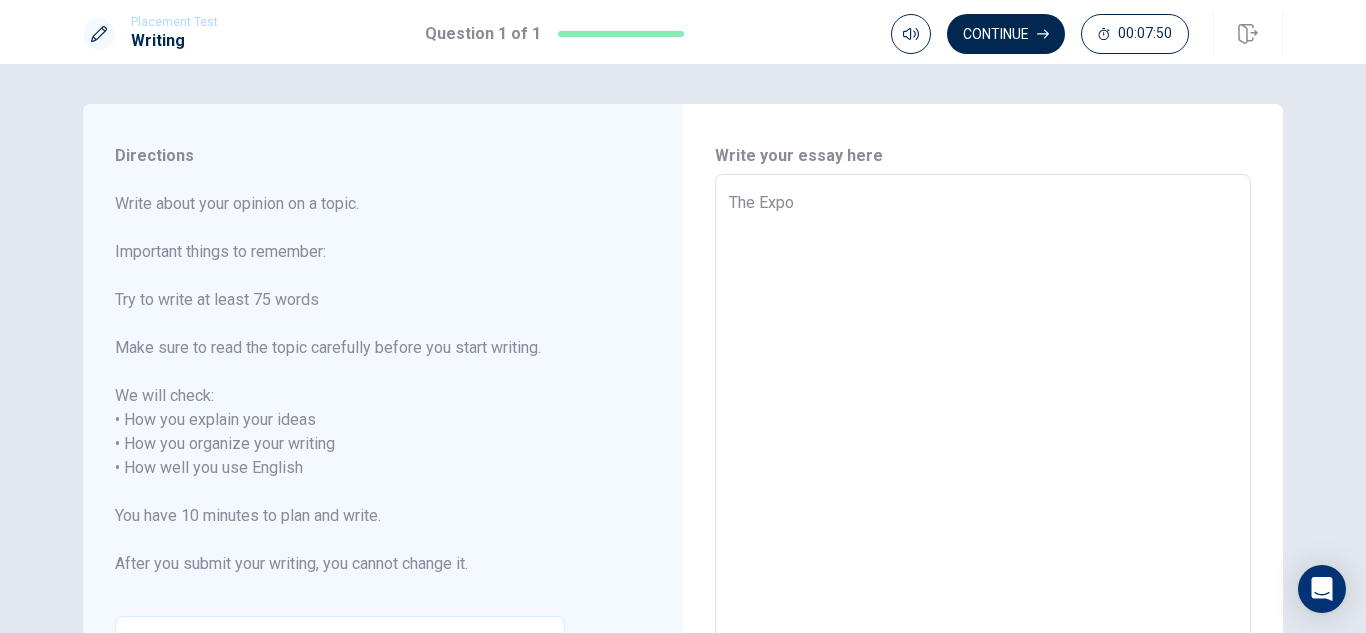 type on "The Expo O" 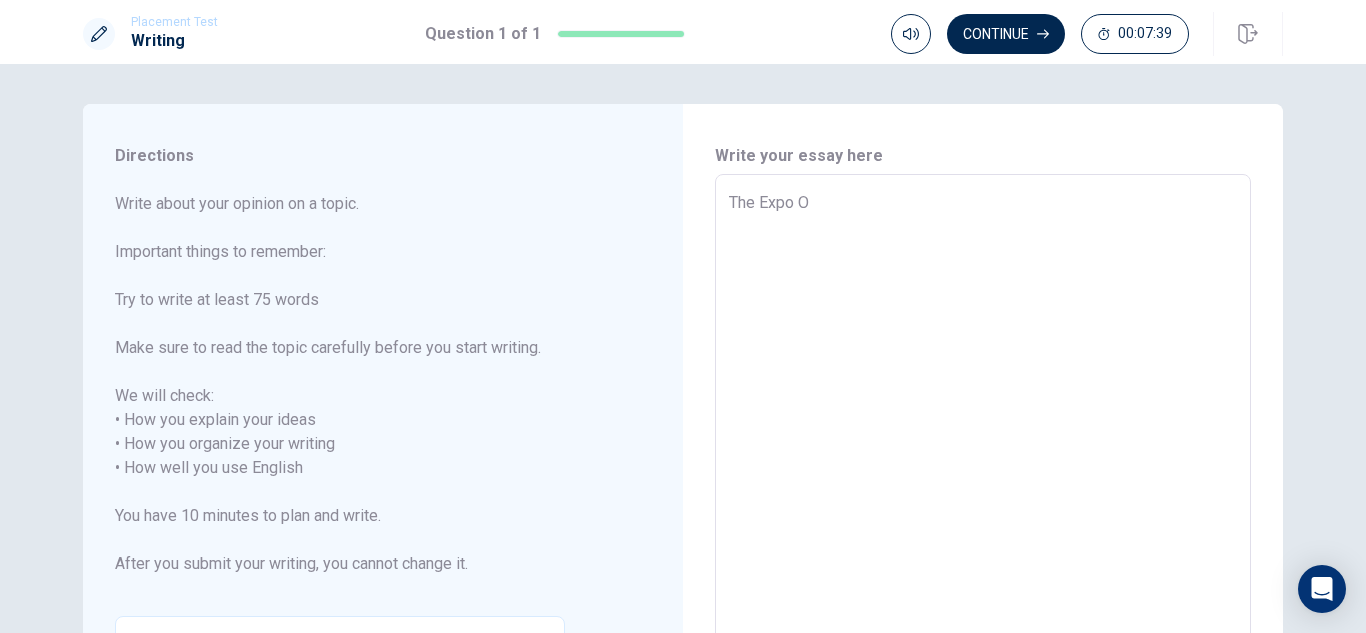type on "x" 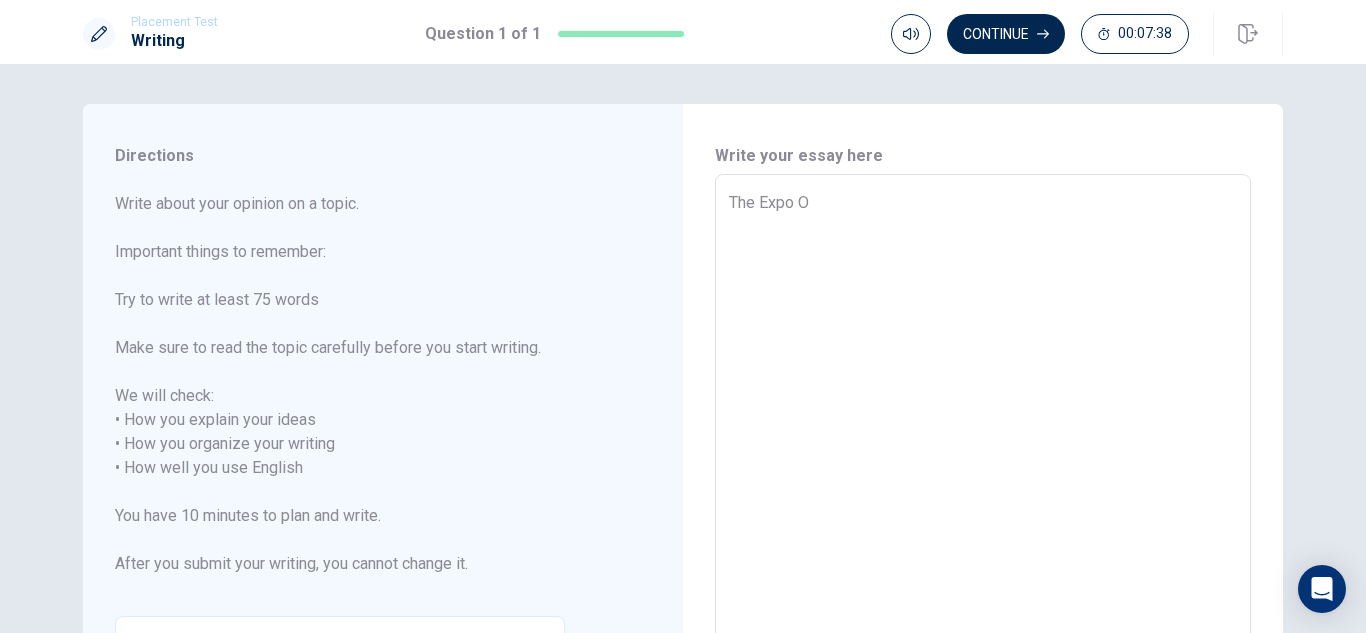 type on "The OExpo O" 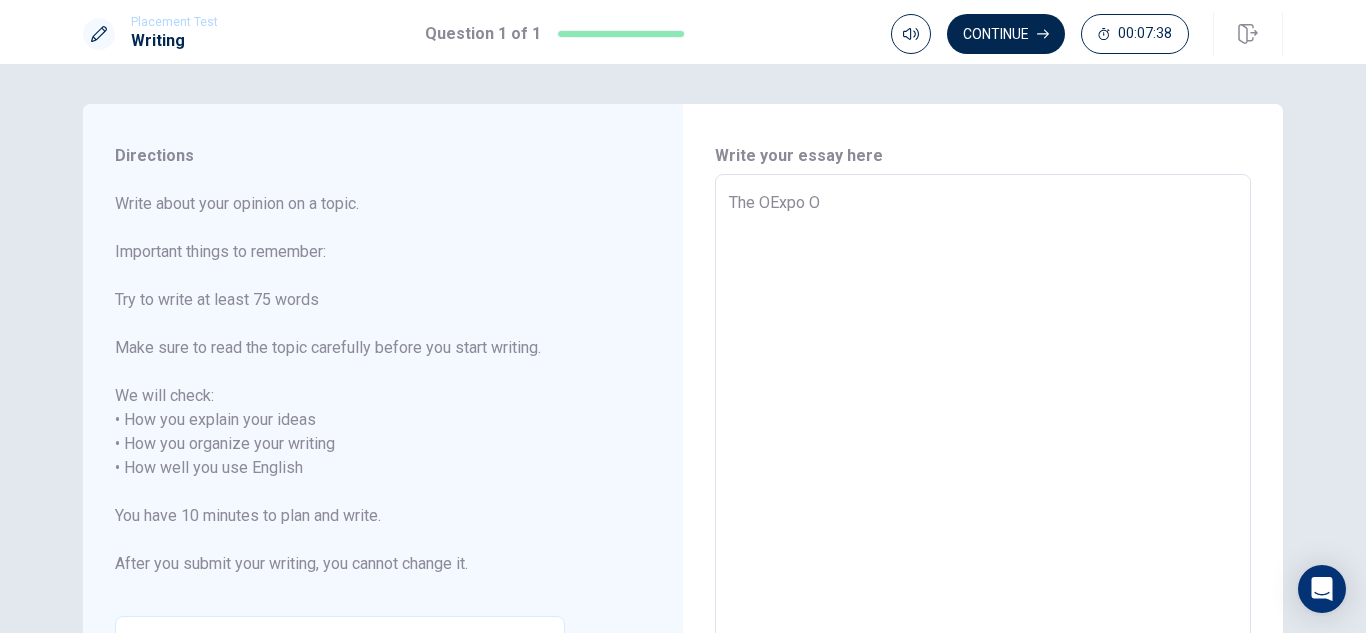 type on "x" 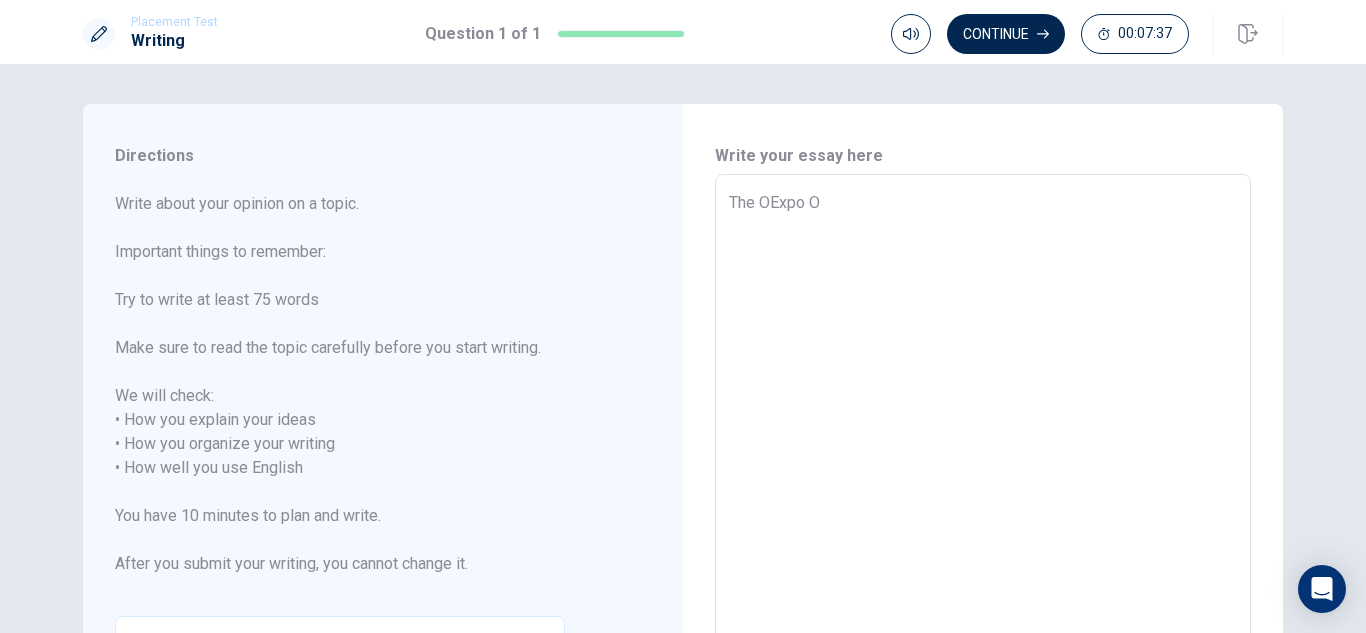 type on "The OsExpo O" 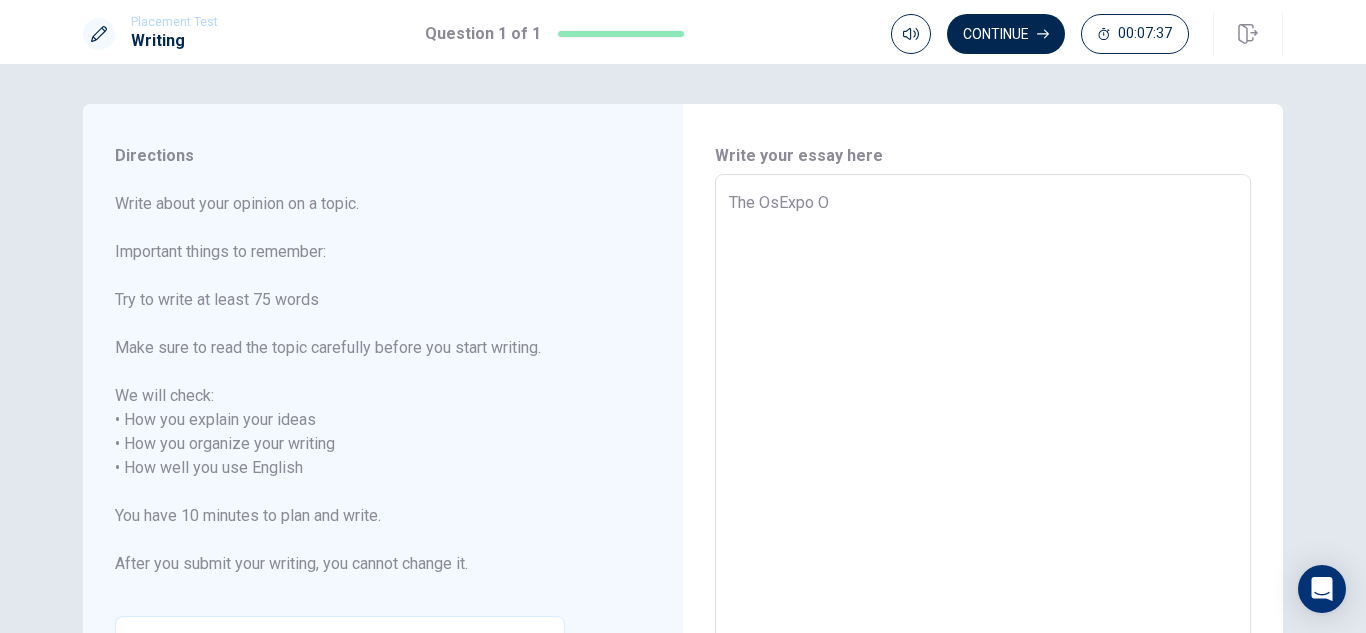 type on "x" 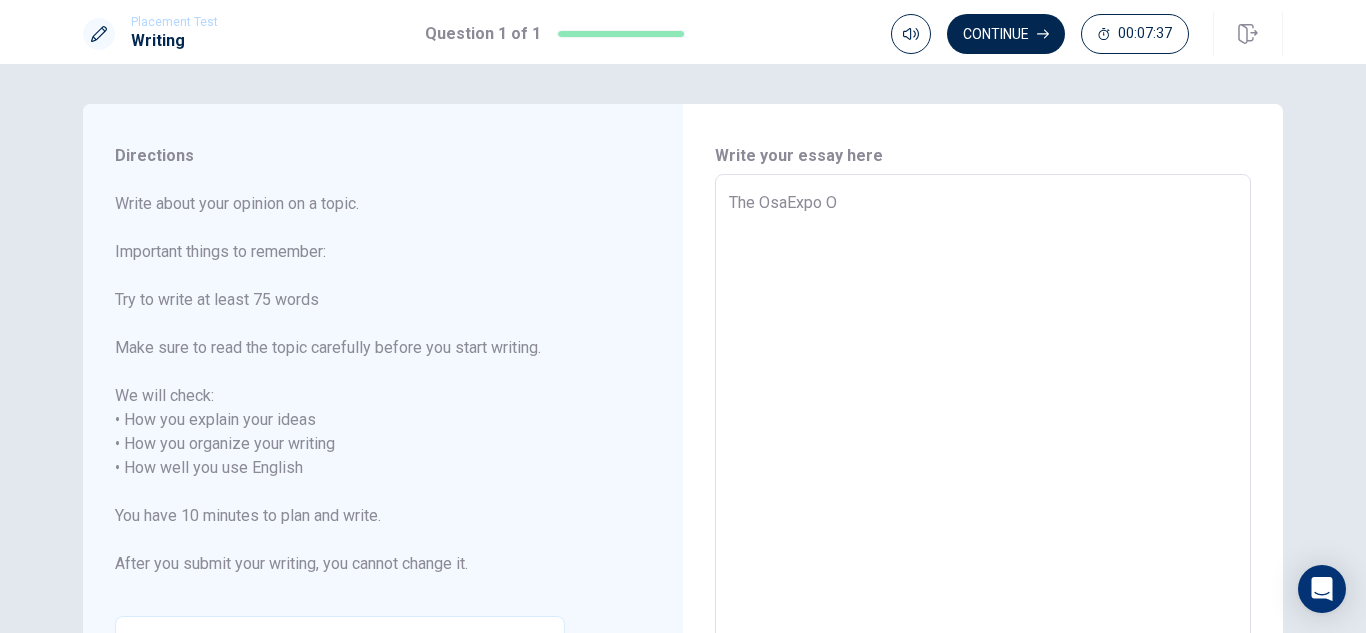 type on "x" 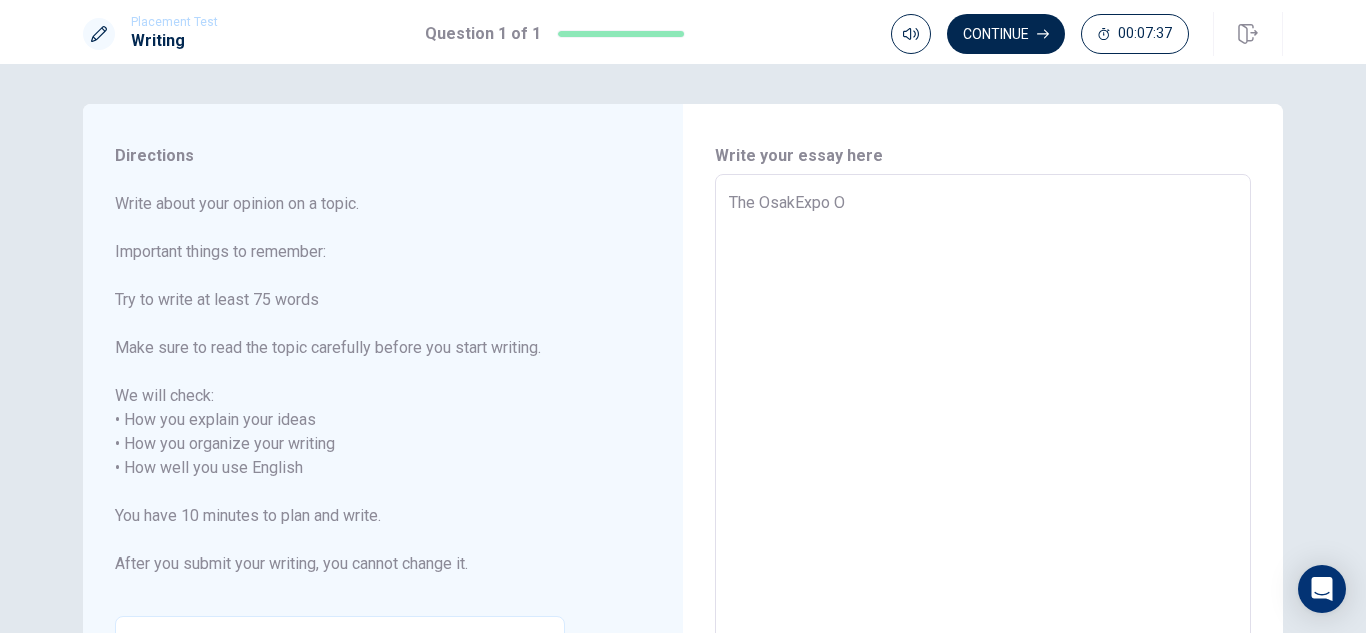 type on "x" 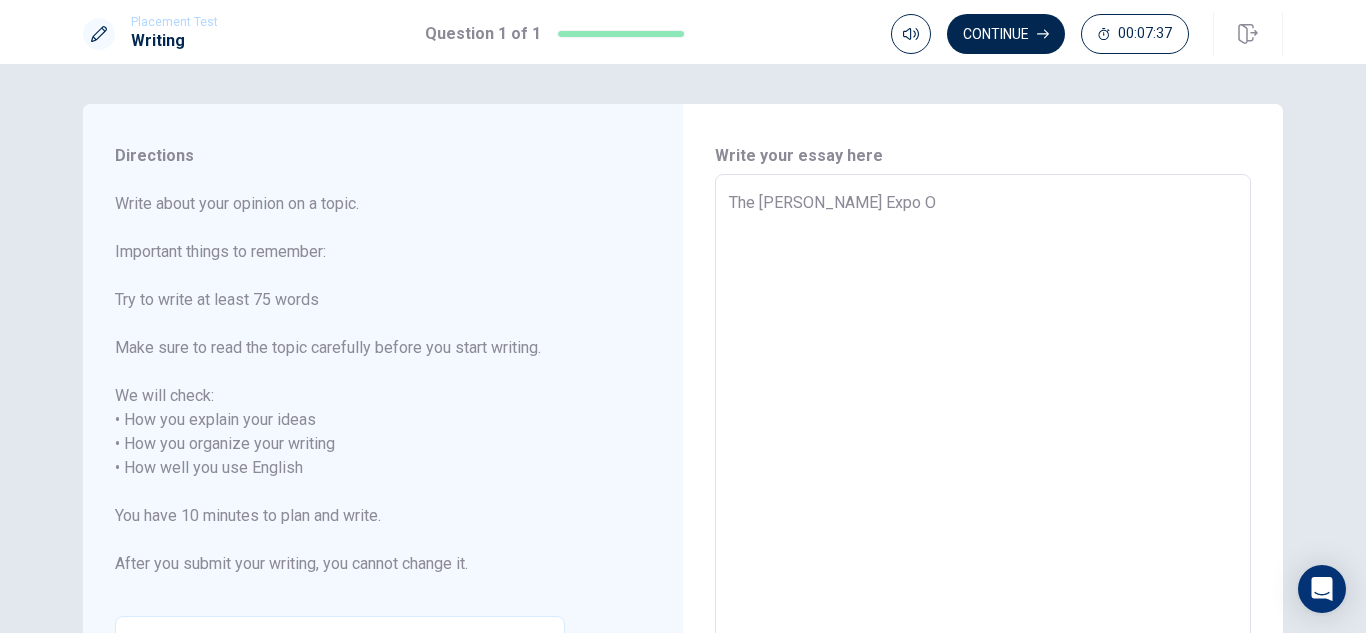 type on "x" 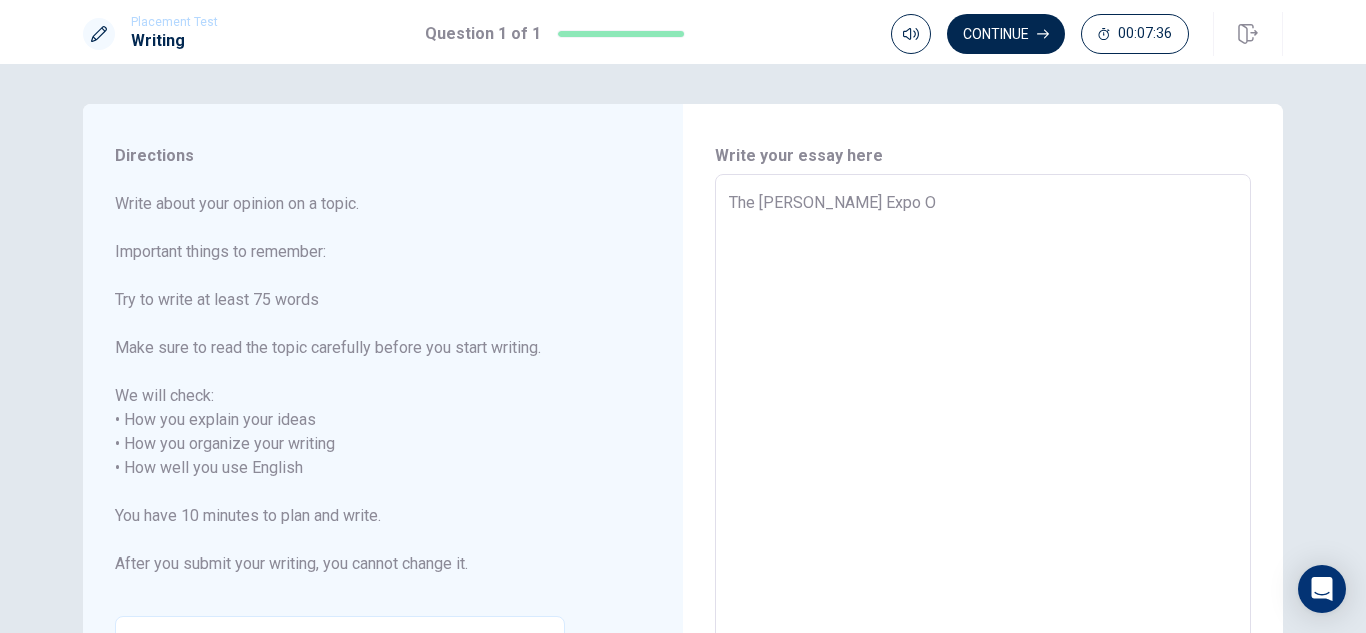 type on "The OsakExpo O" 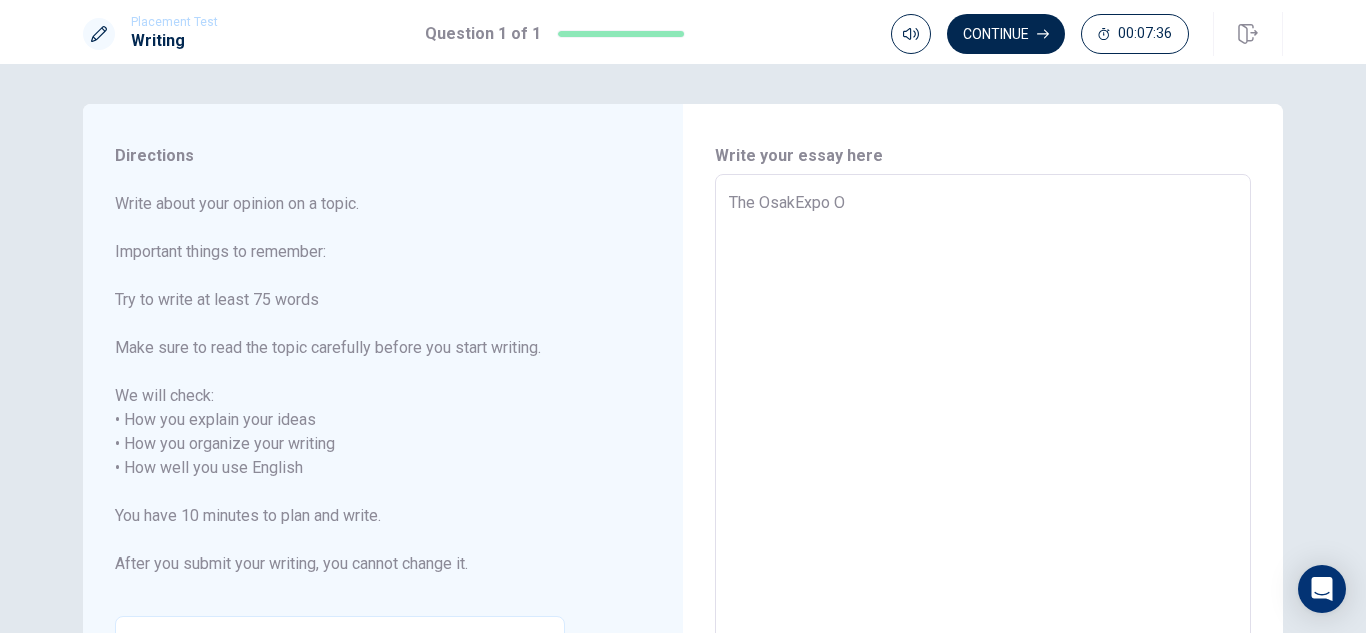 type on "x" 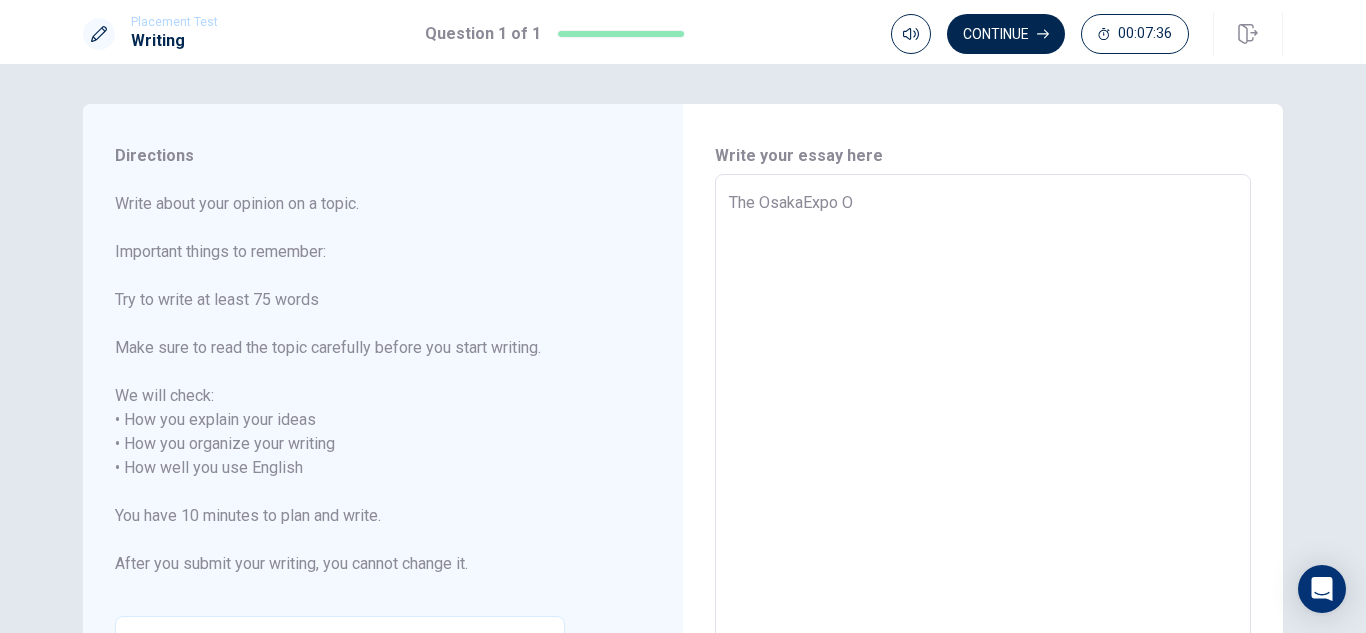 type on "x" 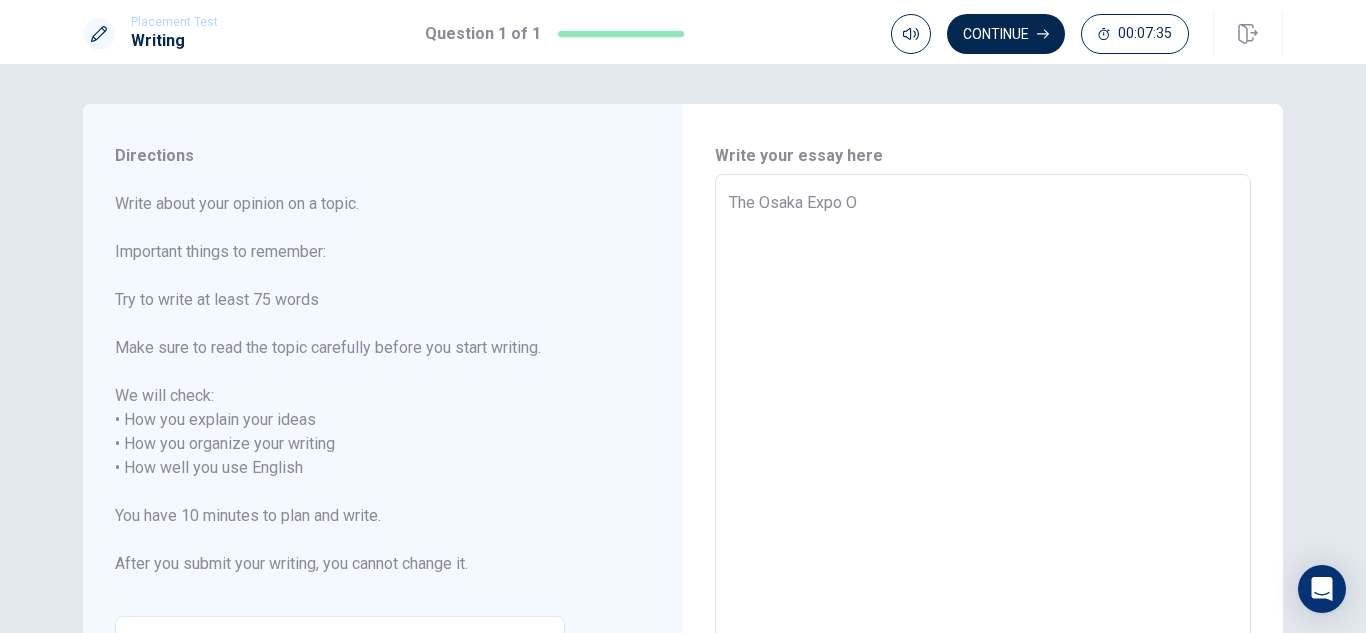 type on "x" 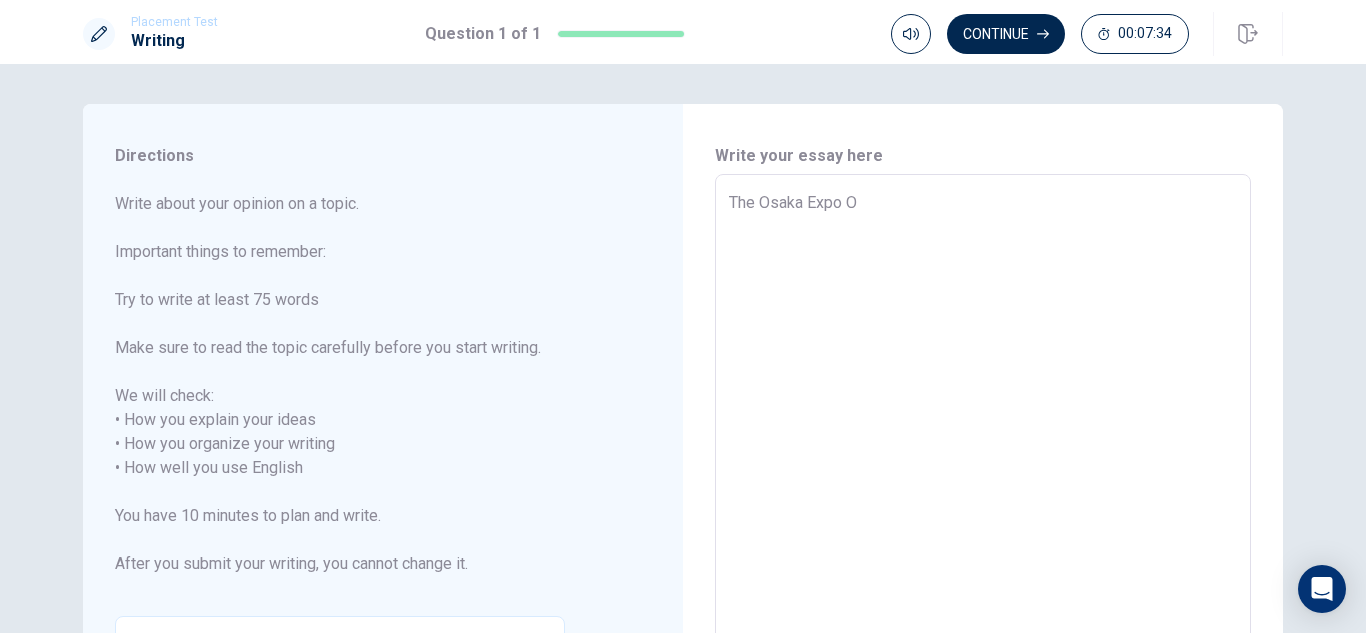 type on "The Osaka Expo" 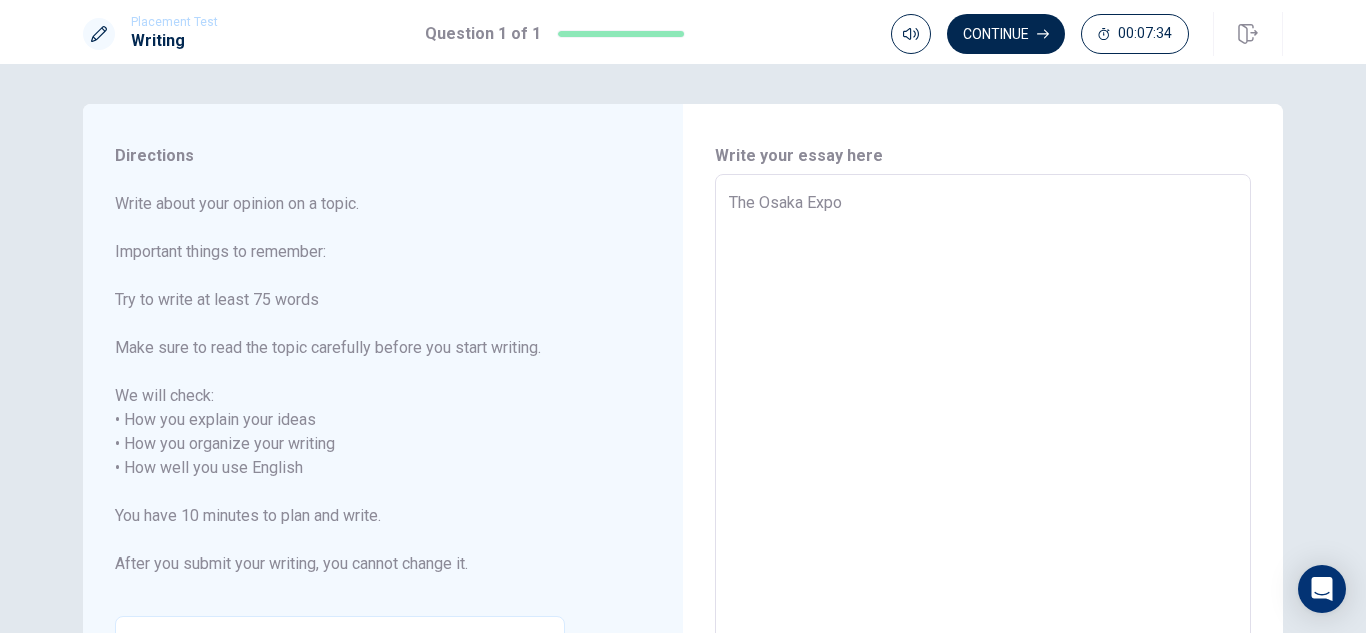 type on "x" 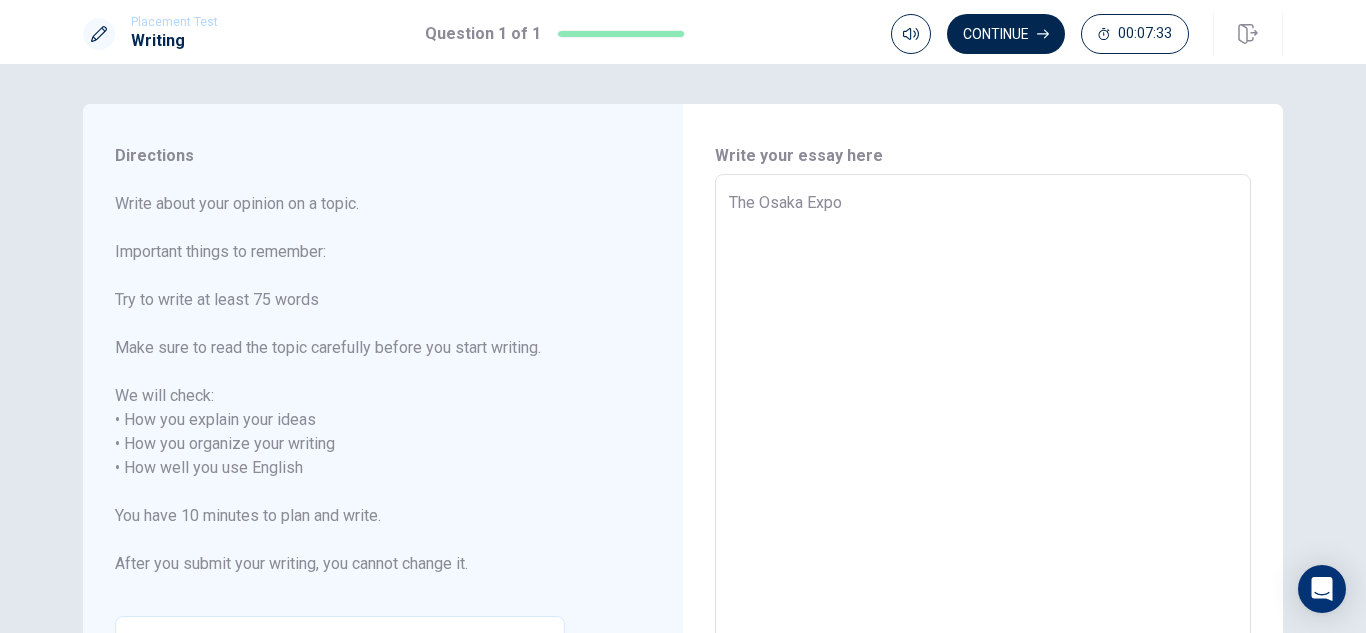 type on "The Osaka Expo 2" 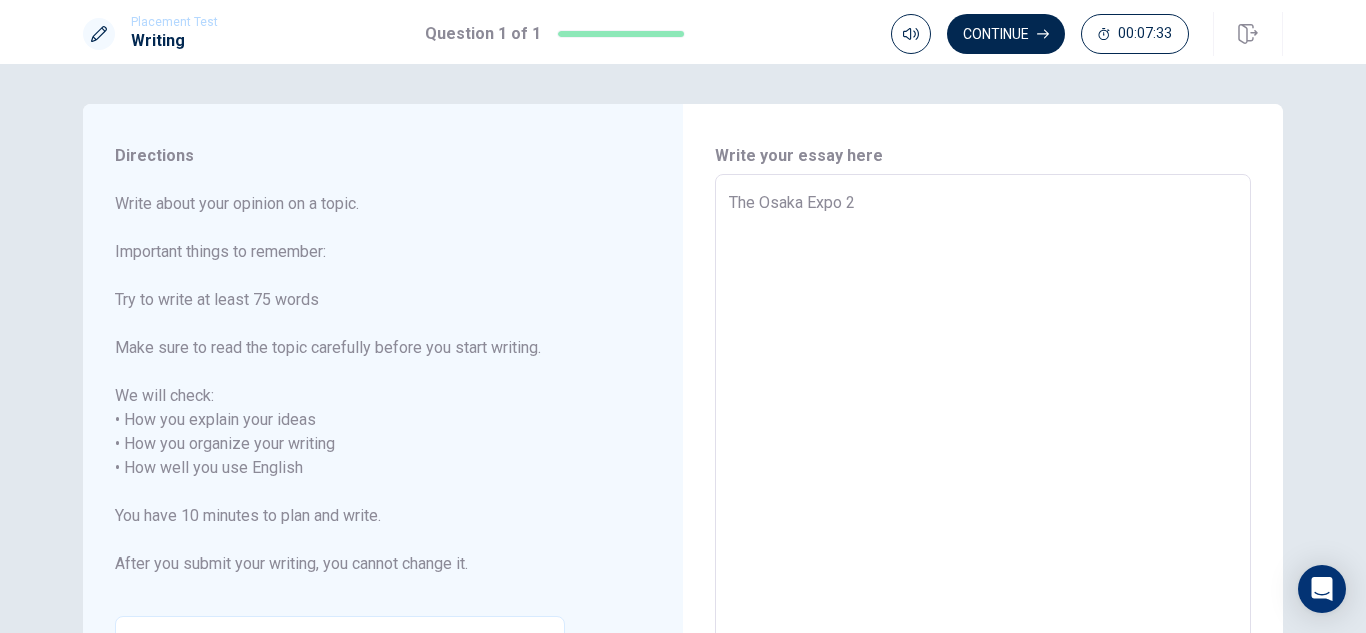 type on "x" 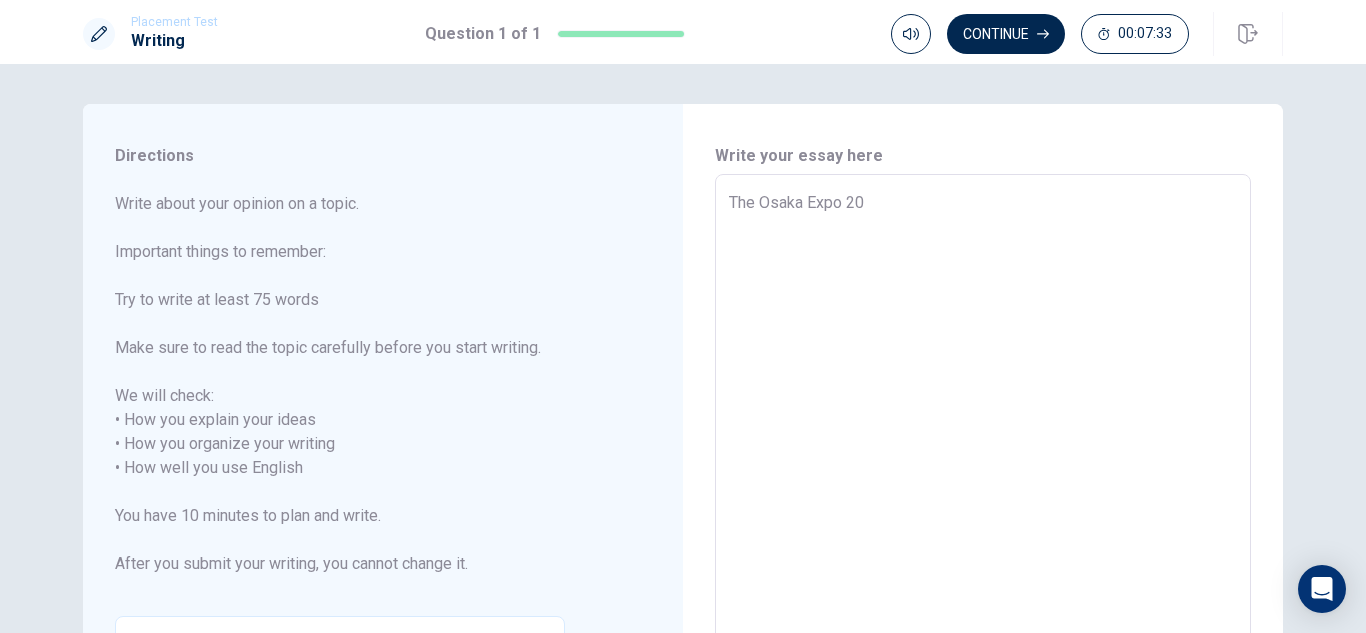 type on "x" 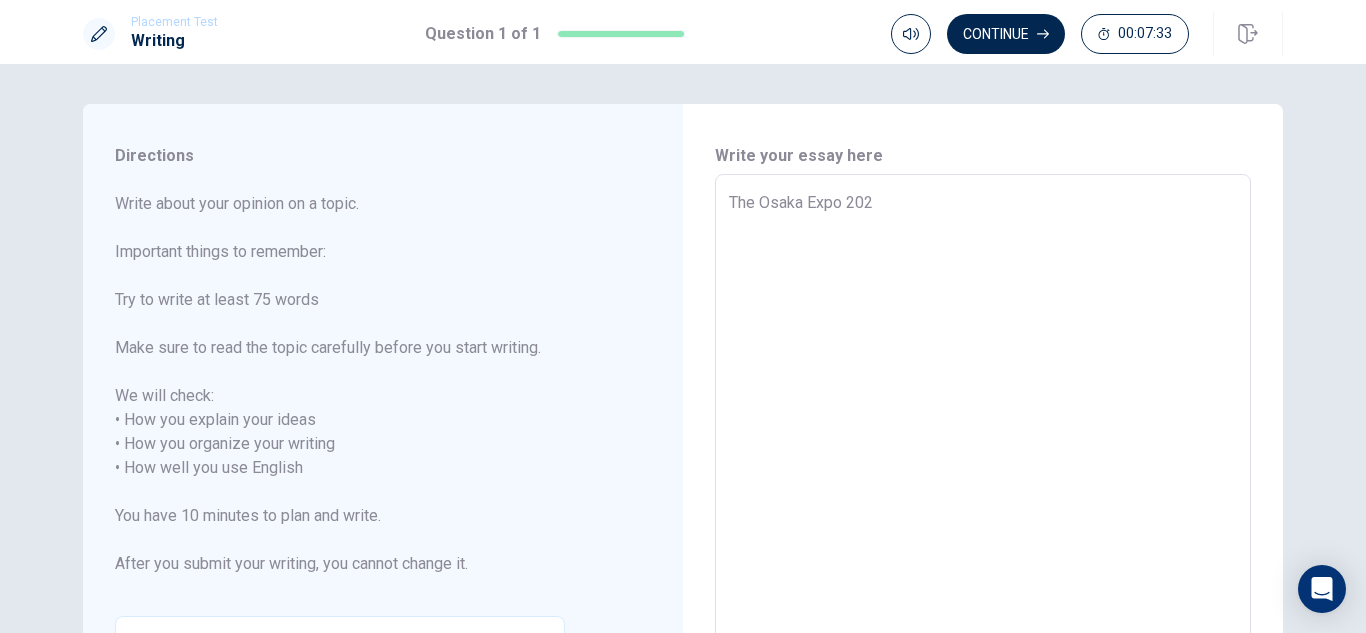 type on "x" 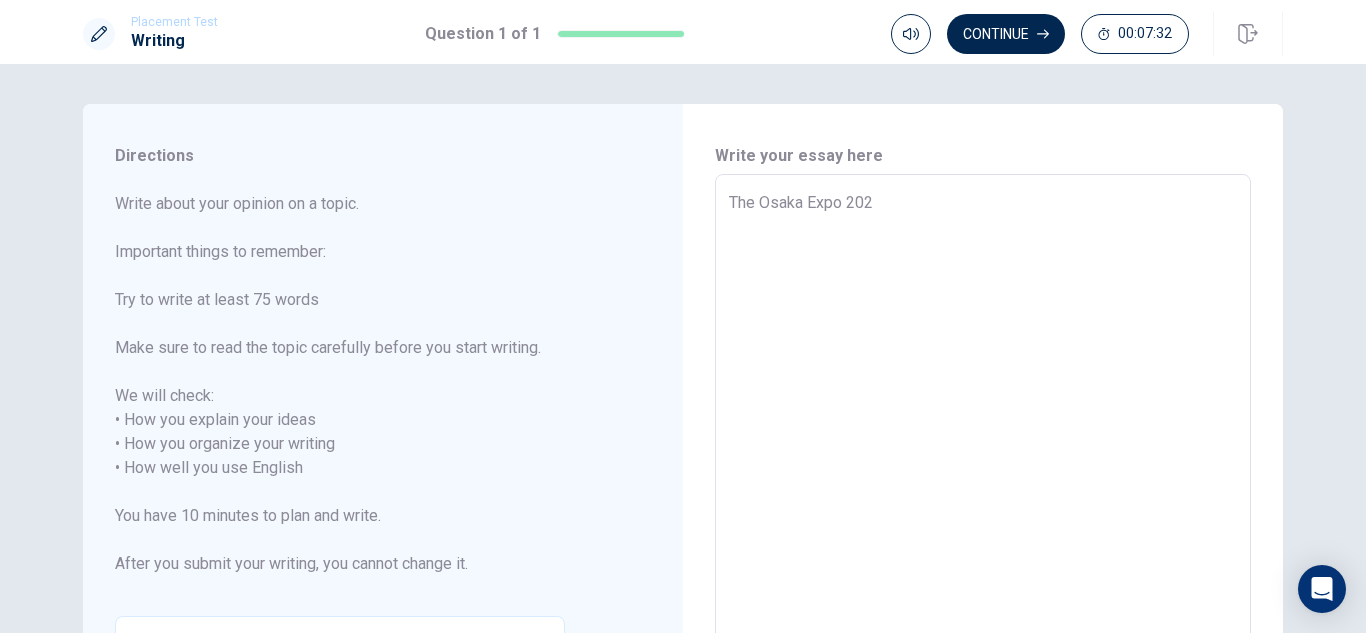 type on "The Osaka Expo 2025" 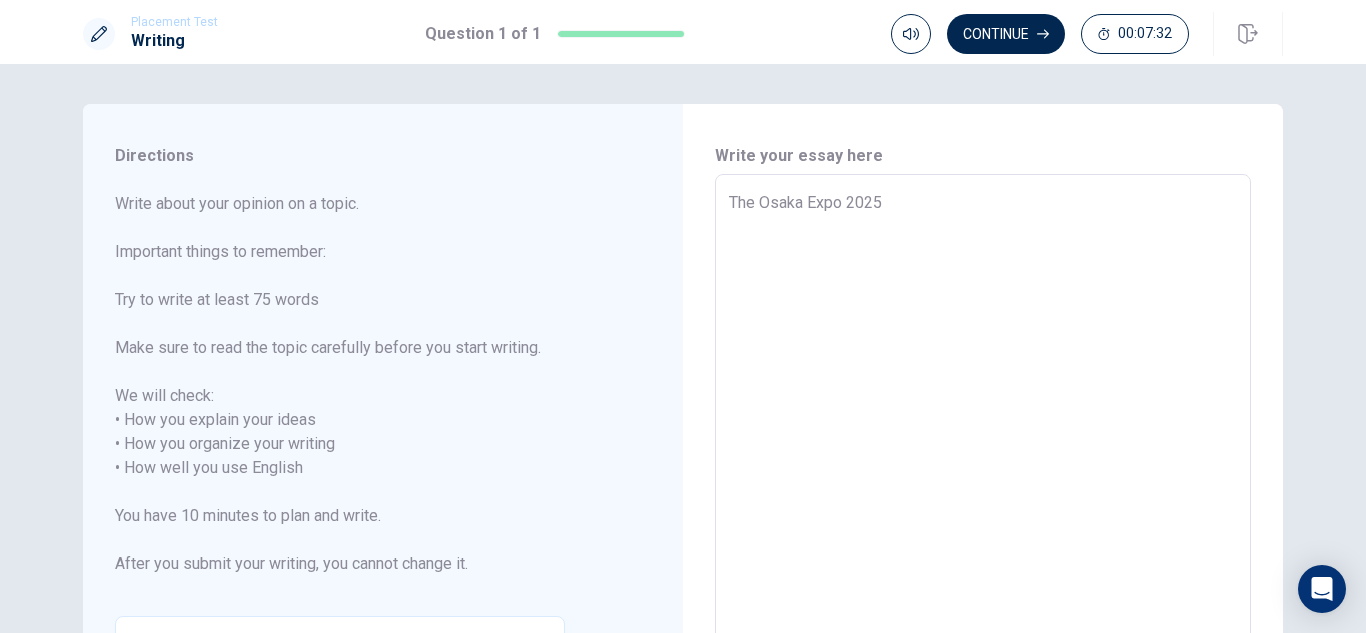 type on "x" 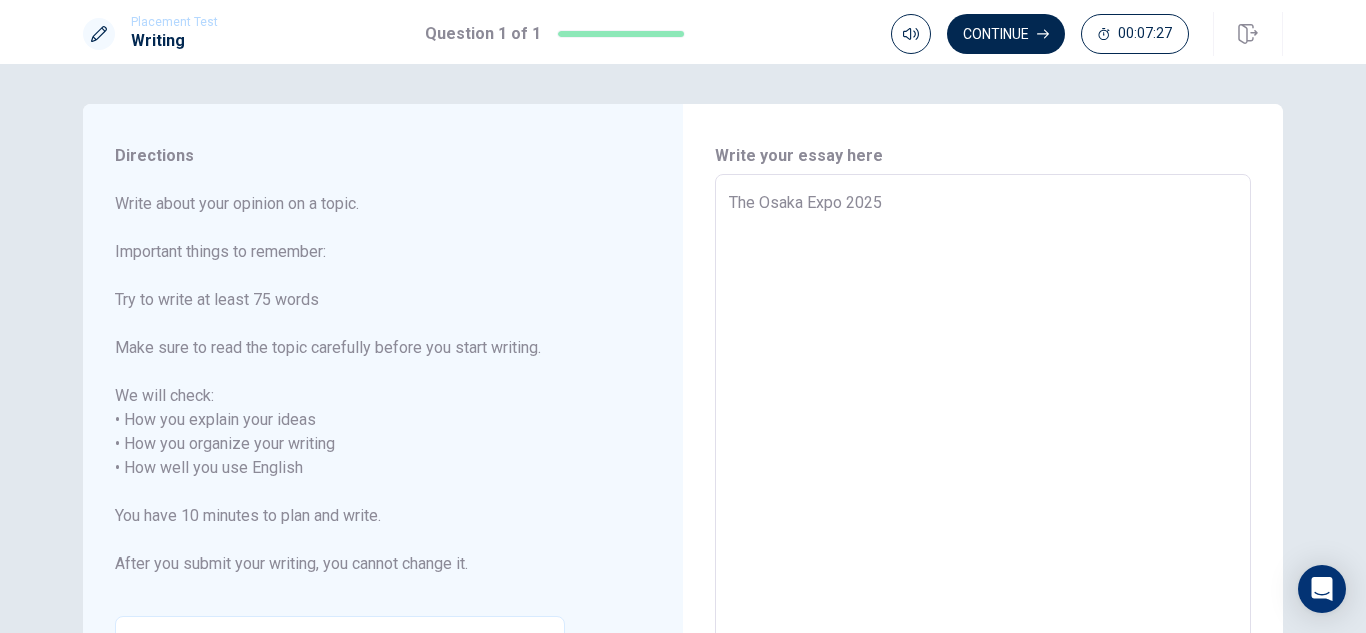 type on "x" 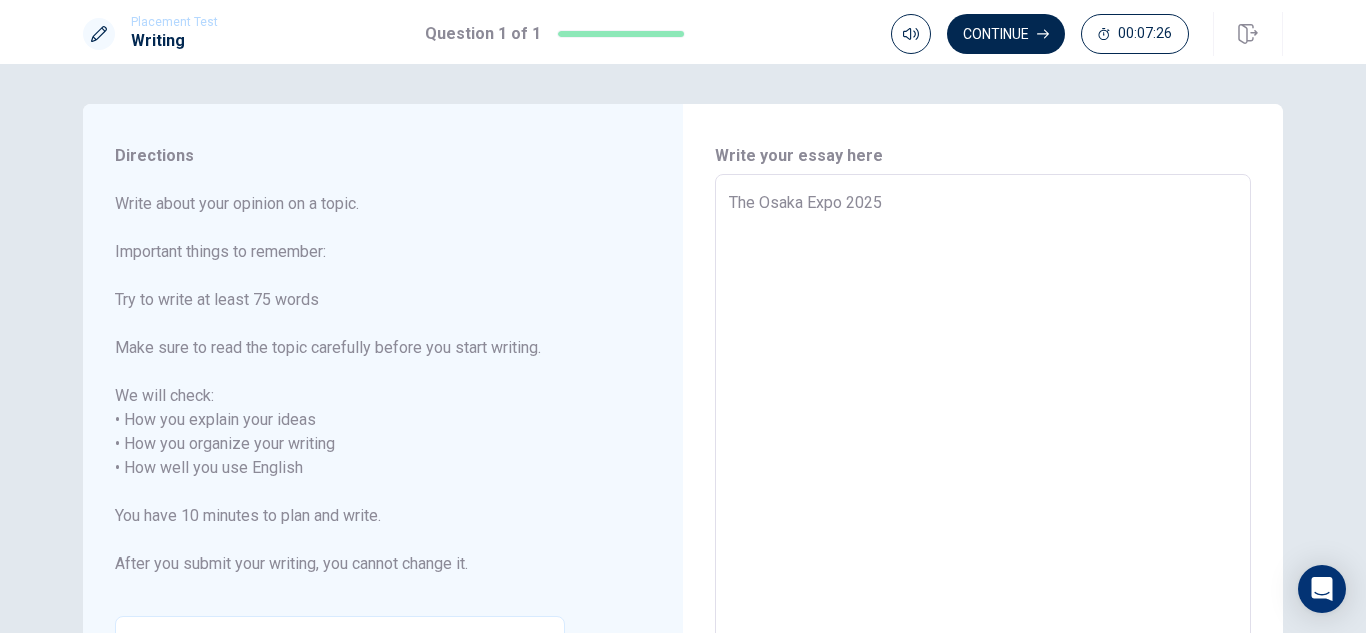 type on "The Osaka Expo 2025 c" 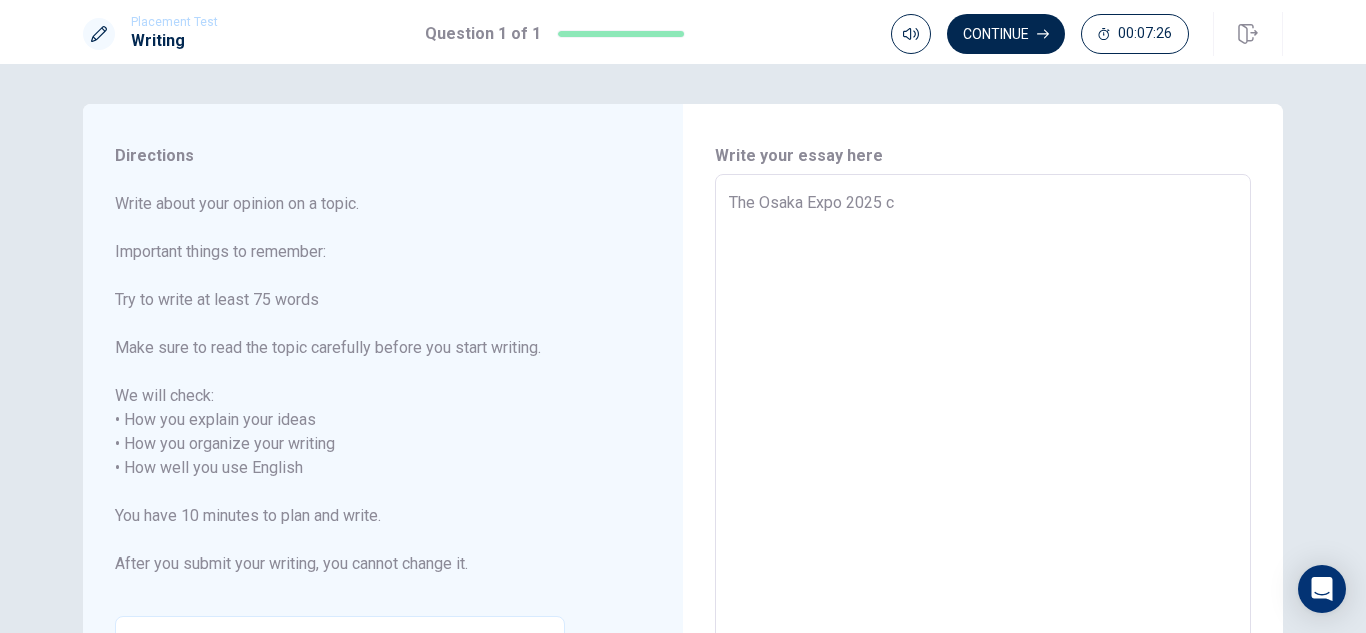 type on "x" 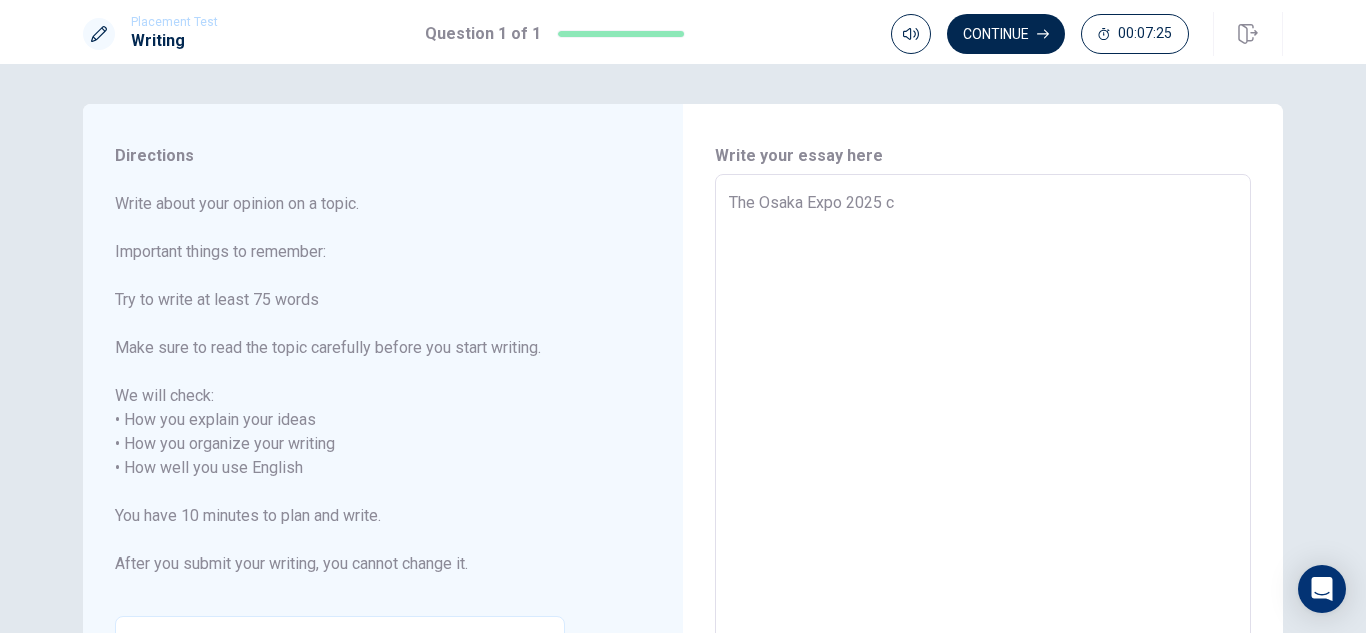 type on "The Osaka Expo 2025 ch" 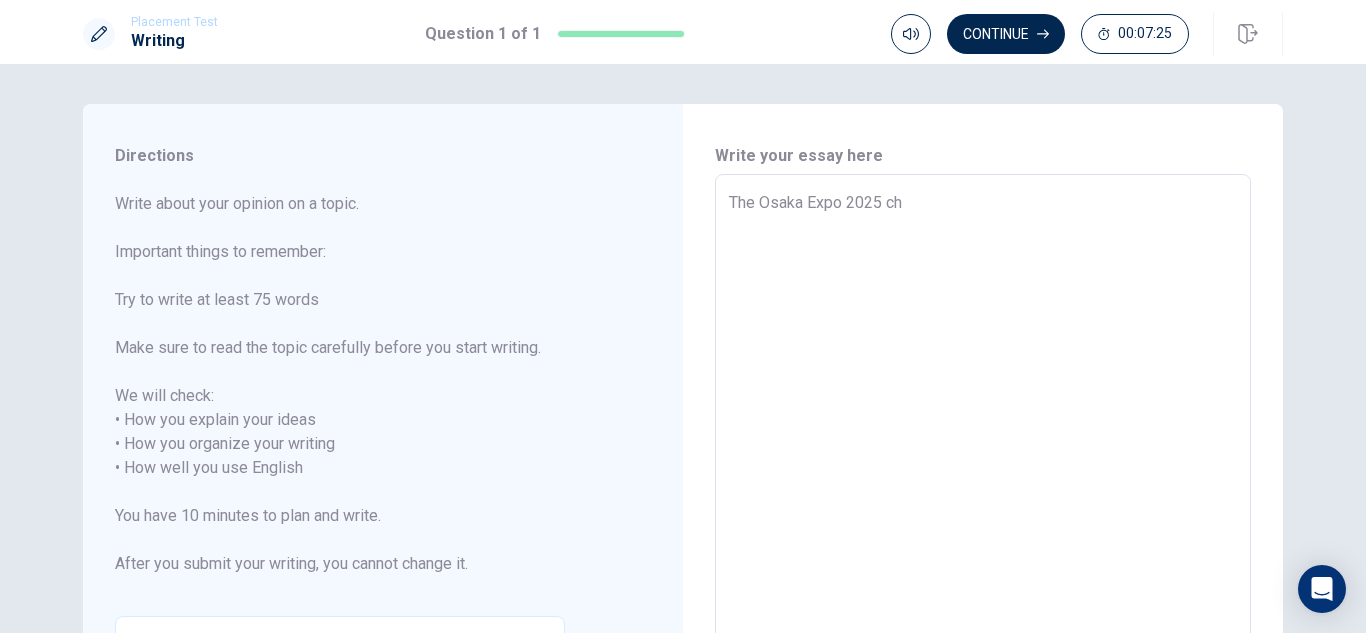 type on "x" 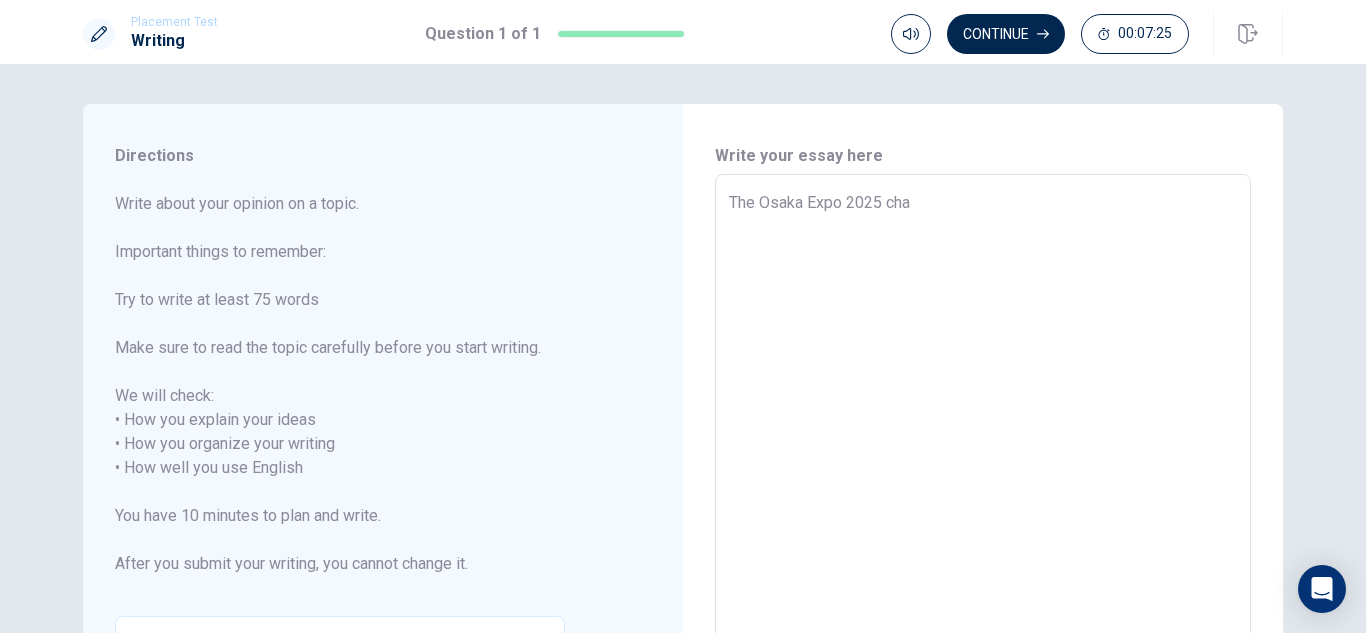 type on "x" 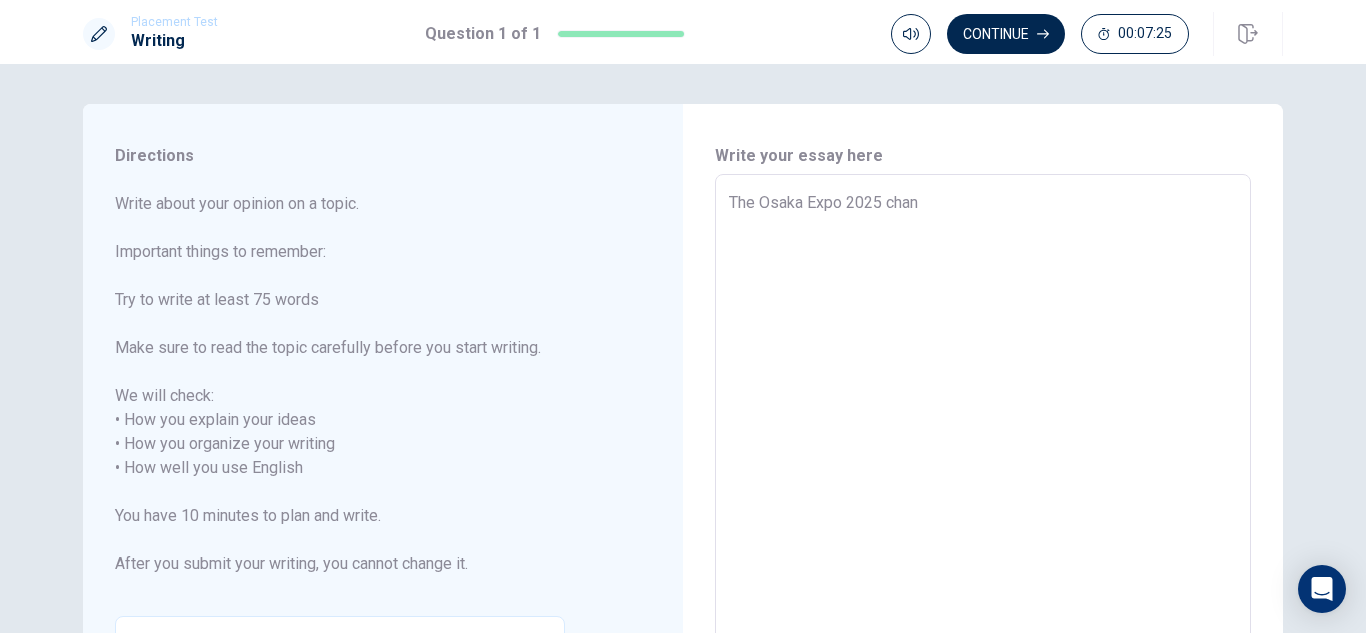 type on "x" 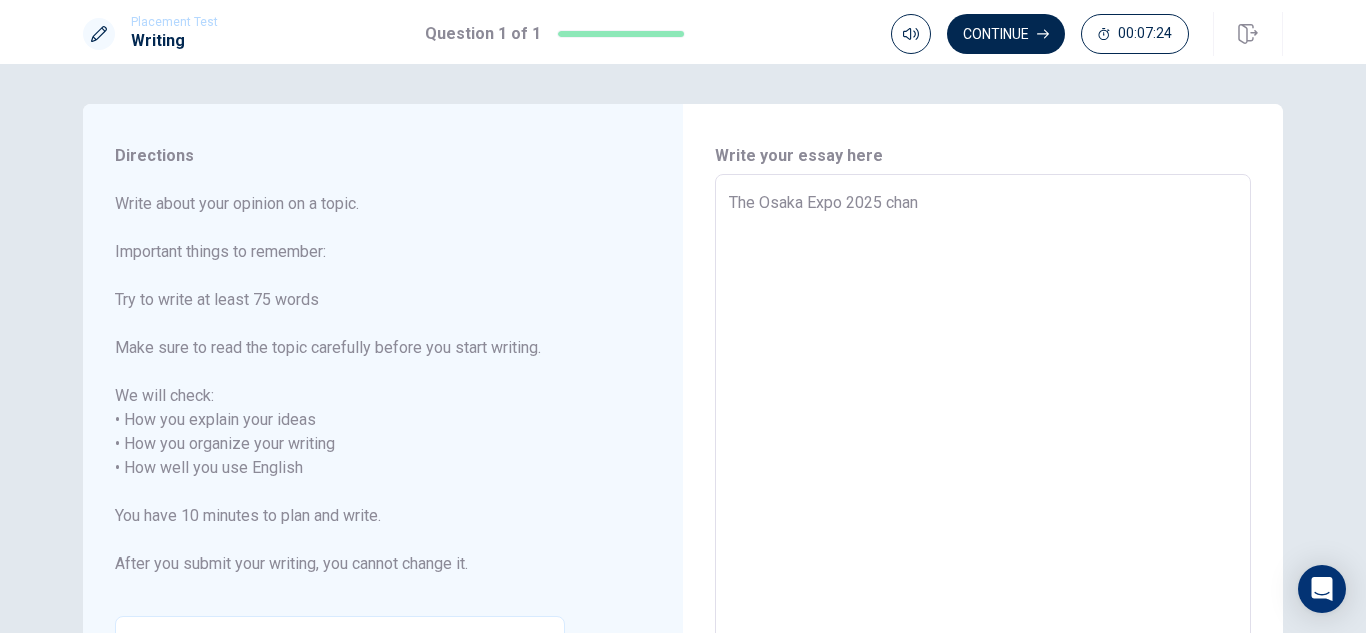 type on "The Osaka Expo 2025 [PERSON_NAME]" 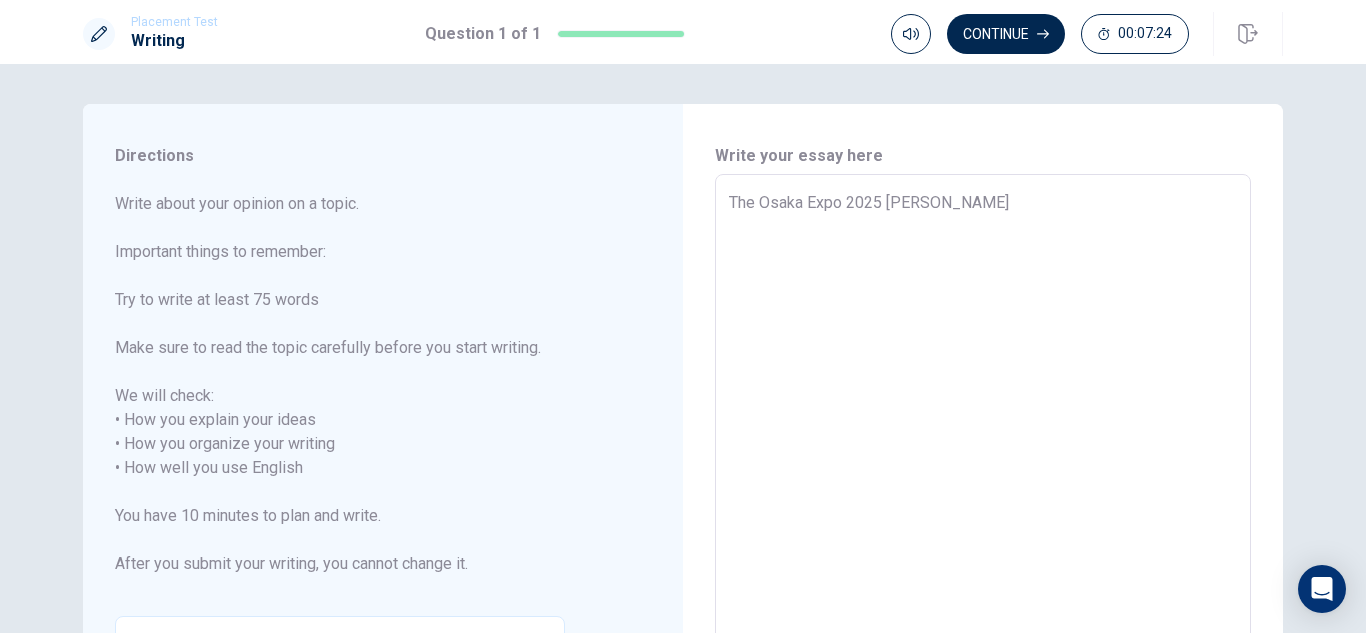 type on "x" 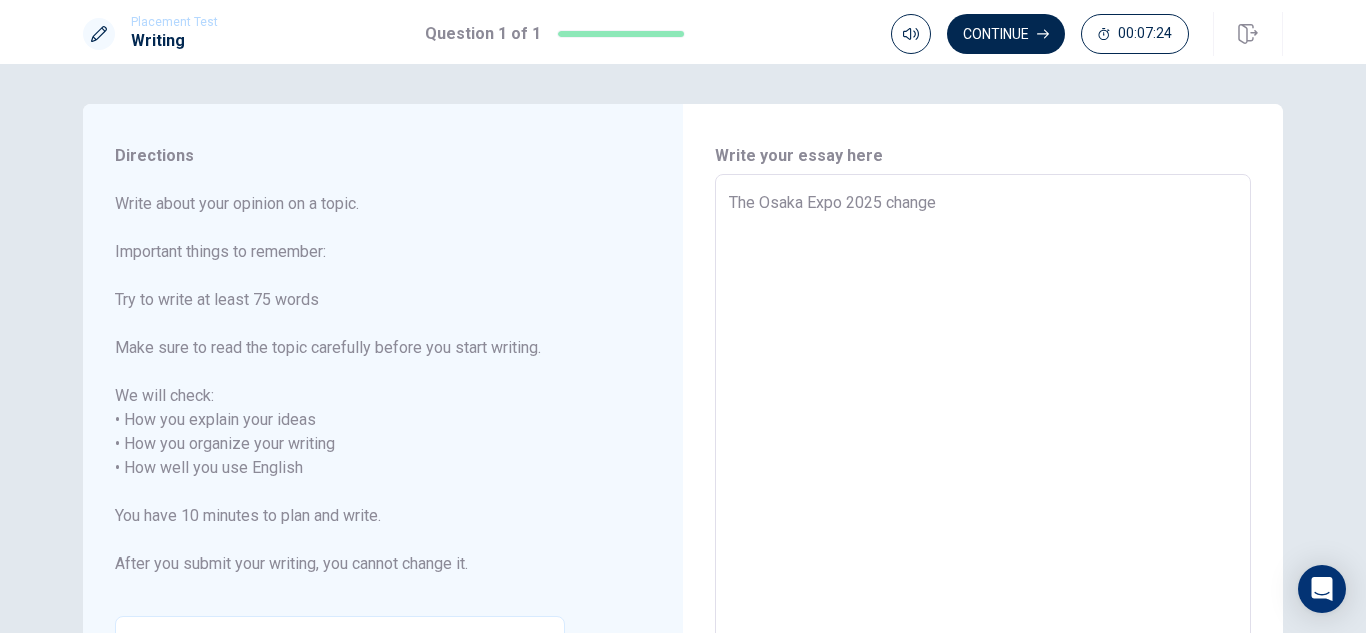 type on "x" 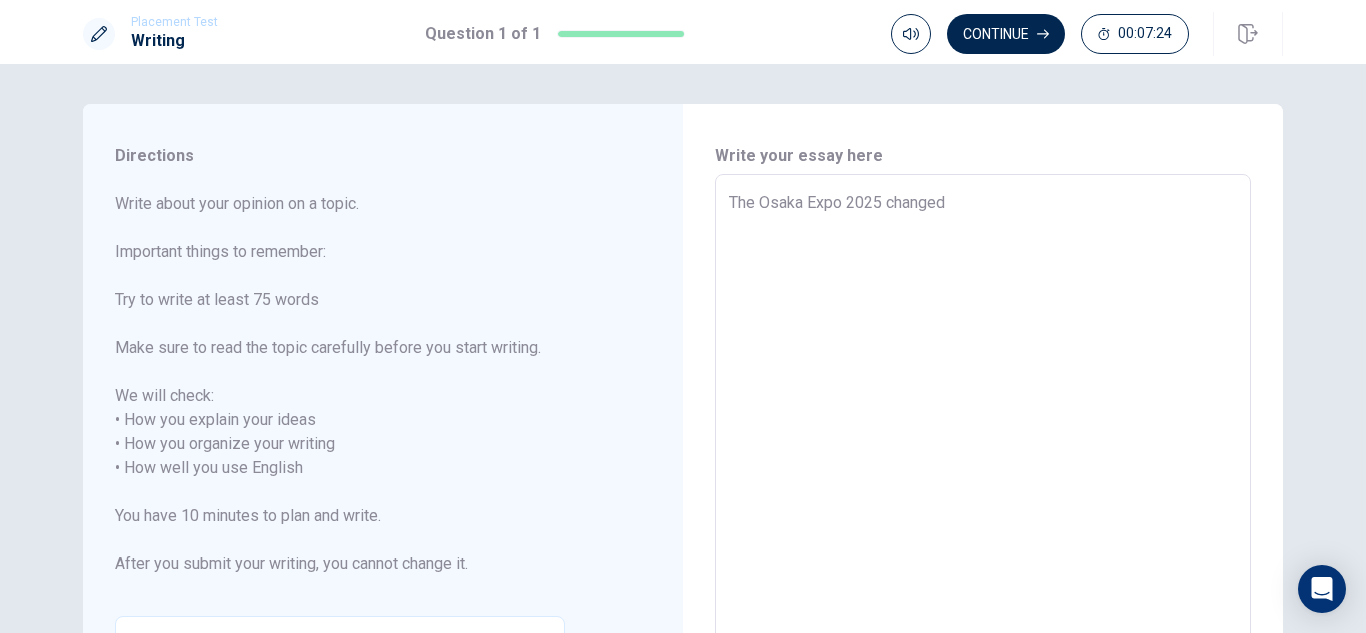 type on "x" 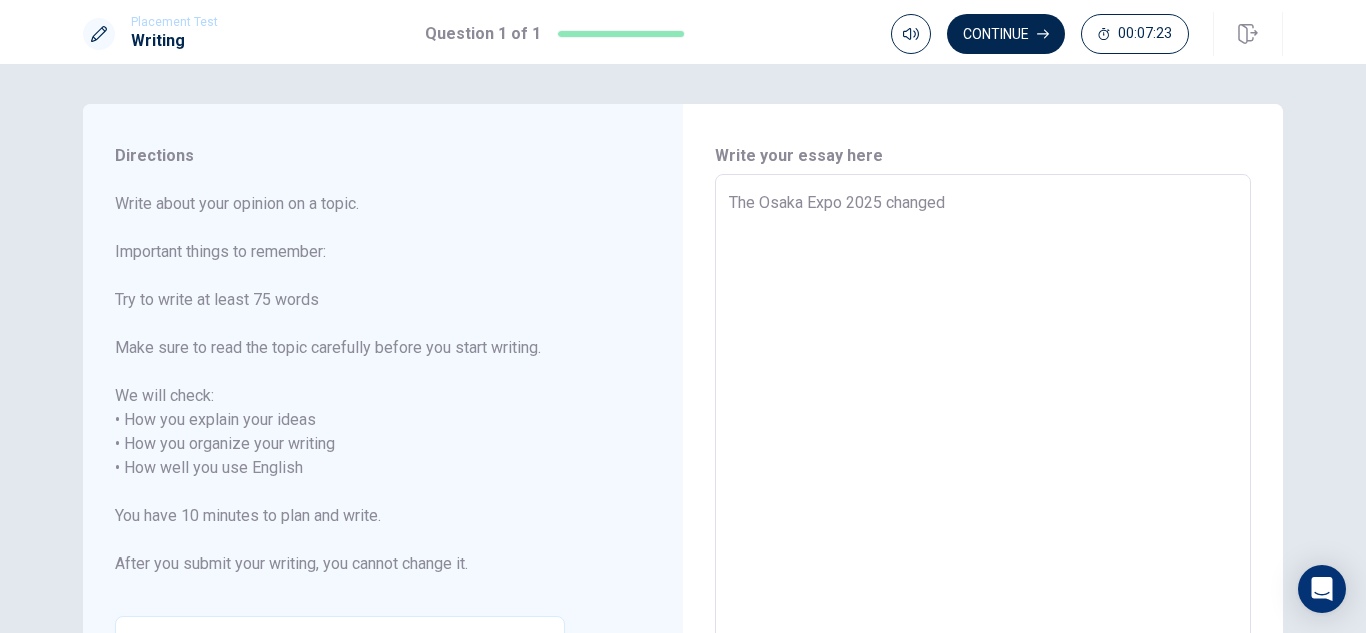 type on "x" 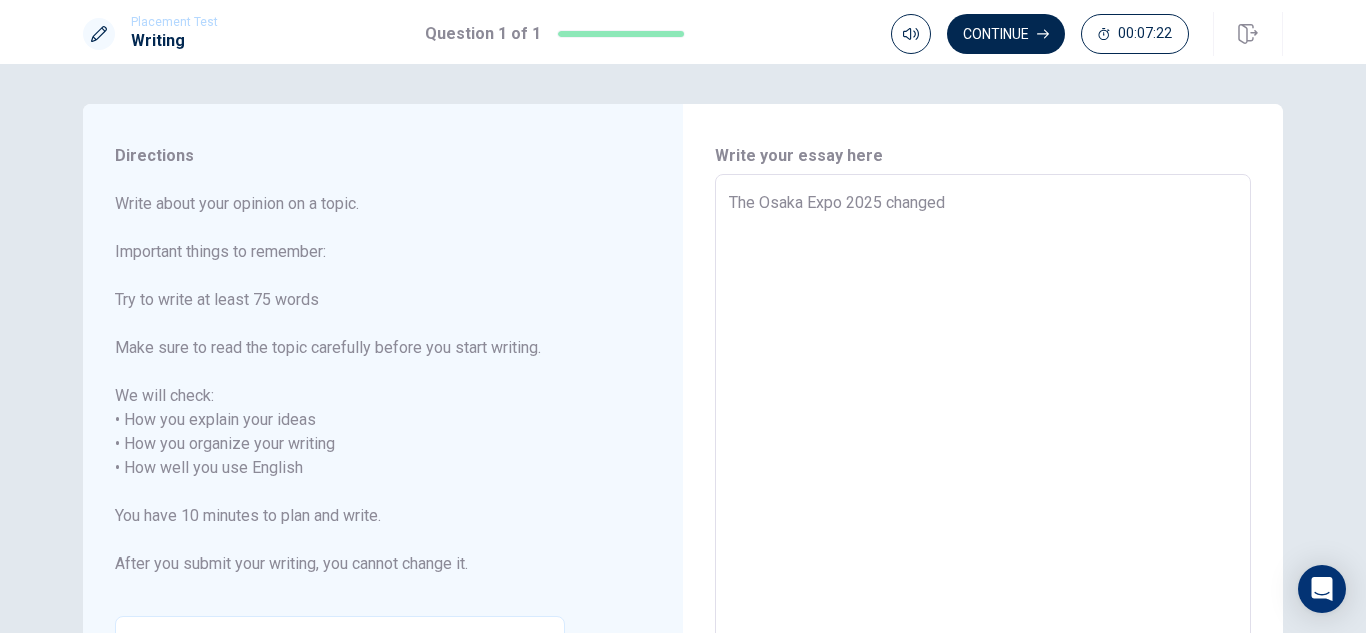 type on "The Osaka Expo 2025 changed m" 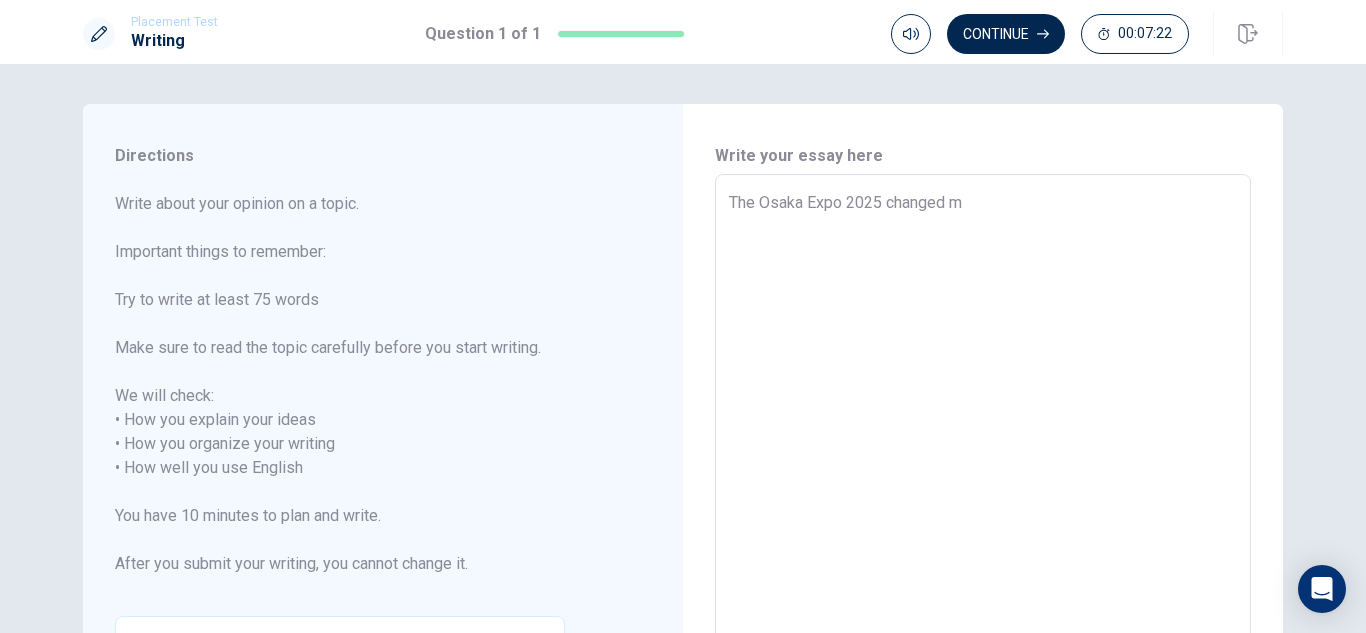 type on "x" 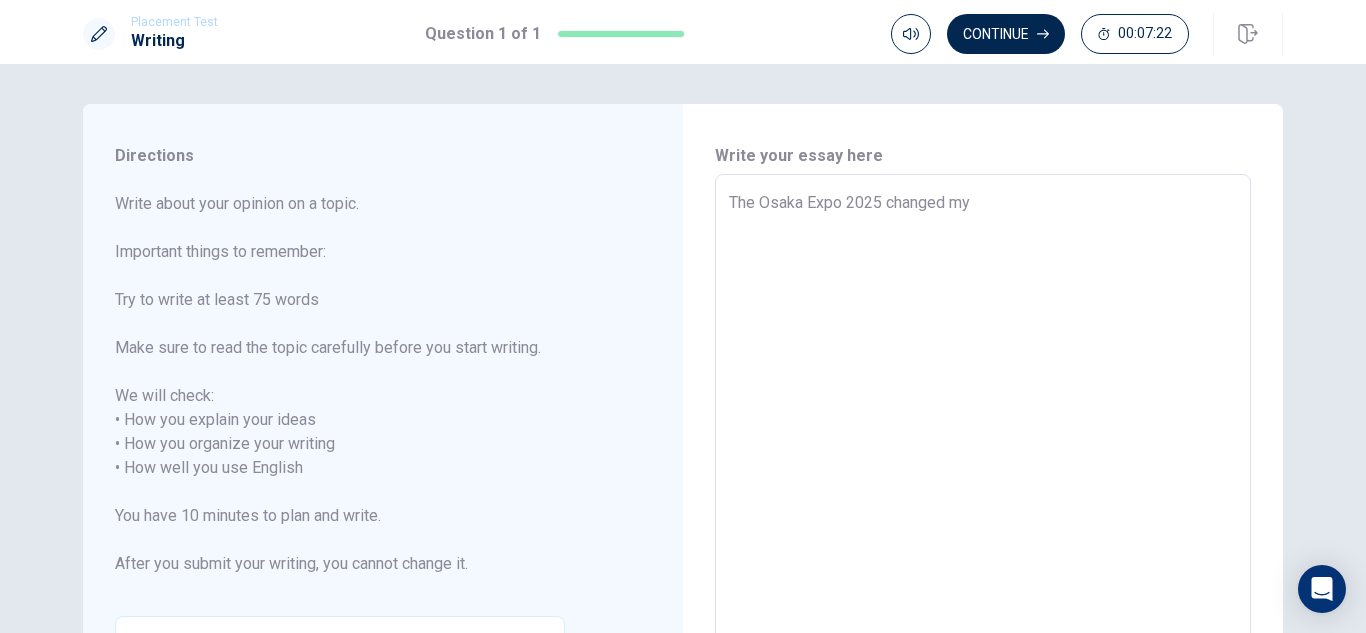 type on "x" 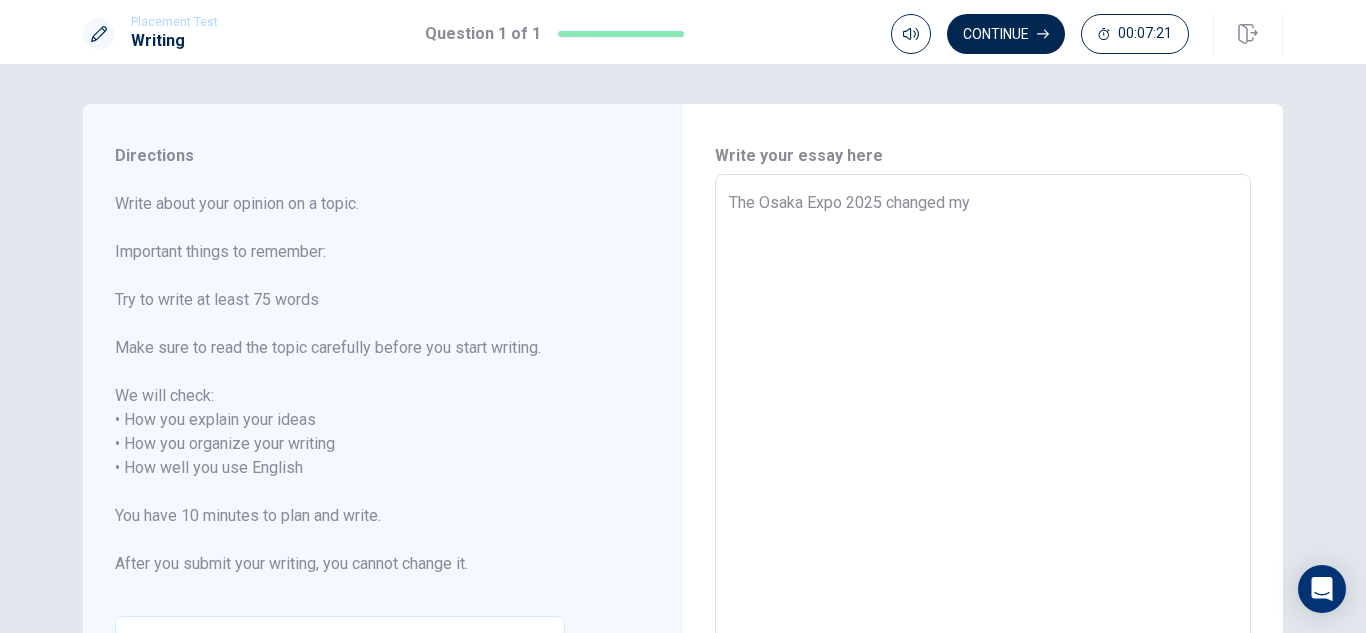 type on "The Osaka Expo 2025 changed my p" 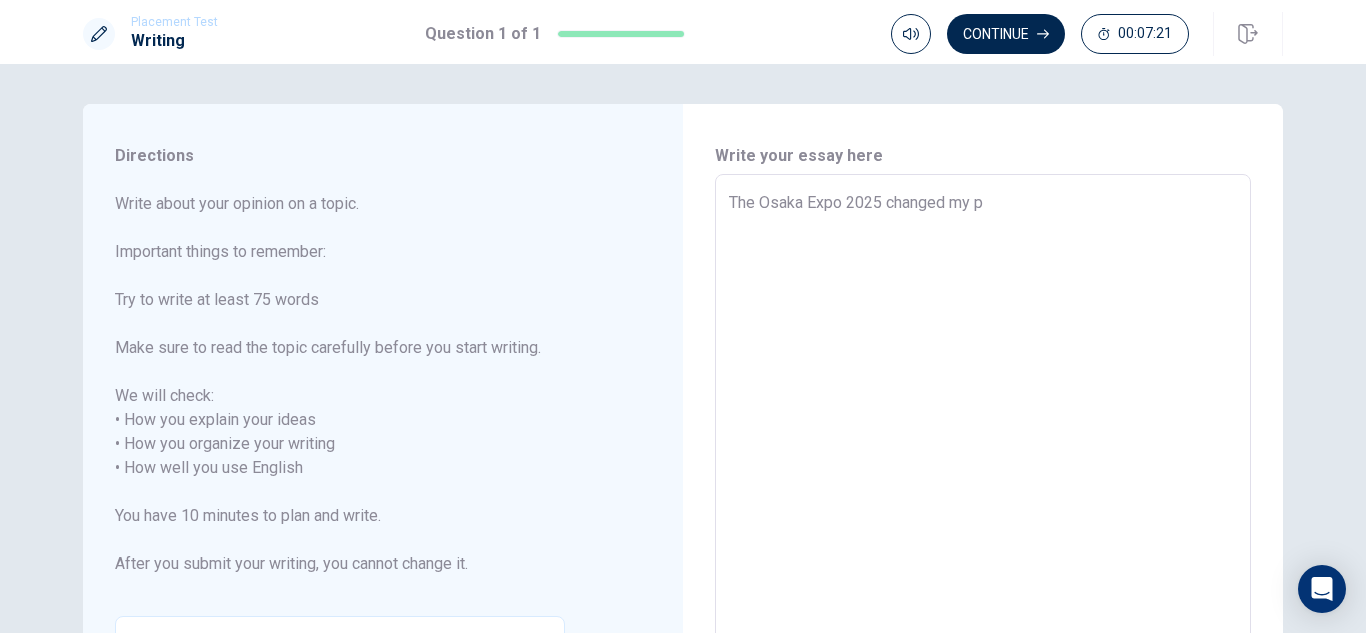 type on "x" 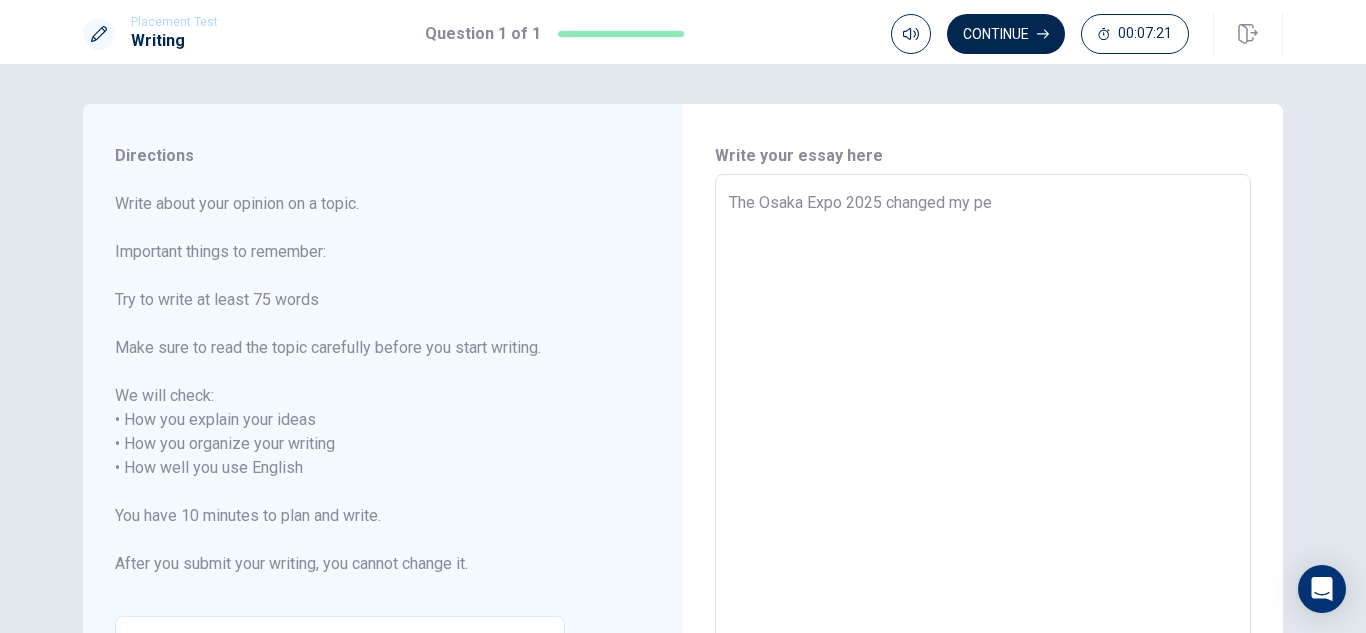 type on "x" 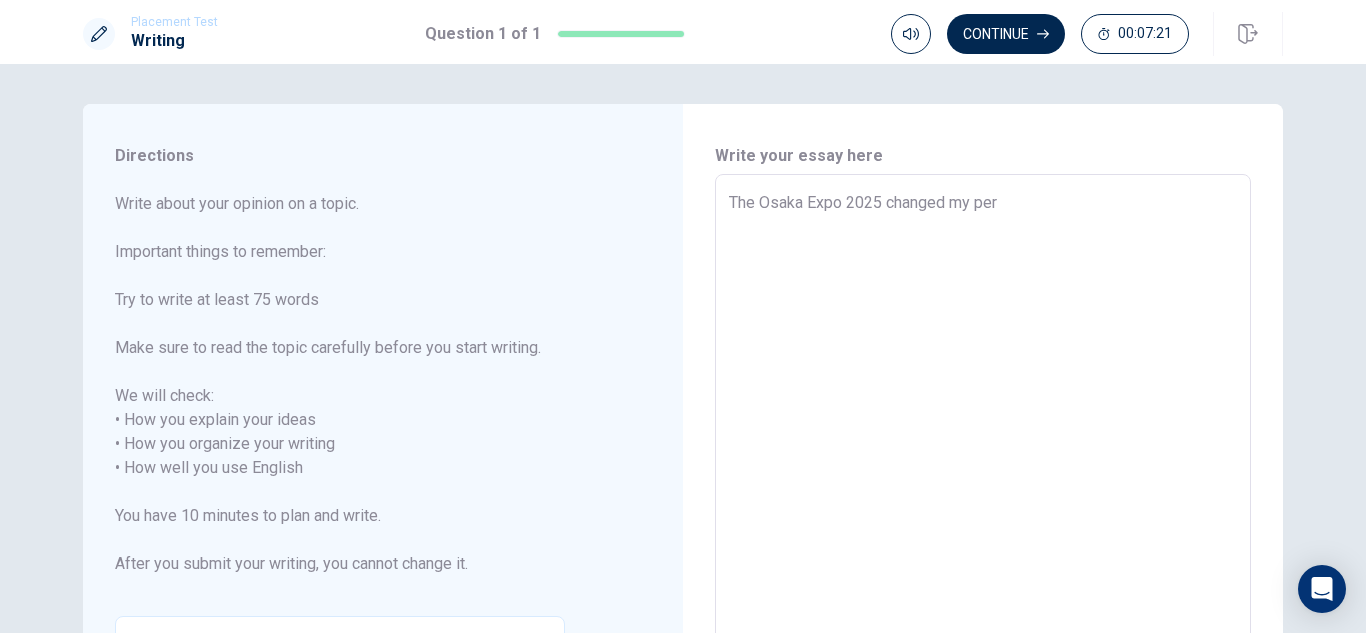 type on "x" 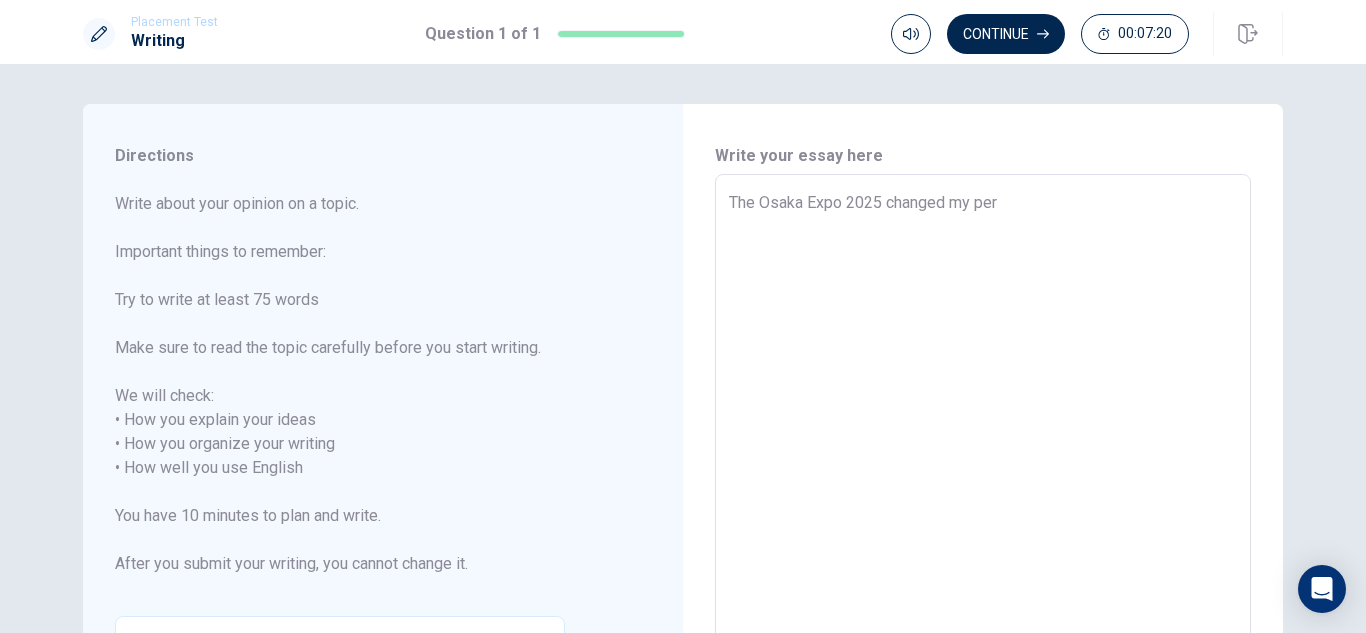 type on "The Osaka Expo 2025 changed my pers" 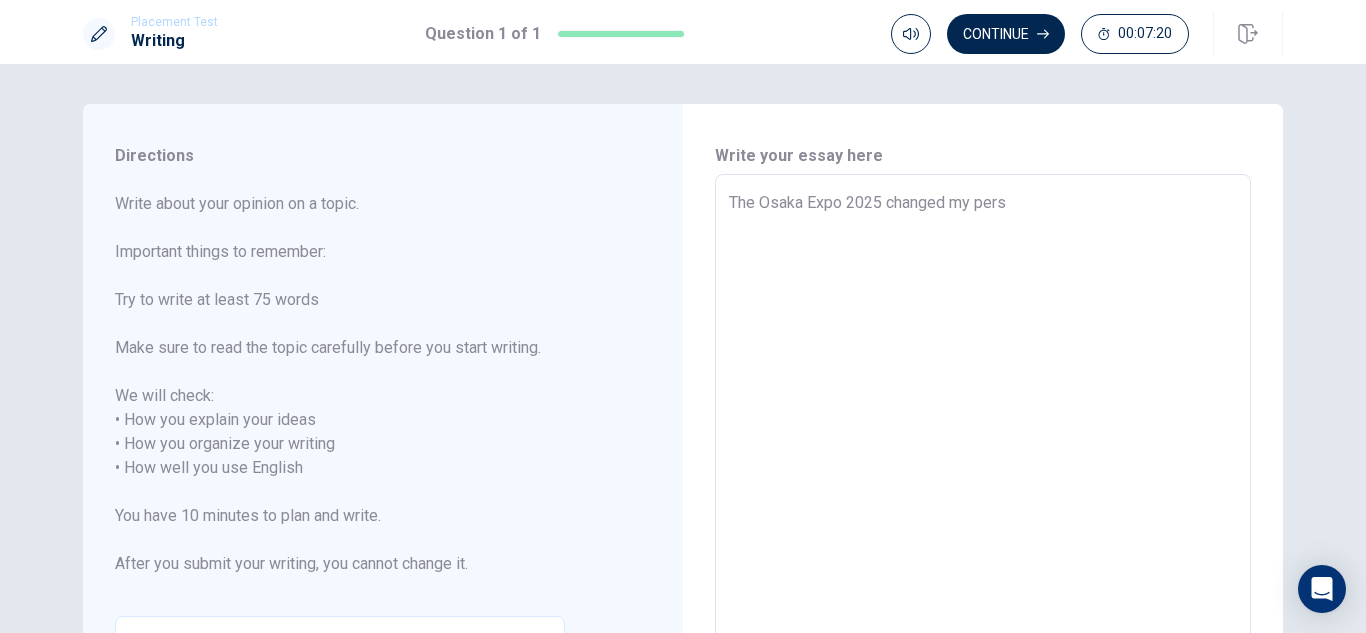 type on "x" 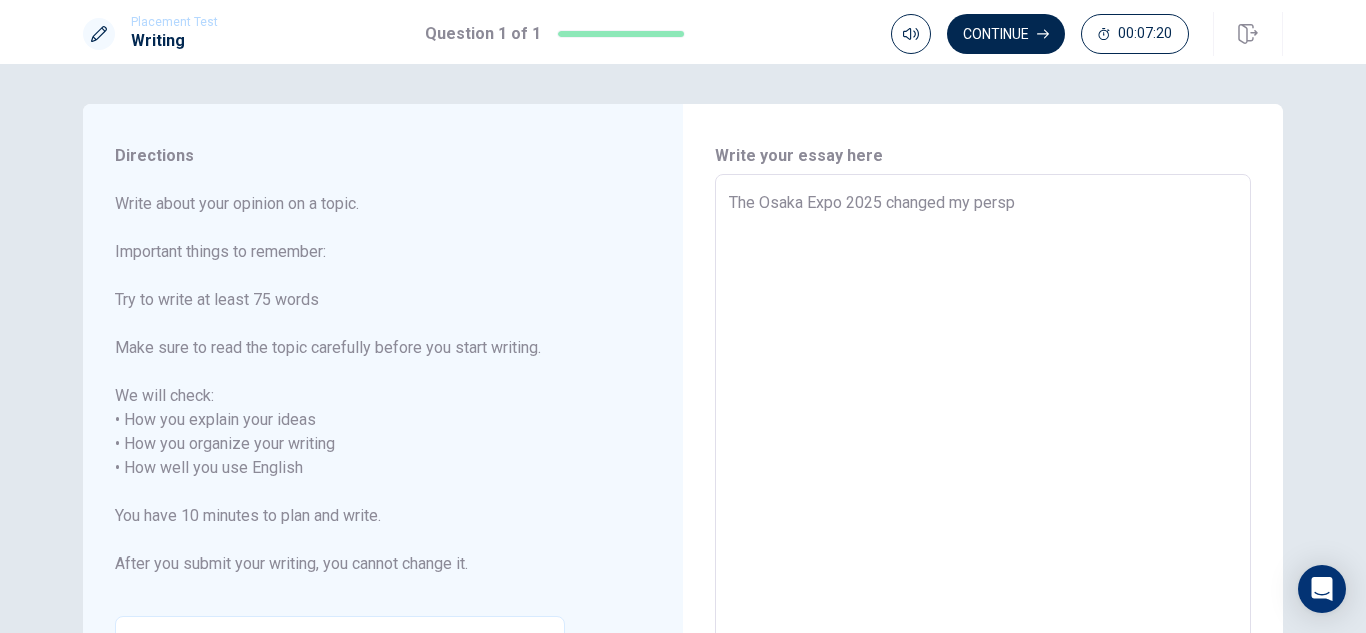 type on "x" 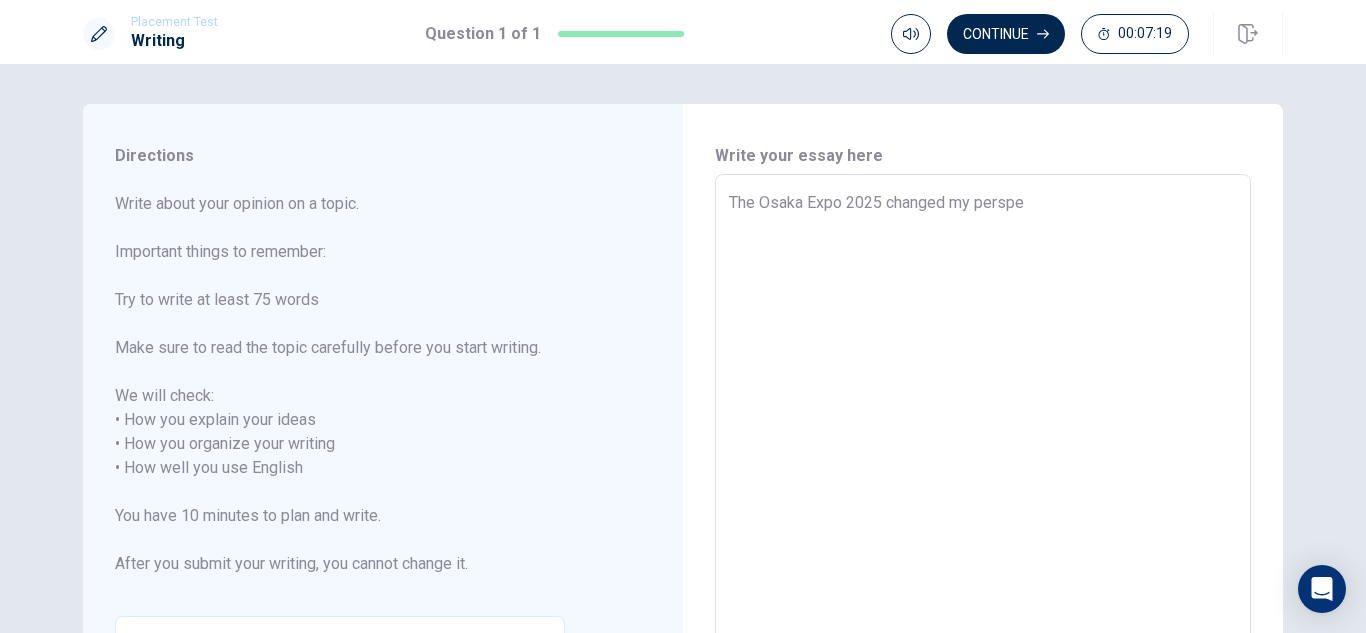 type on "x" 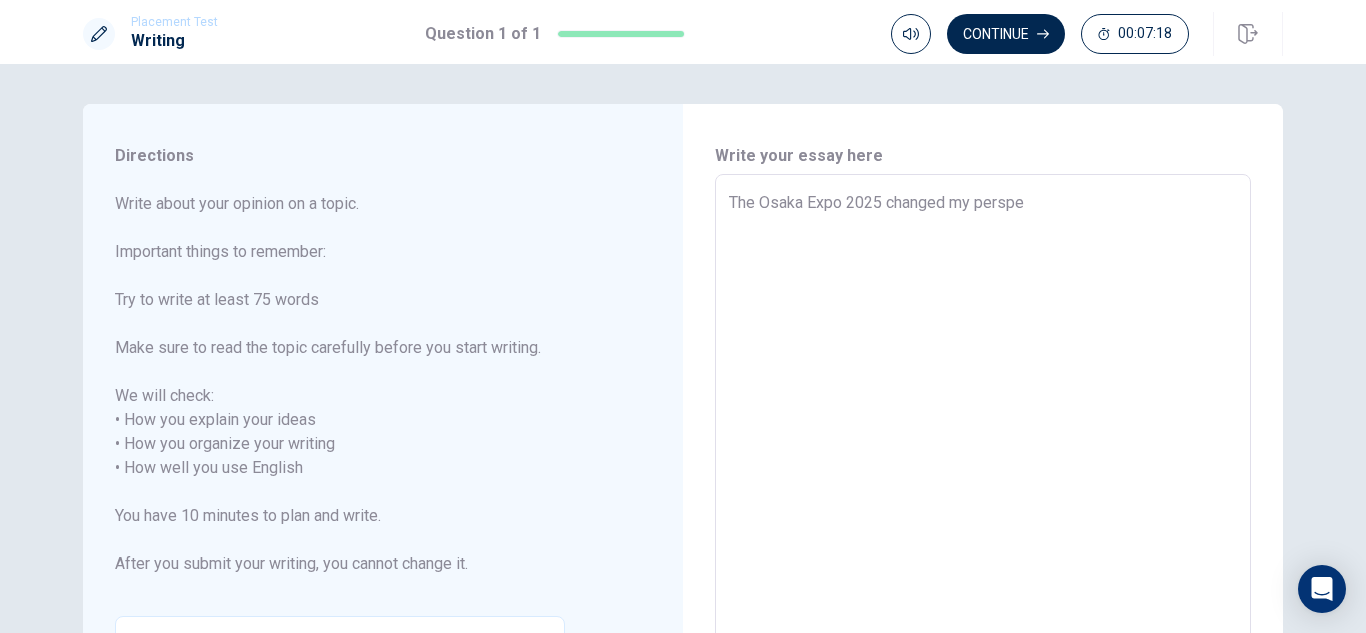 type on "The Osaka Expo 2025 changed my perspec" 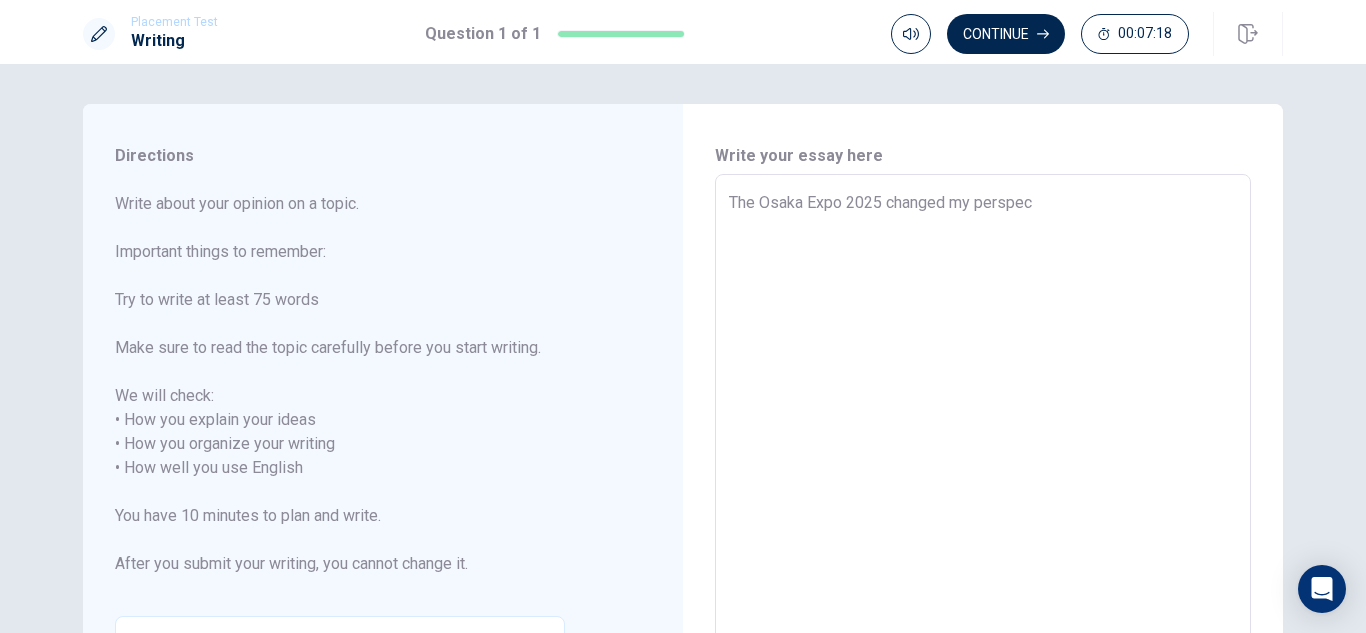 type on "x" 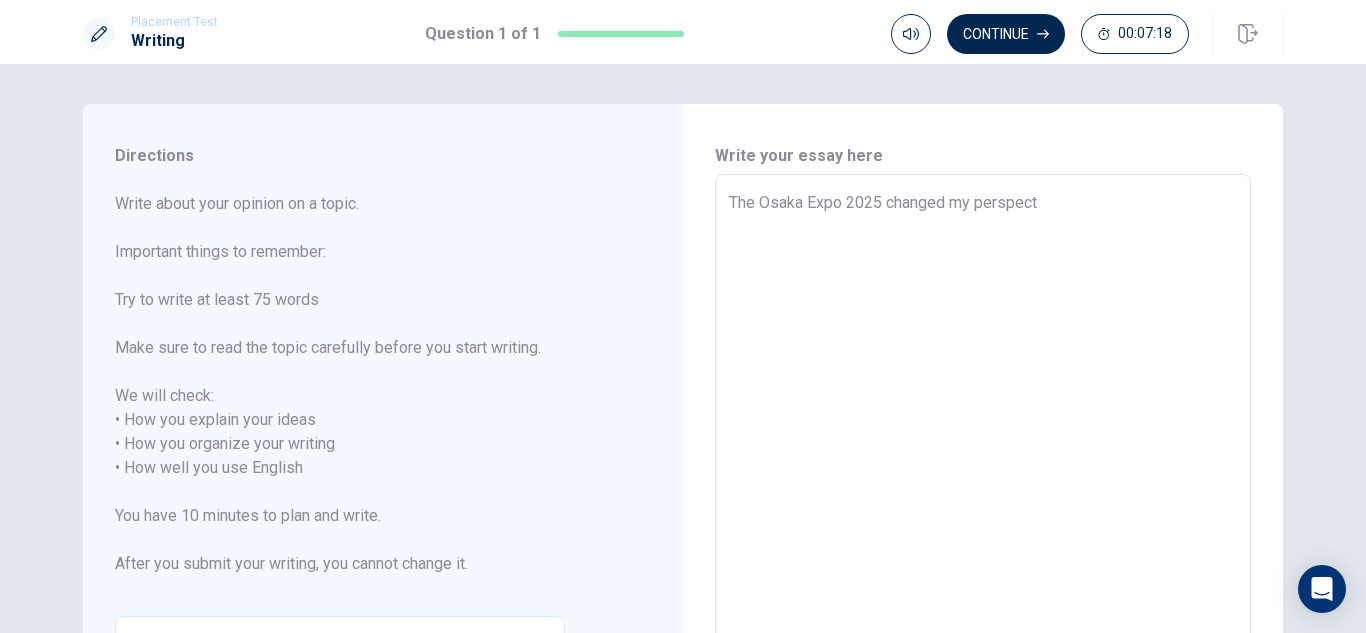 type on "x" 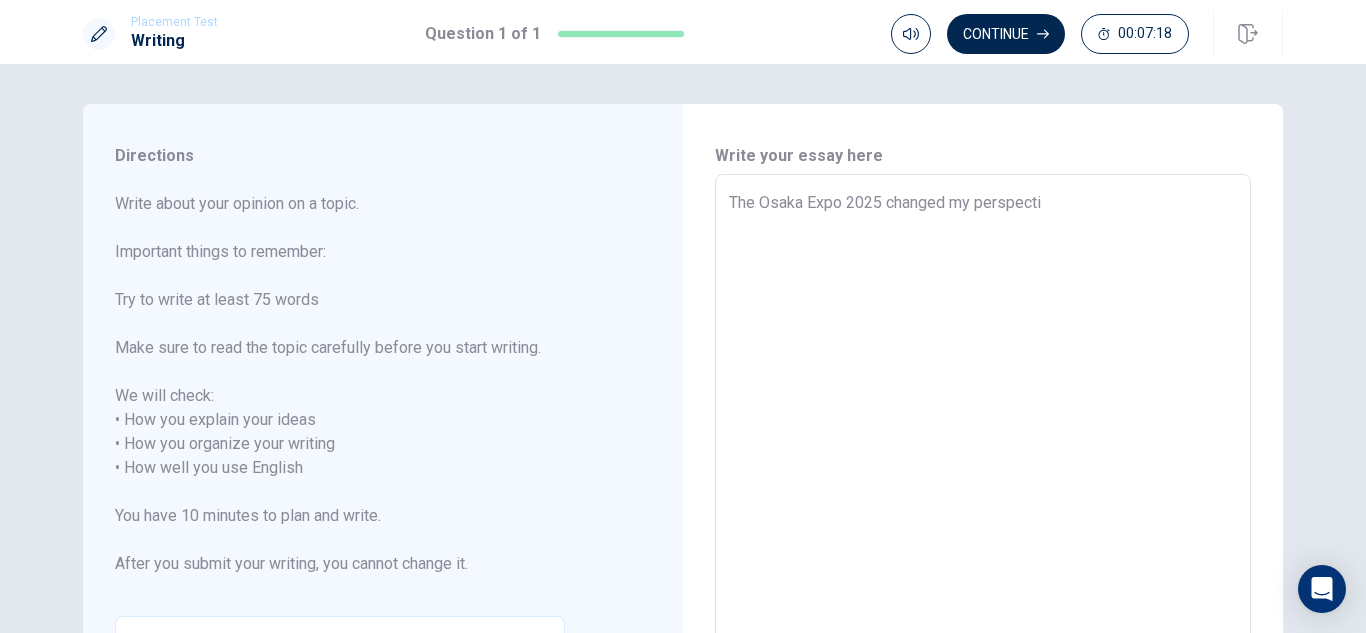 type on "x" 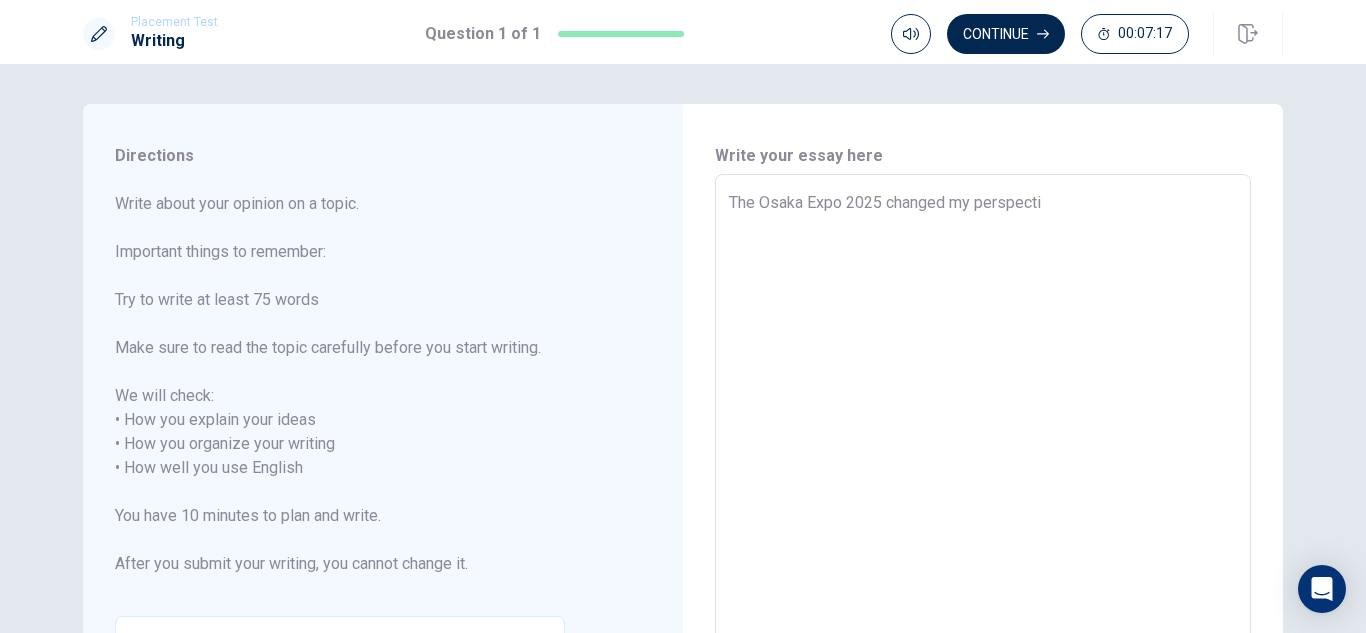 type on "The Osaka Expo 2025 changed my perspectiv" 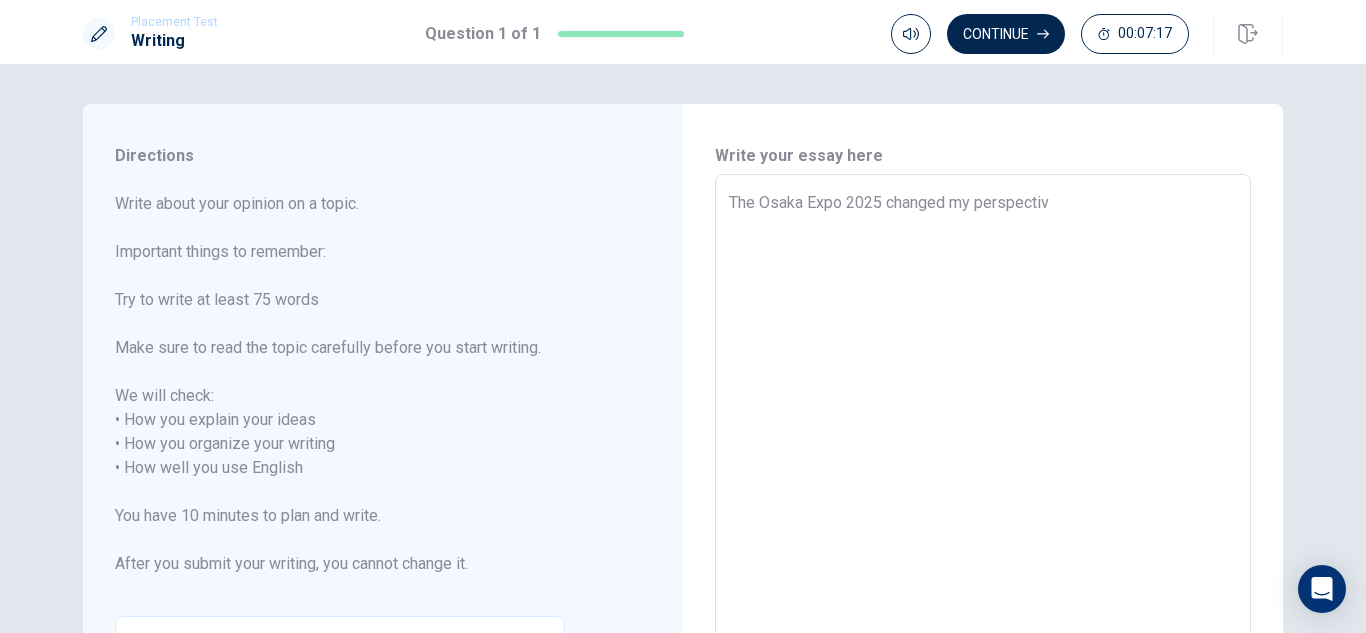 type on "x" 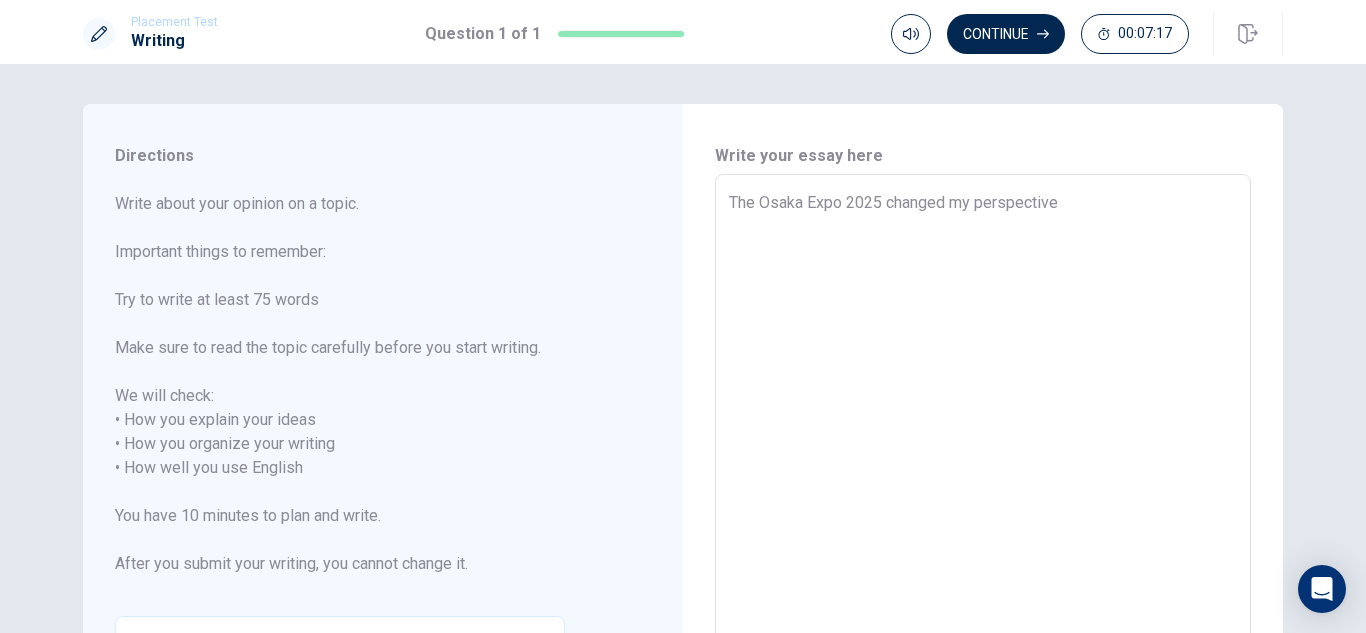 type on "x" 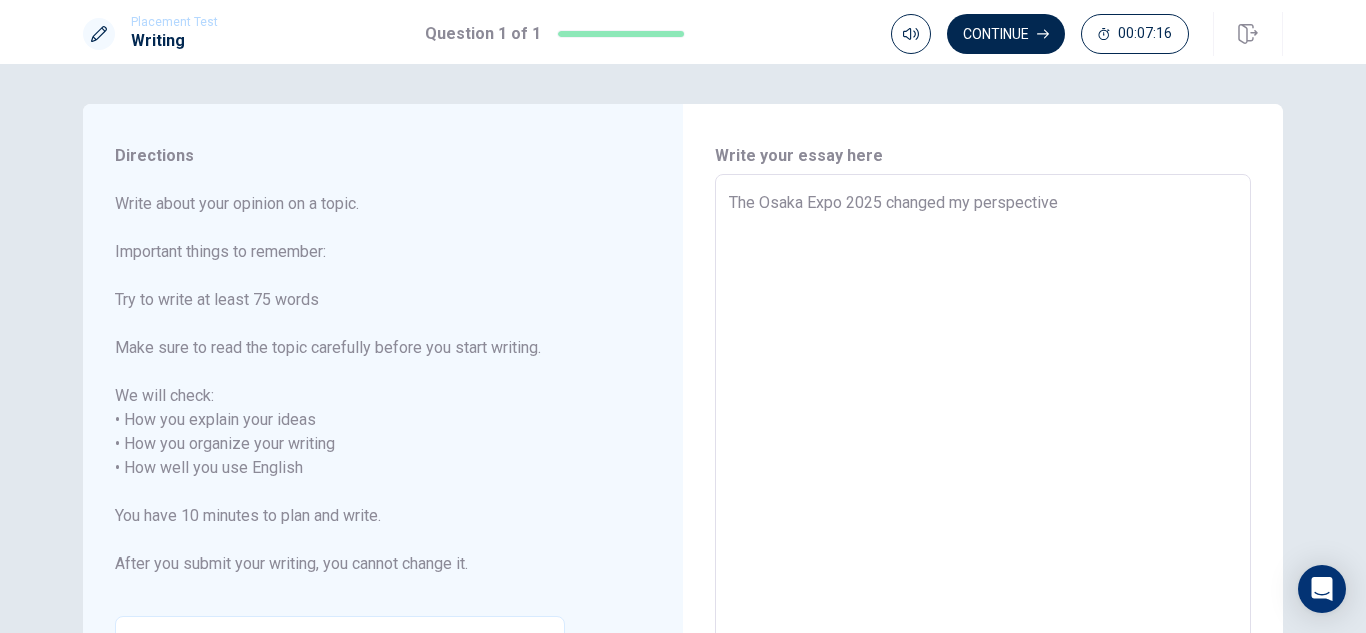 type on "The Osaka Expo 2025 changed my perspective" 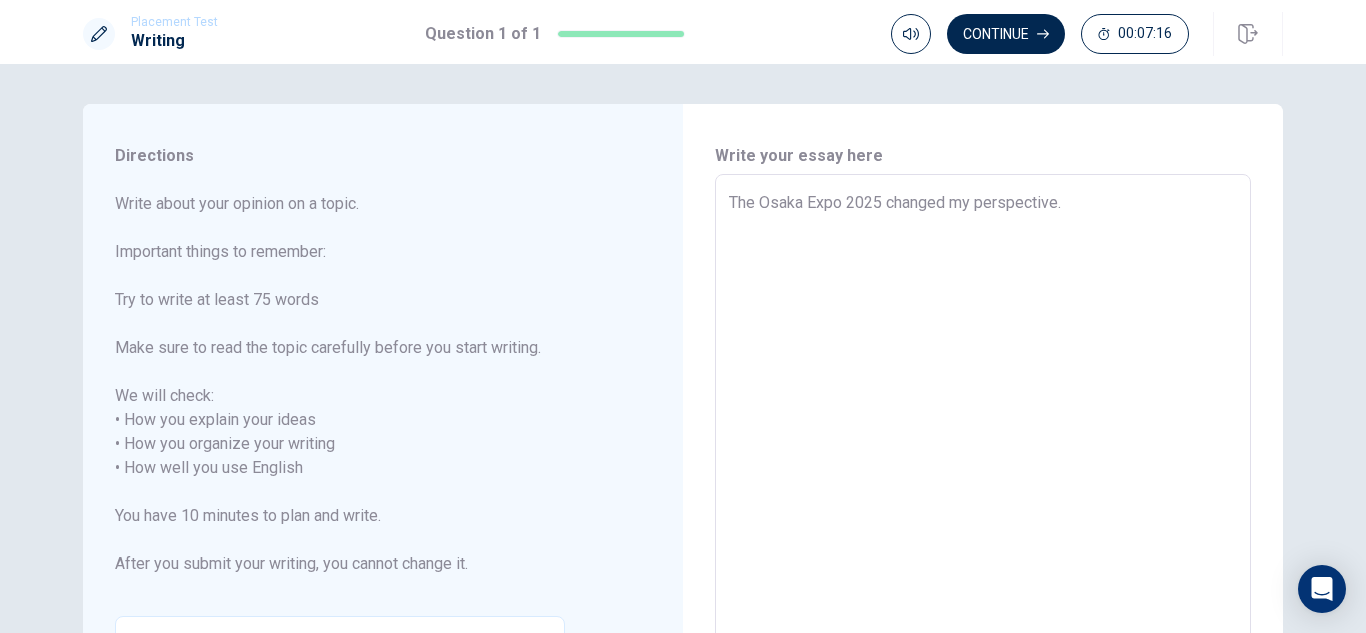 type on "x" 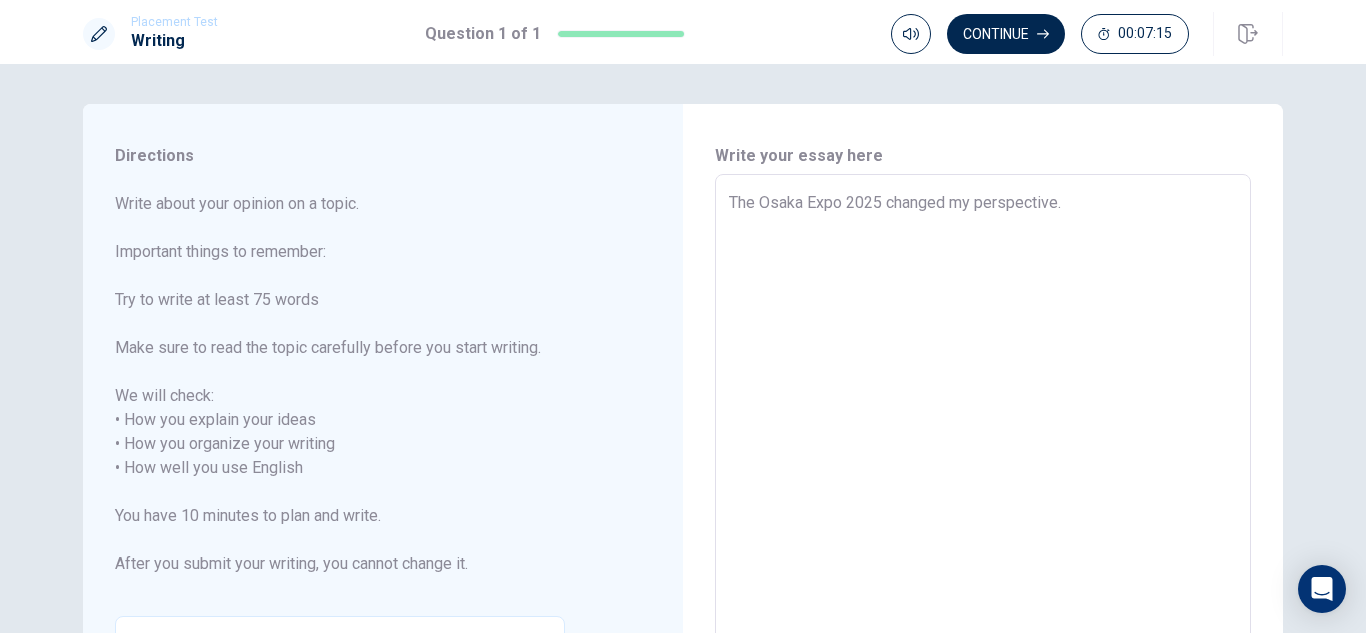 type on "The Osaka Expo 2025 changed my perspective." 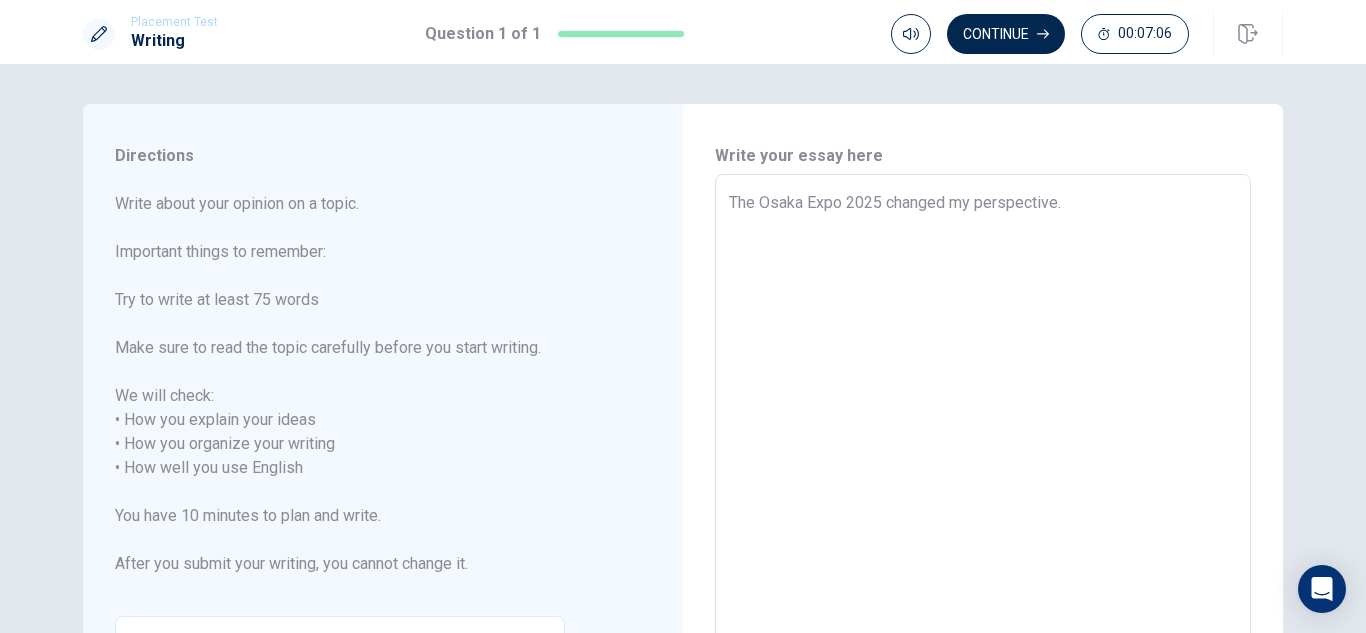 type on "x" 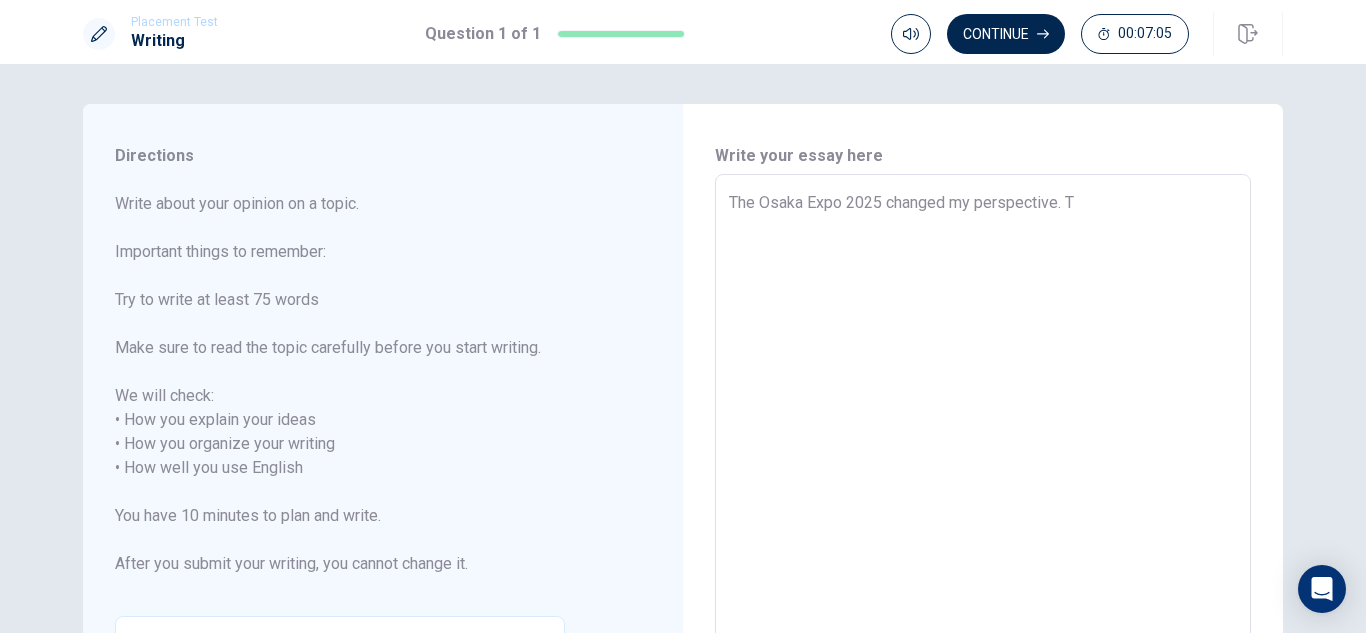 type on "x" 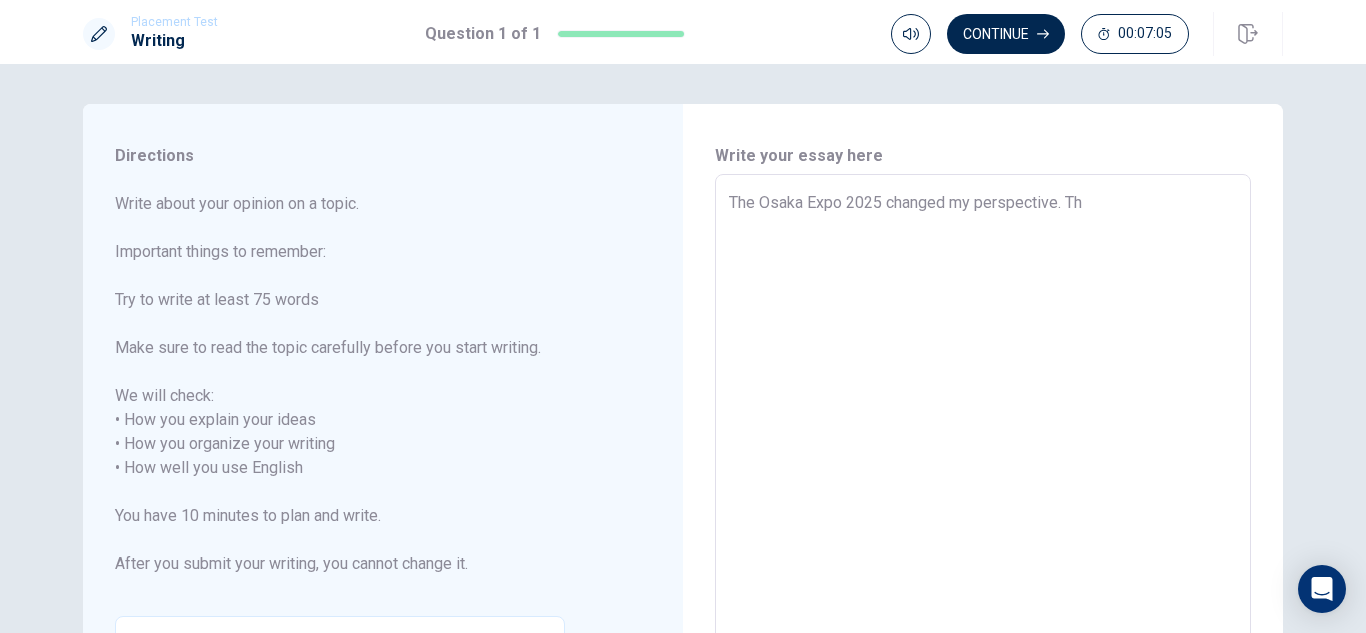 type on "x" 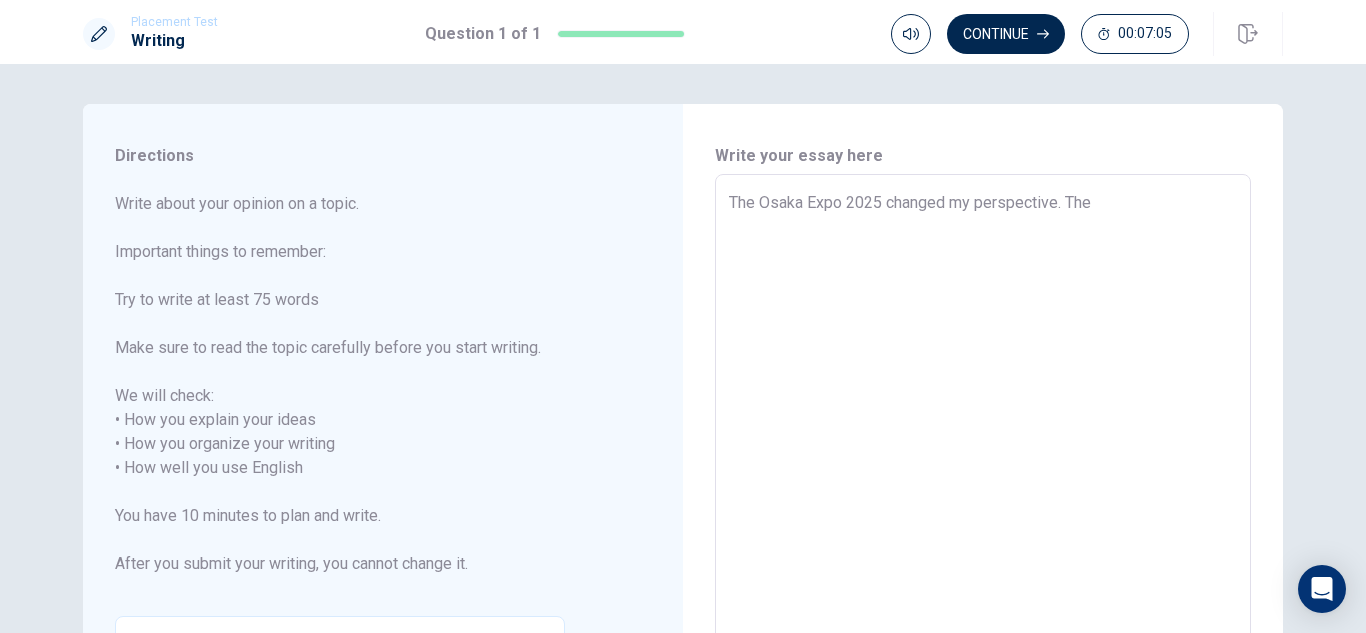 type on "x" 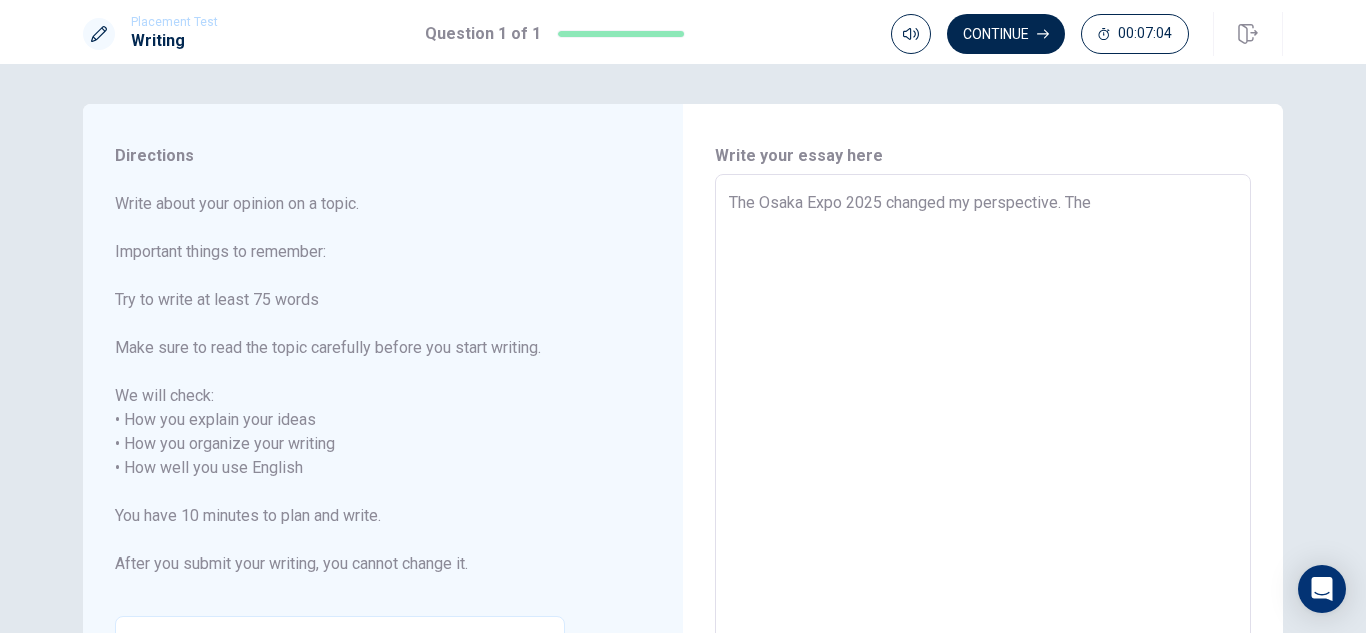 type on "The Osaka Expo 2025 changed my perspective. Ther" 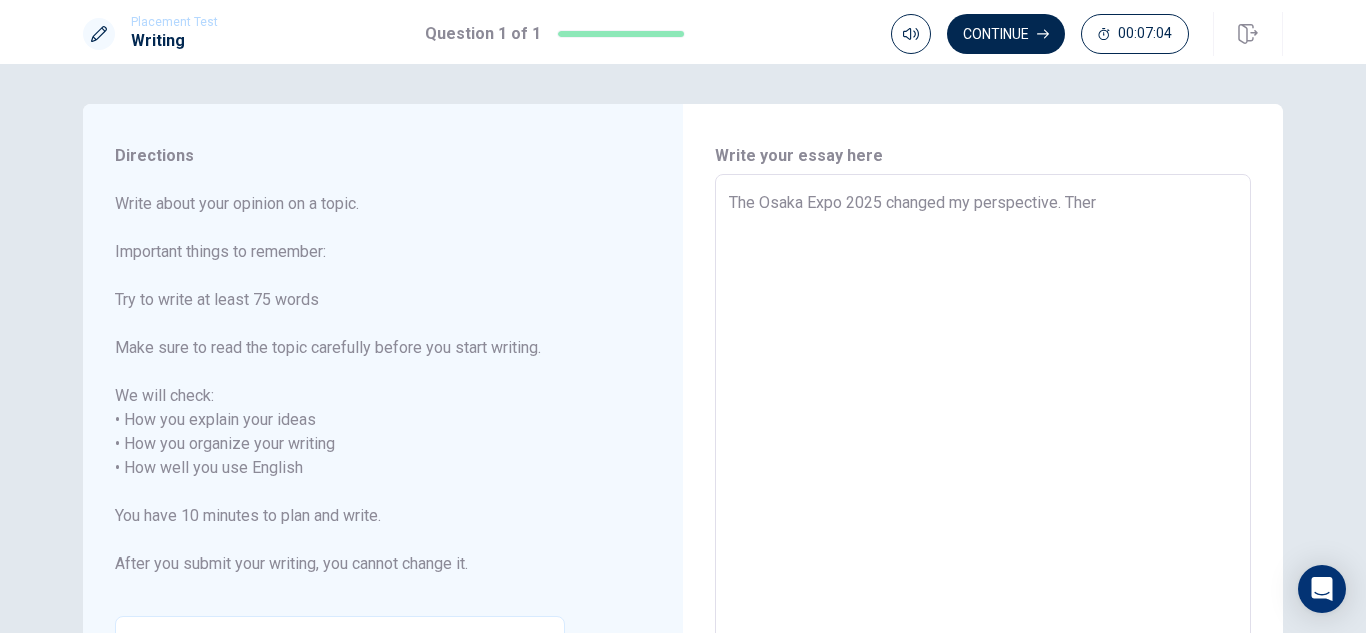 type on "x" 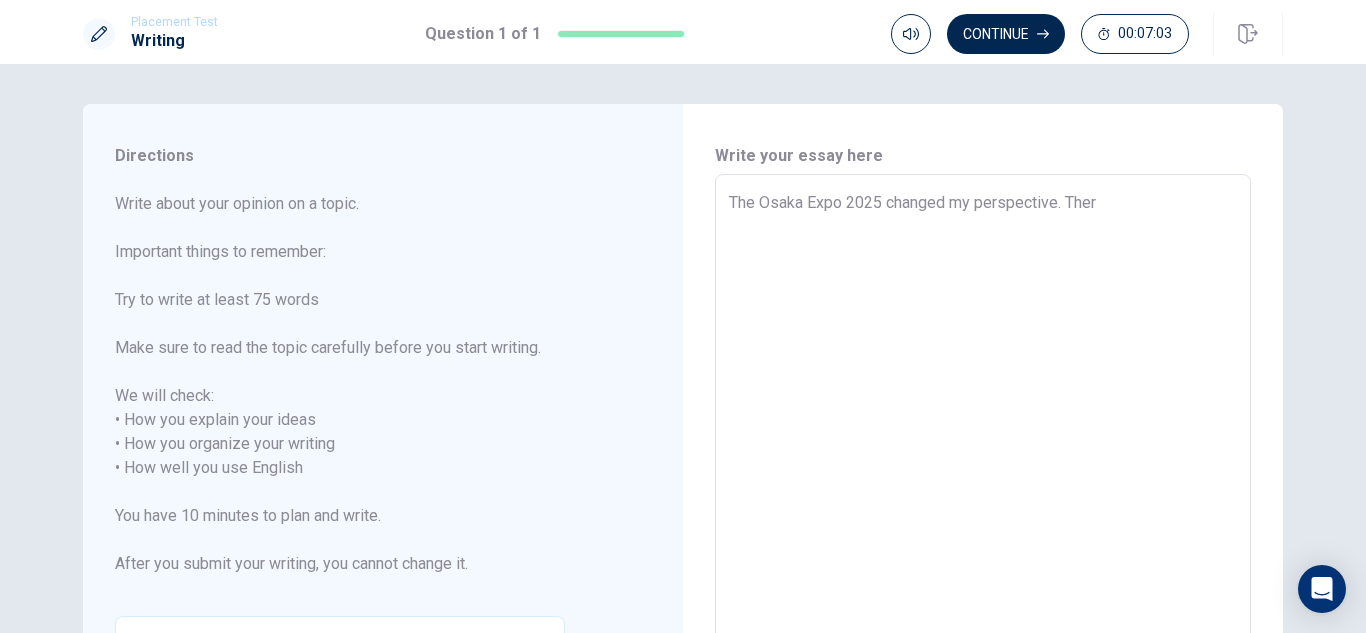 type on "x" 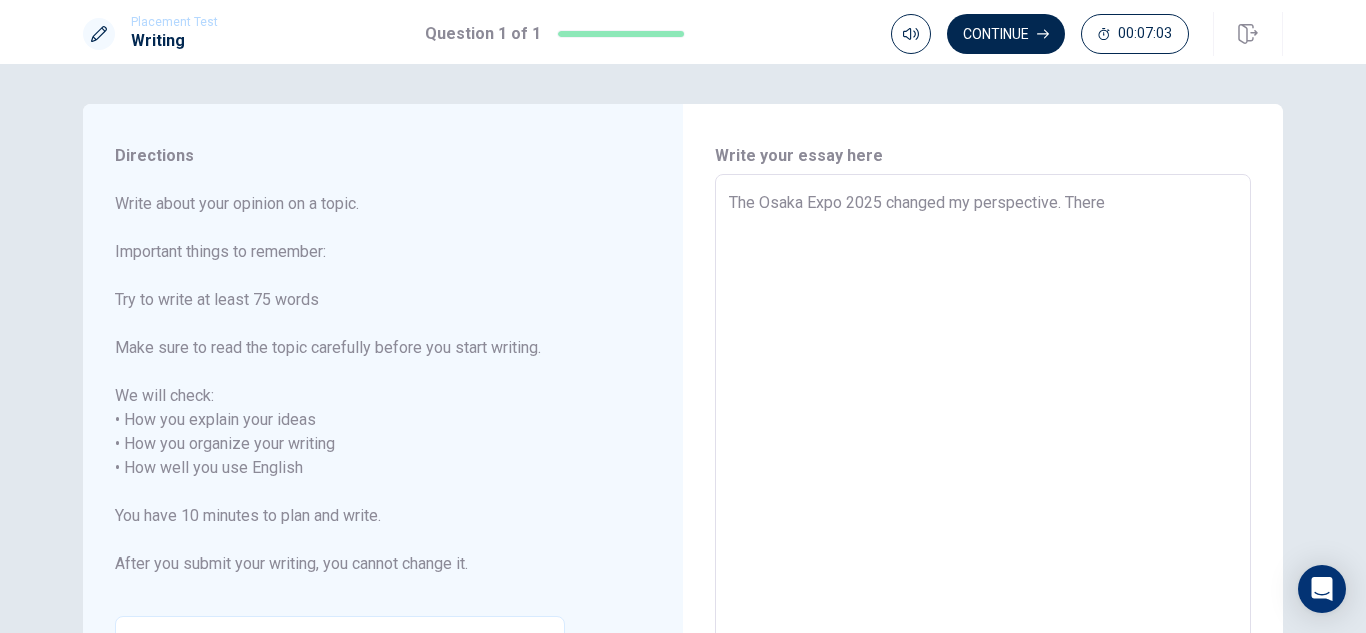 type on "x" 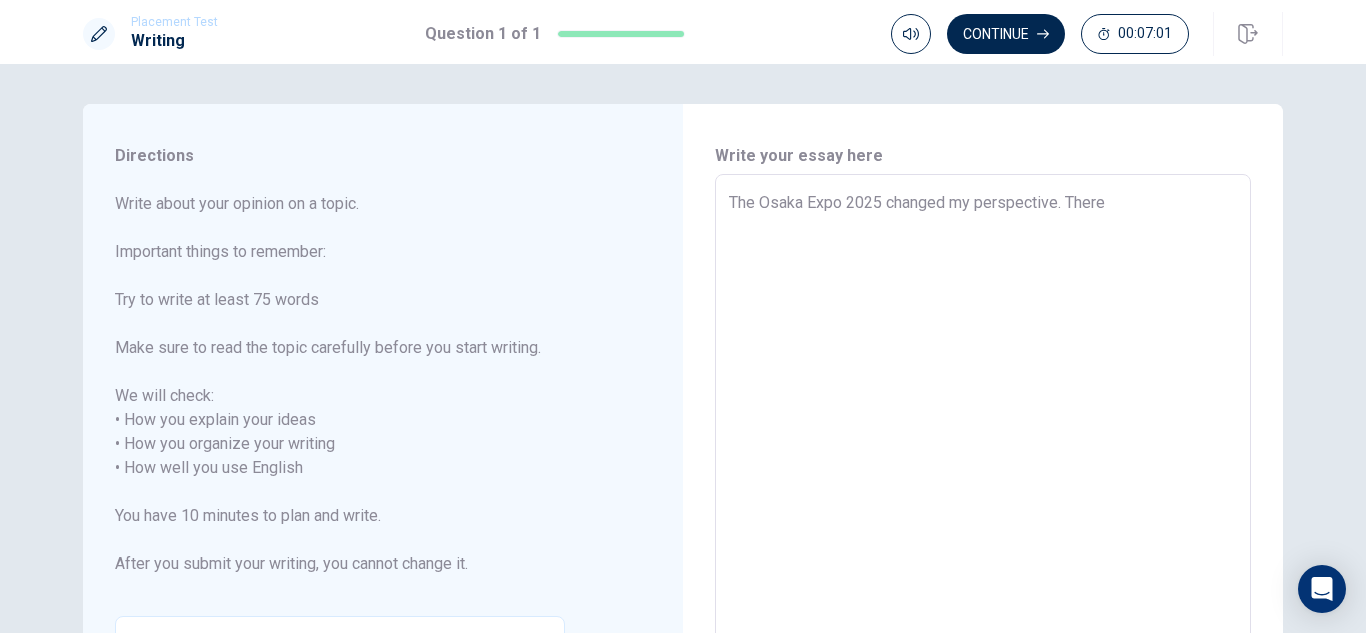 type on "x" 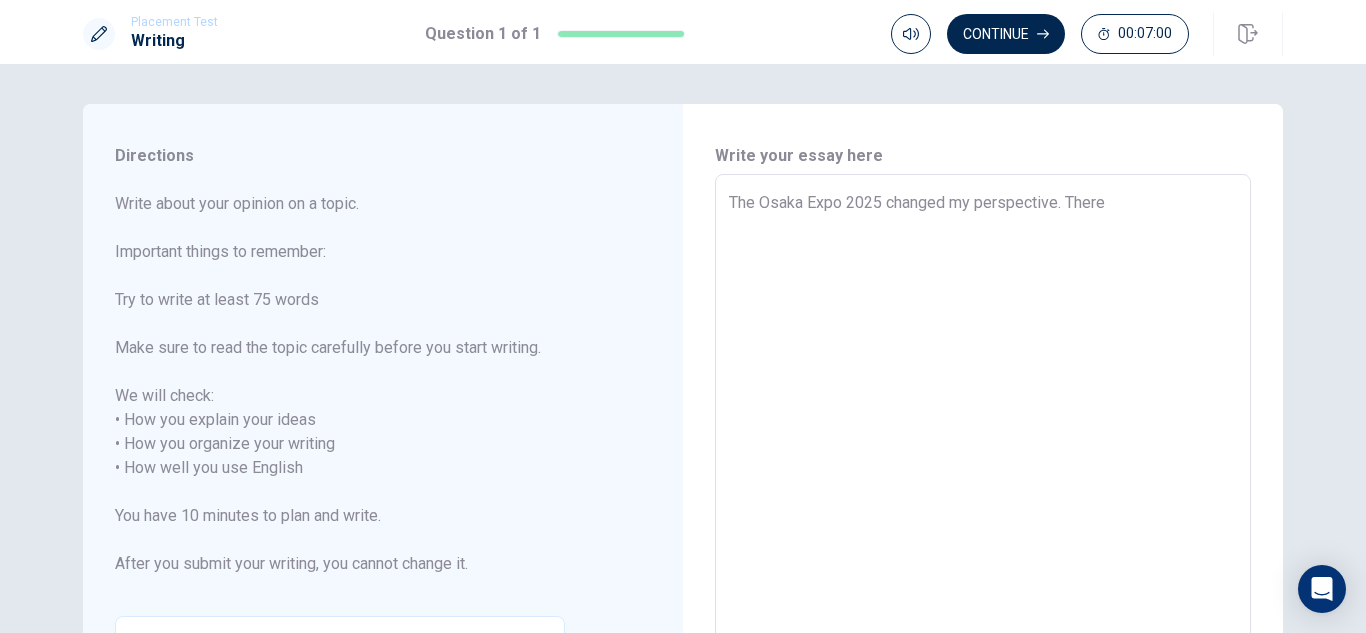 type on "The Osaka Expo 2025 changed my perspective. There s" 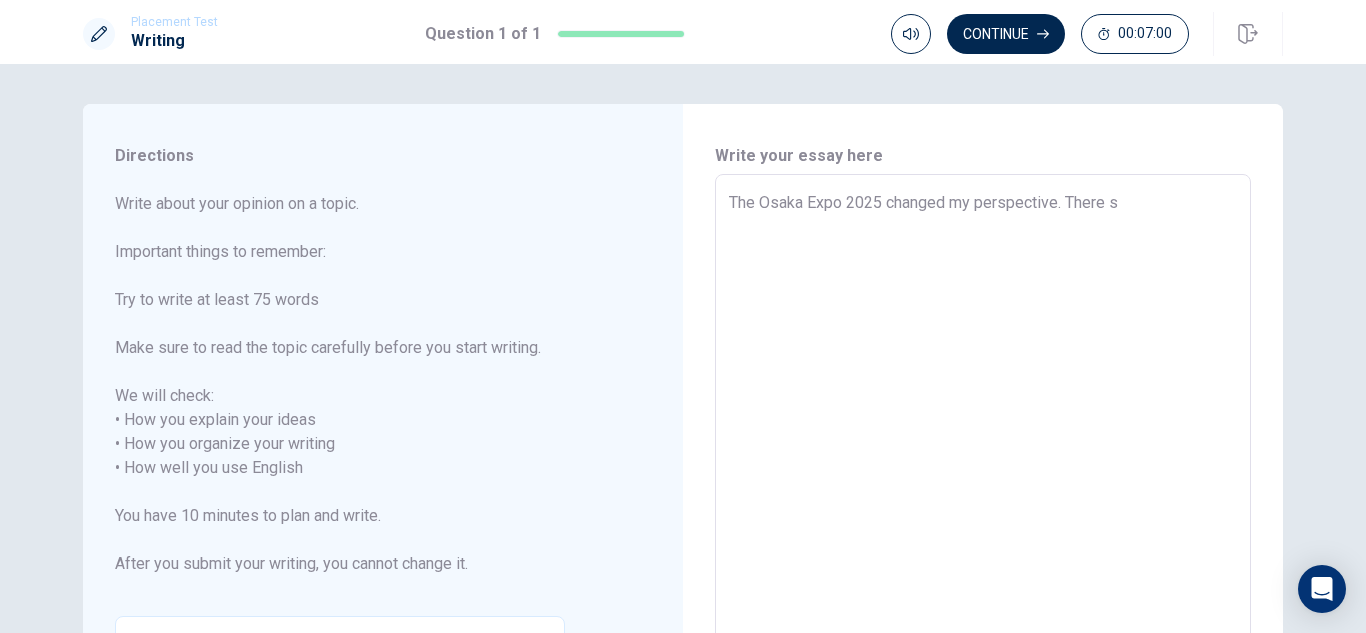 type on "x" 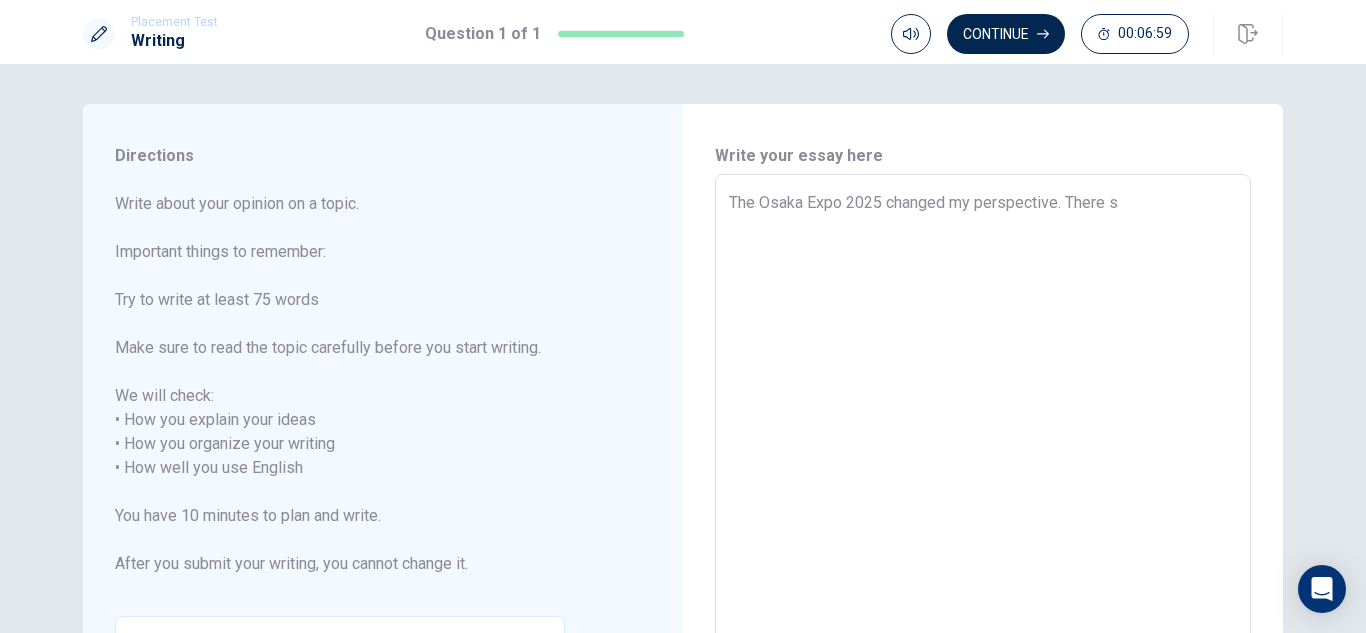 type on "The Osaka Expo 2025 changed my perspective. There s E" 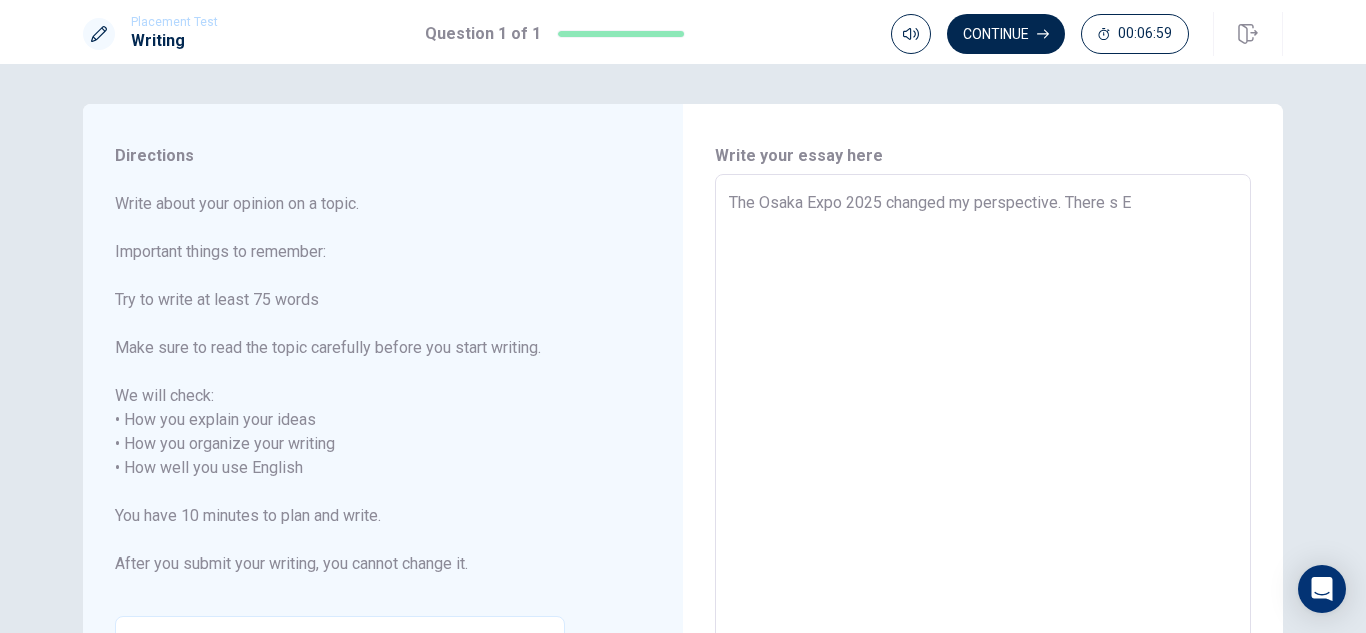 type on "x" 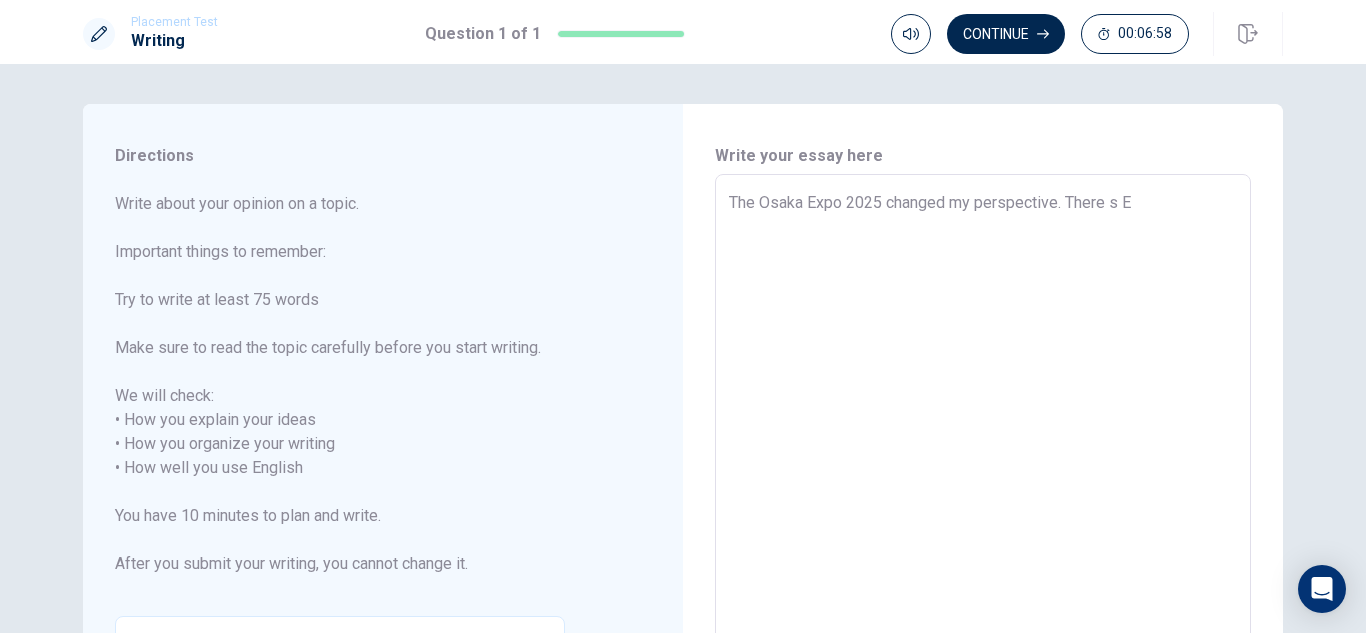 type on "The Osaka Expo 2025 changed my perspective. There s" 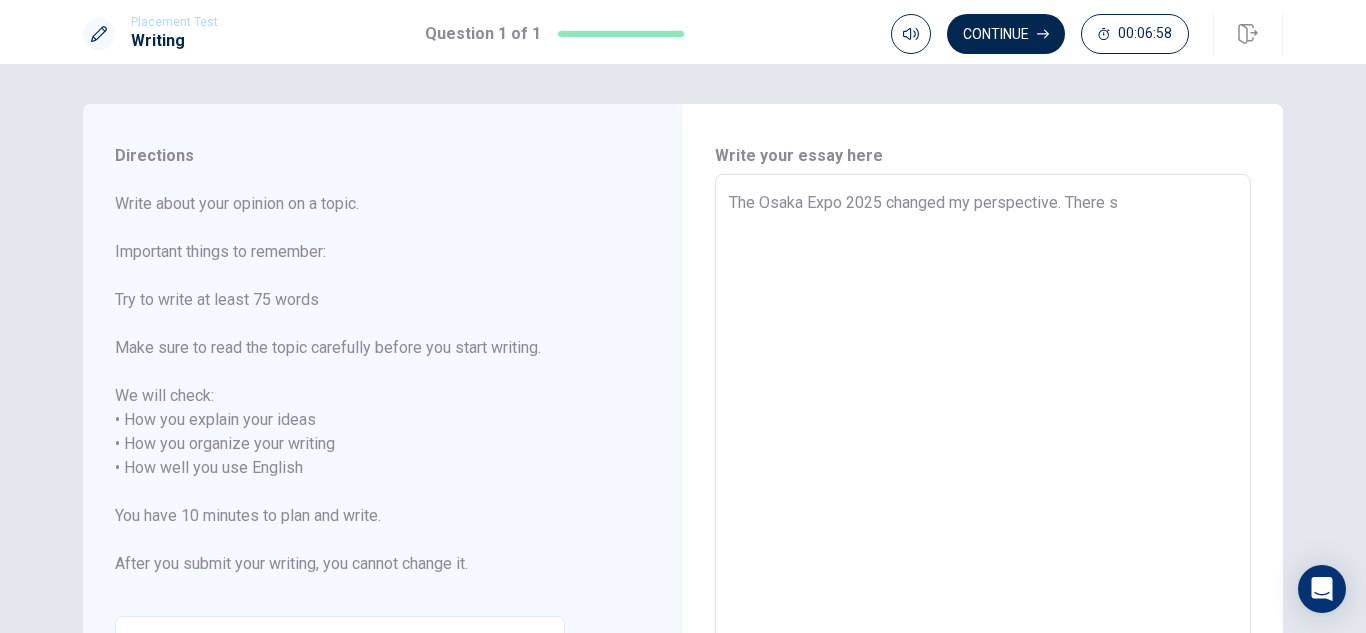 type on "x" 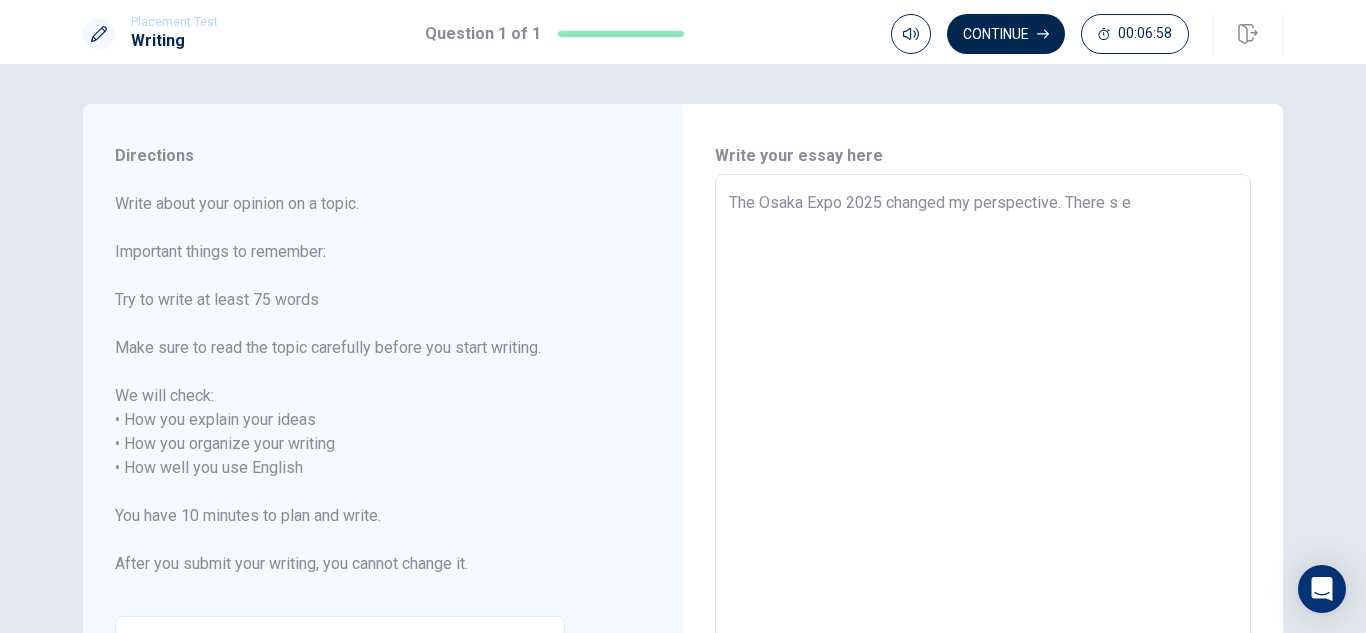 type on "x" 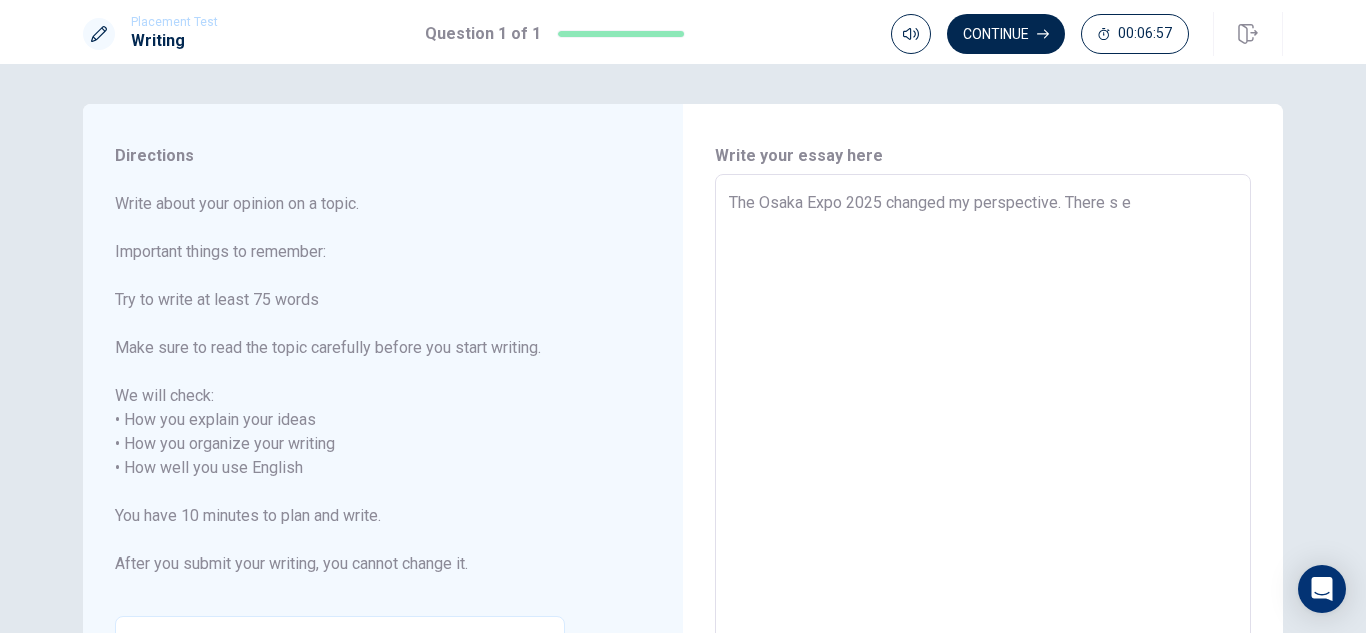 type on "The Osaka Expo 2025 changed my perspective. There s" 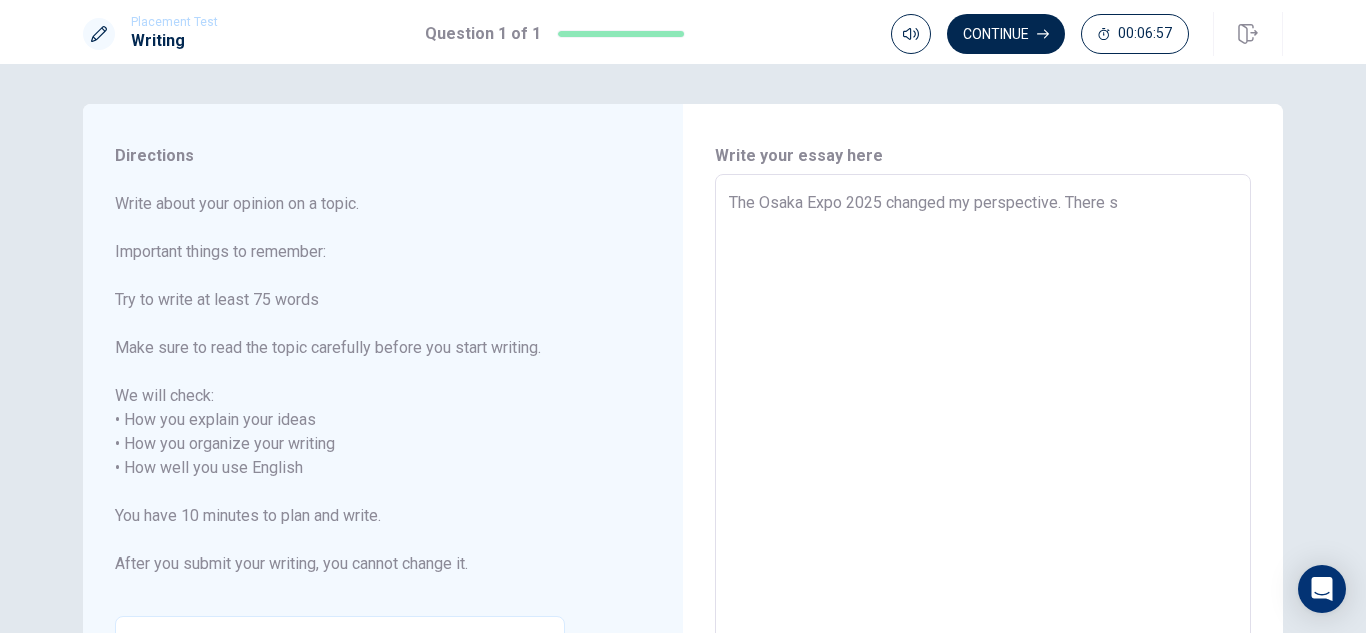 type on "x" 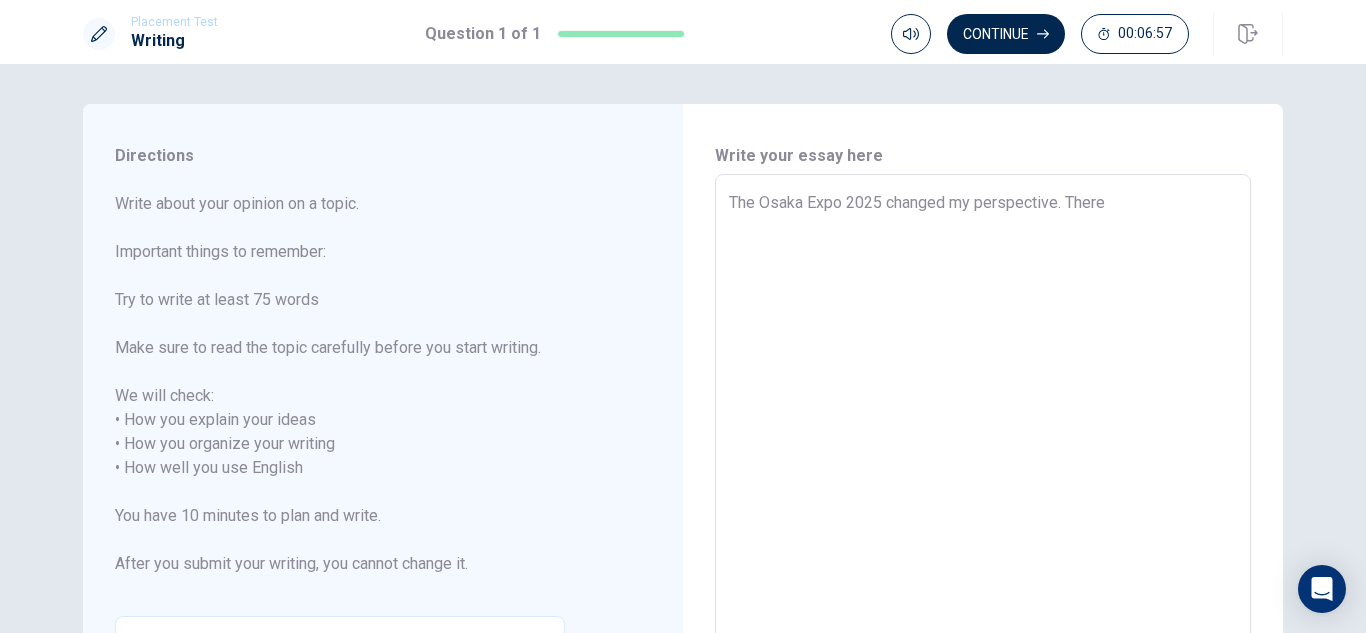 type on "x" 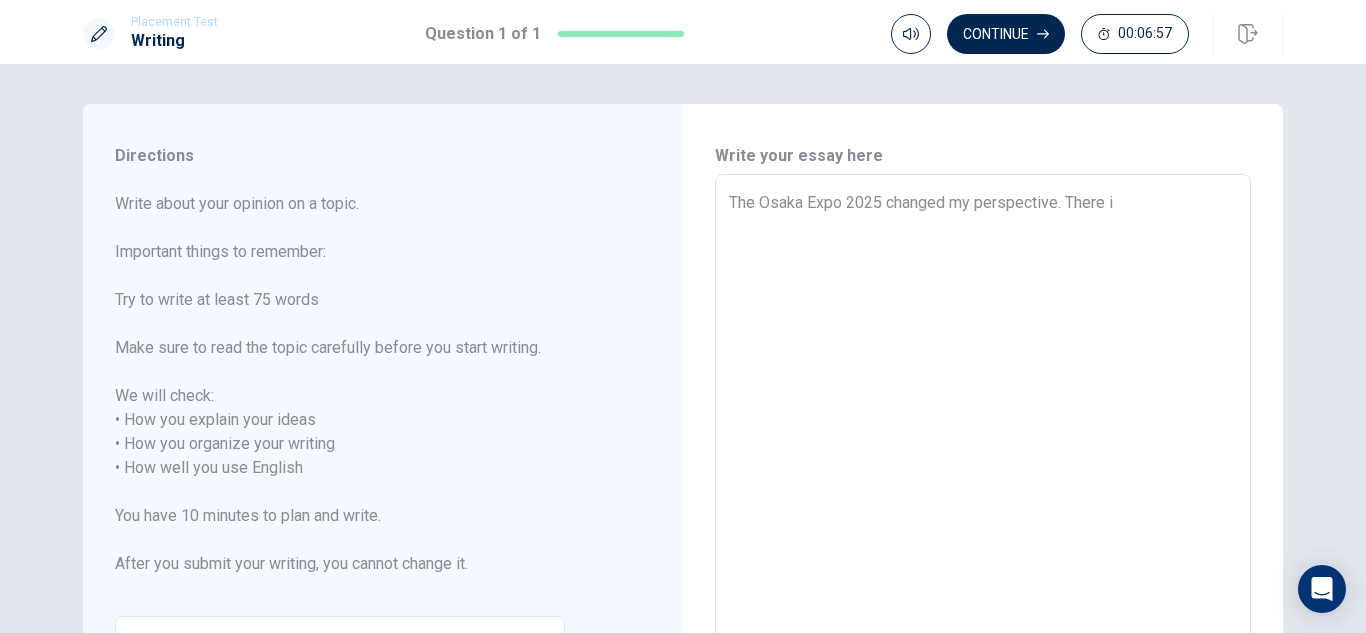type on "x" 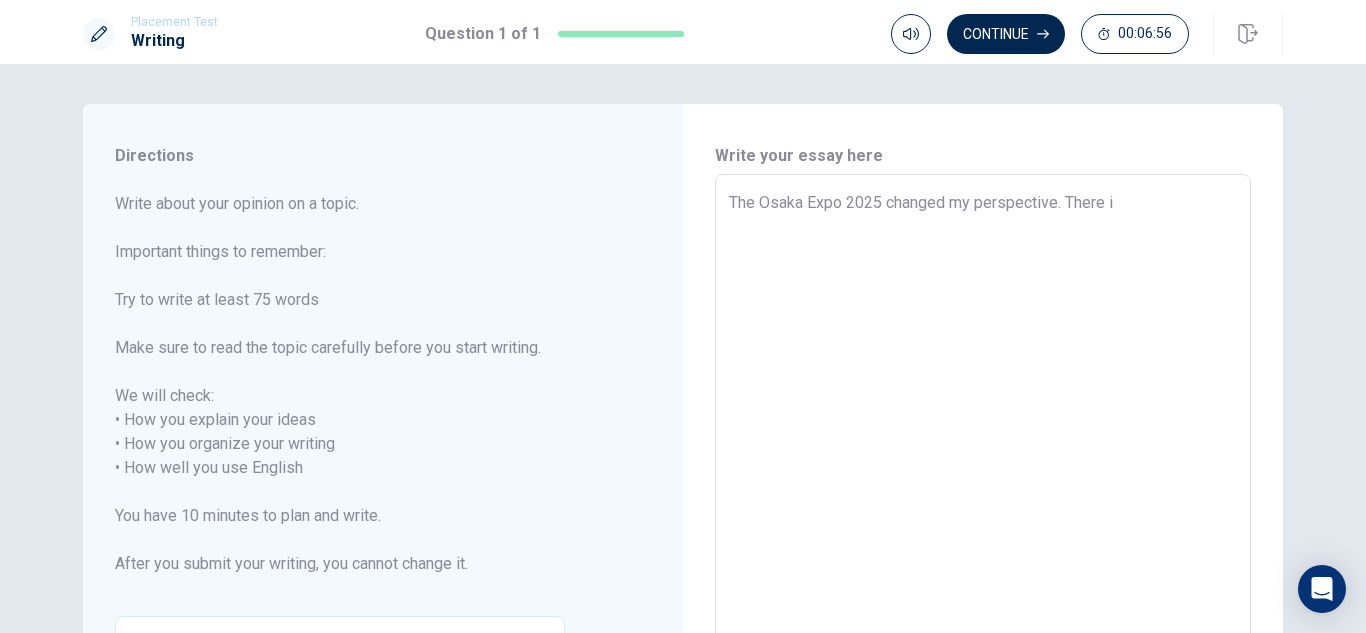 type on "The Osaka Expo 2025 changed my perspective. There is" 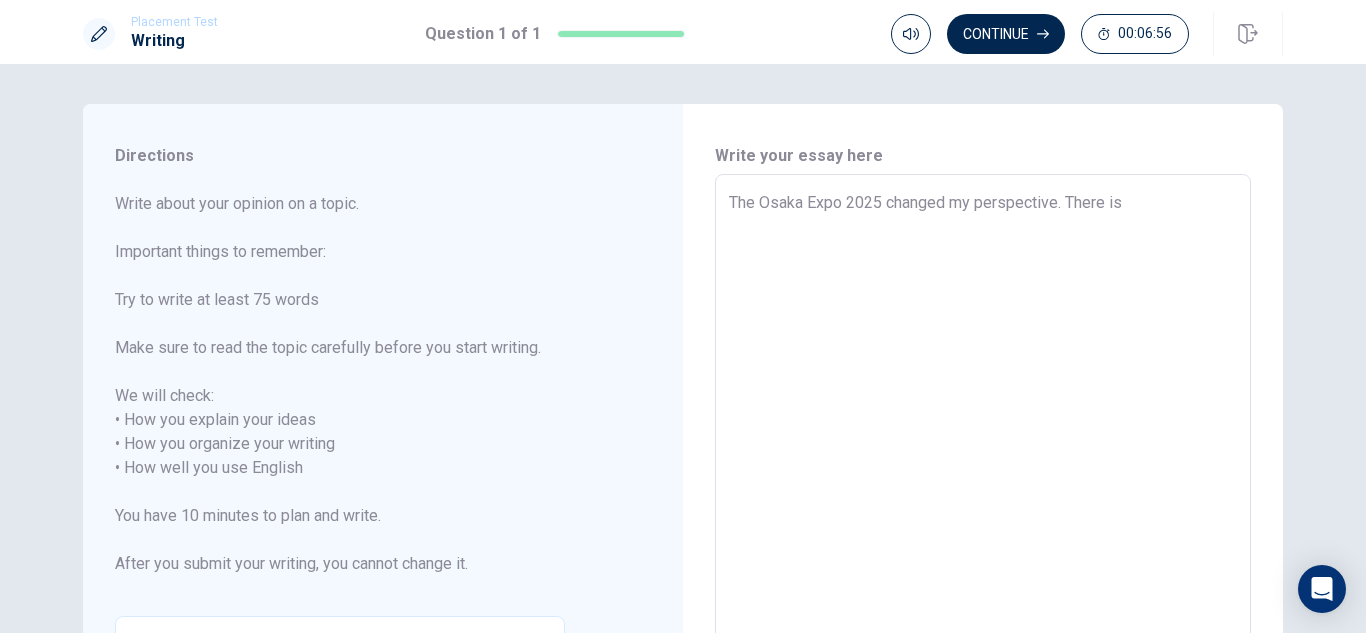 type on "x" 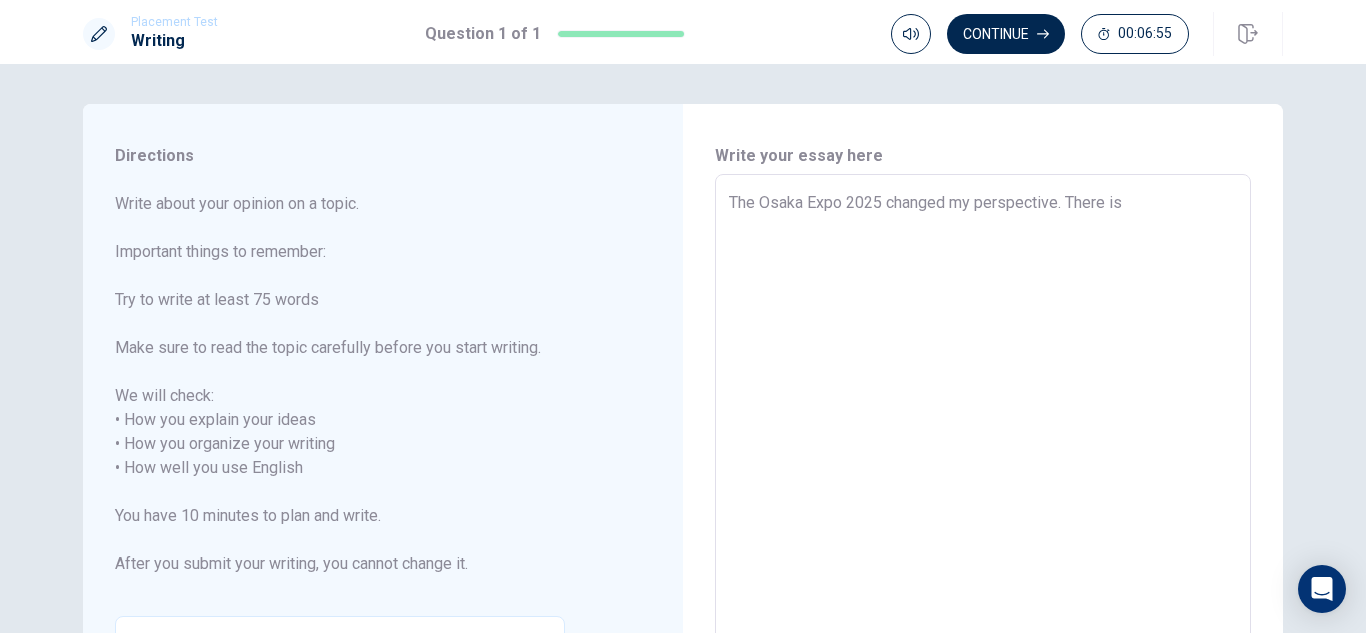 type on "The Osaka Expo 2025 changed my perspective. There is e" 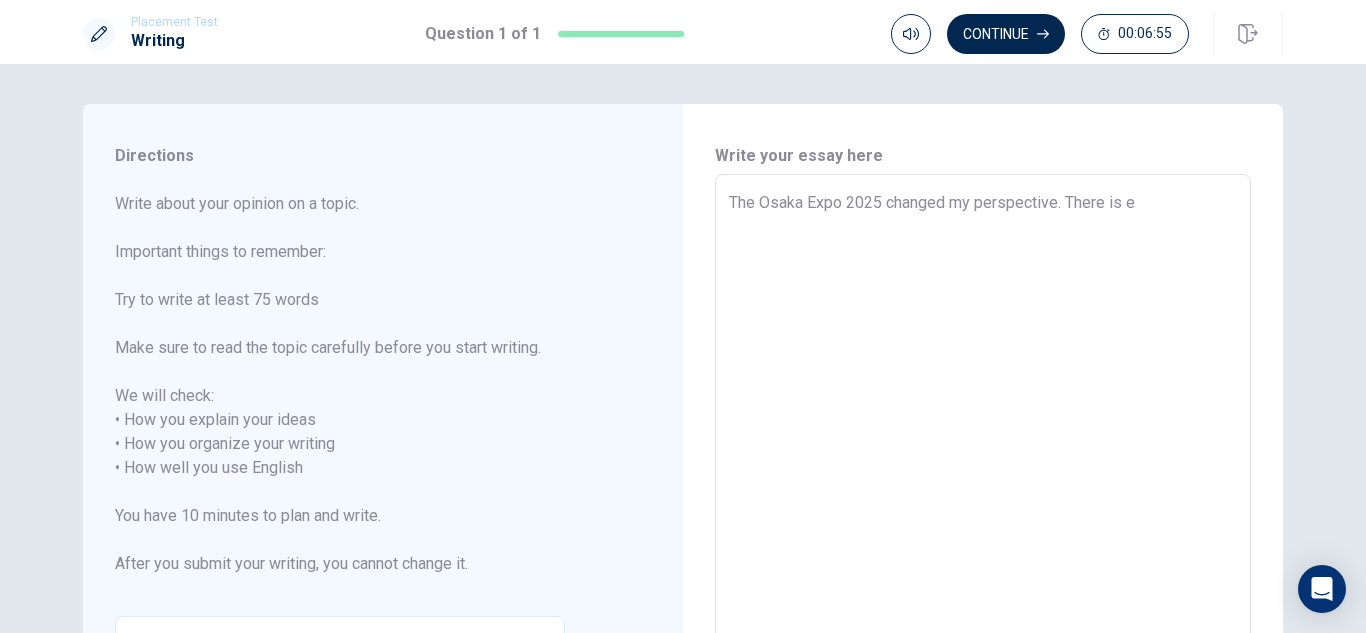 type on "x" 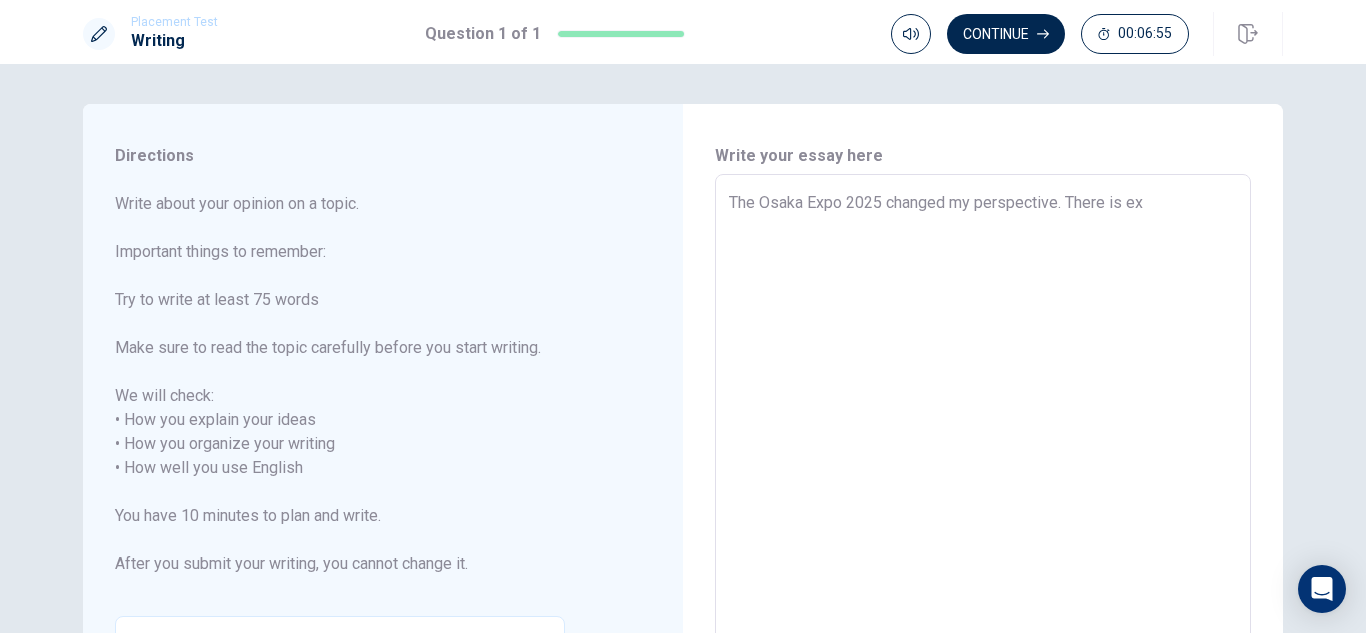 type on "x" 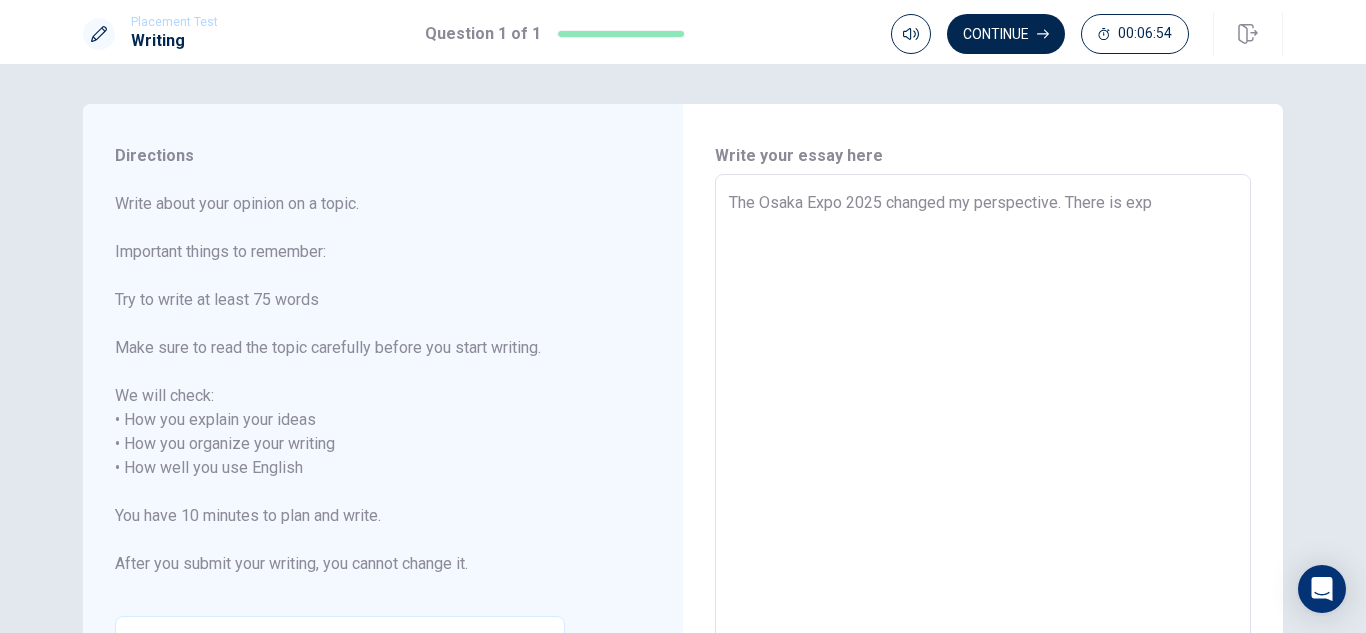 type on "x" 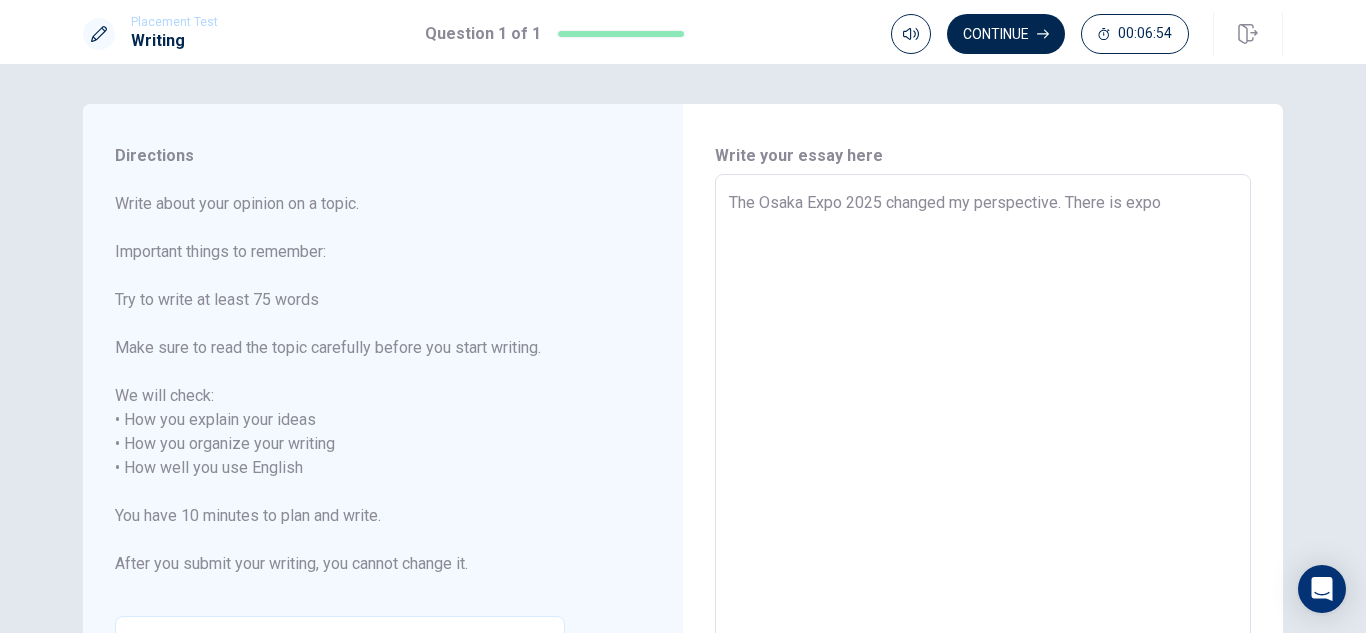 type on "x" 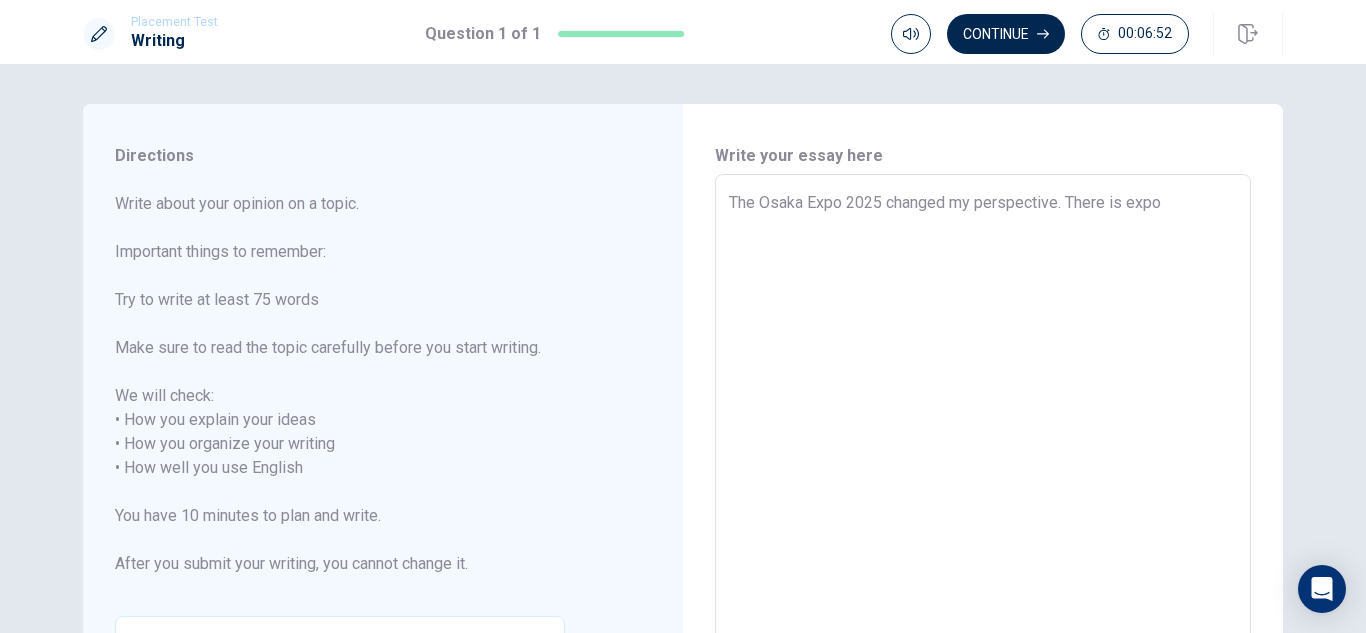 click on "The Osaka Expo 2025 changed my perspective. There is expo" at bounding box center (983, 456) 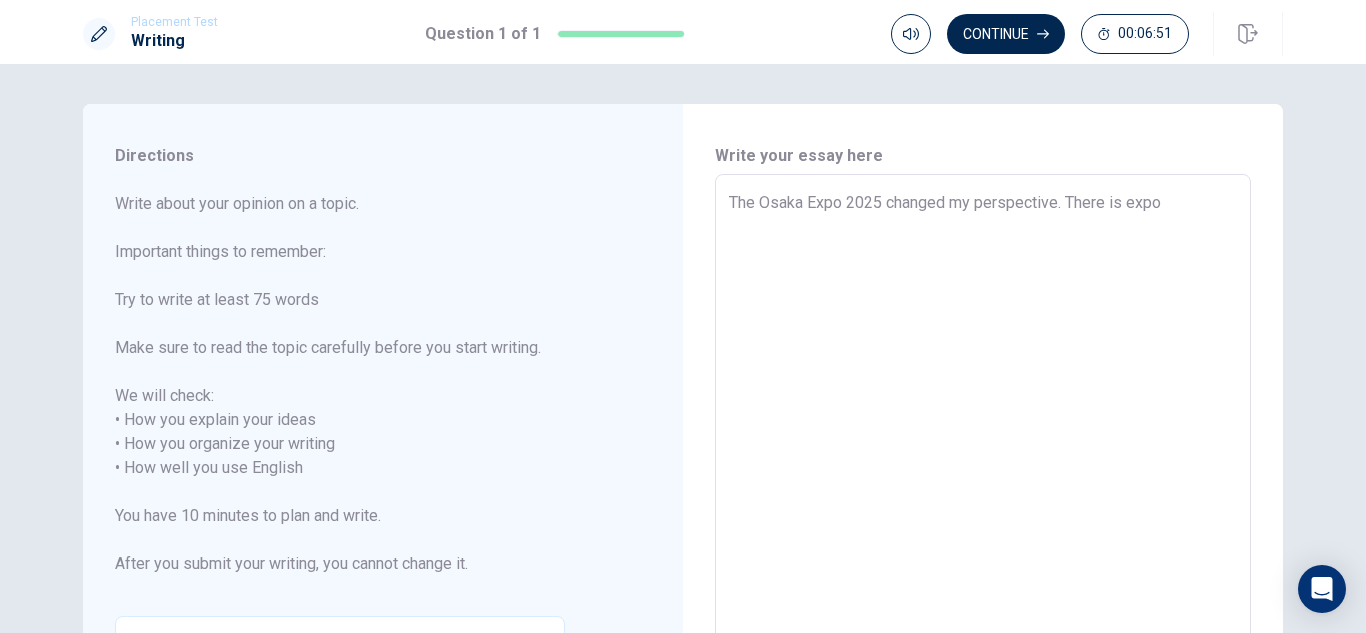 type on "x" 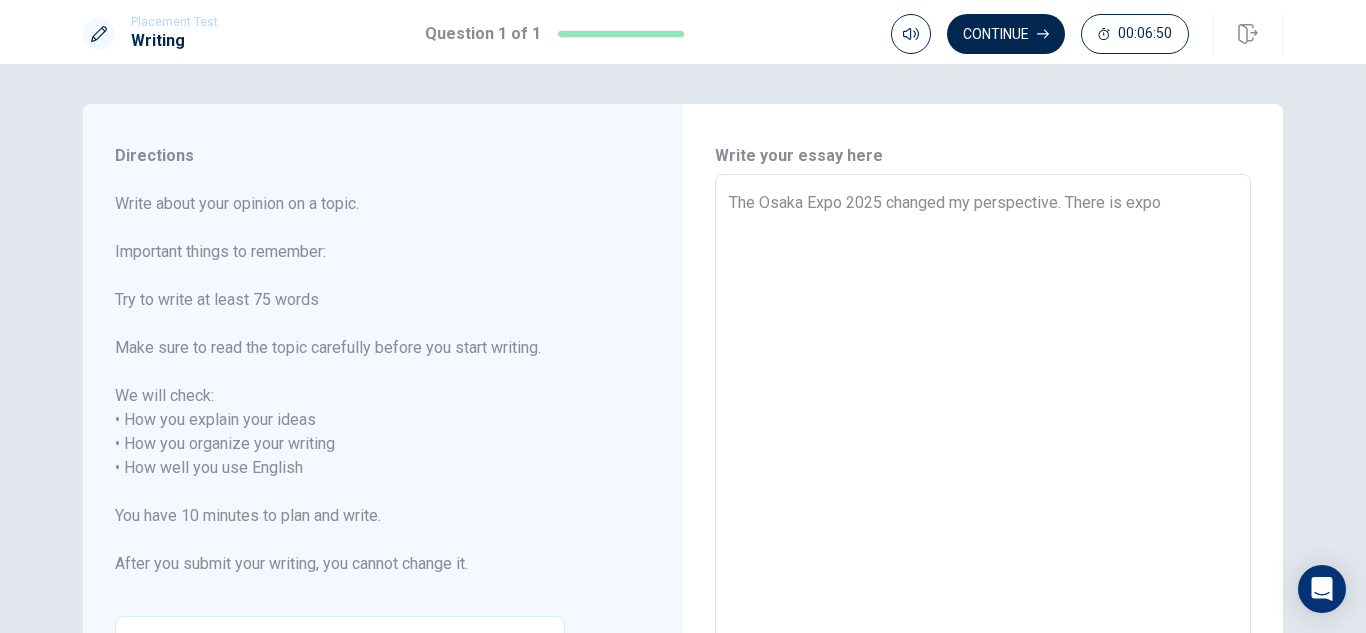 type on "The Osaka Expo 202 changed my perspective. There is expo" 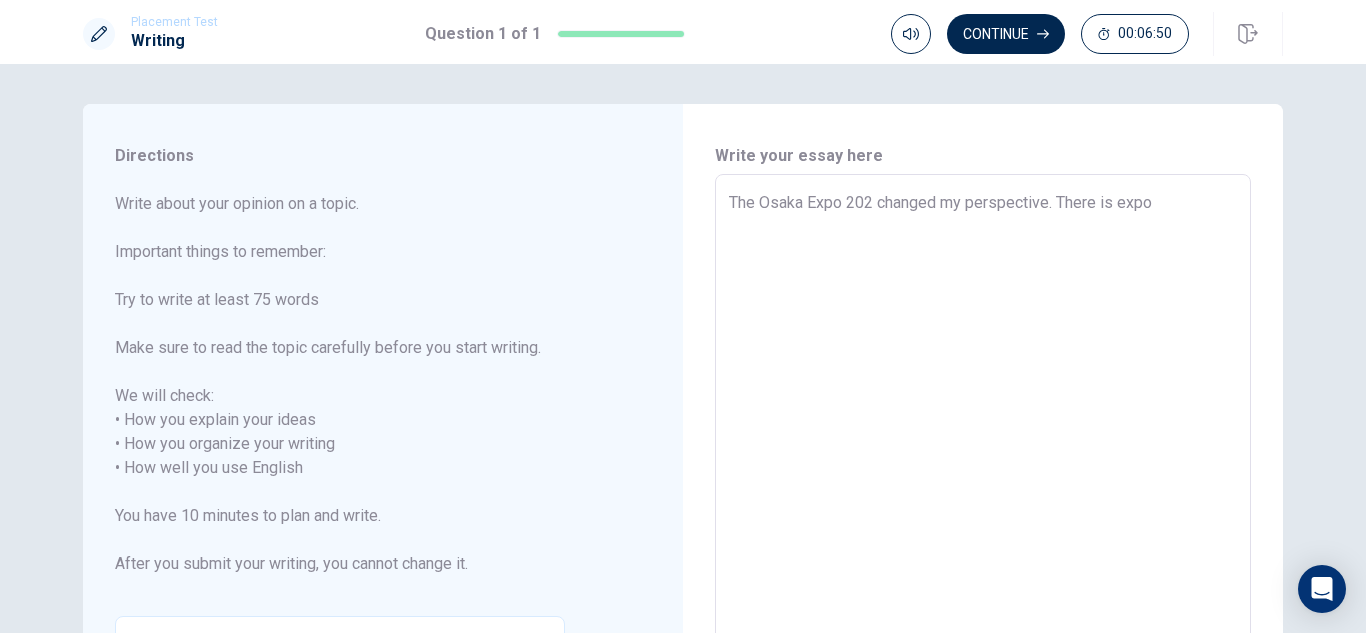 type on "x" 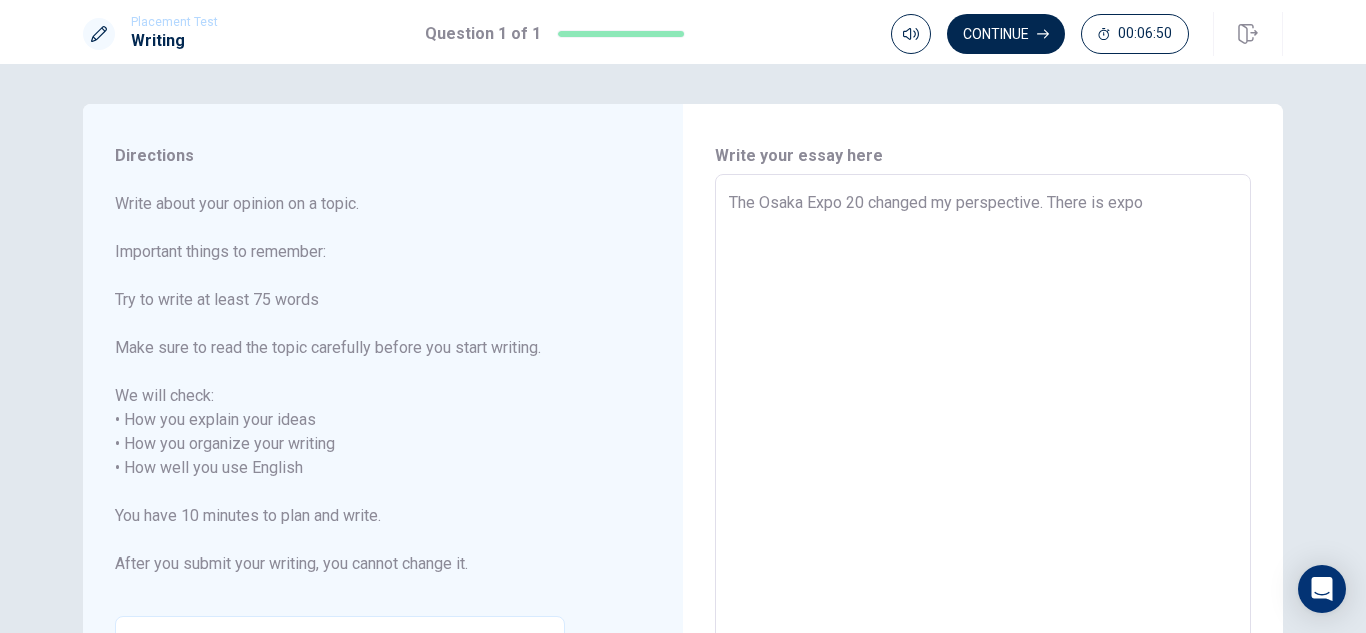 type on "x" 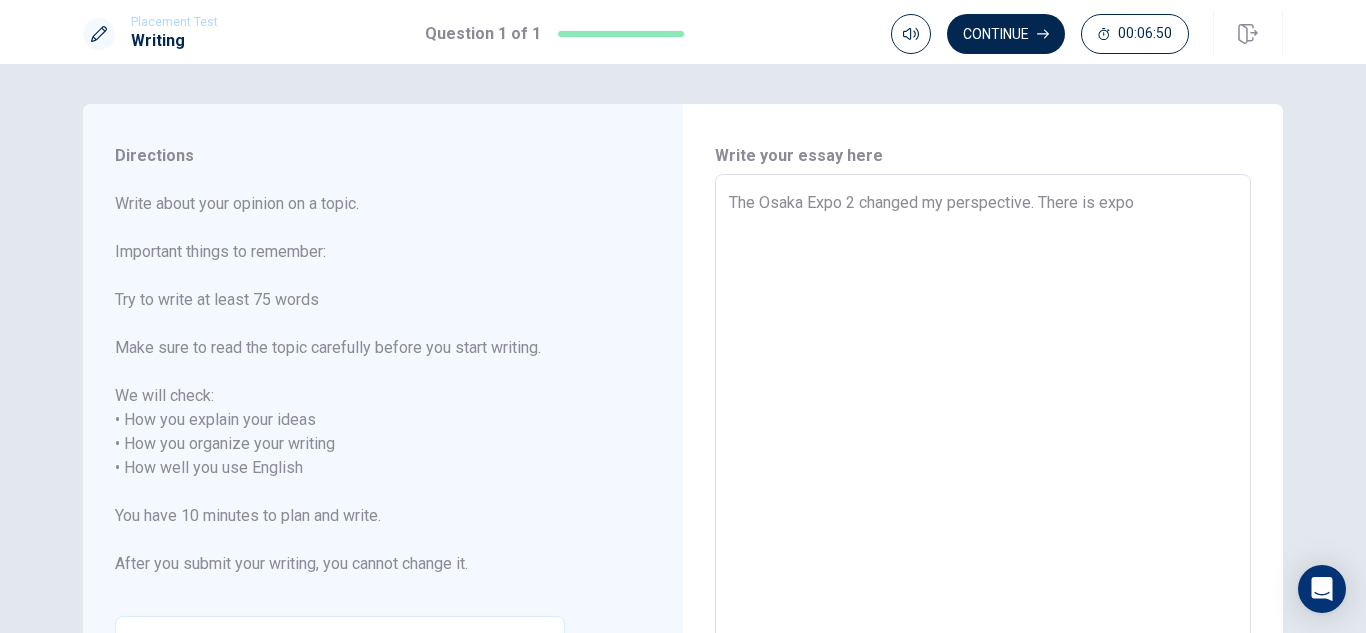 type on "x" 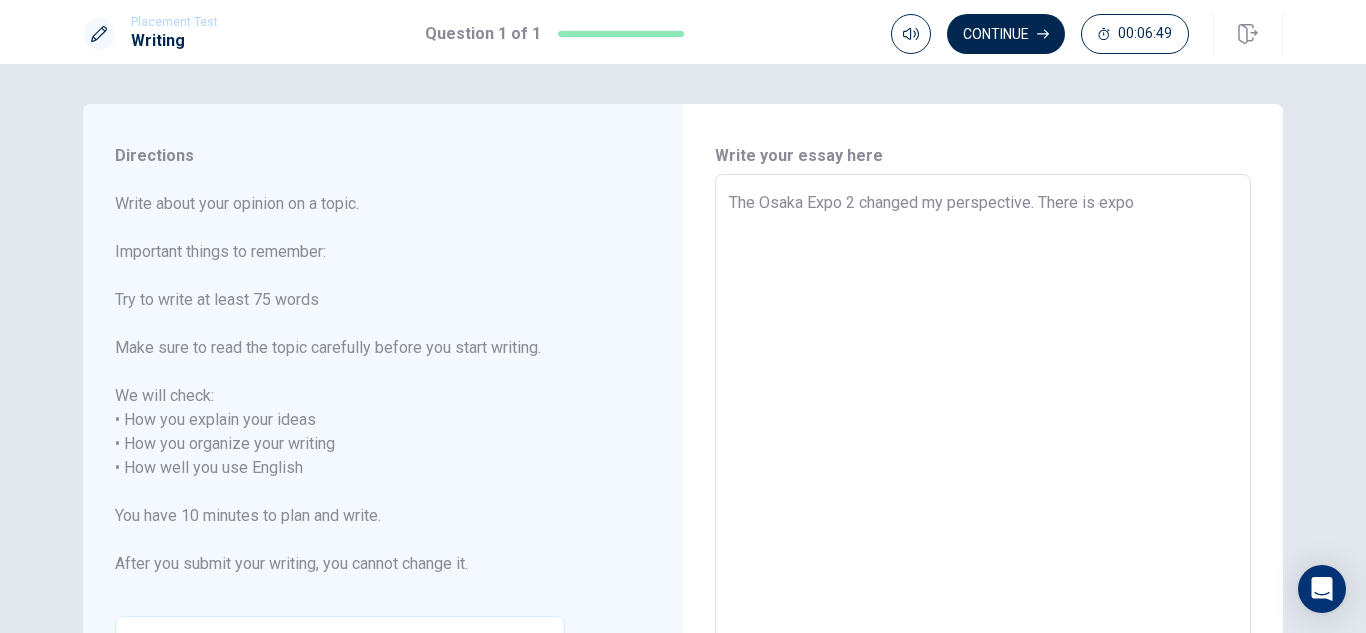 type on "The Osaka Expo  changed my perspective. There is expo" 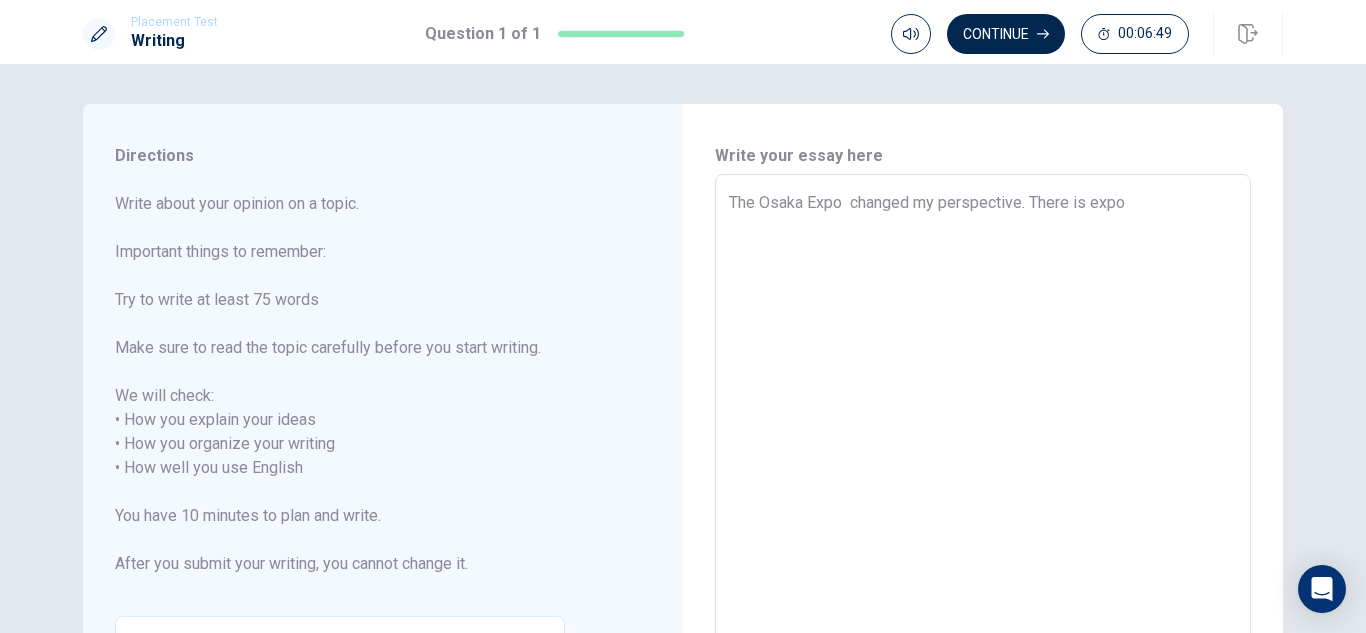 type on "x" 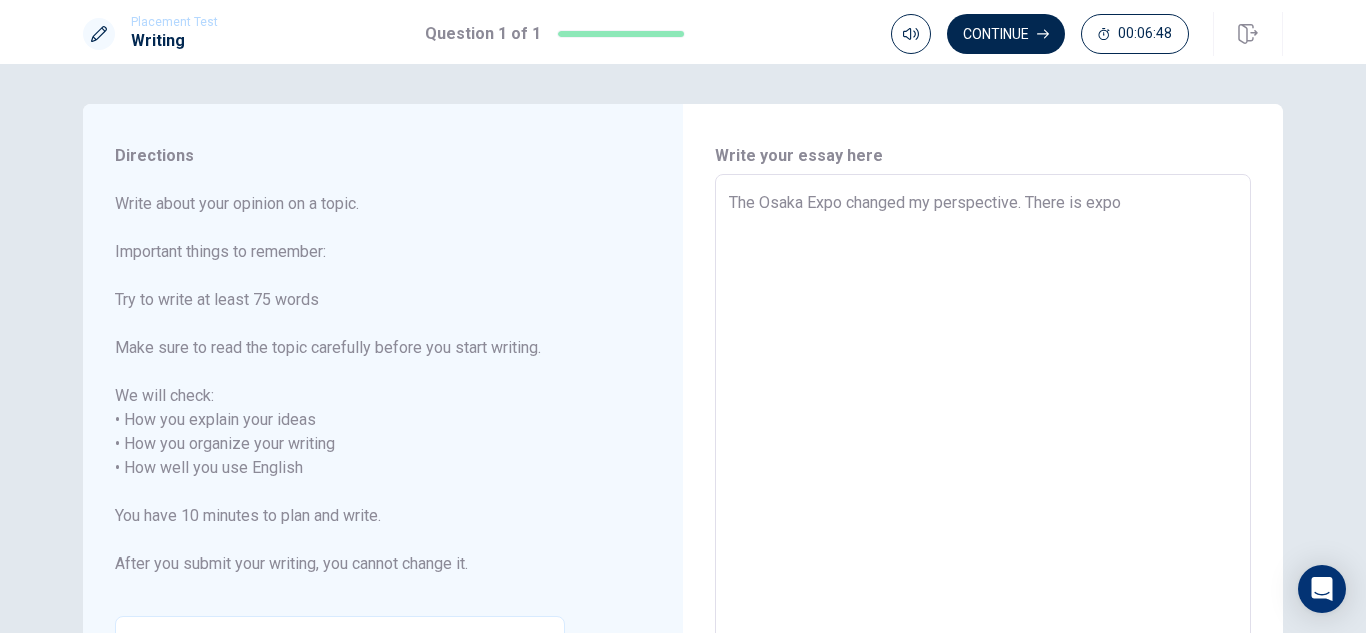 click on "The Osaka Expo changed my perspective. There is expo" at bounding box center [983, 456] 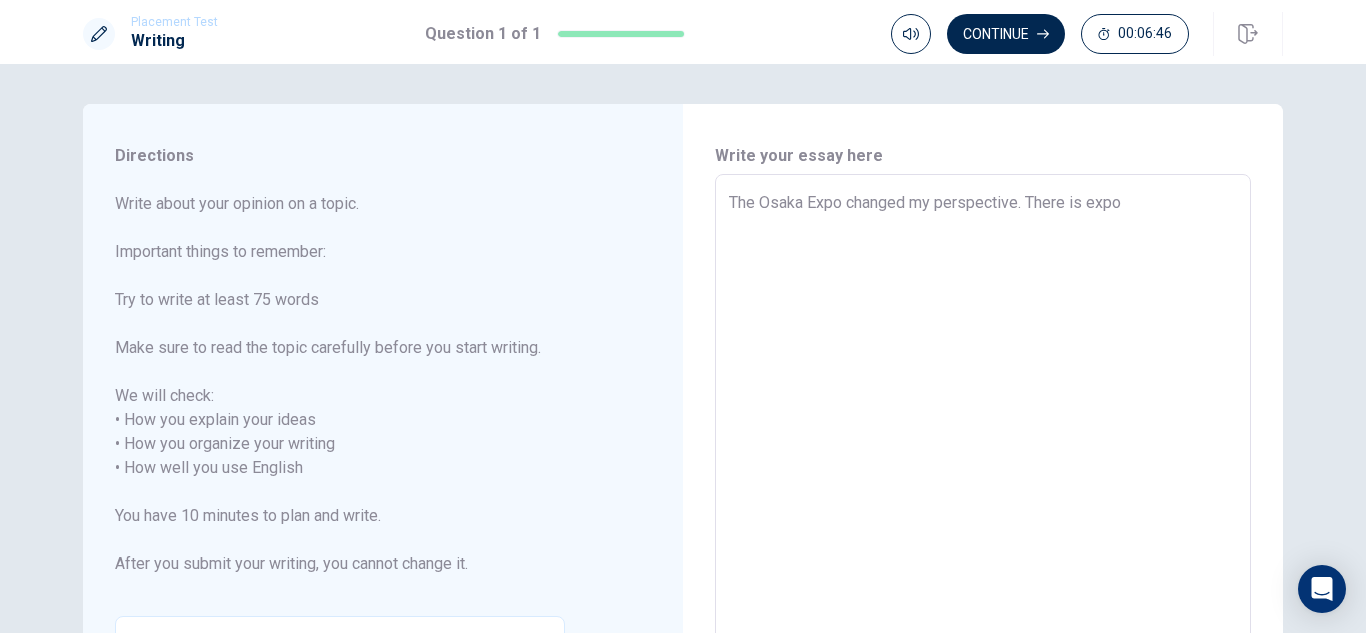 type on "x" 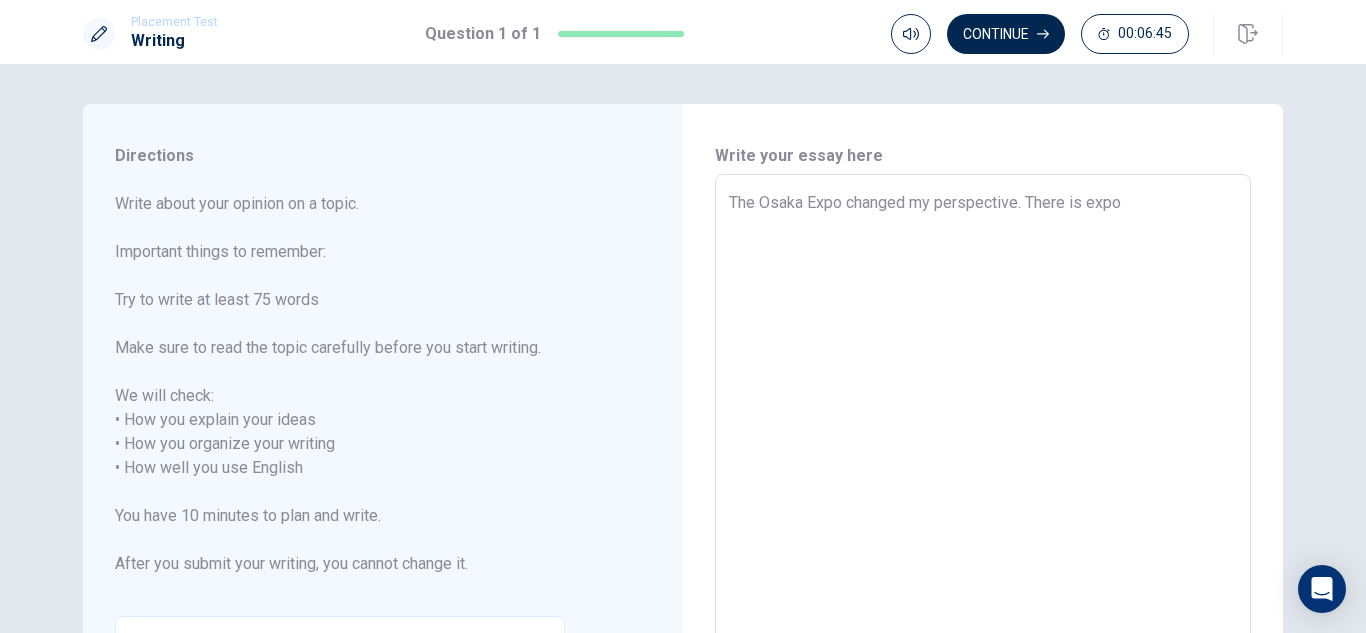 type on "The Osaka Expo changed my perspective. There is expo i" 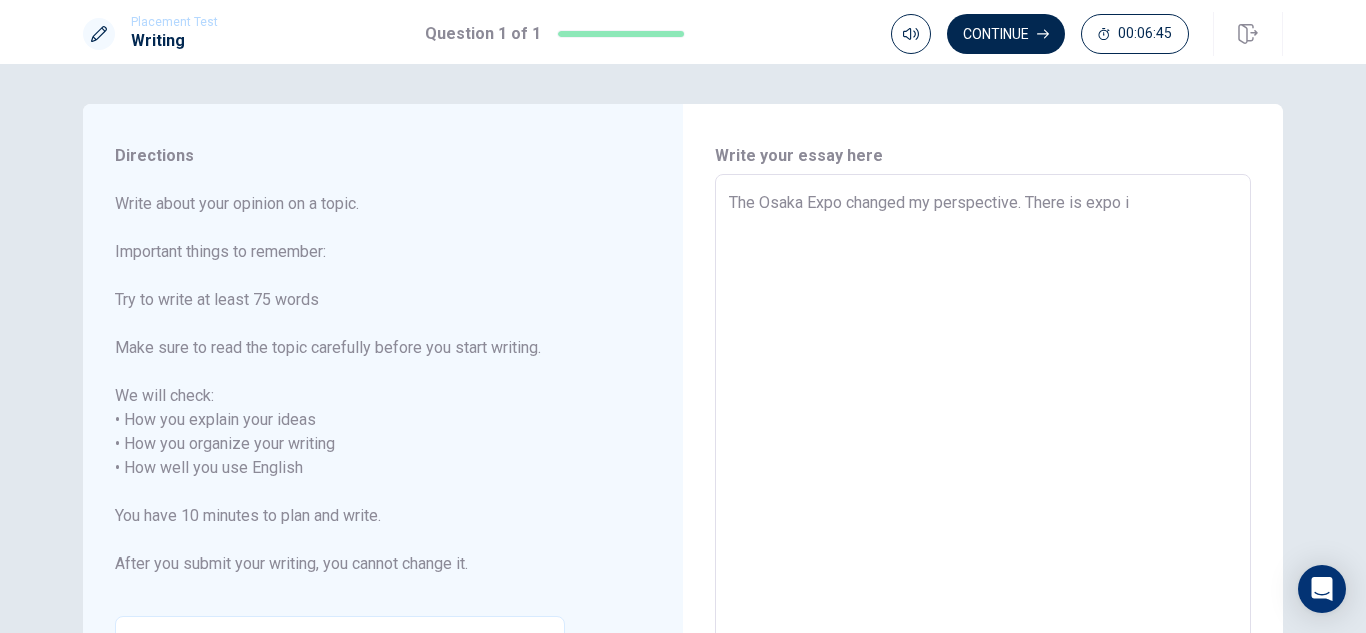 type on "x" 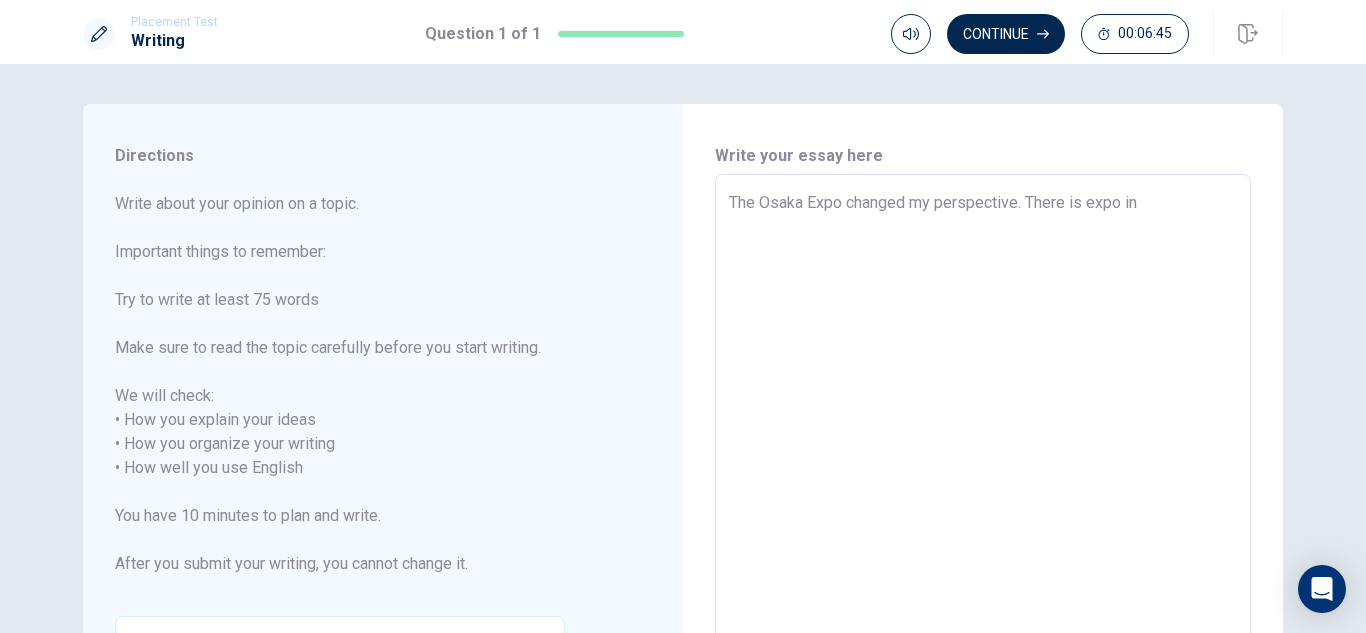 type on "x" 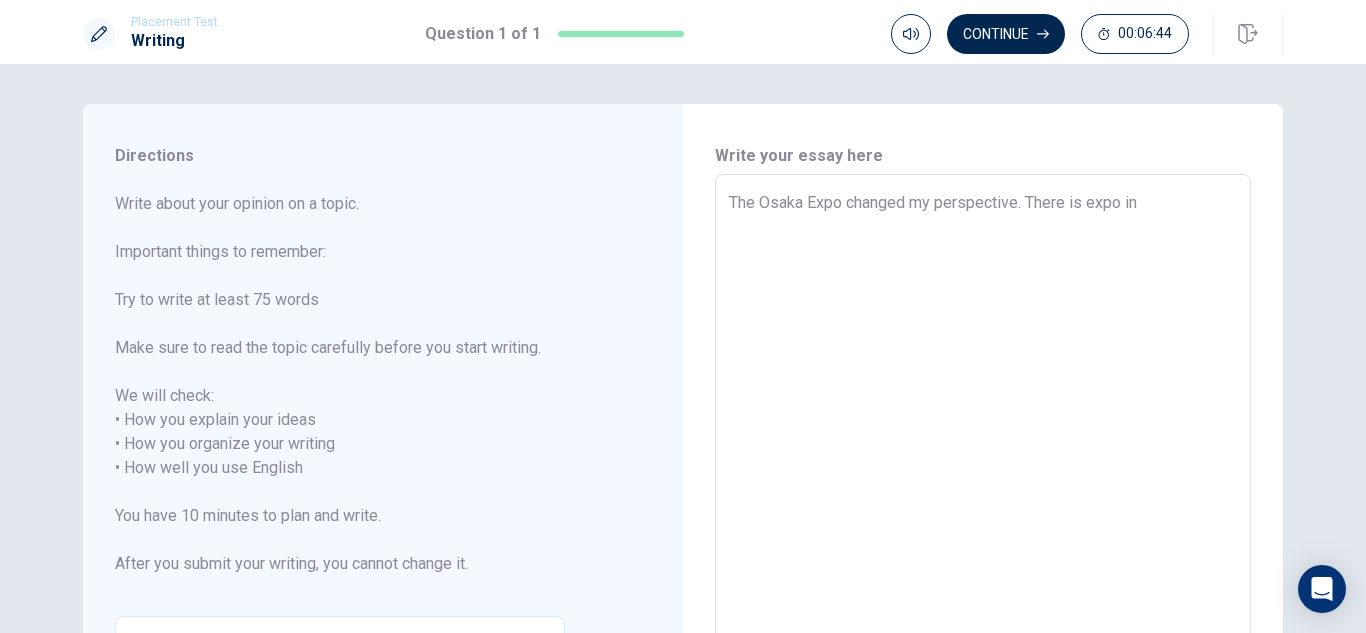 type on "The Osaka Expo changed my perspective. There is expo in" 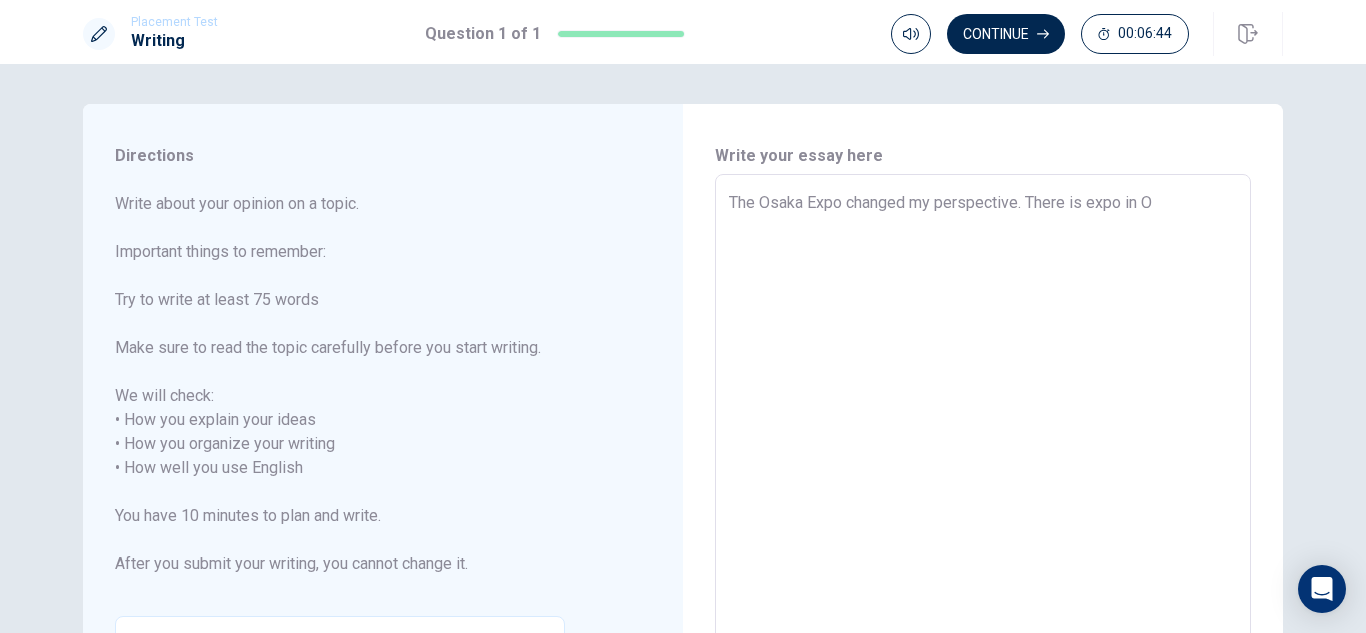 type on "x" 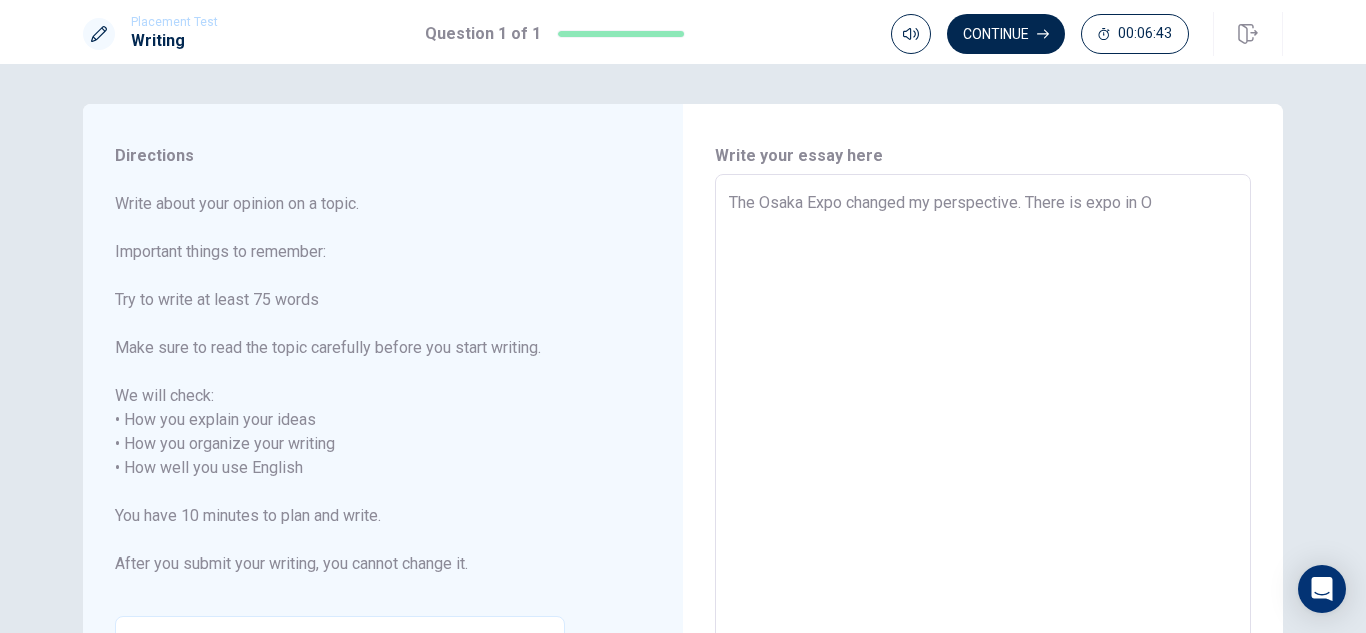 type on "The Osaka Expo changed my perspective. There is expo in [GEOGRAPHIC_DATA]" 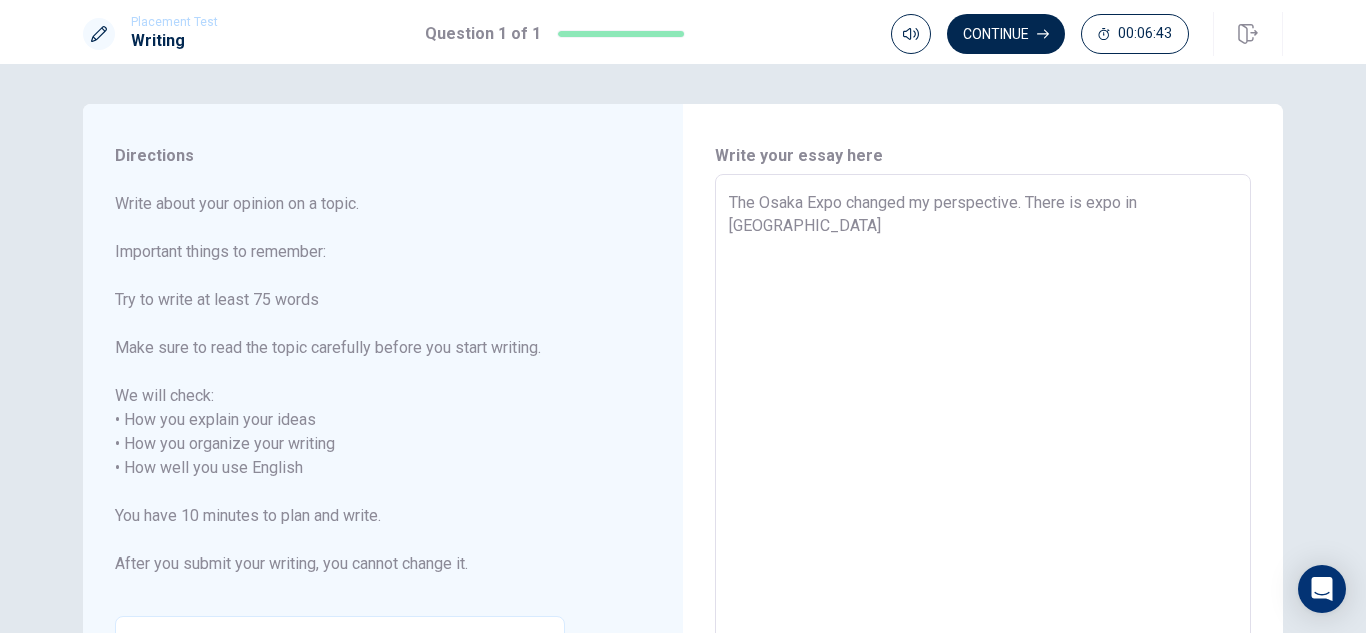 type on "x" 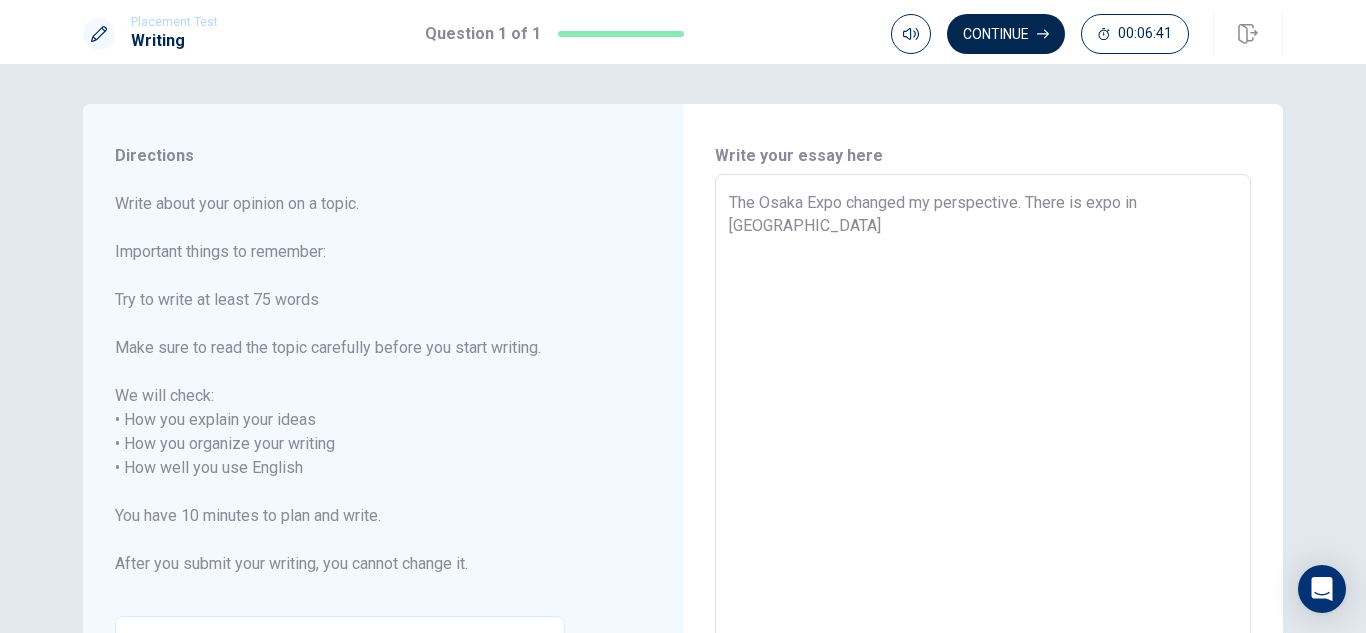 click on "The Osaka Expo changed my perspective. There is expo in [GEOGRAPHIC_DATA]" at bounding box center (983, 456) 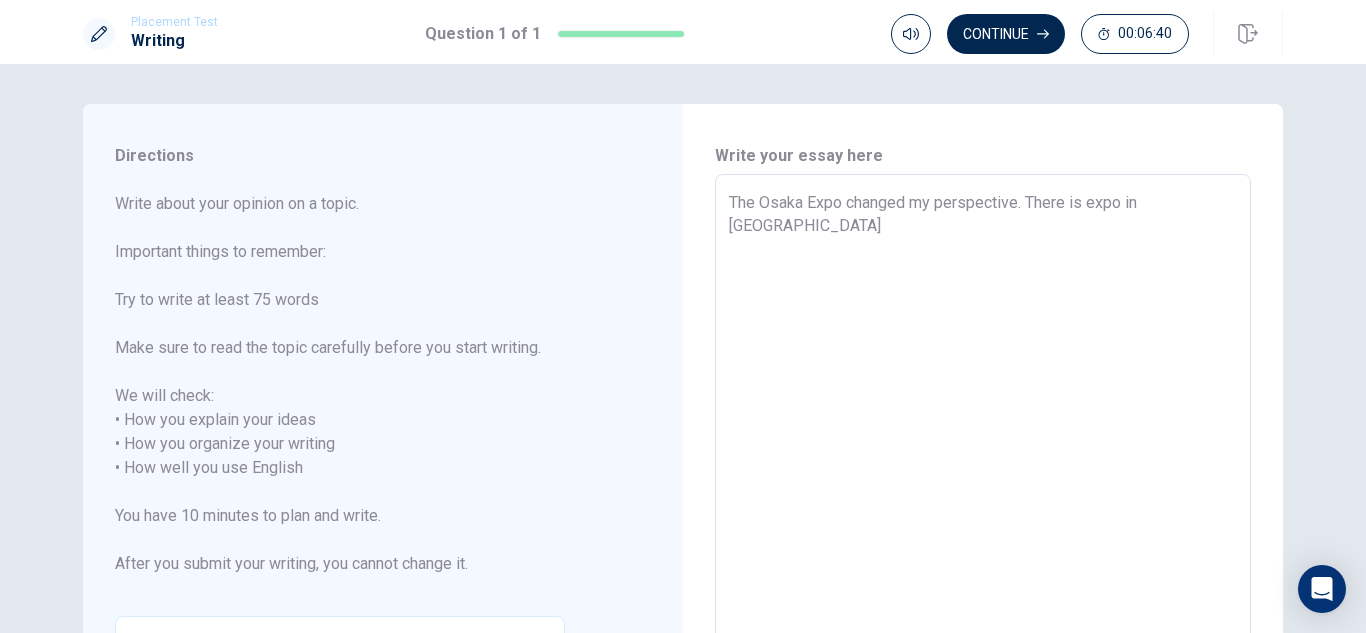 click on "The Osaka Expo changed my perspective. There is expo in [GEOGRAPHIC_DATA]" at bounding box center (983, 456) 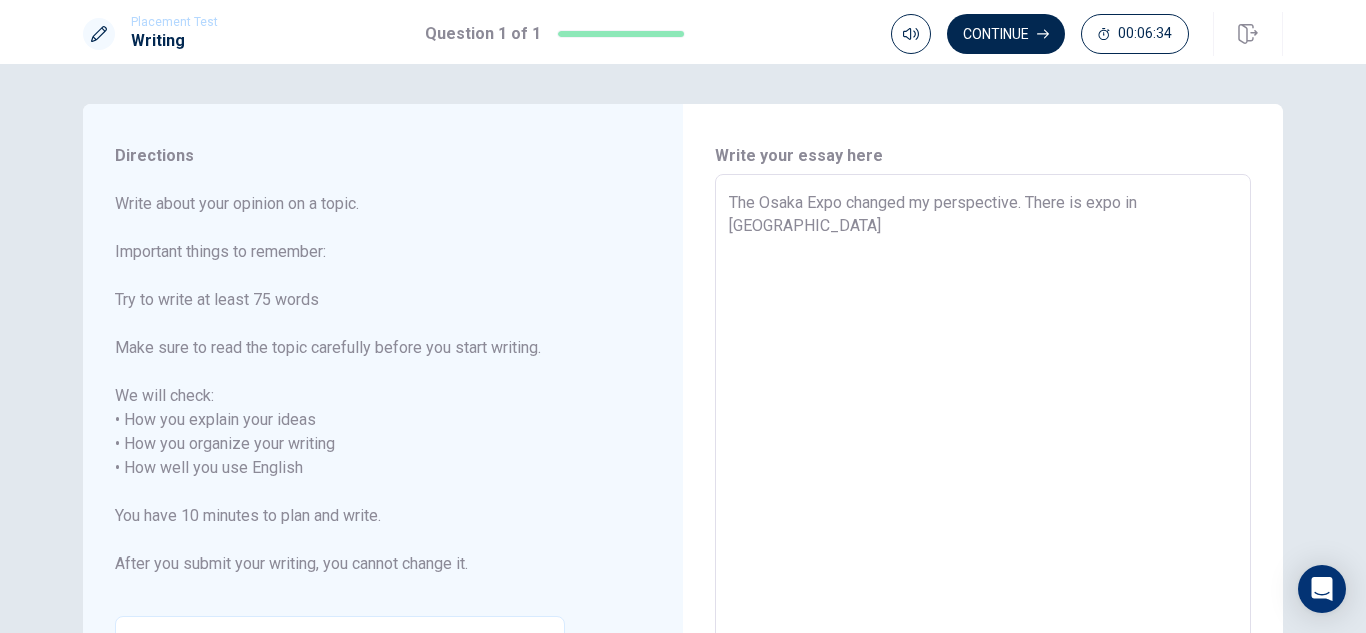 click on "The Osaka Expo changed my perspective. There is expo in [GEOGRAPHIC_DATA]" at bounding box center (983, 456) 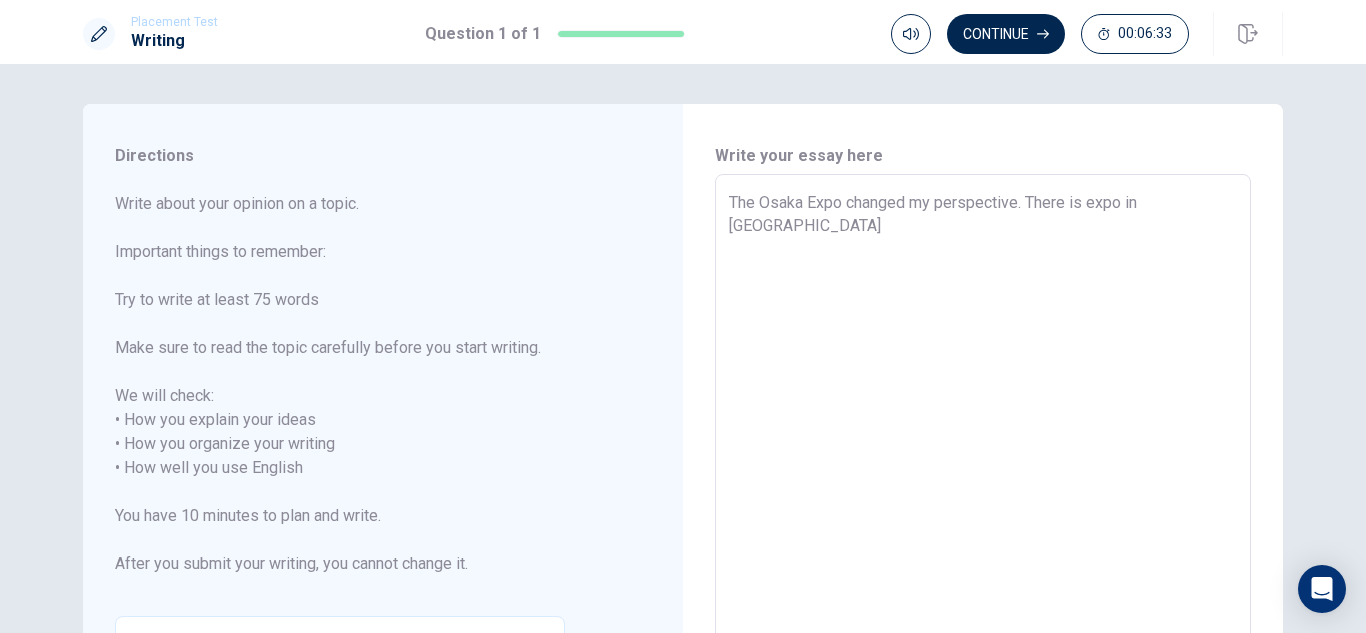 type on "The Osaka Expo changed my perspective. There is aexpo in [GEOGRAPHIC_DATA]" 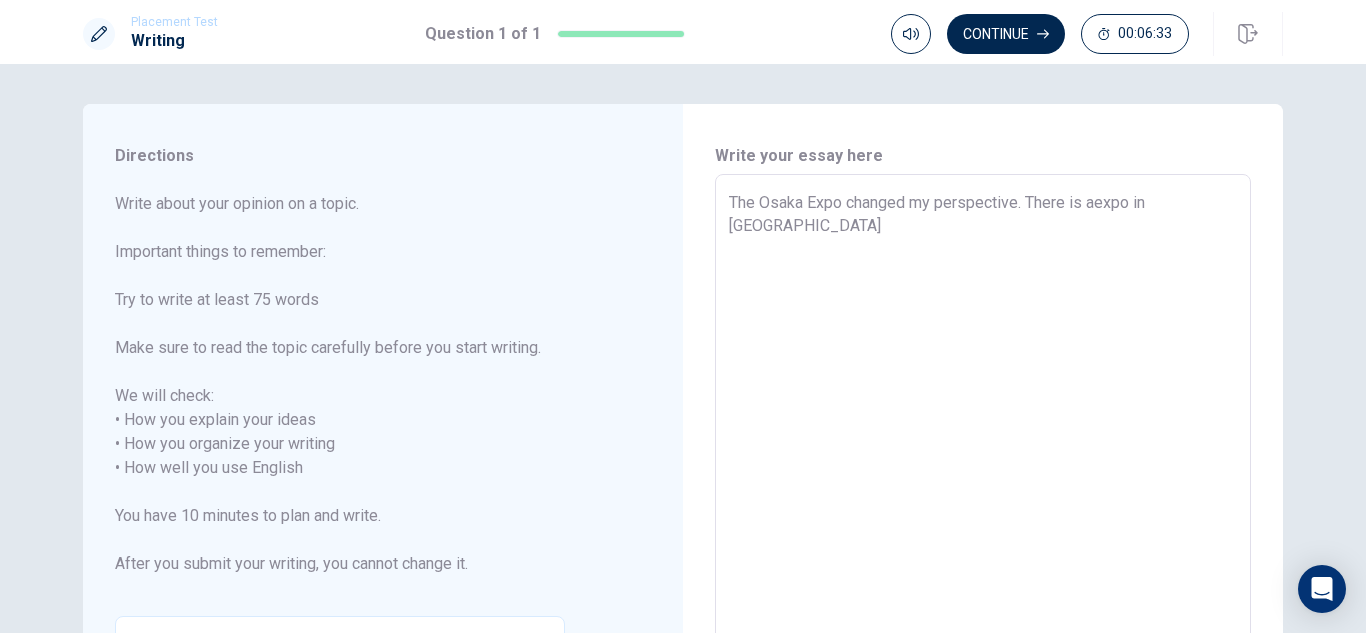 type on "x" 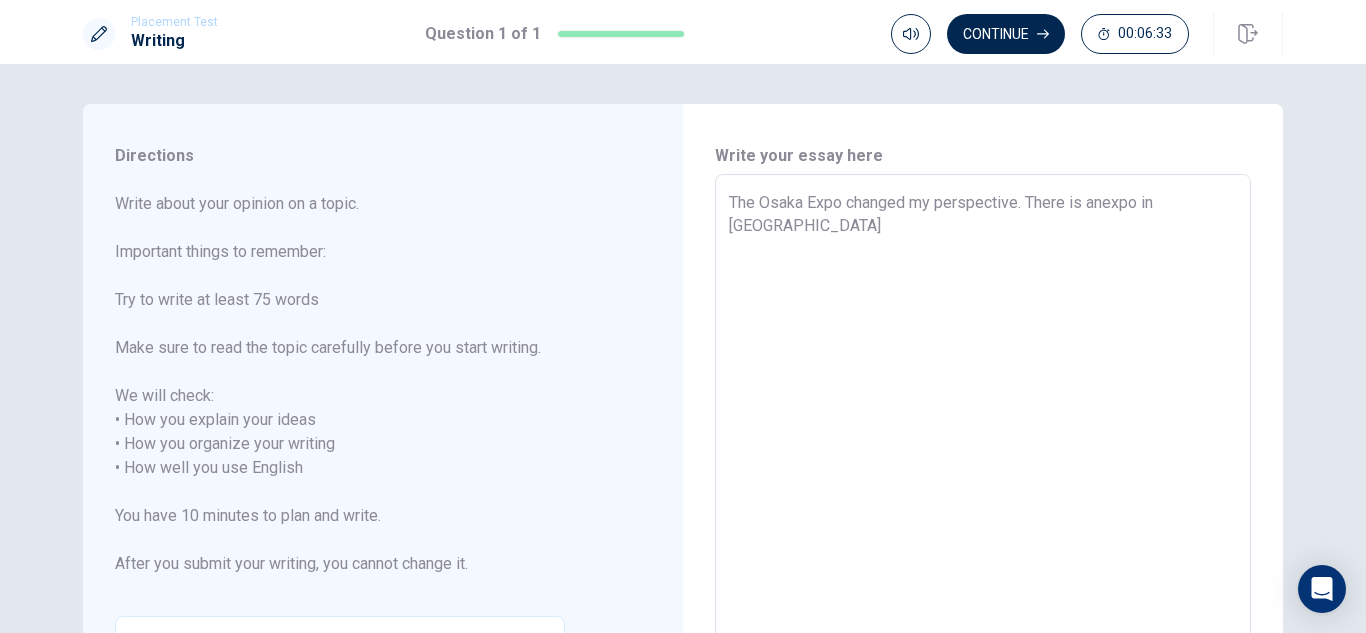 type on "x" 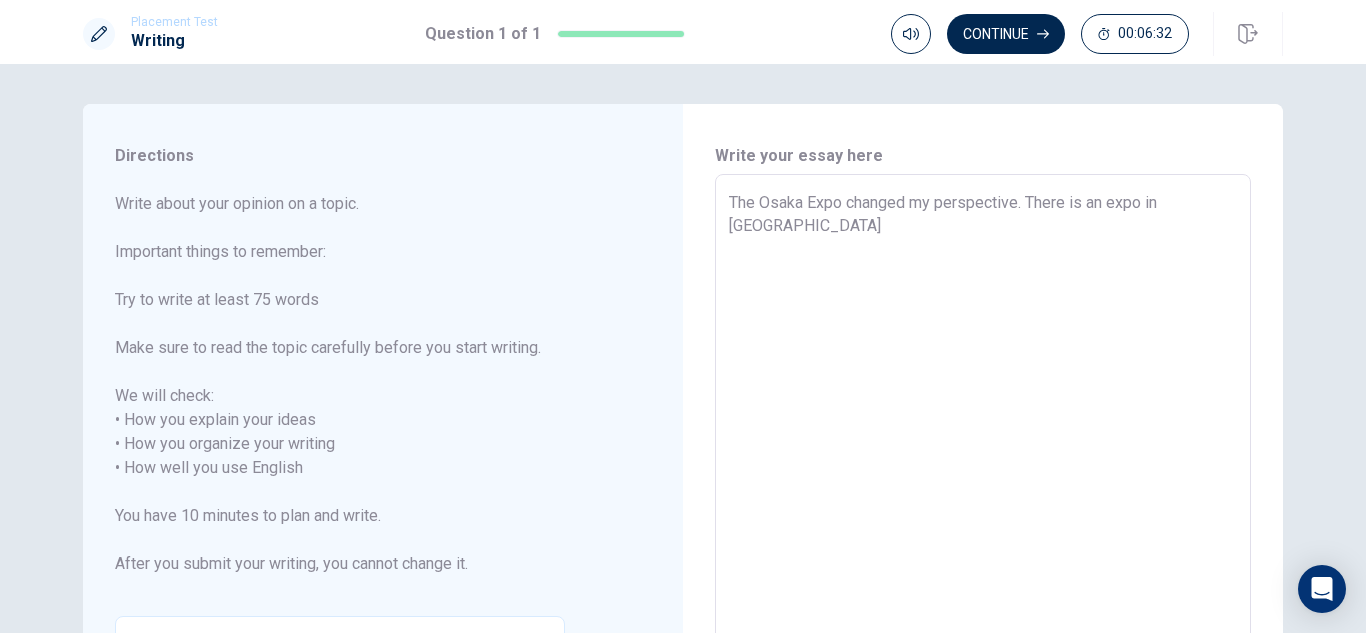 click on "The Osaka Expo changed my perspective. There is an expo in [GEOGRAPHIC_DATA]" at bounding box center (983, 456) 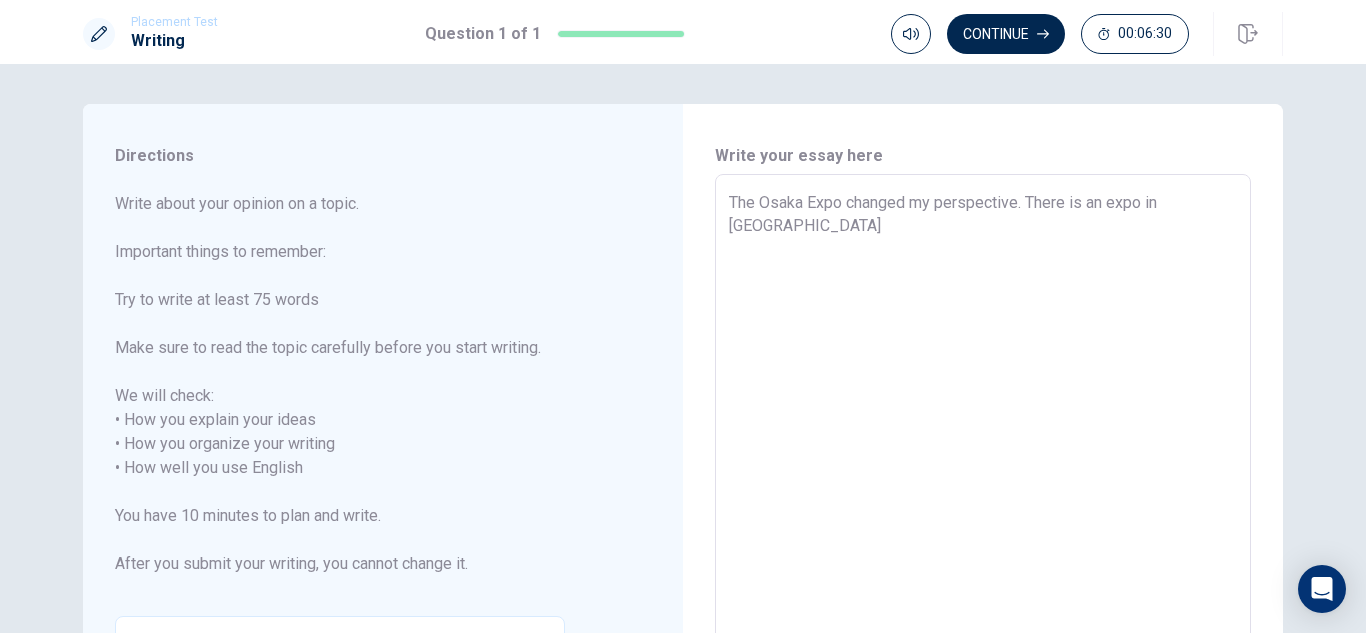 type on "x" 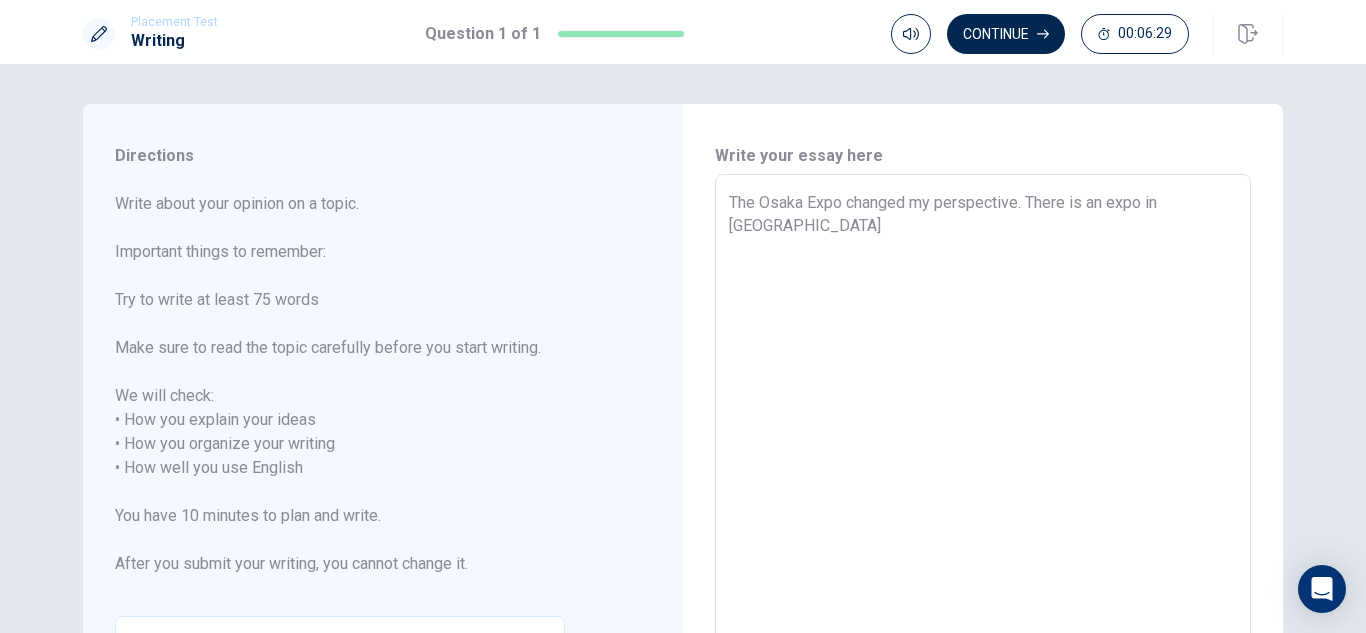 type on "The Osaka Expo changed my perspective. There is an expo in [GEOGRAPHIC_DATA]" 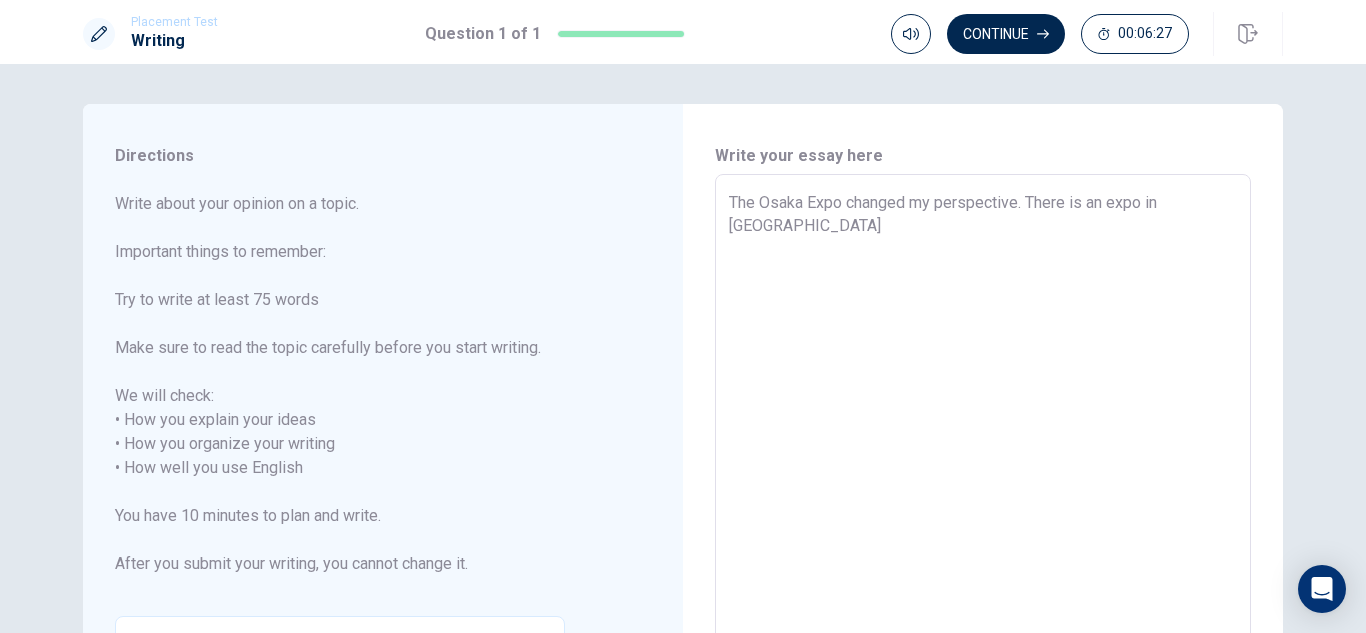 type on "x" 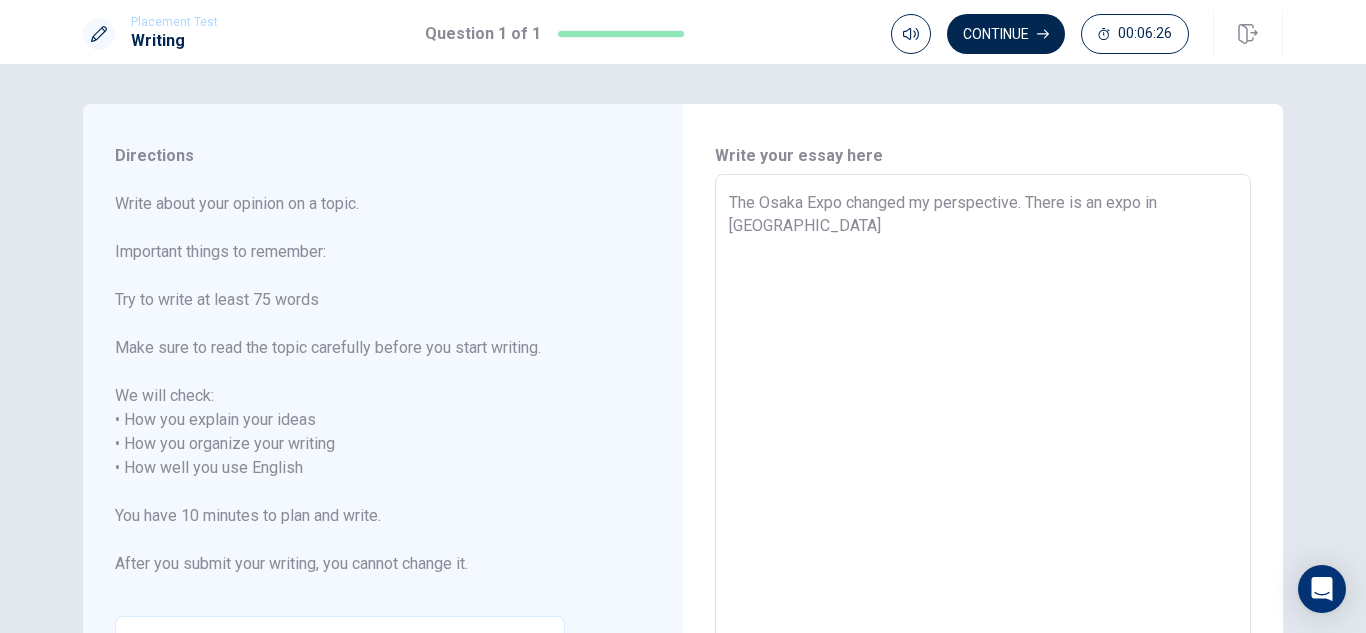 type on "The Osaka Expo changed my perspective. There is an expo in [GEOGRAPHIC_DATA] n" 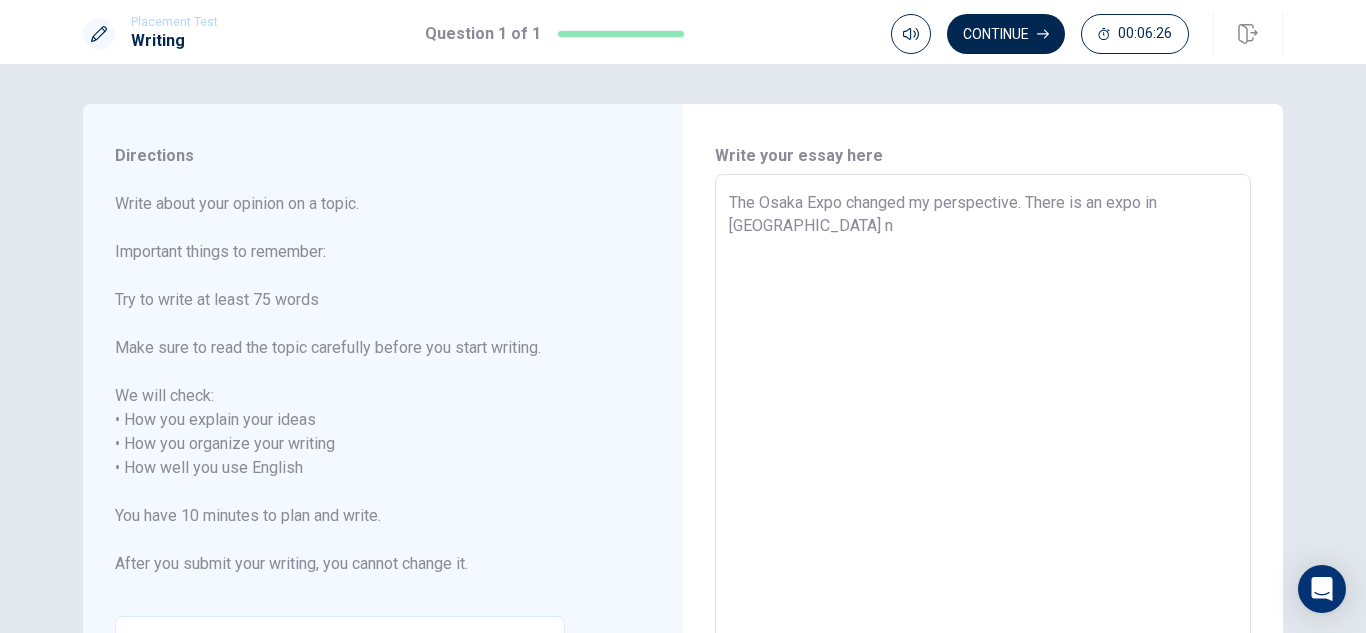 type on "The Osaka Expo changed my perspective. There is an expo in [GEOGRAPHIC_DATA] no" 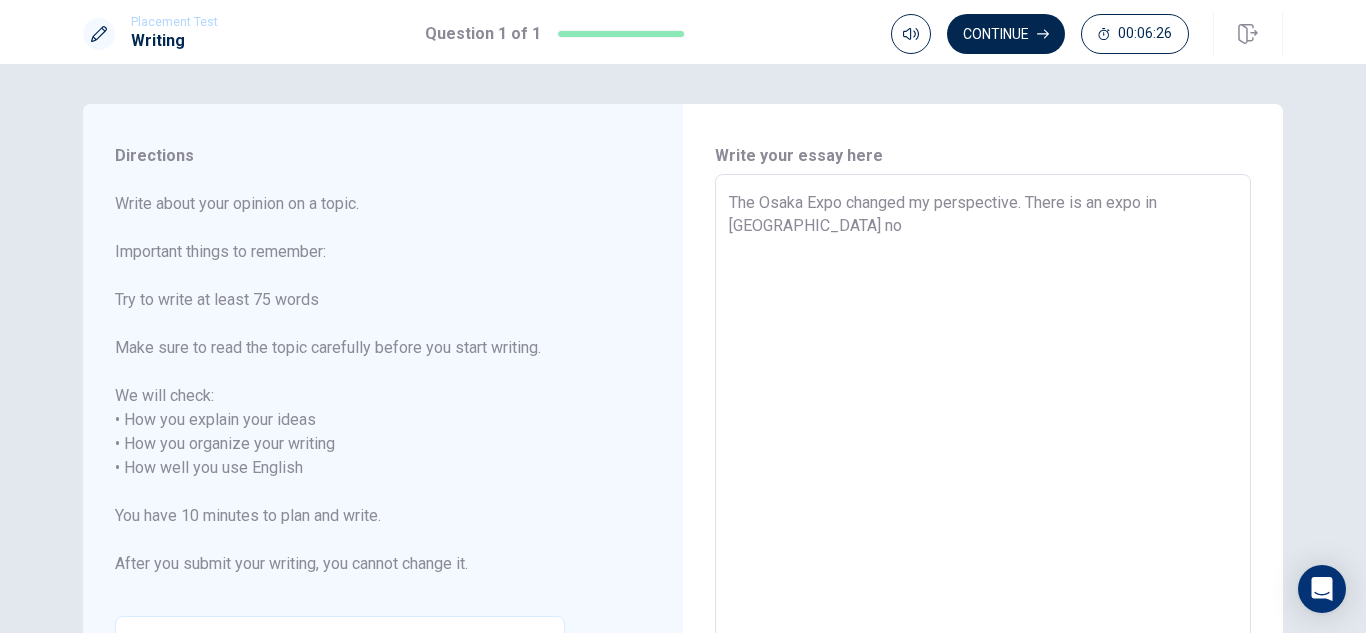 type 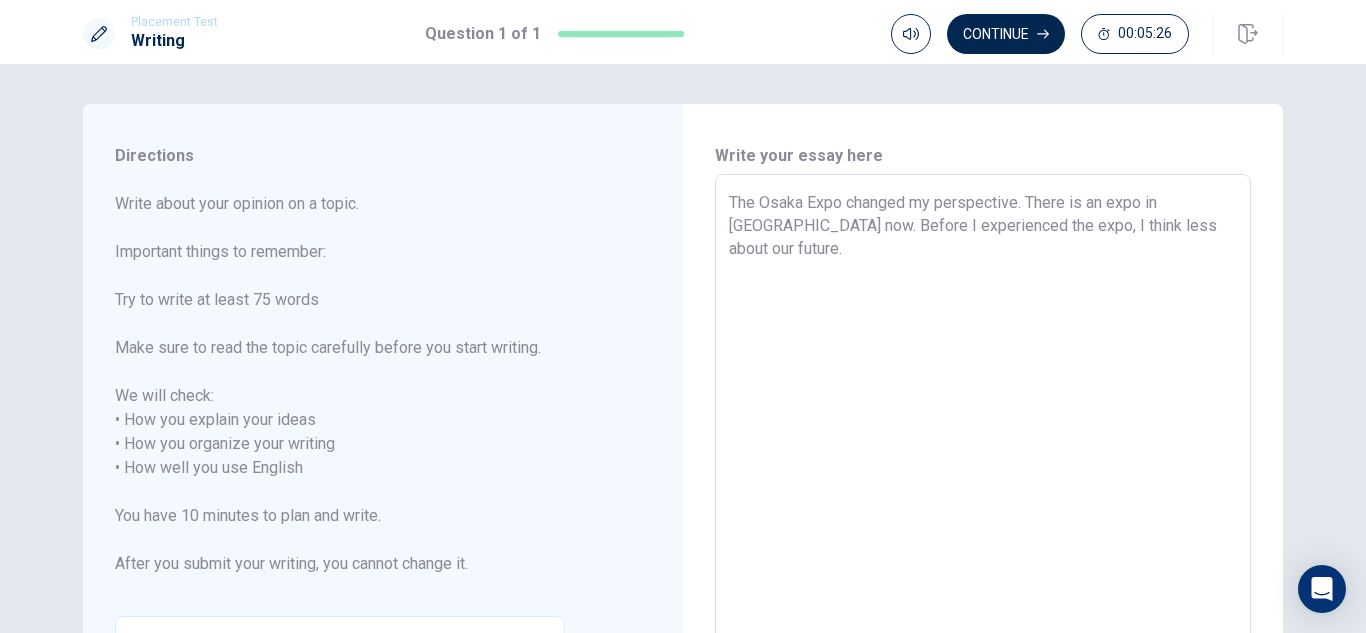 click on "The Osaka Expo changed my perspective. There is an expo in [GEOGRAPHIC_DATA] now. Before I experienced the expo, I think less about our future." at bounding box center (983, 456) 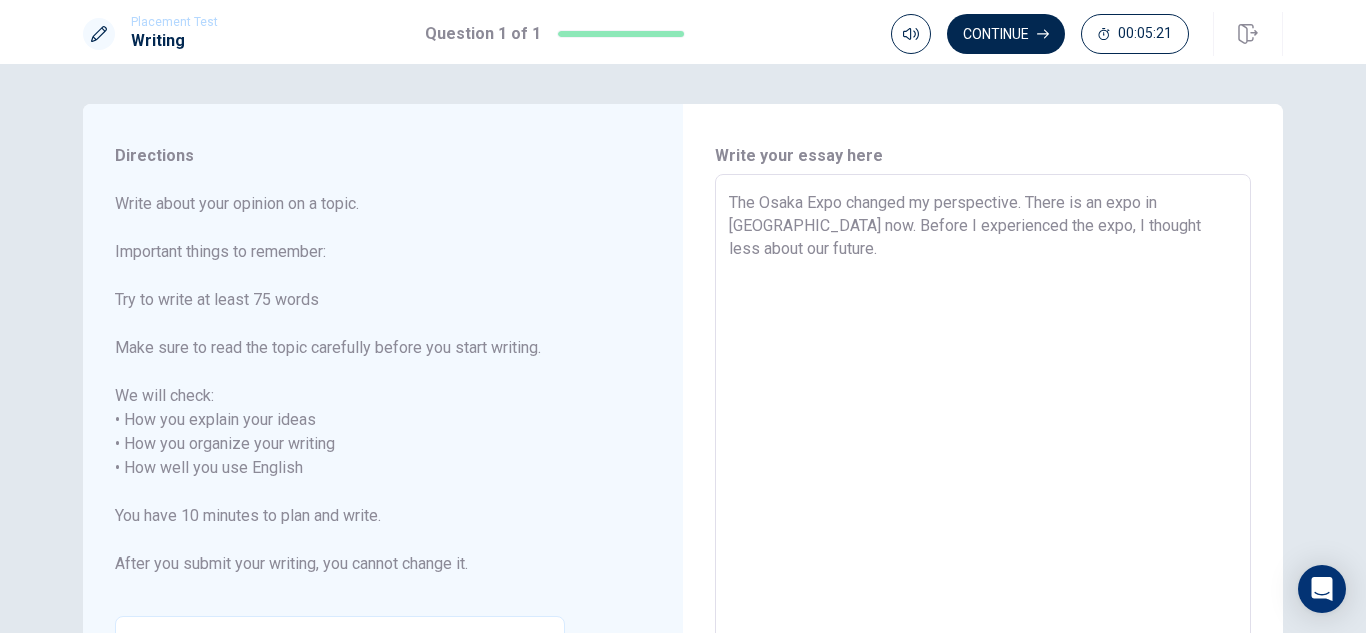 click on "The Osaka Expo changed my perspective. There is an expo in [GEOGRAPHIC_DATA] now. Before I experienced the expo, I thought less about our future." at bounding box center [983, 456] 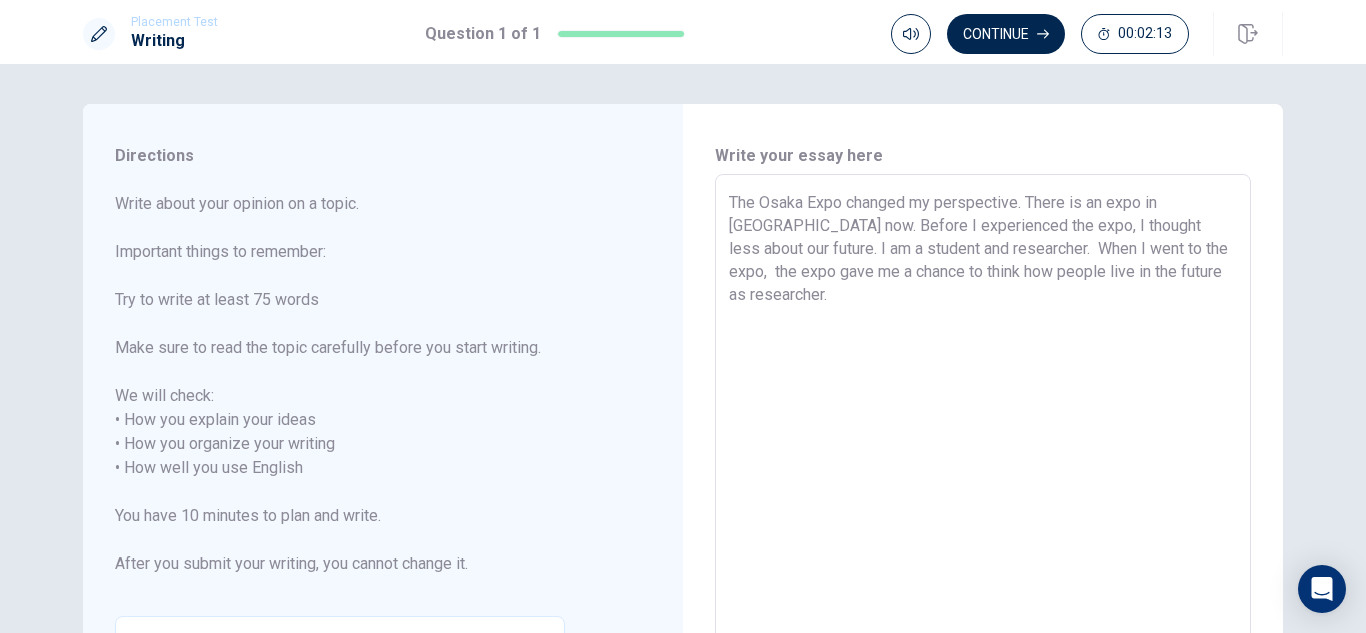 click on "The Osaka Expo changed my perspective. There is an expo in [GEOGRAPHIC_DATA] now. Before I experienced the expo, I thought less about our future. I am a student and researcher.  When I went to the expo,  the expo gave me a chance to think how people live in the future  as researcher." at bounding box center (983, 456) 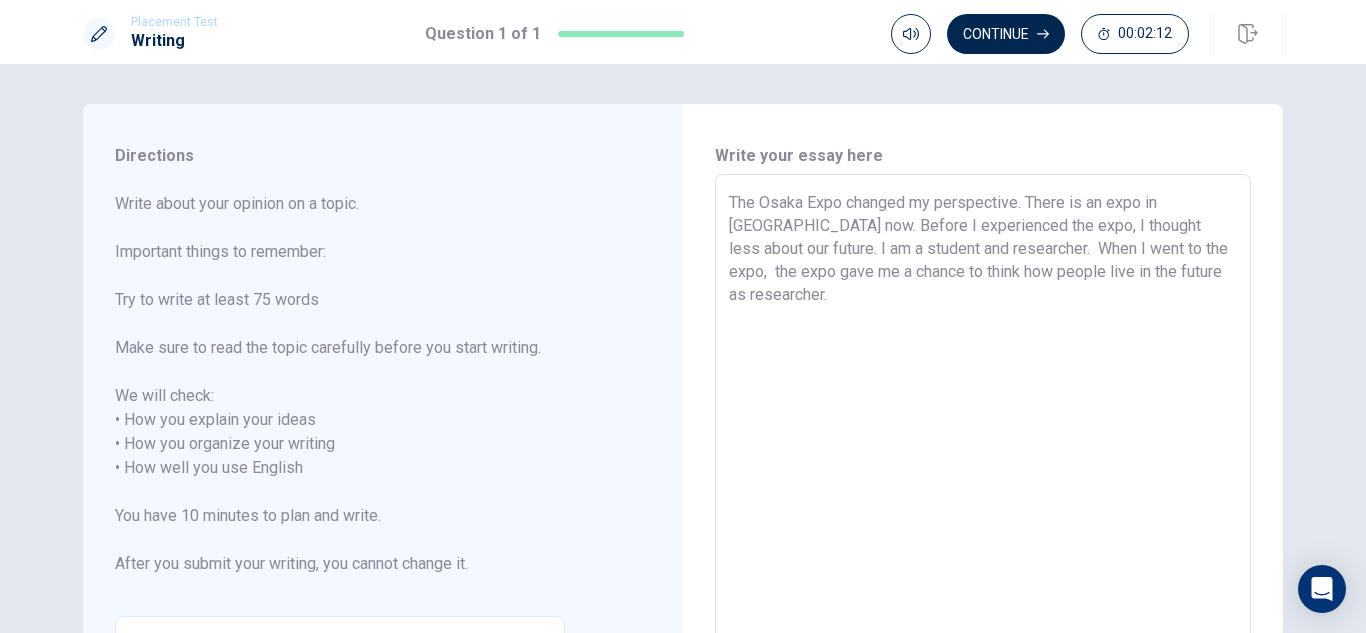 click on "The Osaka Expo changed my perspective. There is an expo in [GEOGRAPHIC_DATA] now. Before I experienced the expo, I thought less about our future. I am a student and researcher.  When I went to the expo,  the expo gave me a chance to think how people live in the future  as researcher." at bounding box center (983, 456) 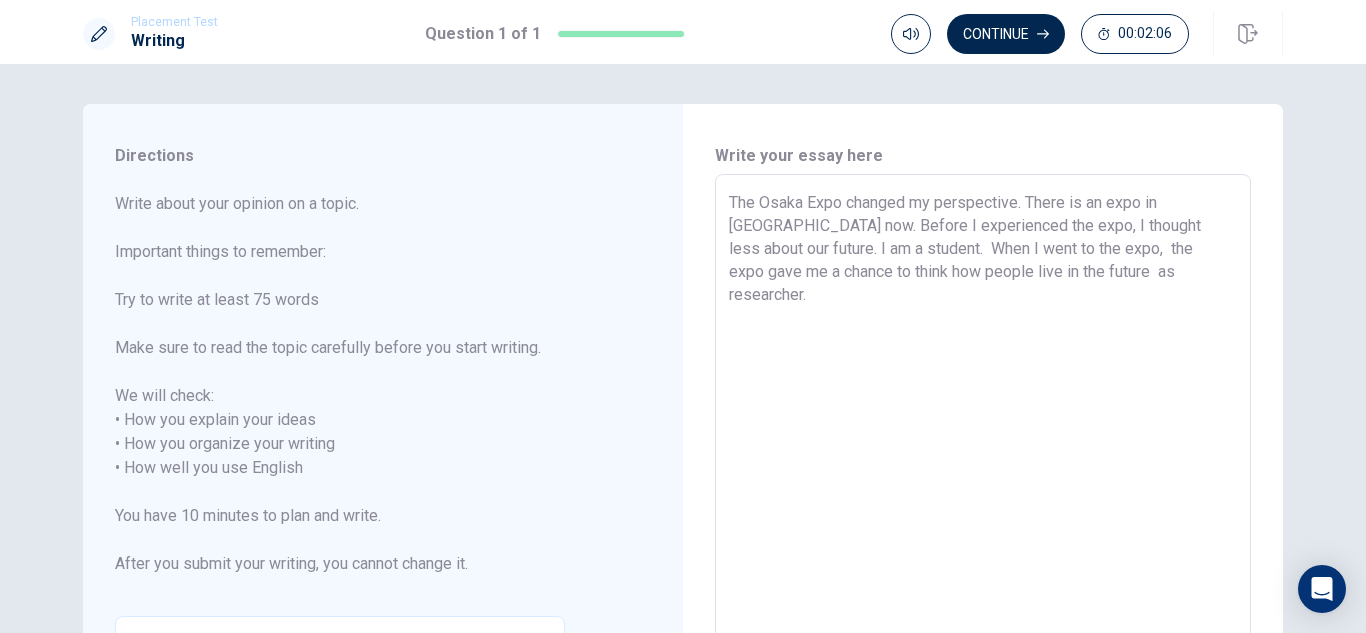 click on "The Osaka Expo changed my perspective. There is an expo in [GEOGRAPHIC_DATA] now. Before I experienced the expo, I thought less about our future. I am a student.  When I went to the expo,  the expo gave me a chance to think how people live in the future  as researcher." at bounding box center (983, 456) 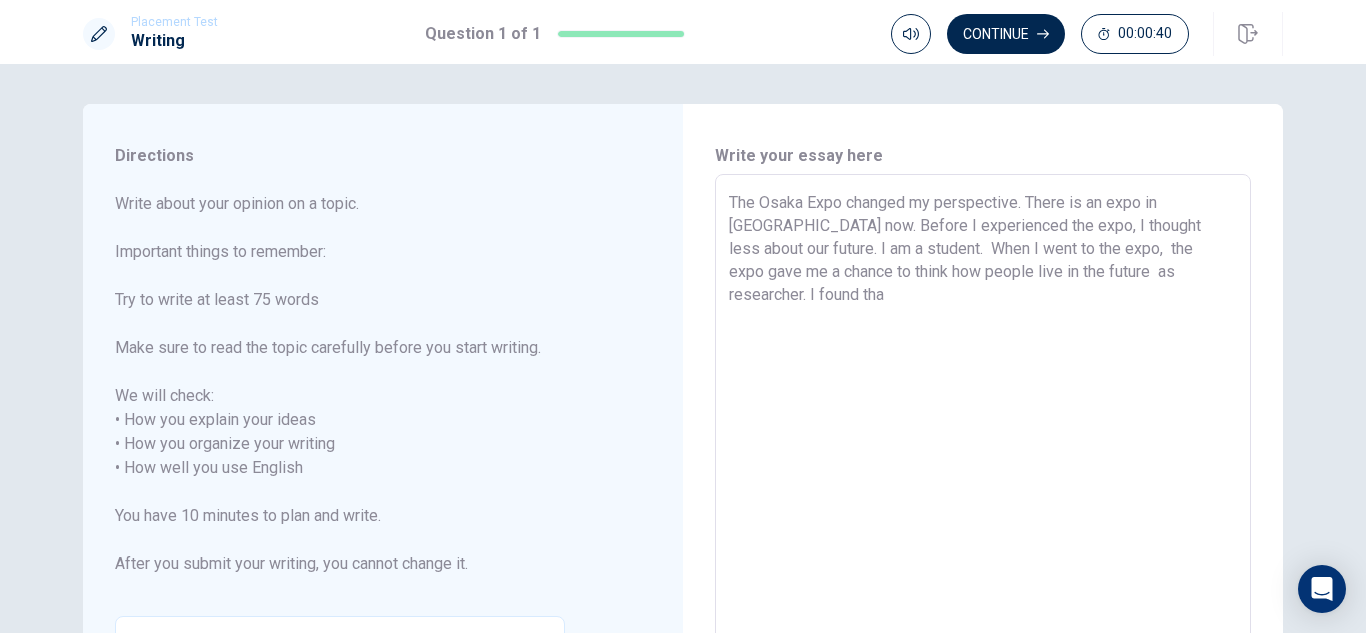 drag, startPoint x: 1161, startPoint y: 273, endPoint x: 1092, endPoint y: 280, distance: 69.354164 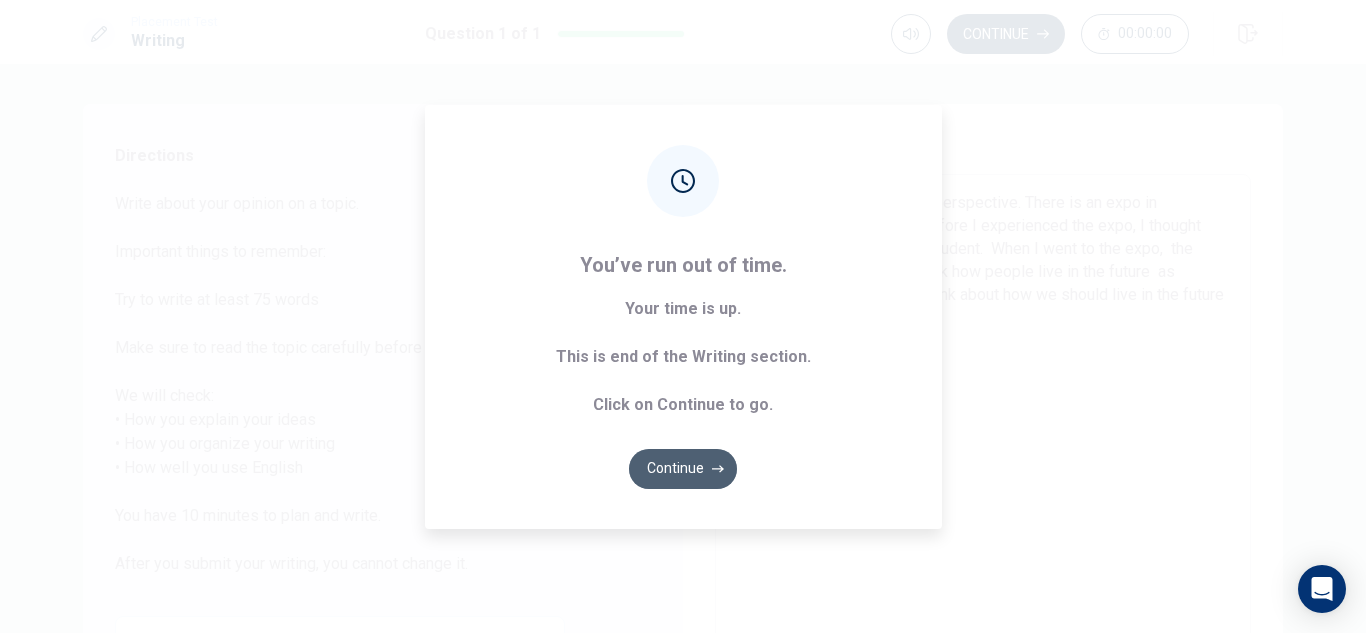 click on "Continue" at bounding box center [683, 469] 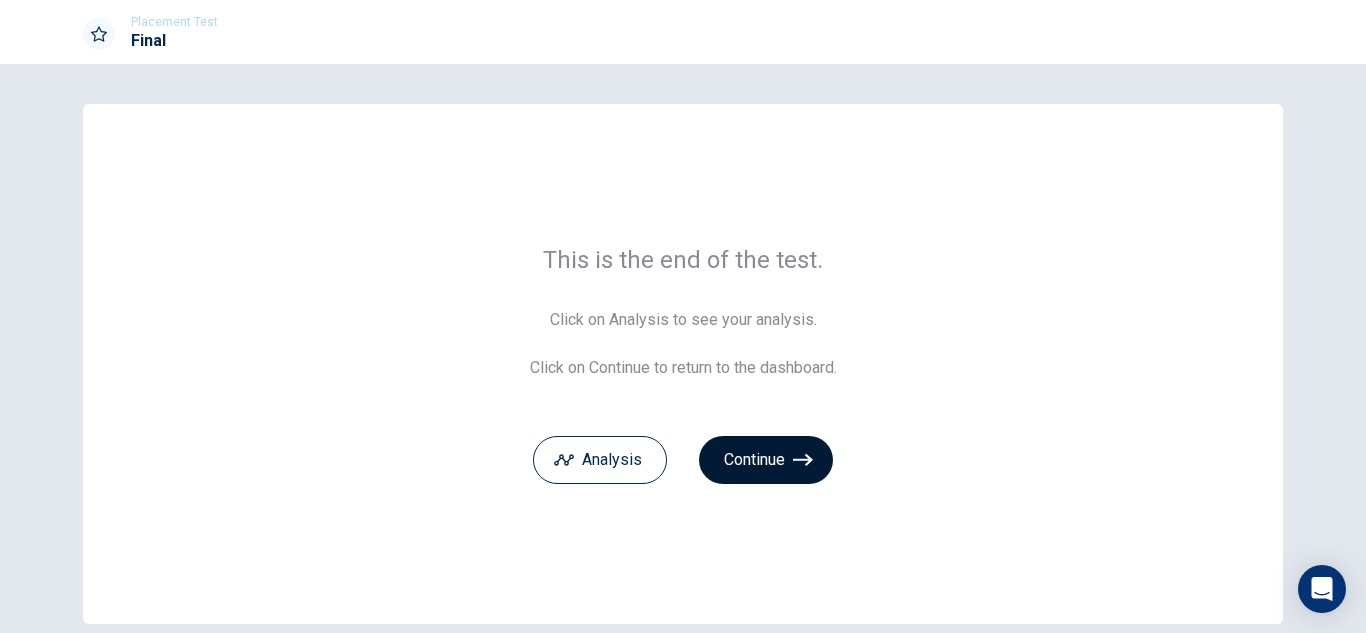 click 